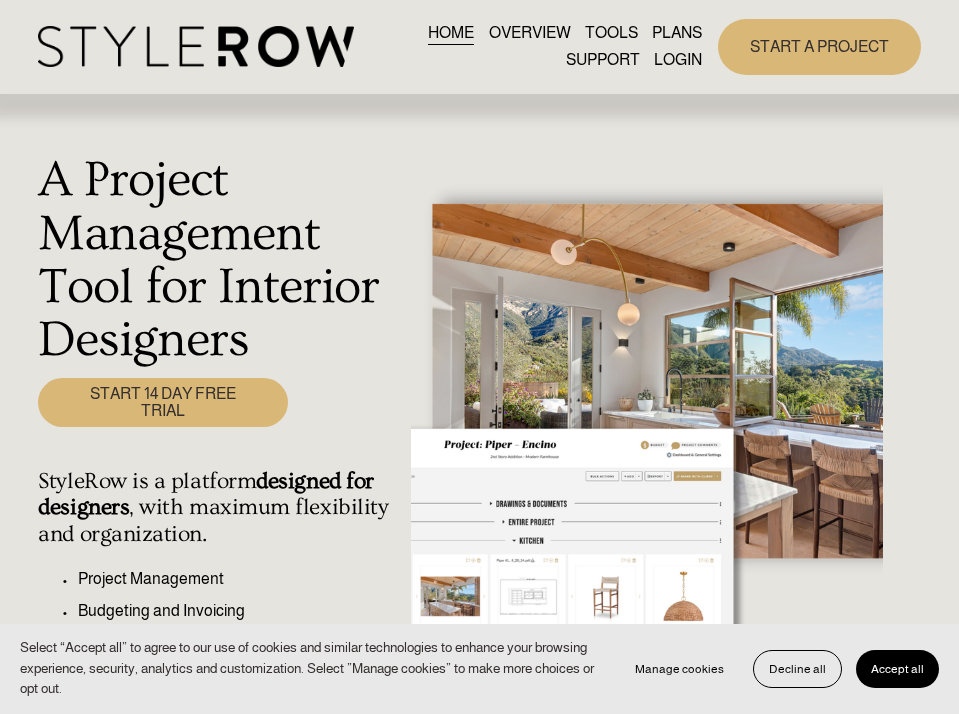 scroll, scrollTop: 0, scrollLeft: 0, axis: both 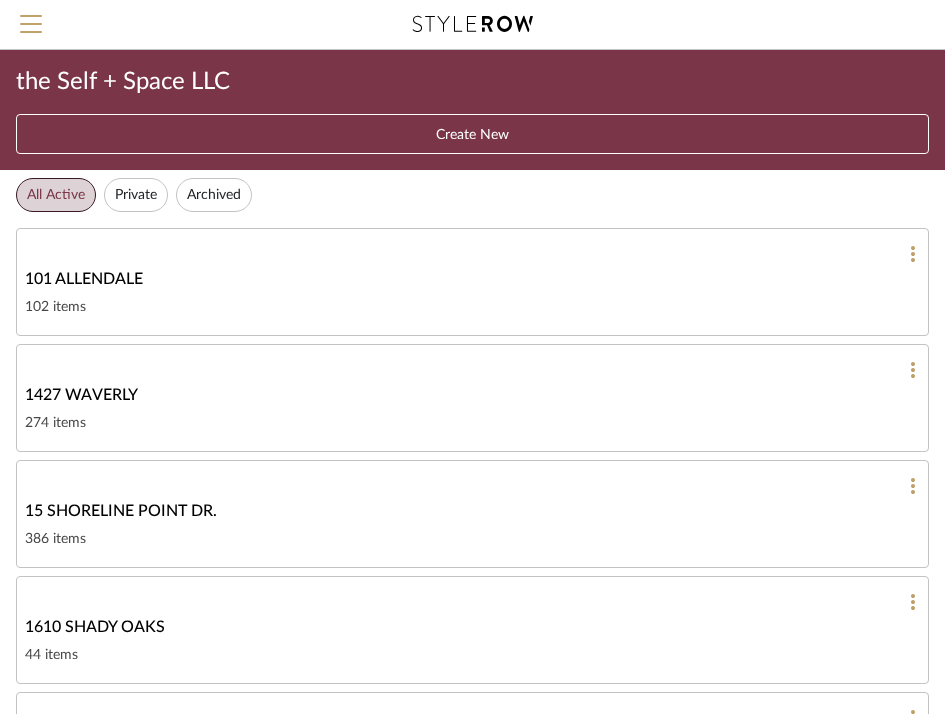 click on "274 items" 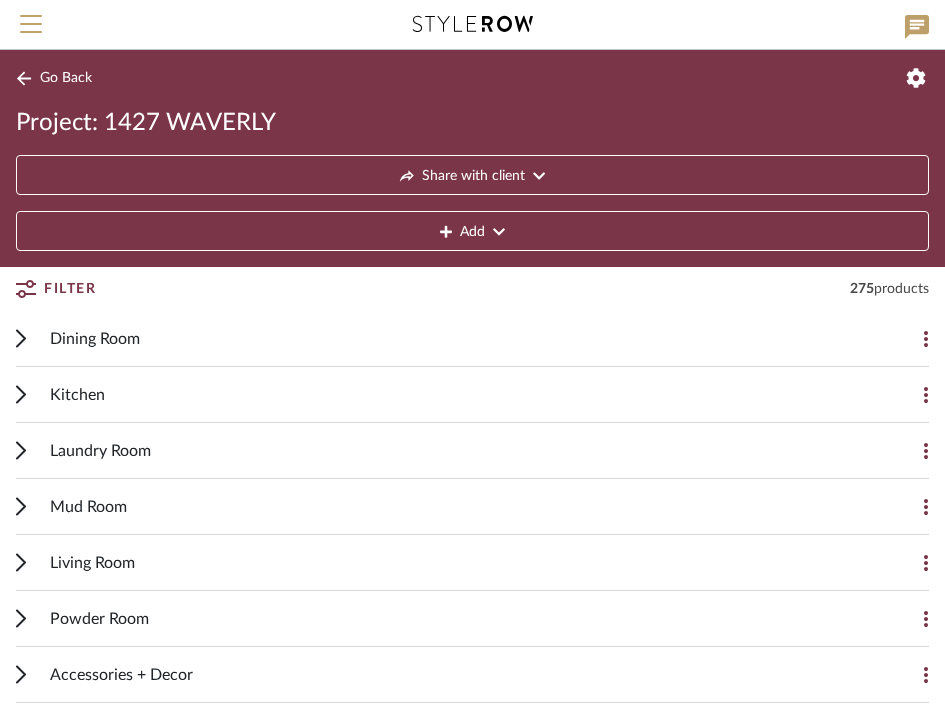 click 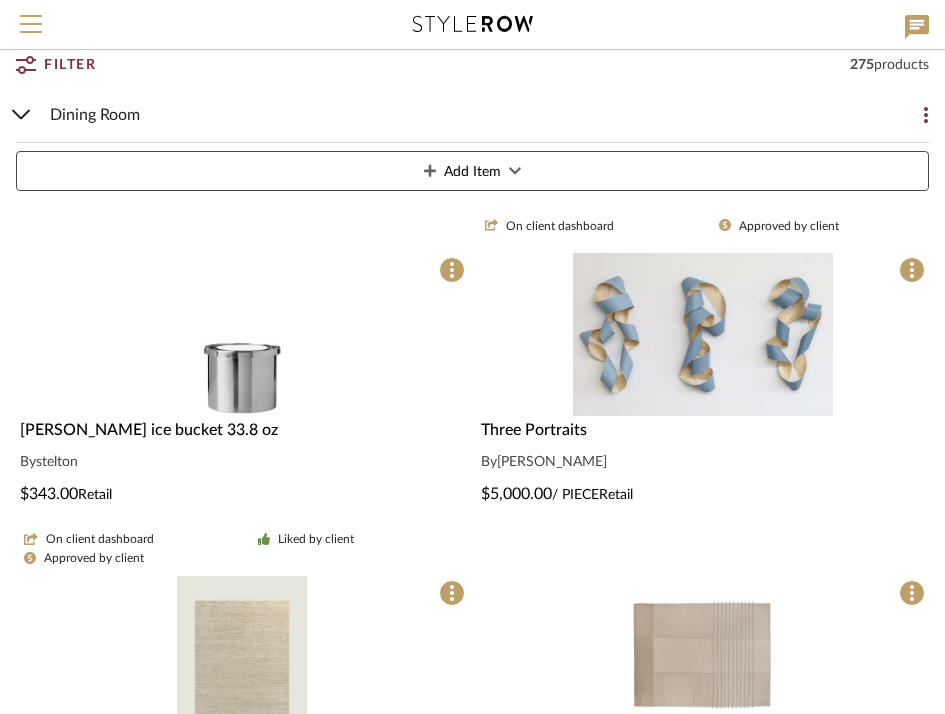 scroll, scrollTop: 265, scrollLeft: 0, axis: vertical 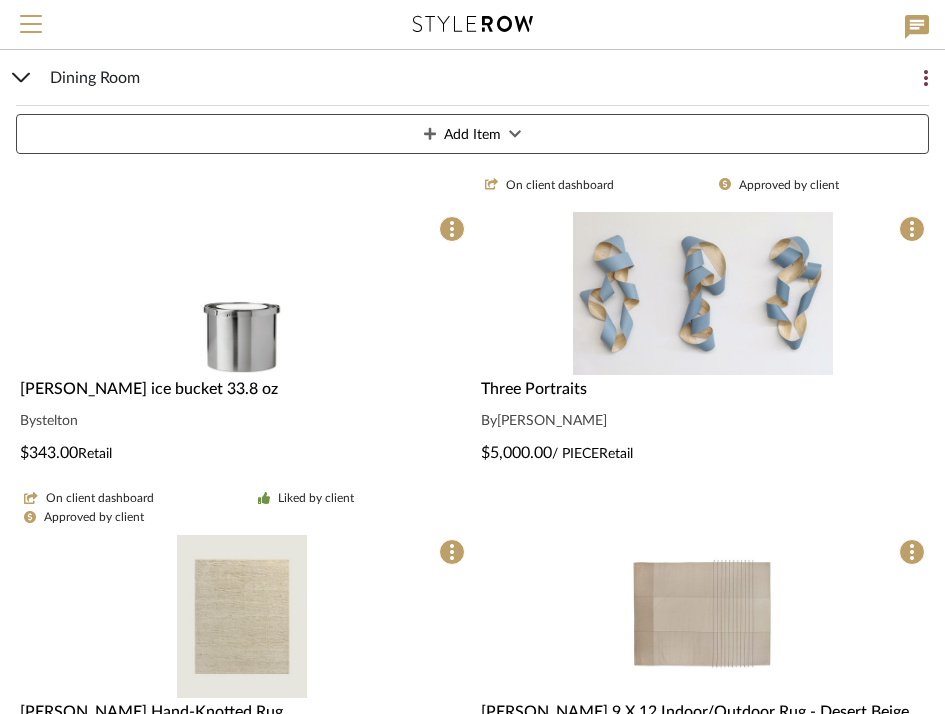 click on "Dining Room Add Item" at bounding box center [472, 106] 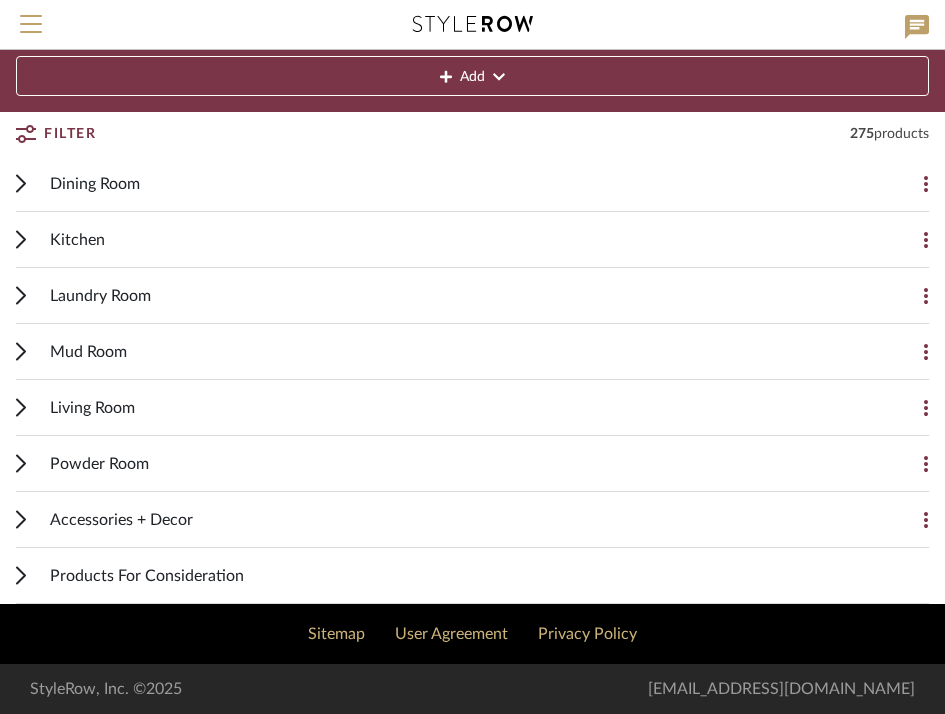 scroll, scrollTop: 155, scrollLeft: 0, axis: vertical 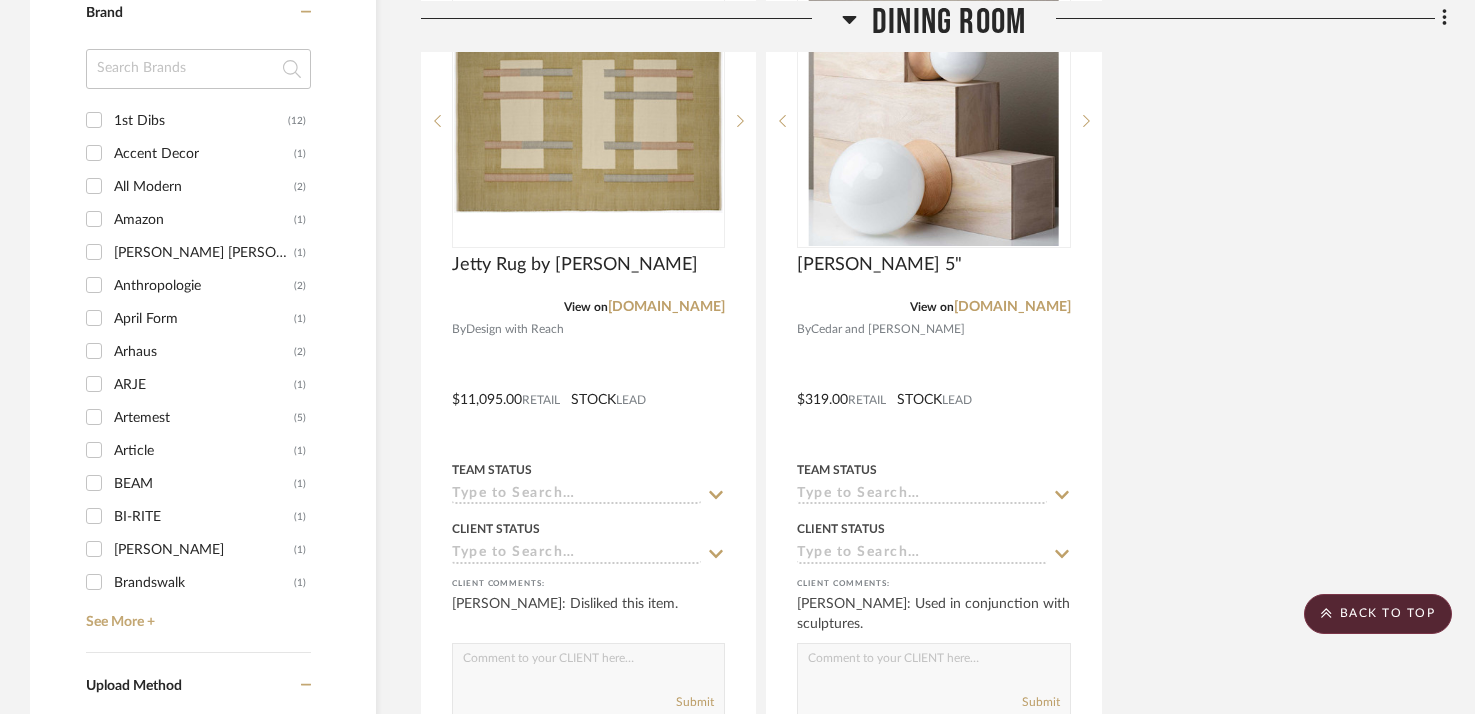 click 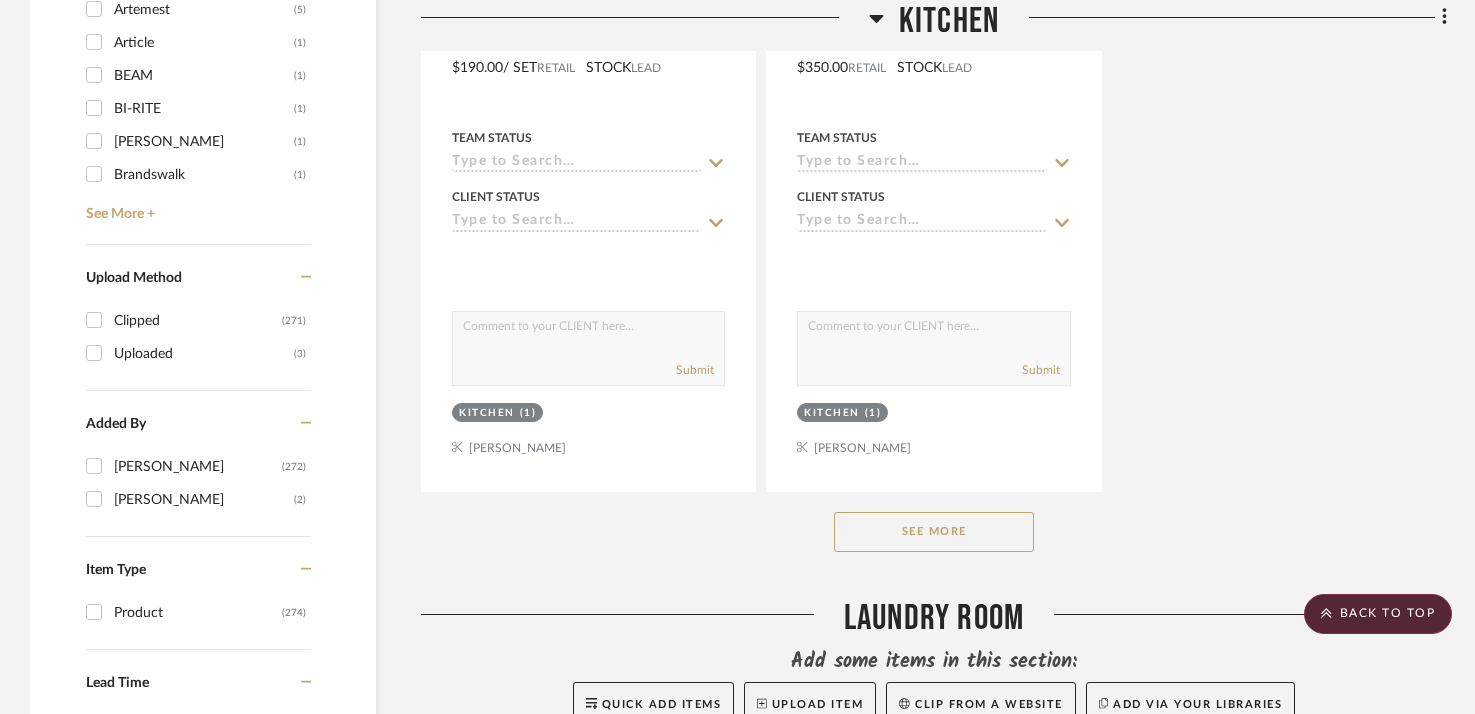 scroll, scrollTop: 2782, scrollLeft: 0, axis: vertical 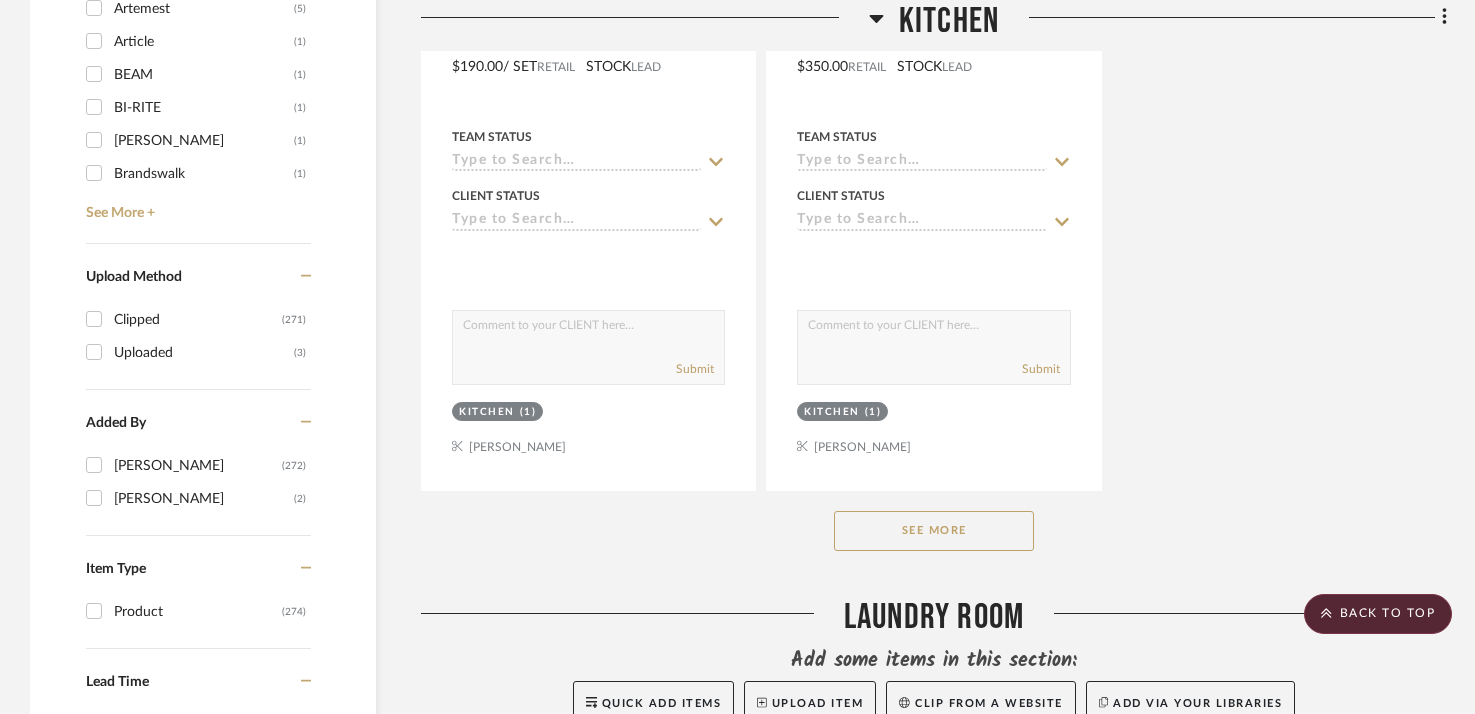 click on "See More" 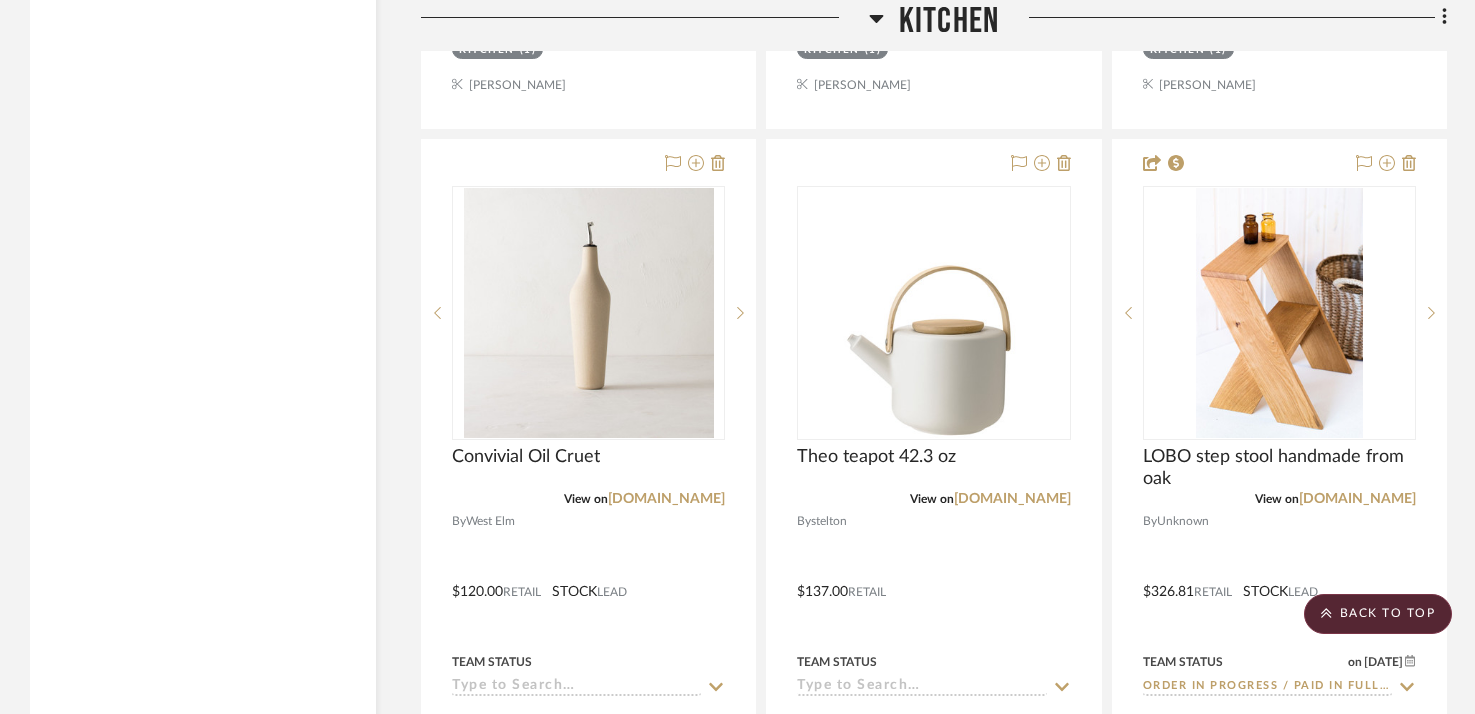 scroll, scrollTop: 4029, scrollLeft: 0, axis: vertical 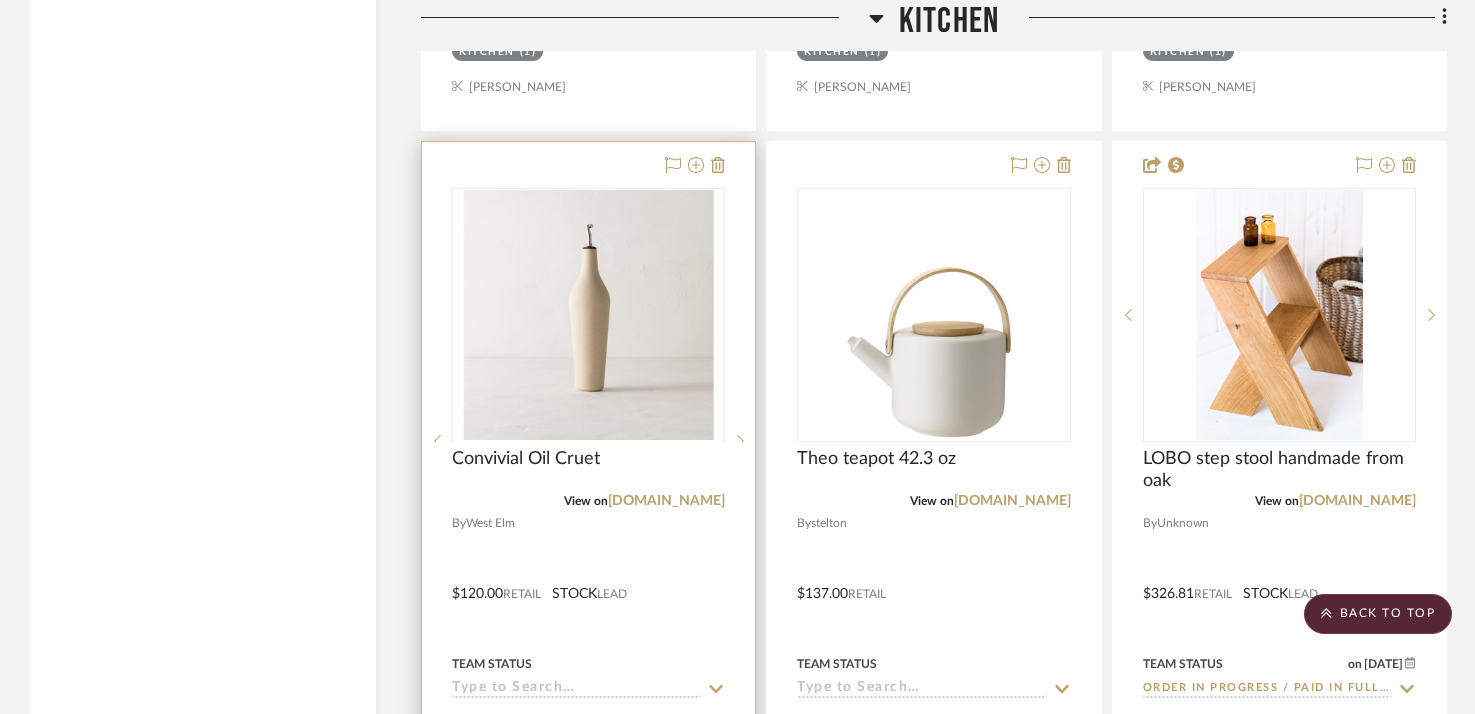 click at bounding box center [588, 579] 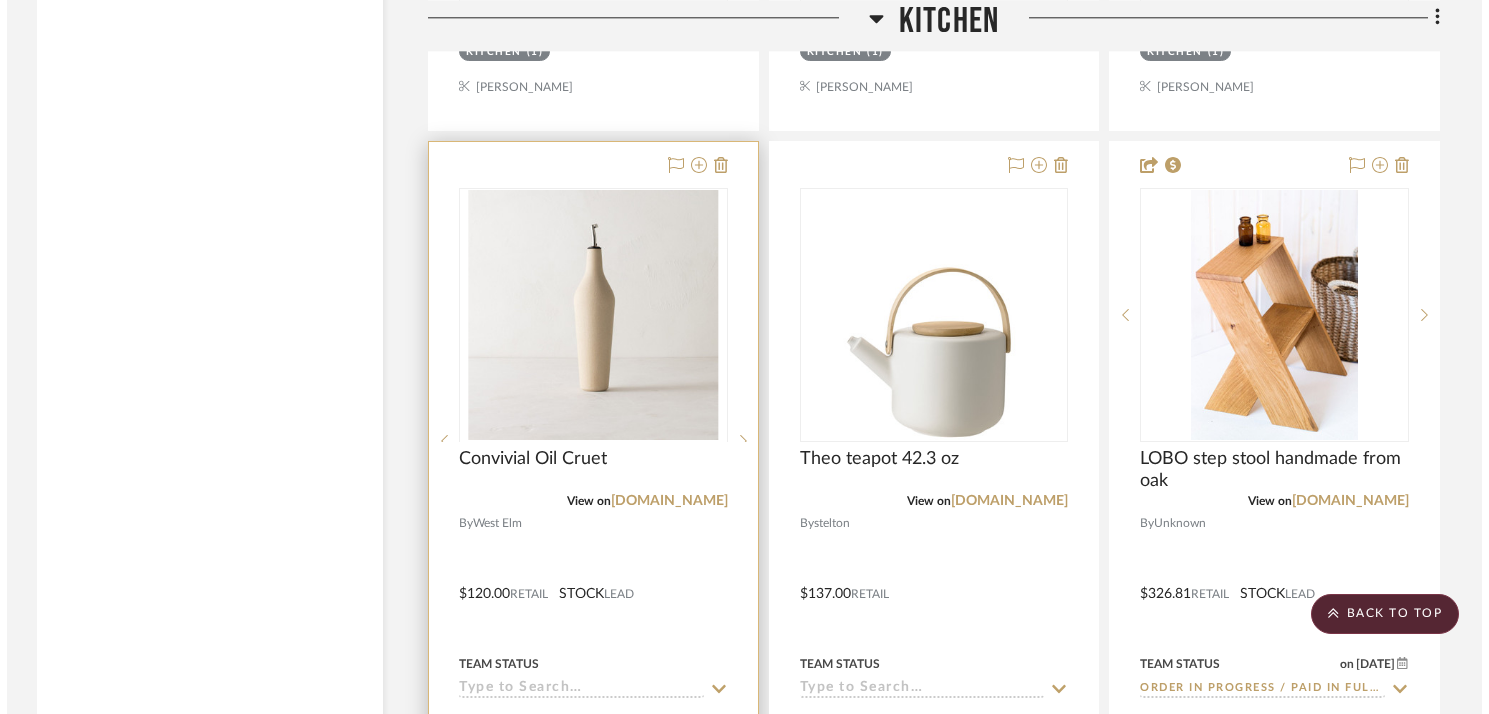 scroll, scrollTop: 0, scrollLeft: 0, axis: both 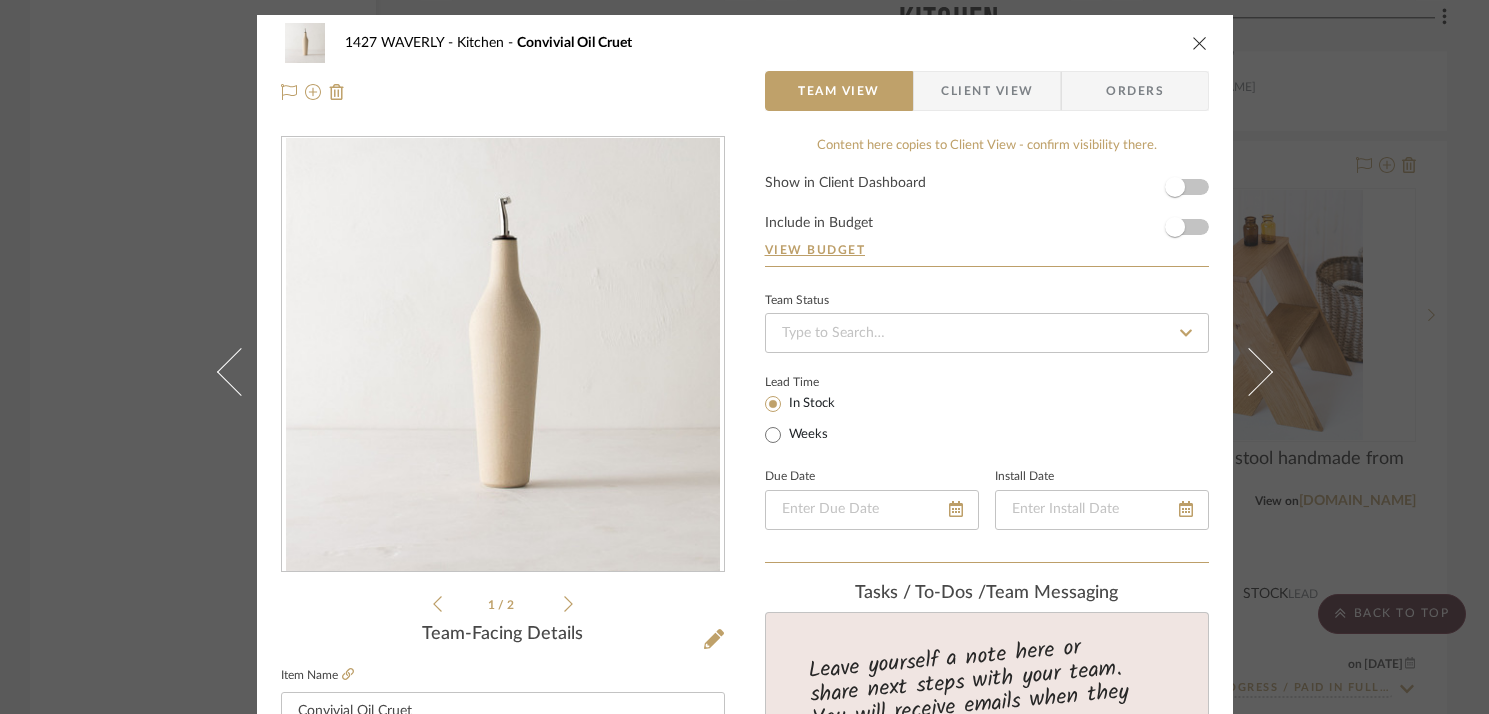 click at bounding box center [1200, 43] 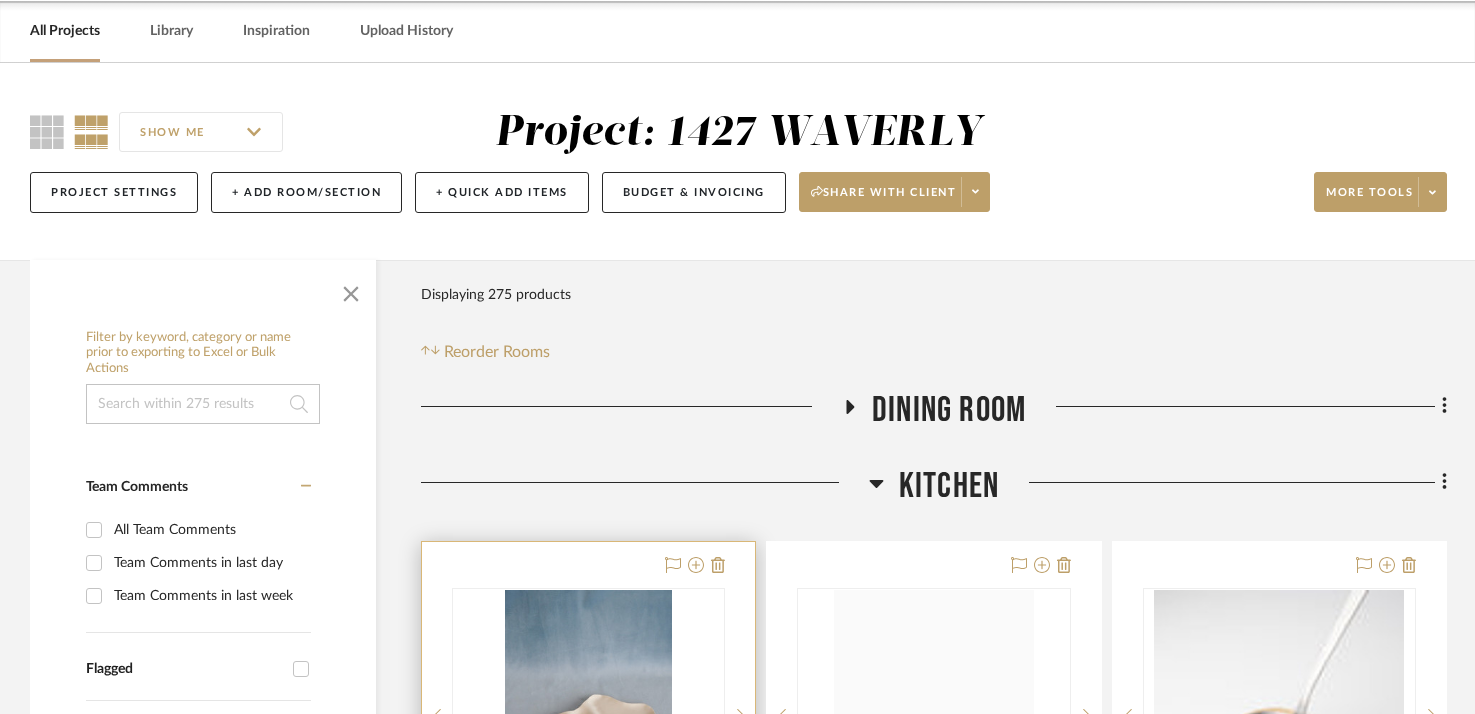 scroll, scrollTop: 78, scrollLeft: 0, axis: vertical 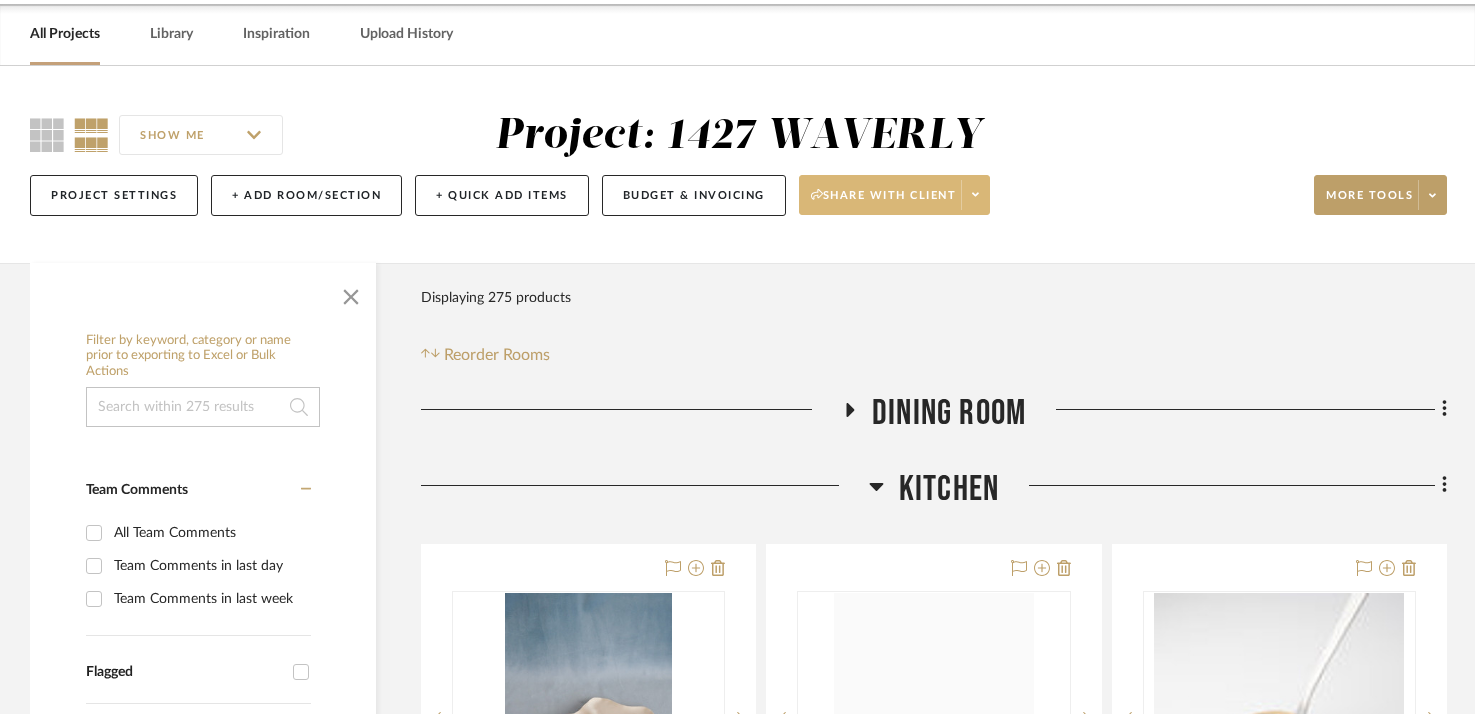 click on "Share with client" 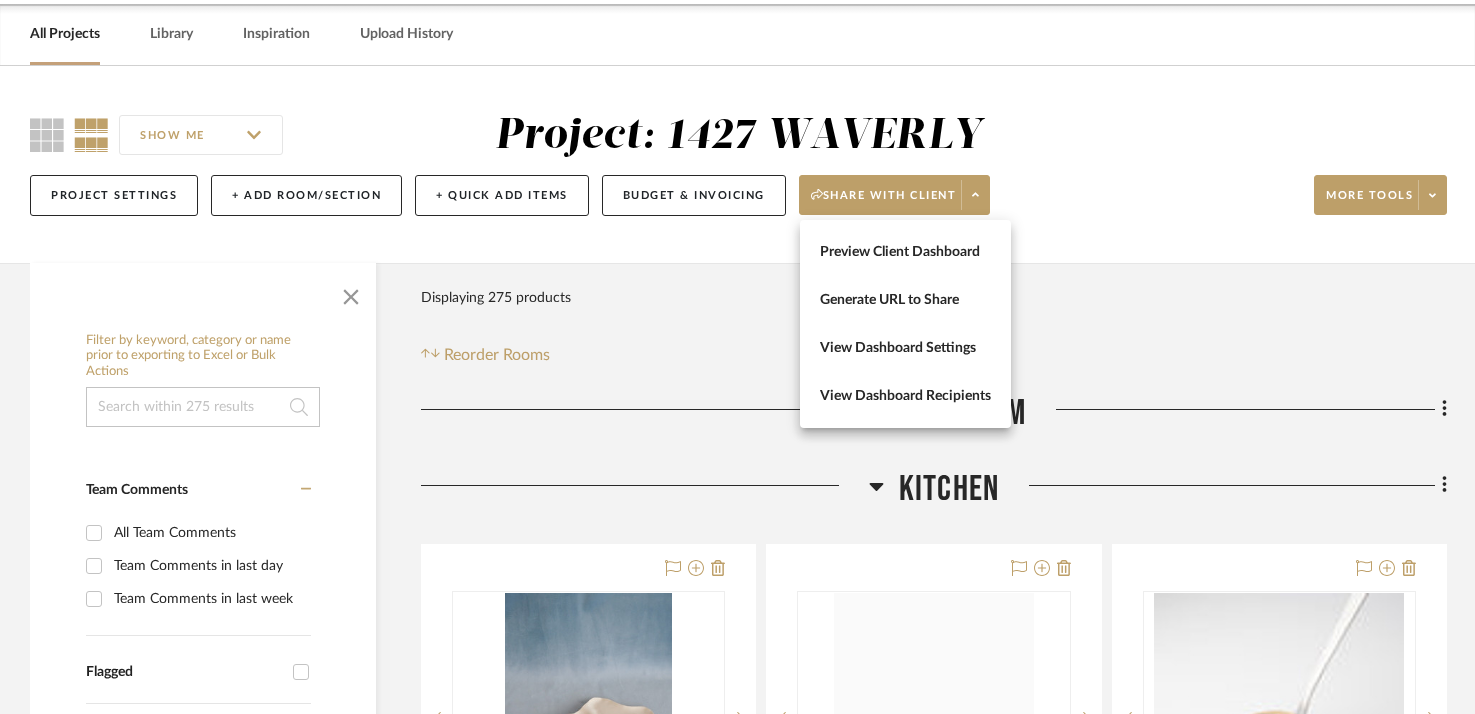 click at bounding box center (737, 357) 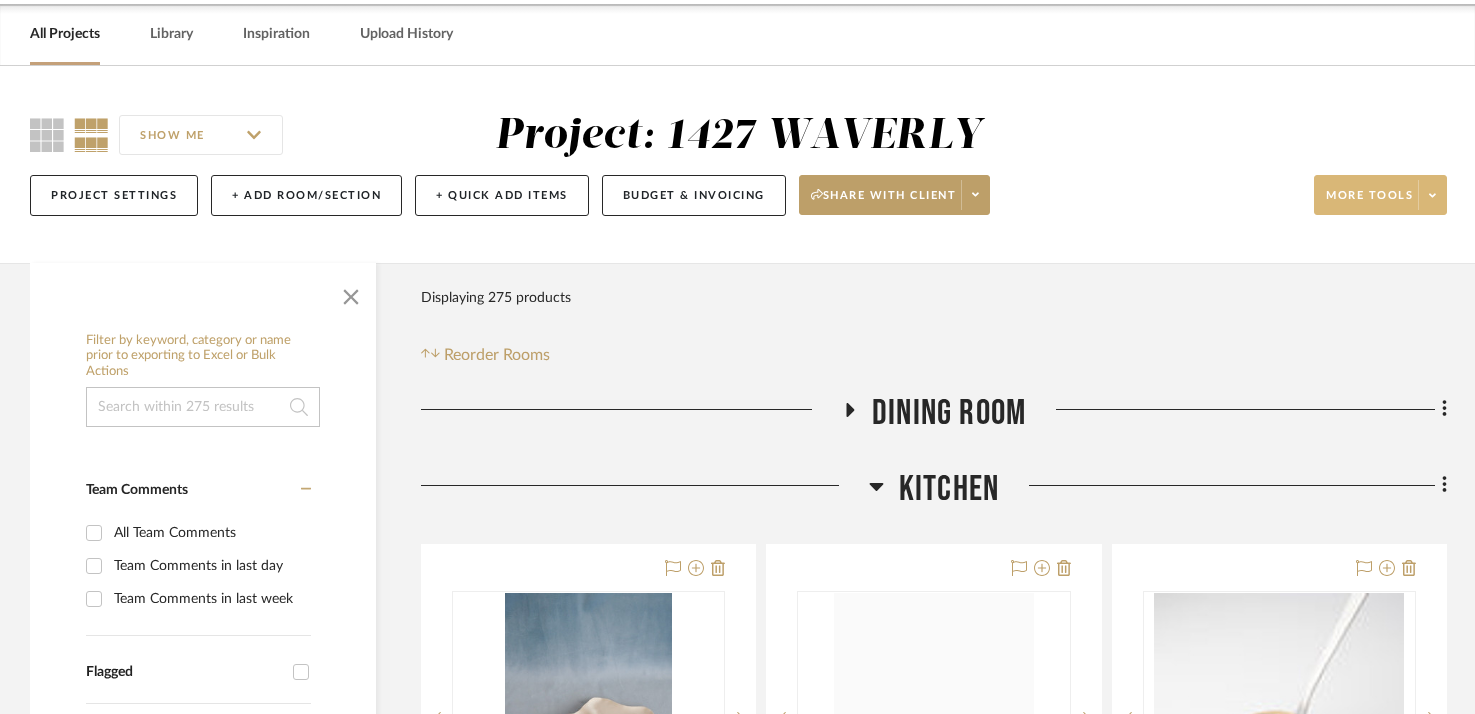 click 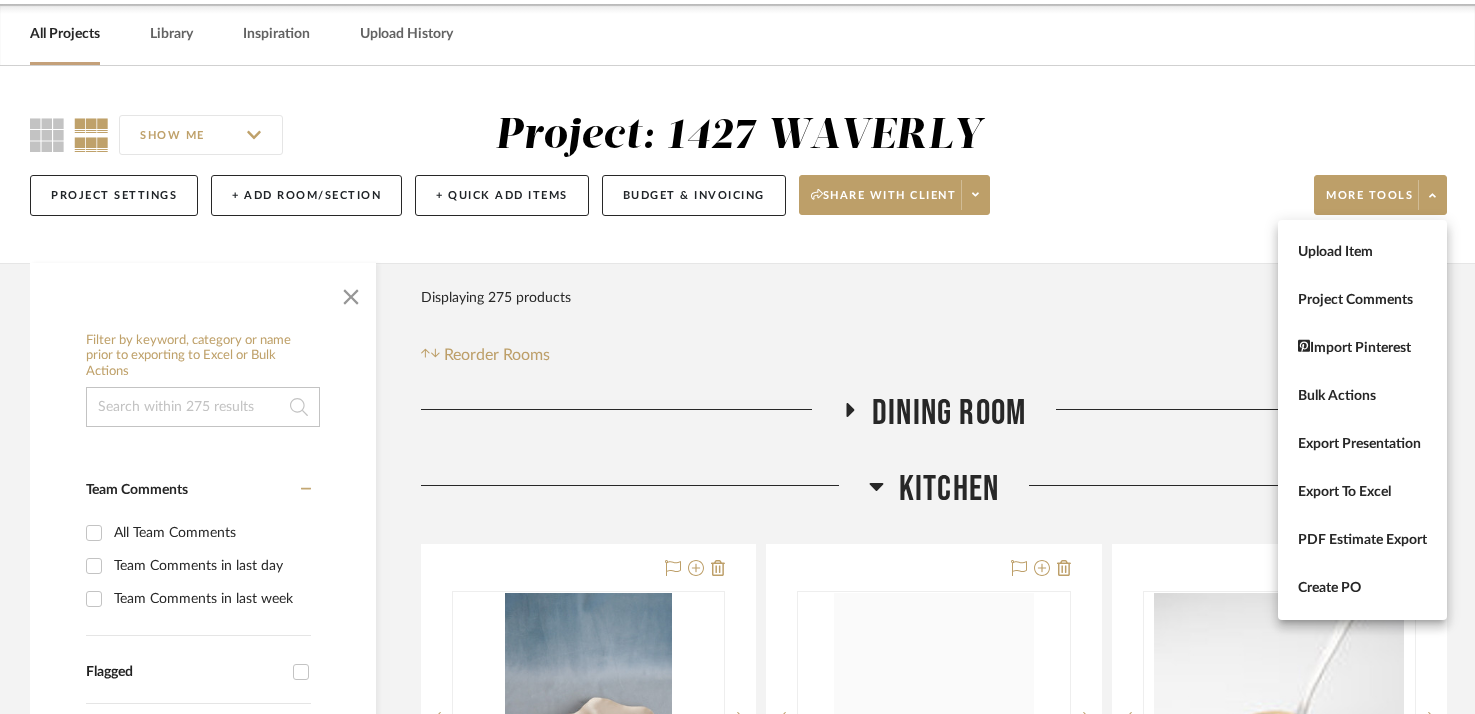 click at bounding box center [737, 357] 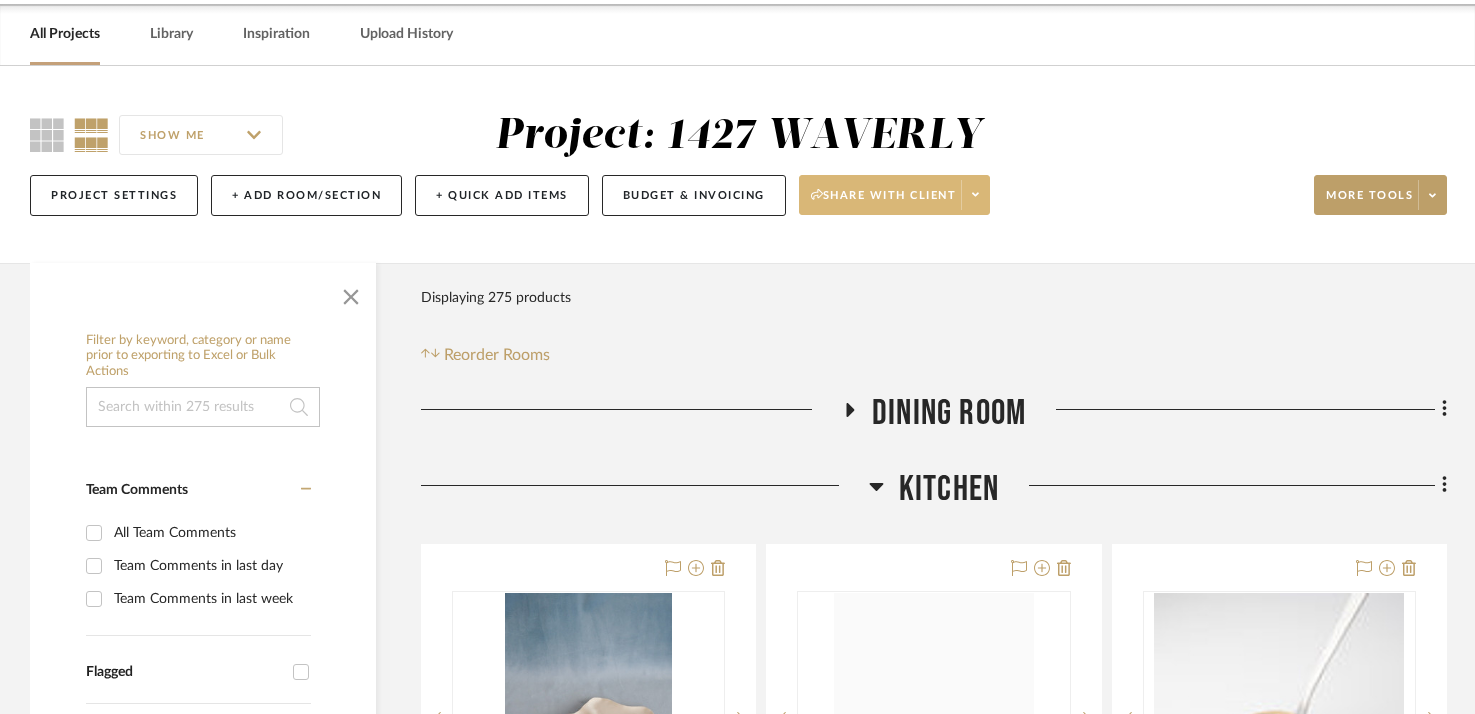 click 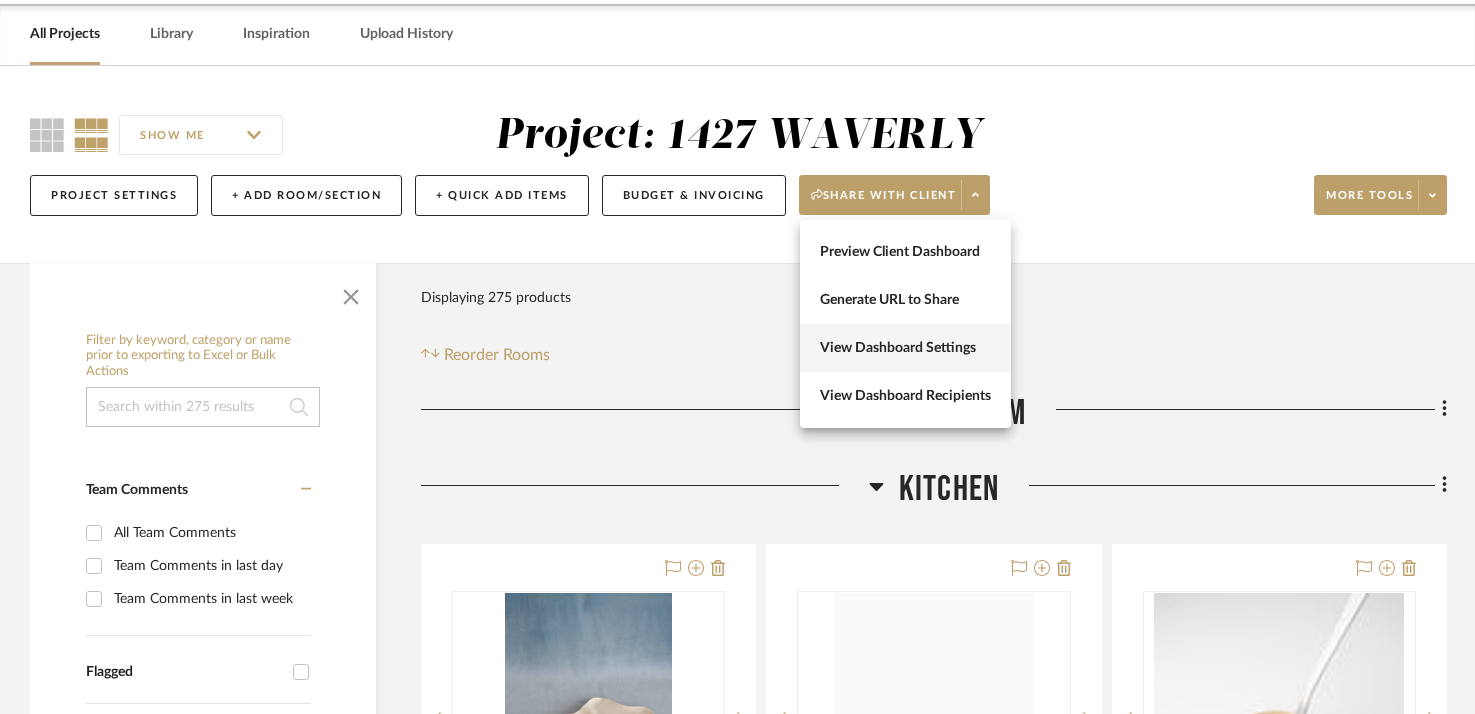 click on "View Dashboard Settings" at bounding box center [905, 348] 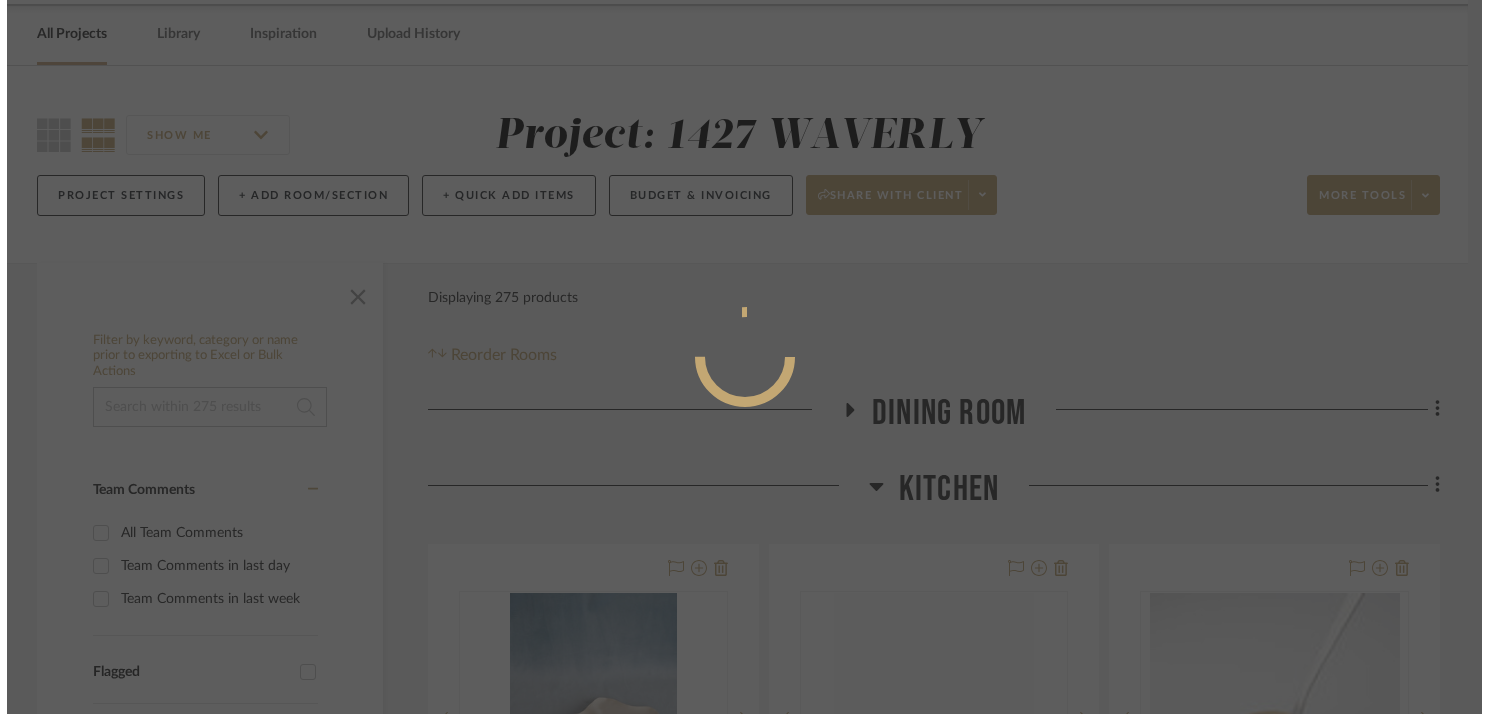scroll, scrollTop: 0, scrollLeft: 0, axis: both 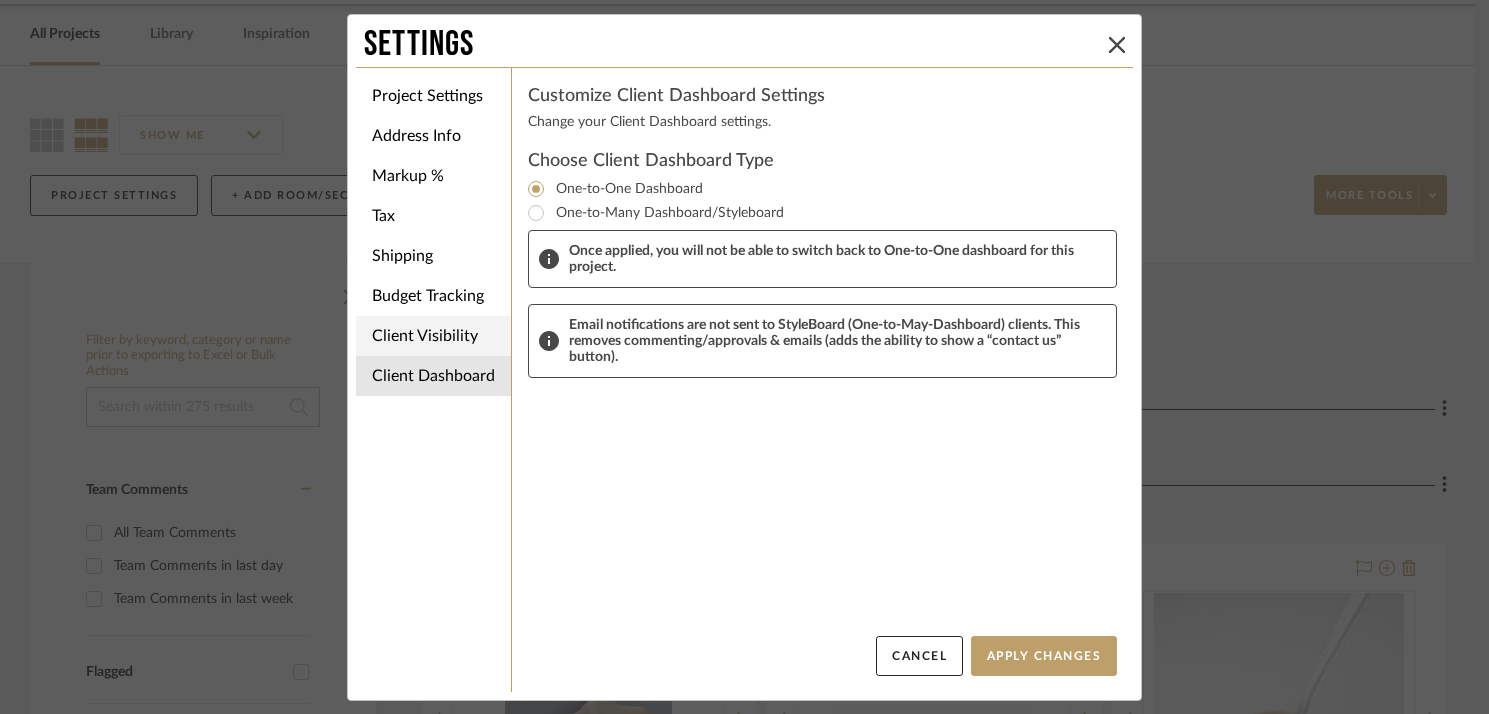 click on "Client Visibility" at bounding box center (433, 336) 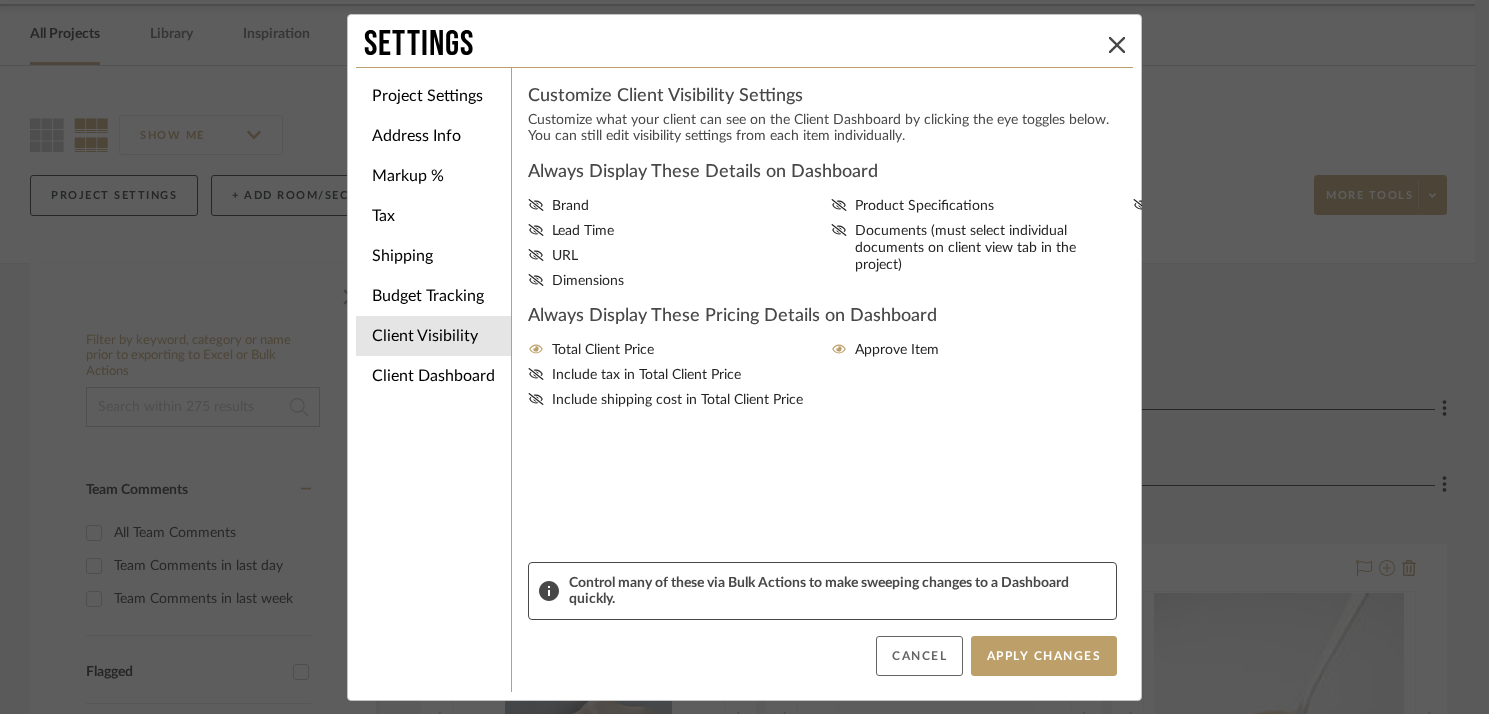 click on "Cancel" at bounding box center (919, 656) 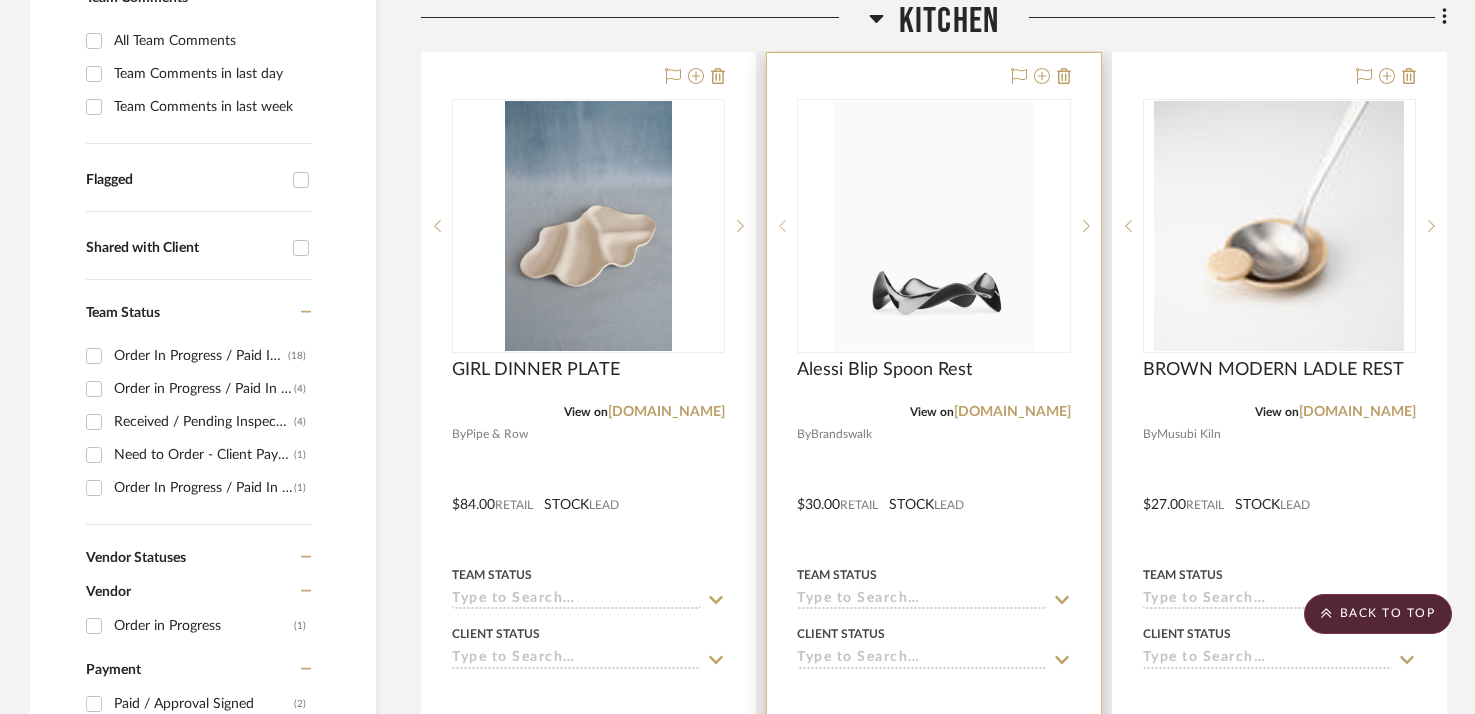 scroll, scrollTop: 574, scrollLeft: 0, axis: vertical 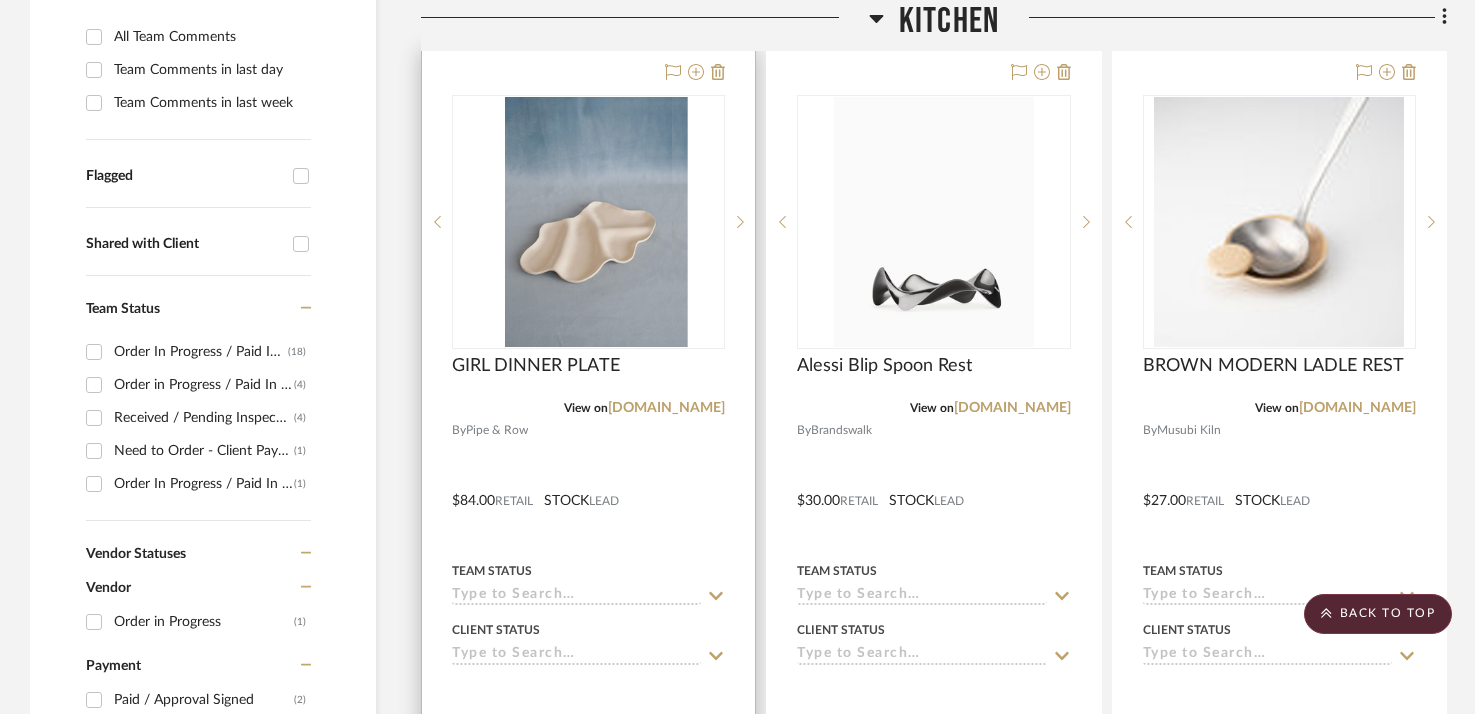 click at bounding box center [588, 486] 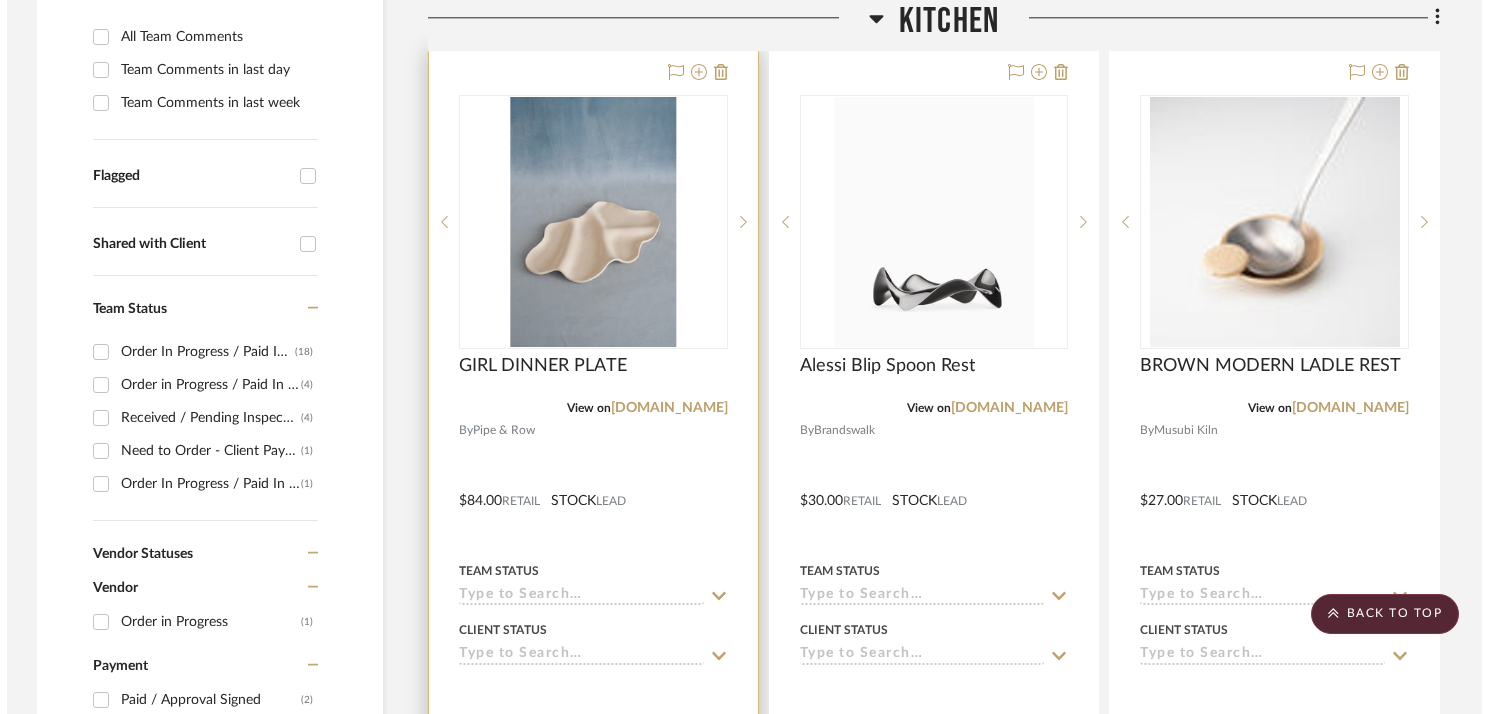 scroll, scrollTop: 0, scrollLeft: 0, axis: both 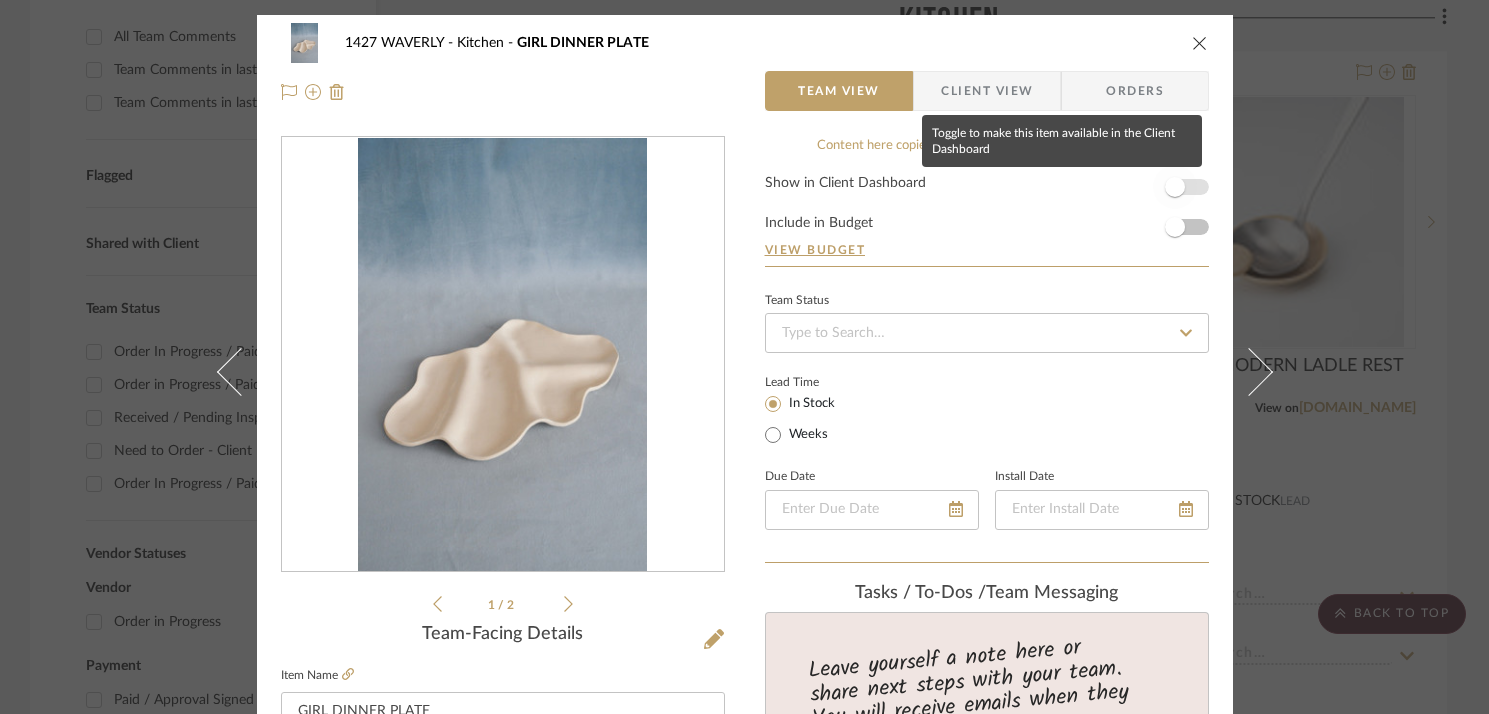 click at bounding box center [1175, 187] 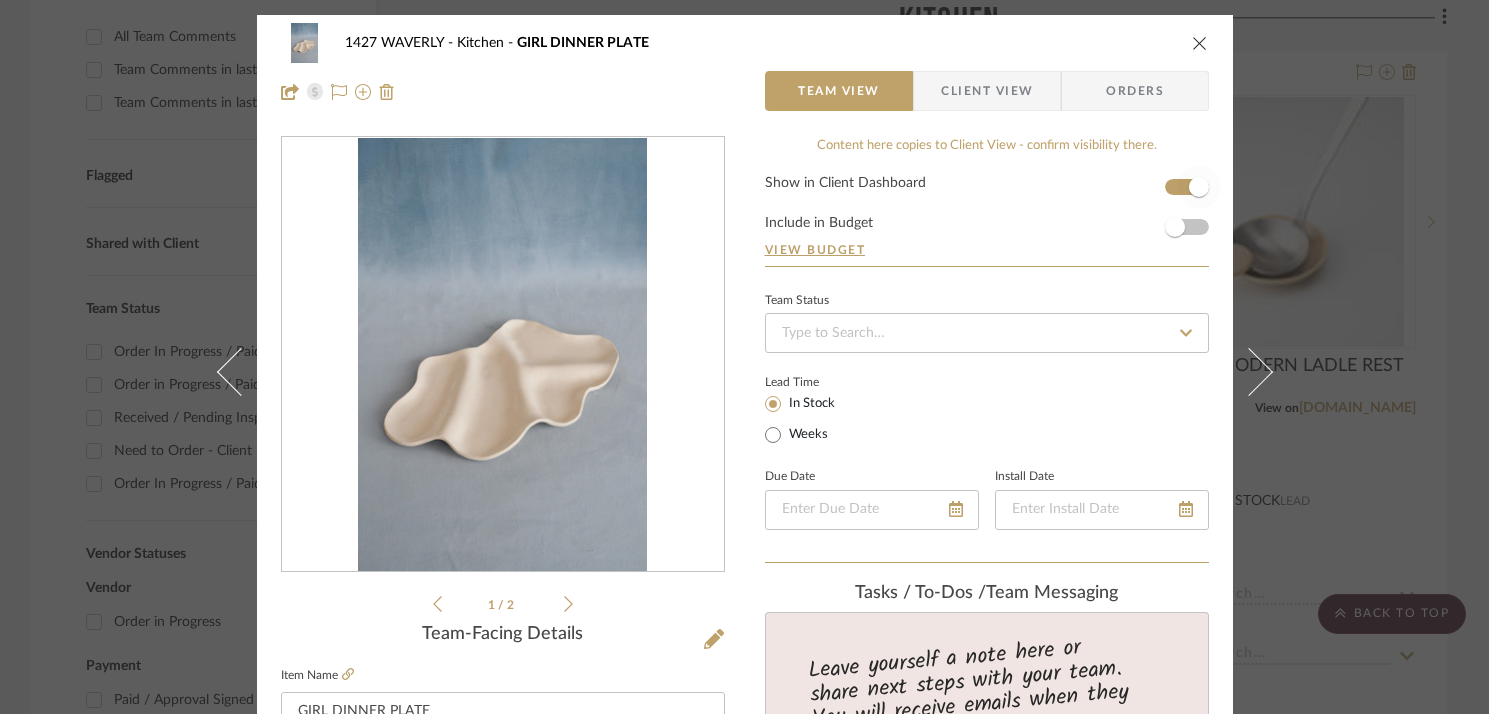 type 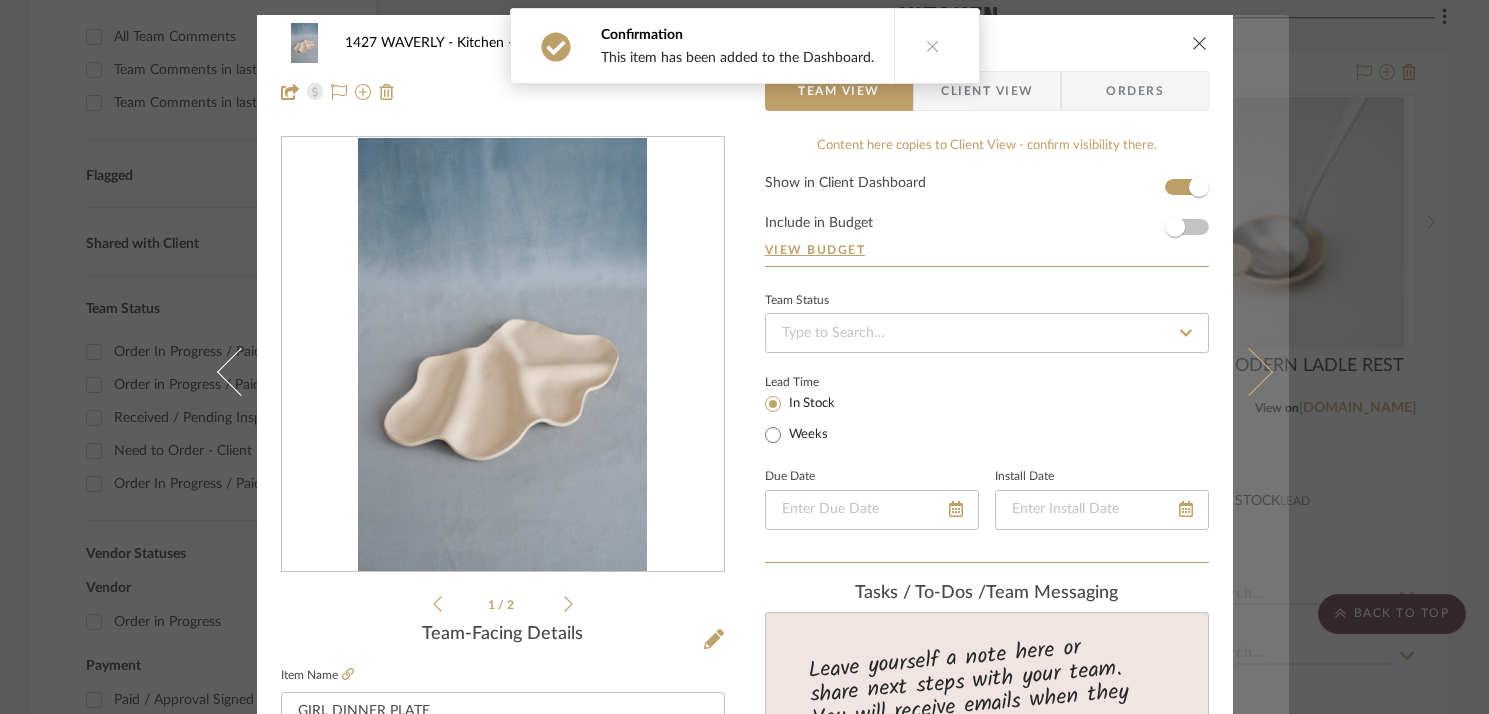 click at bounding box center [1248, 372] 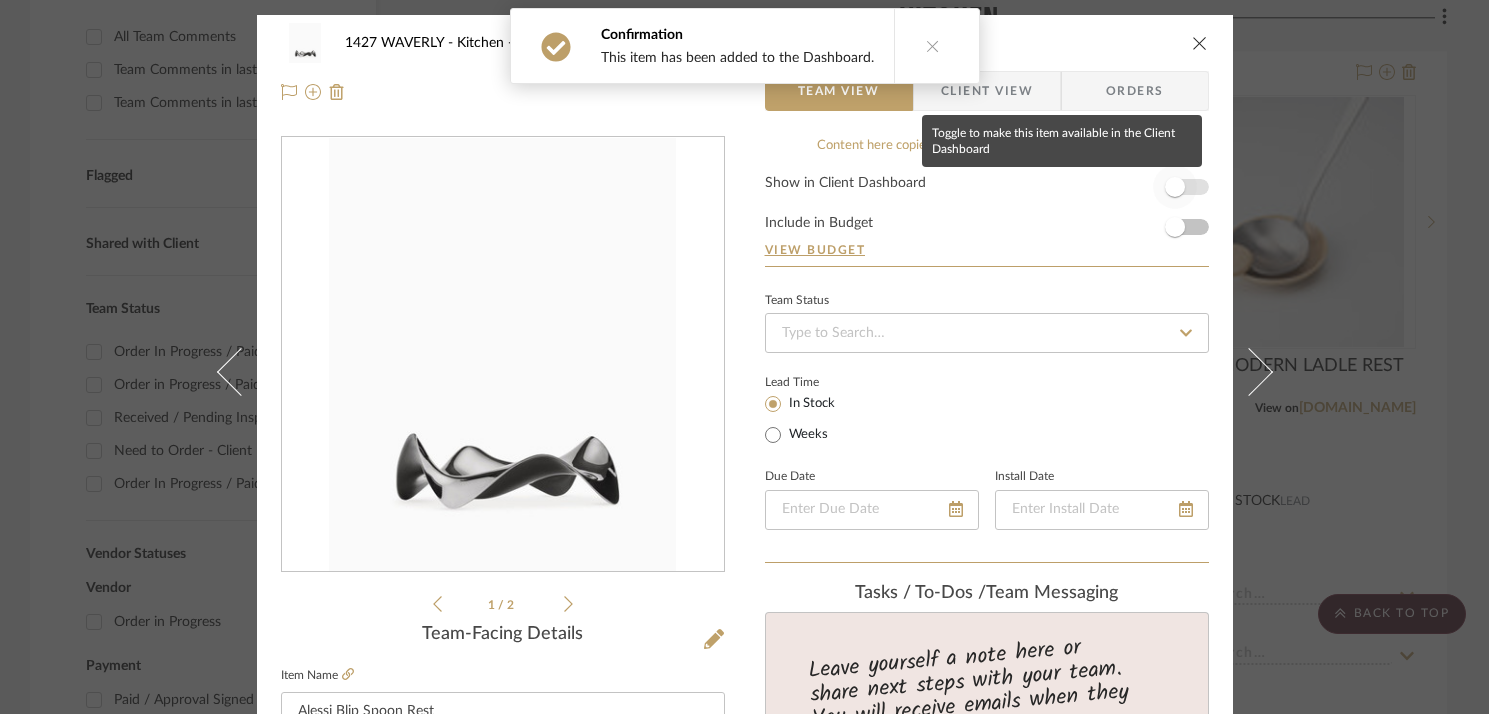 click at bounding box center [1175, 187] 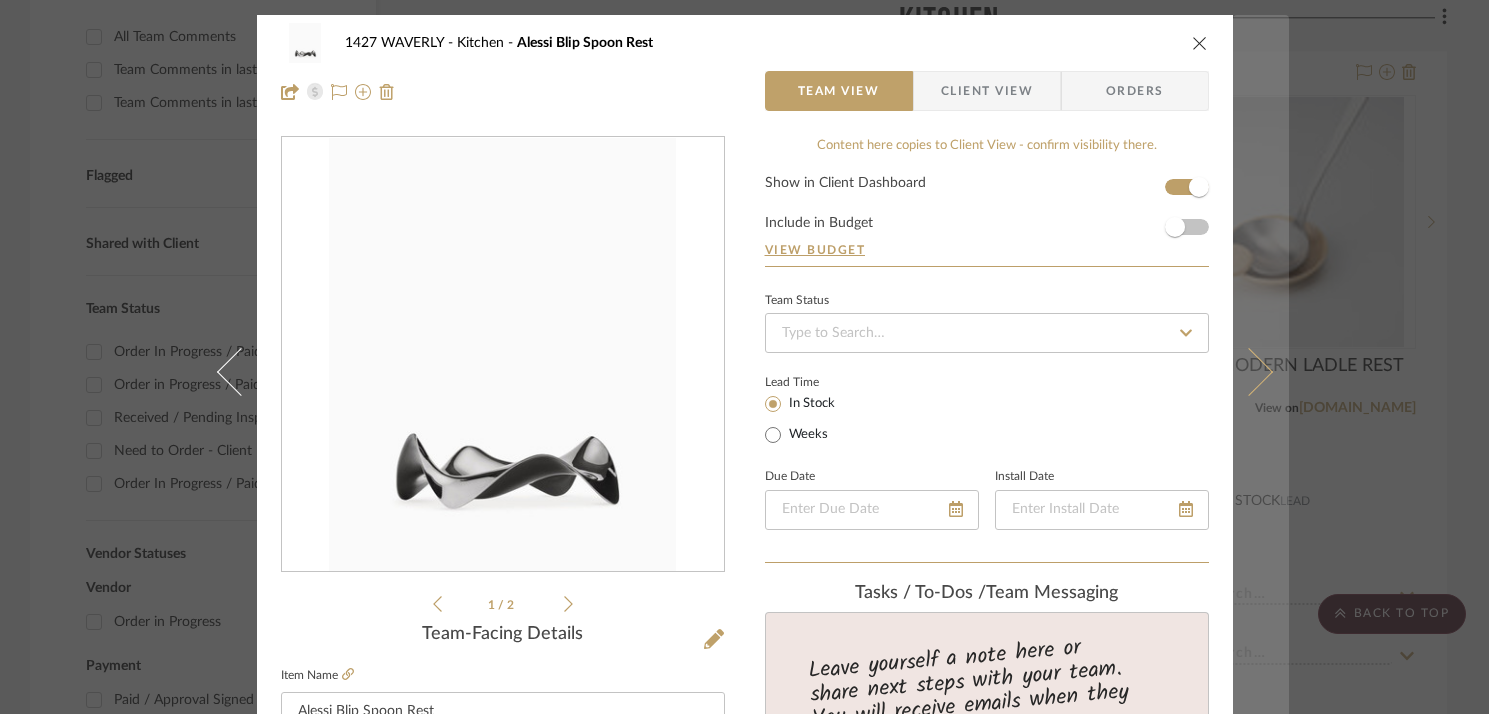 type 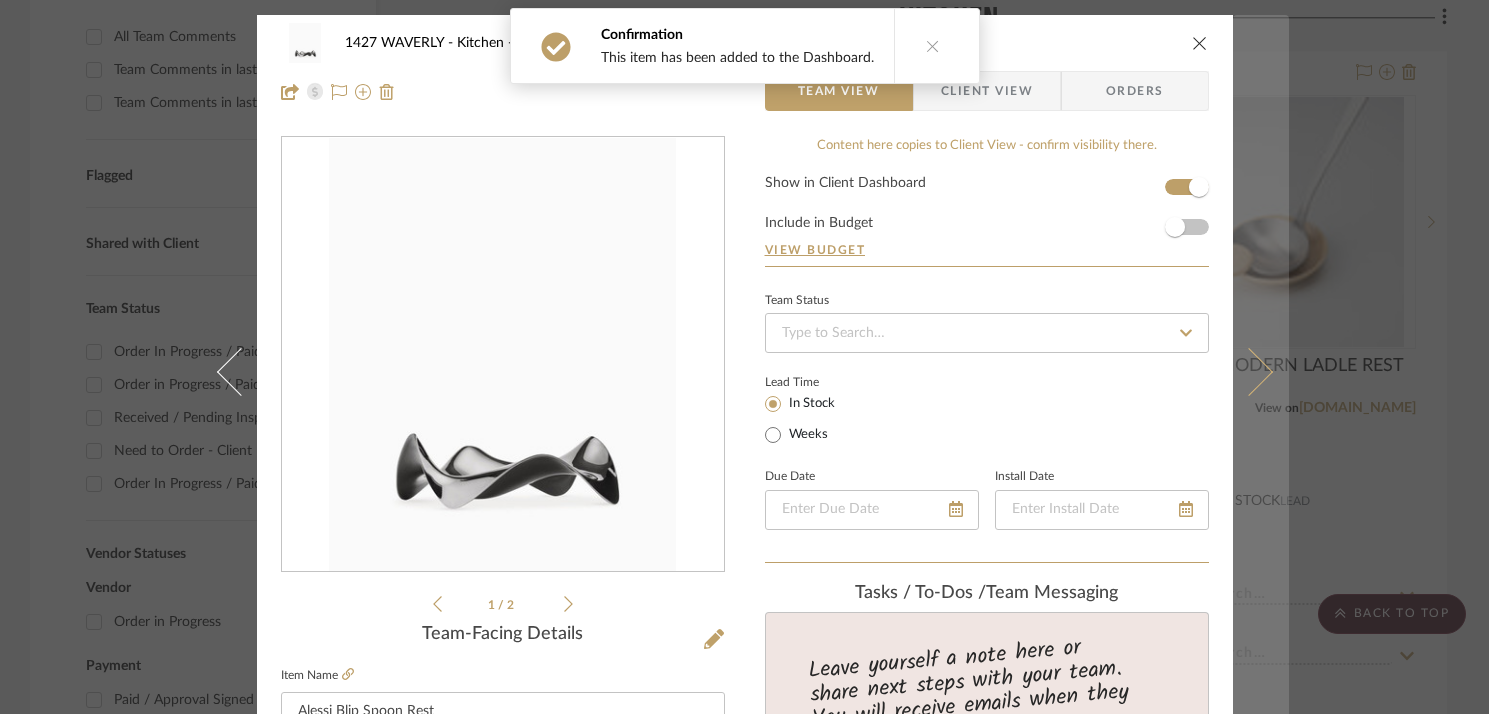 click at bounding box center (1261, 372) 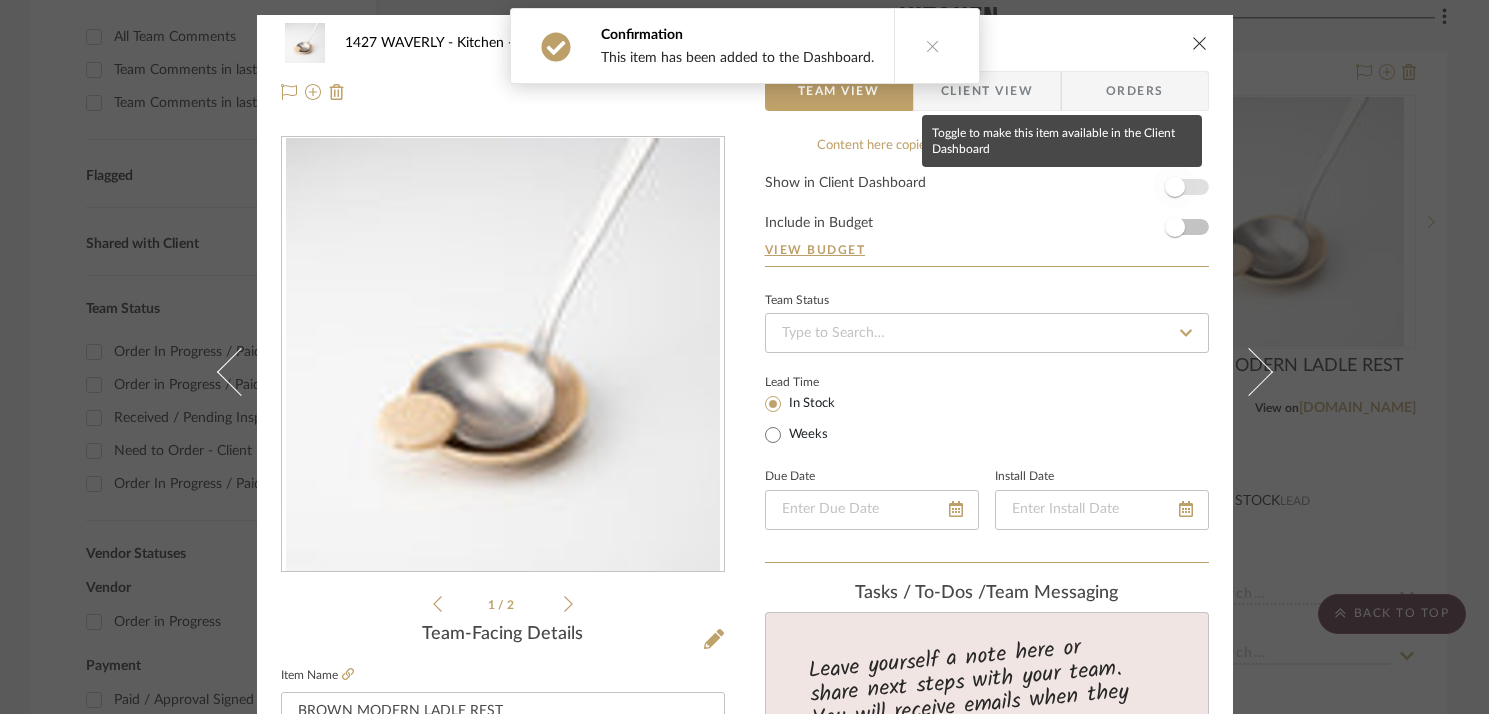 click at bounding box center [1175, 187] 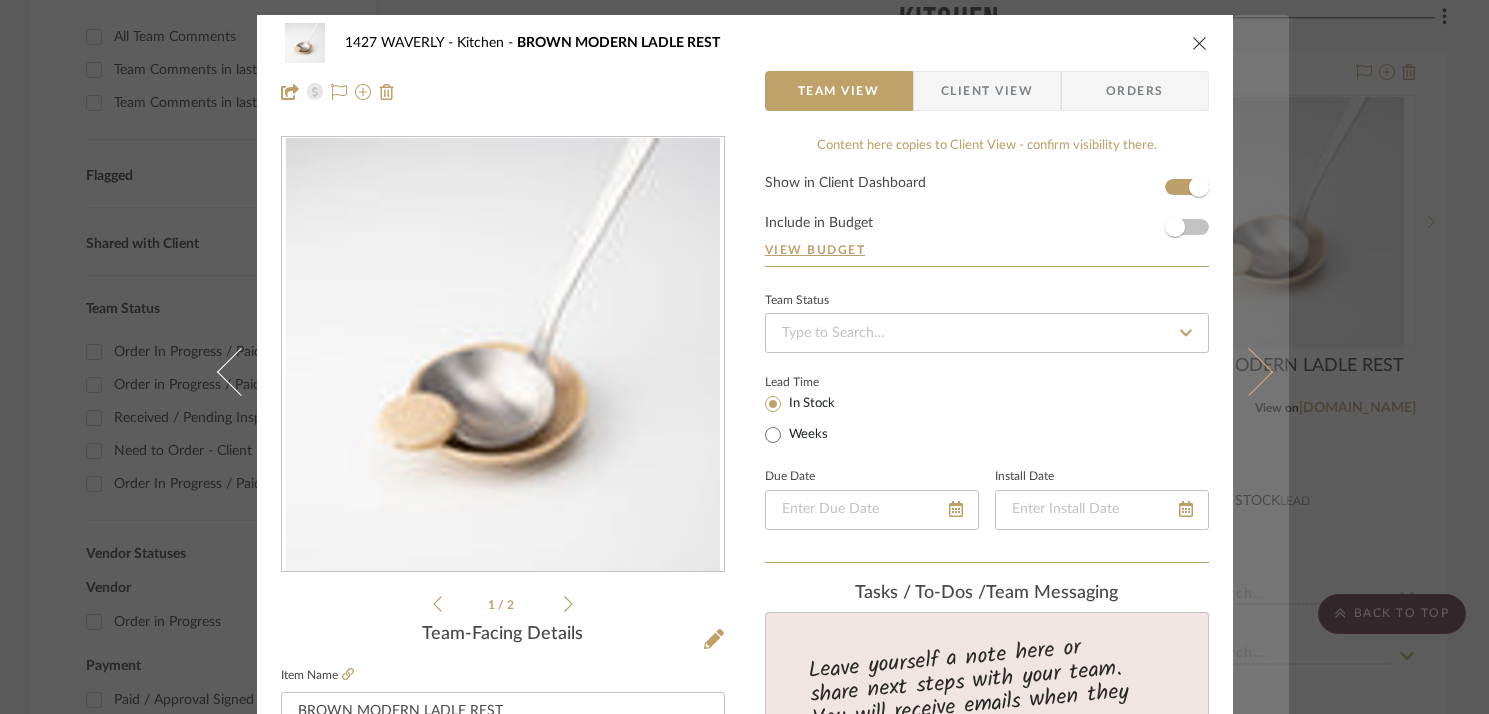type 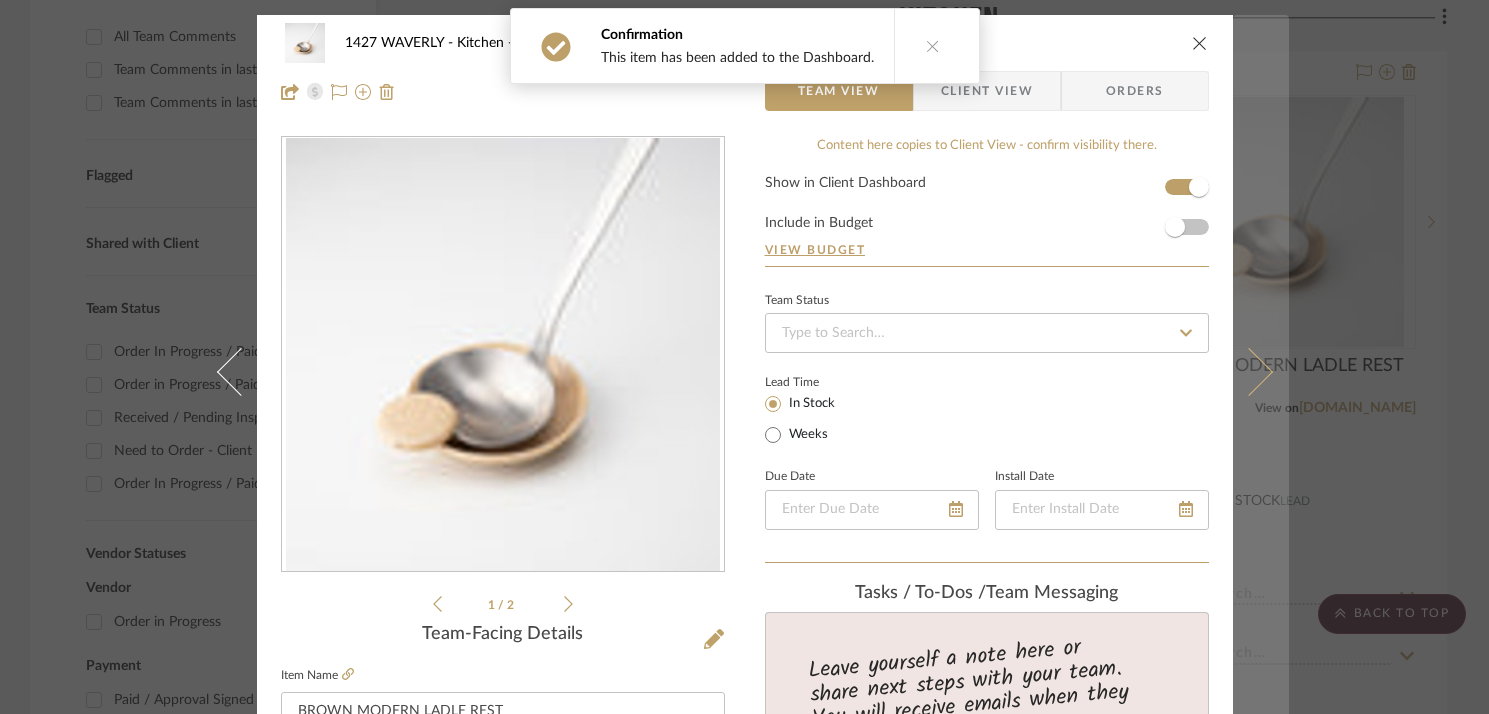 click at bounding box center [1261, 372] 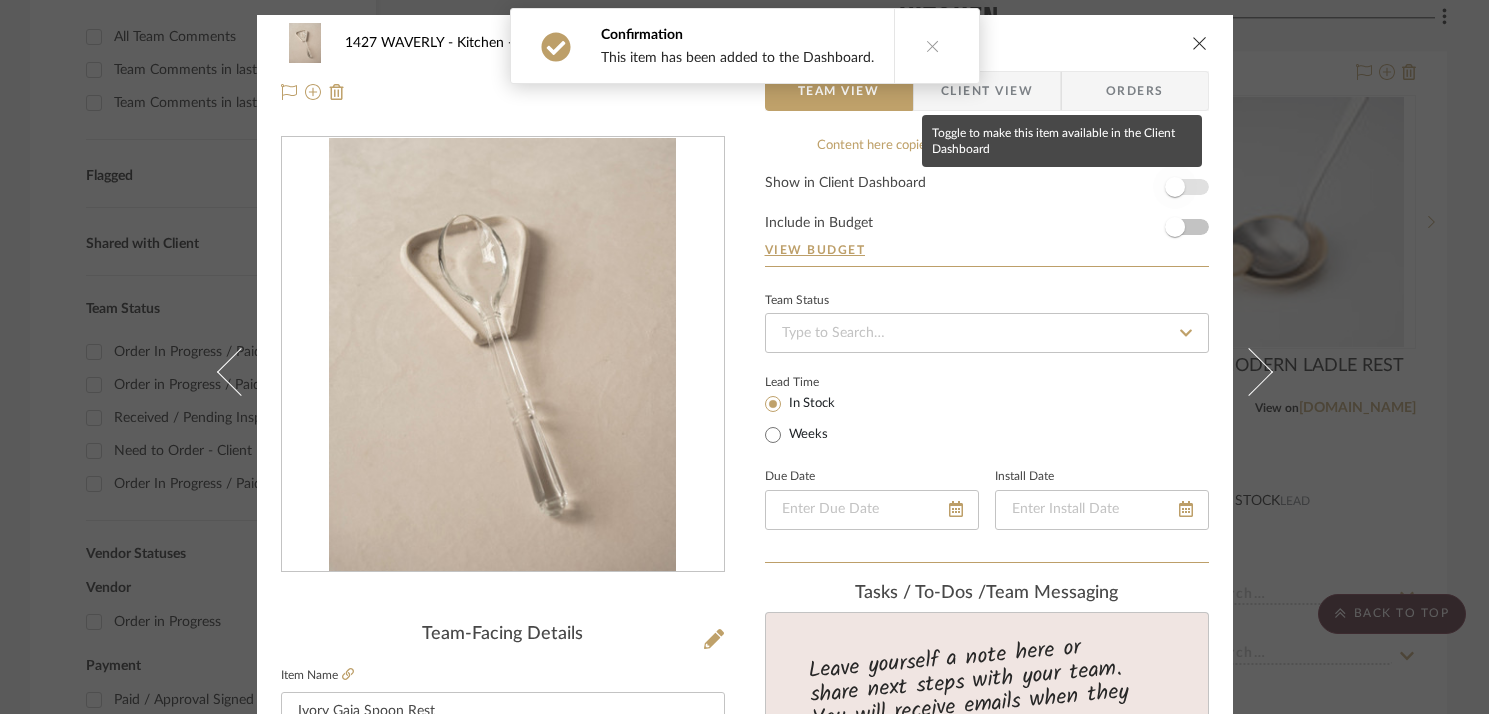 click at bounding box center (1175, 187) 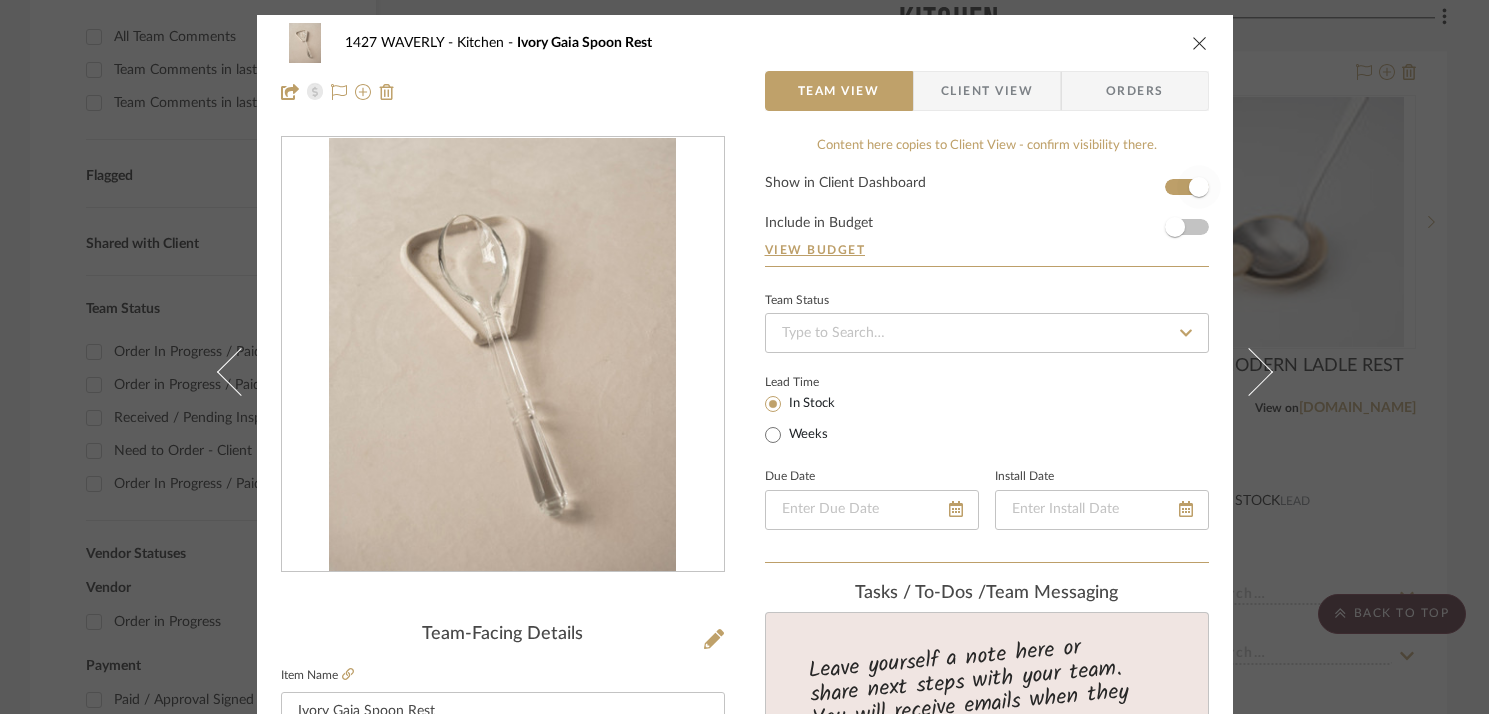 type 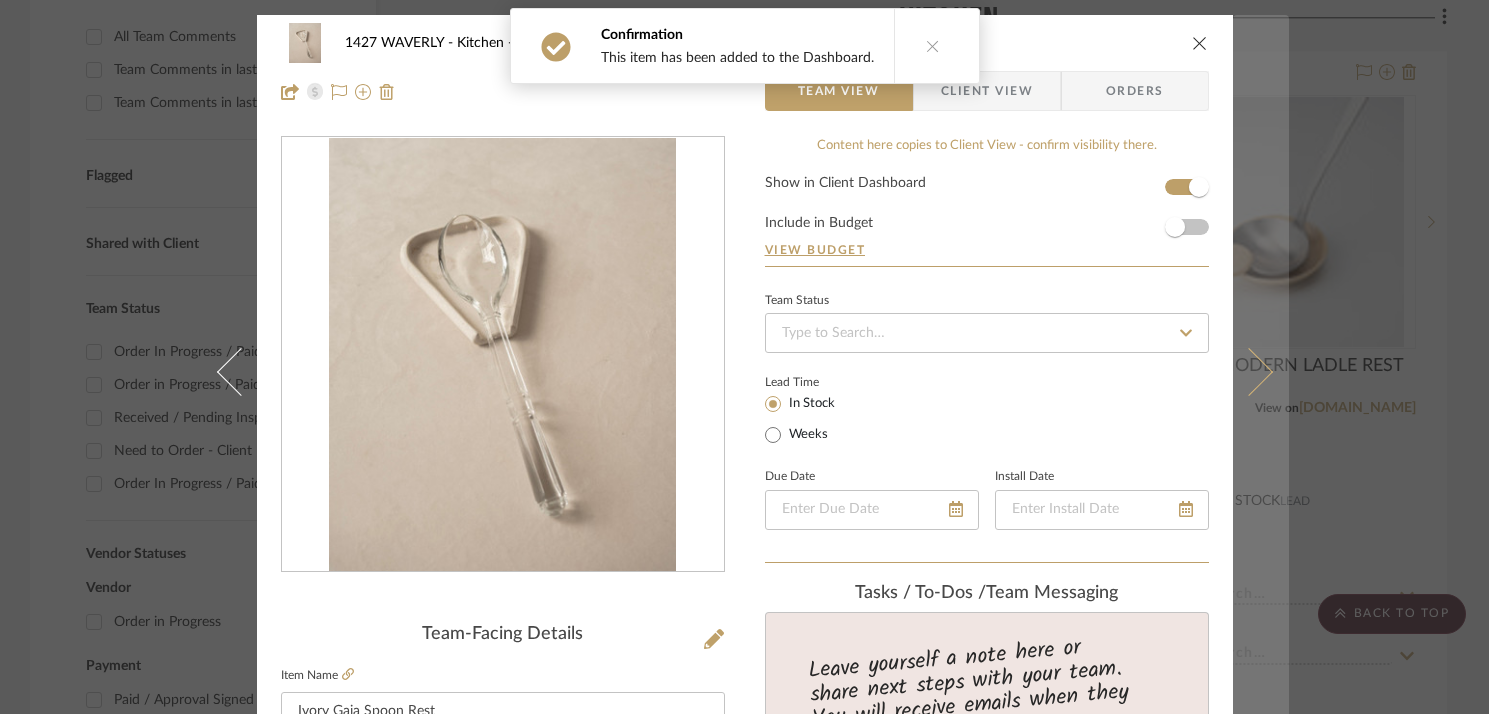 click at bounding box center [1261, 372] 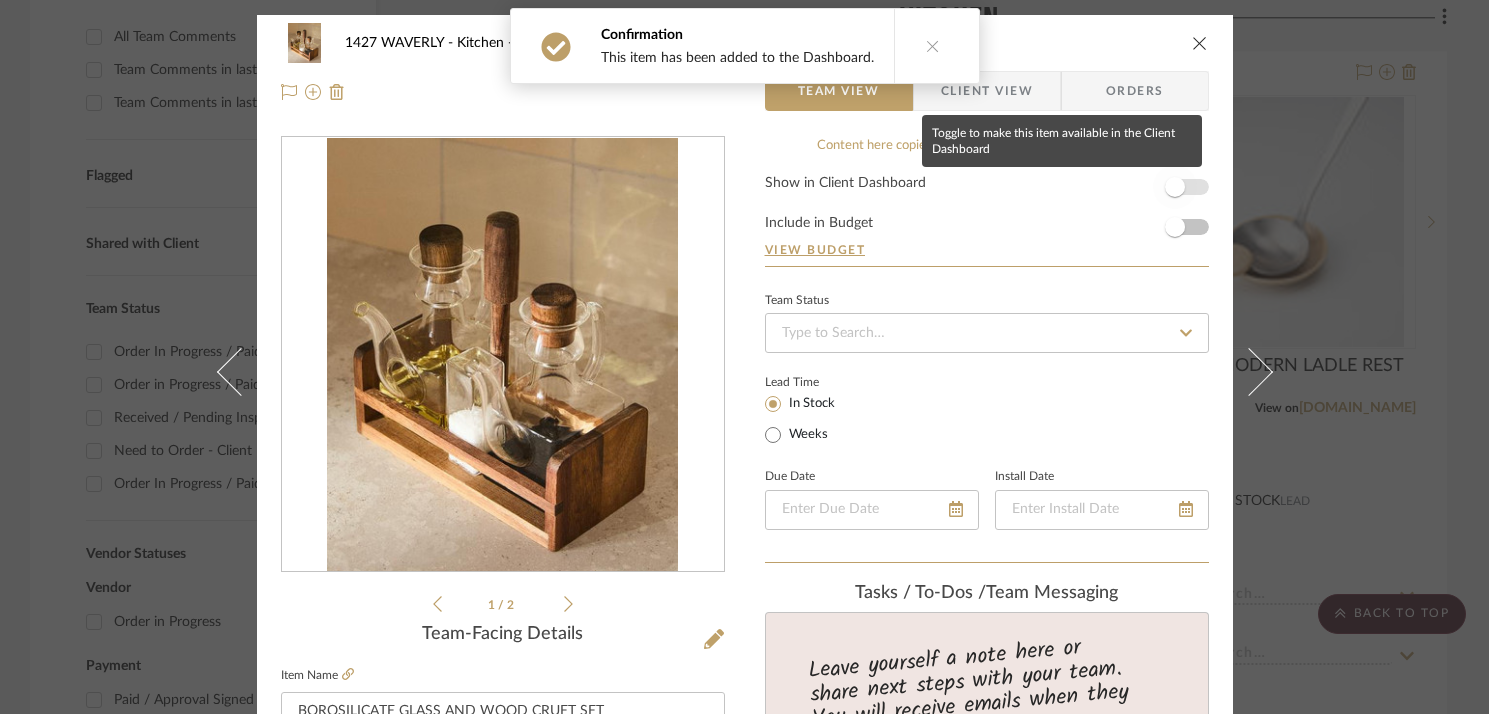 click at bounding box center (1175, 187) 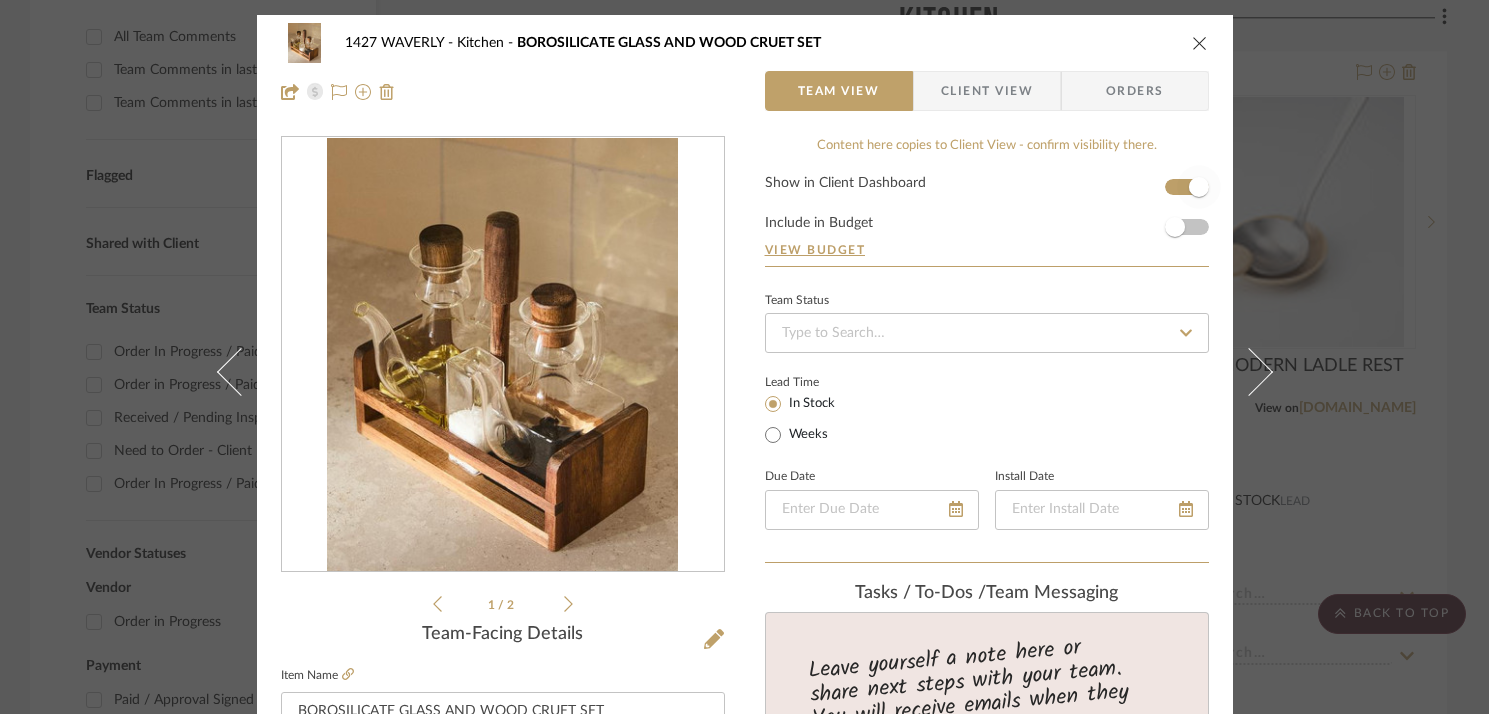 type 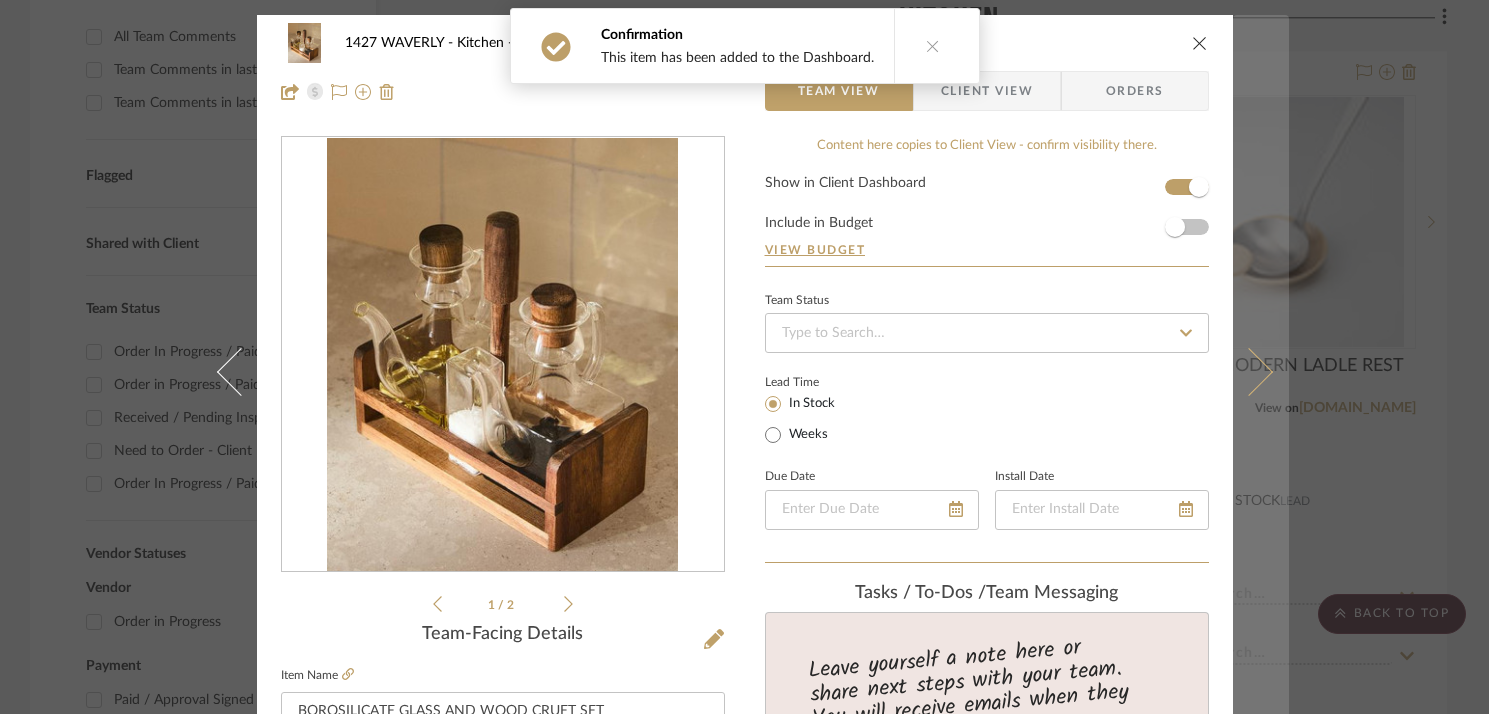 click at bounding box center [1261, 372] 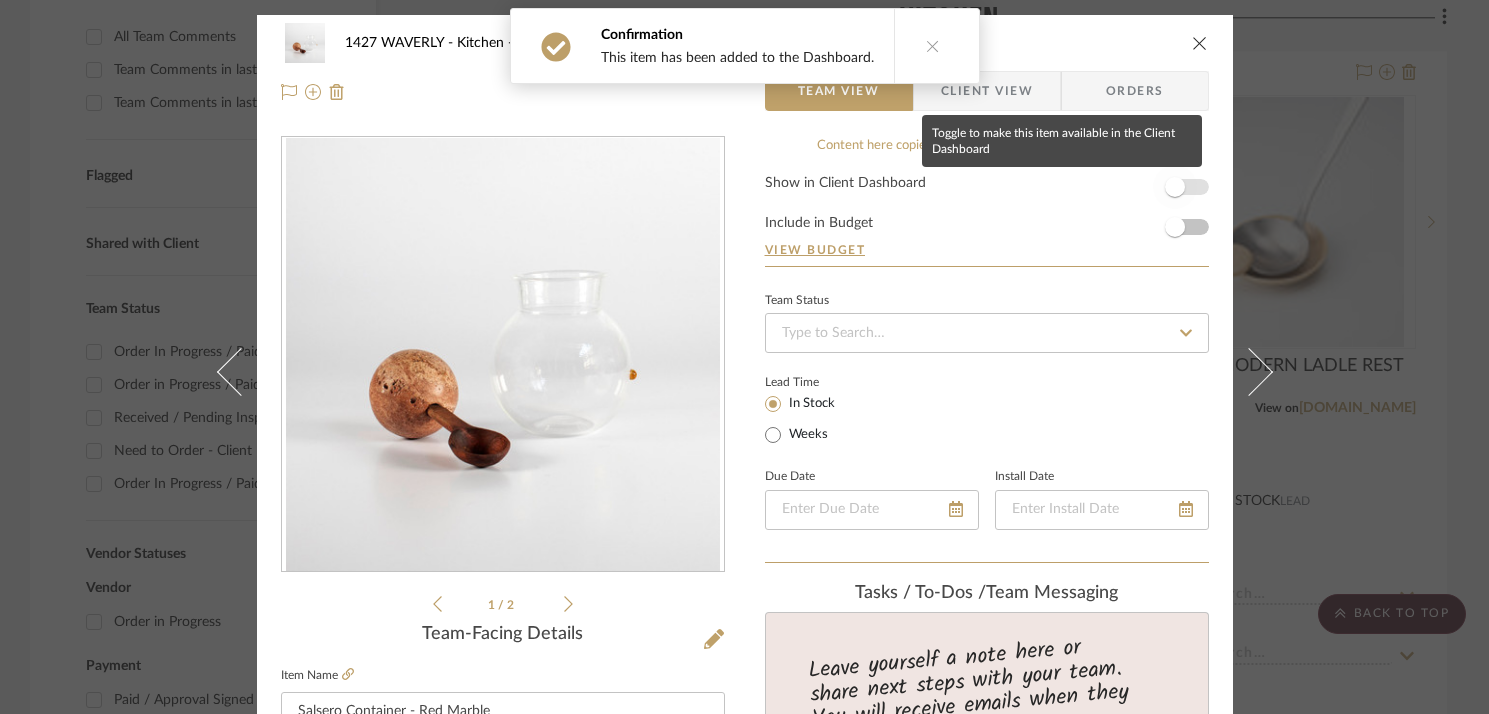 click at bounding box center [1175, 187] 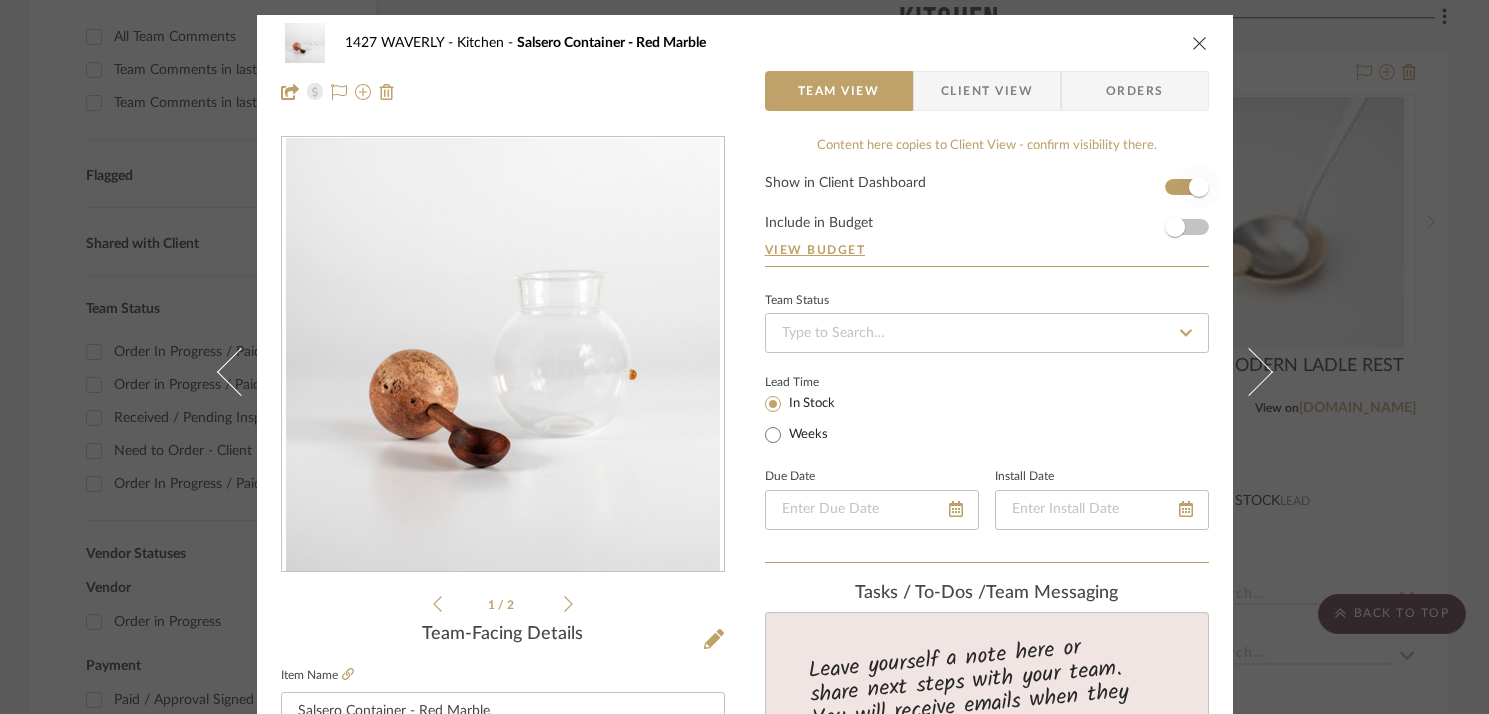 type 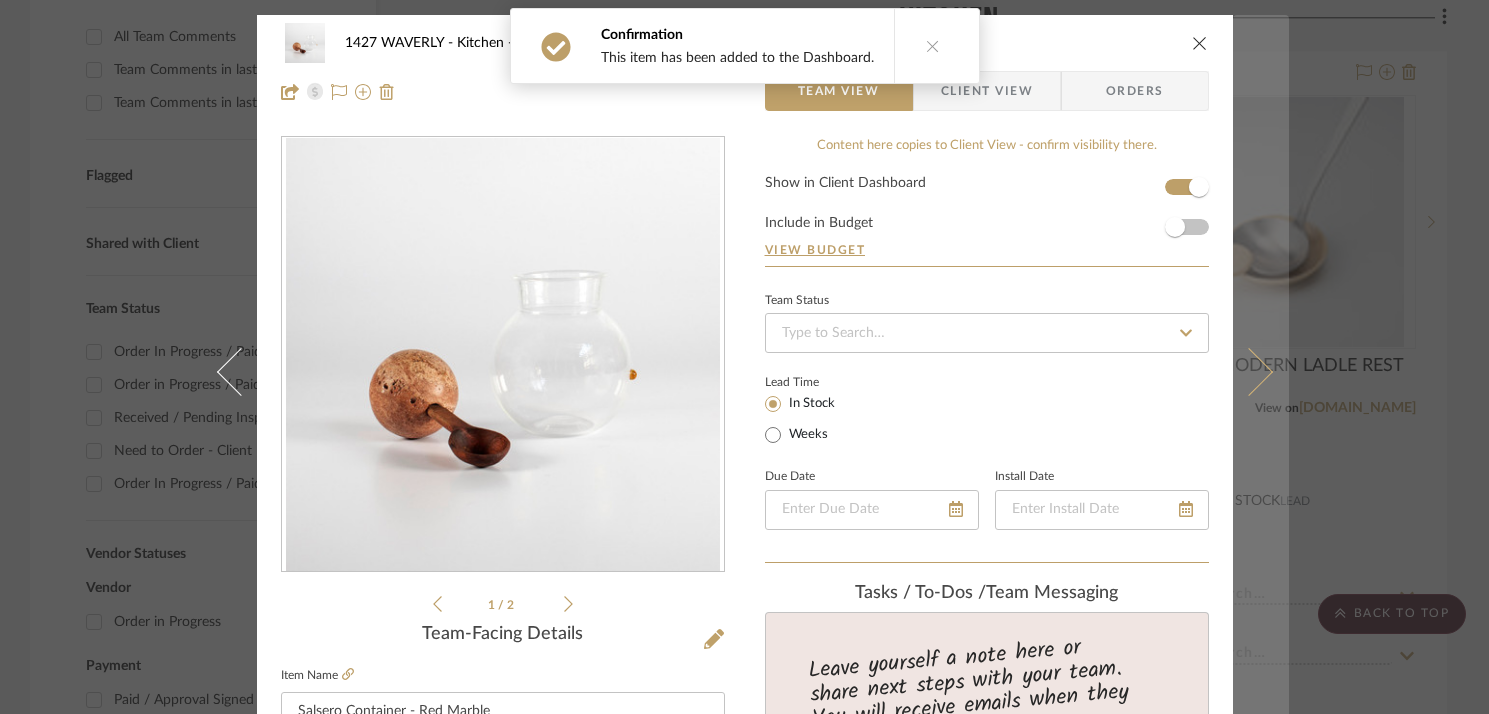 click at bounding box center [1261, 372] 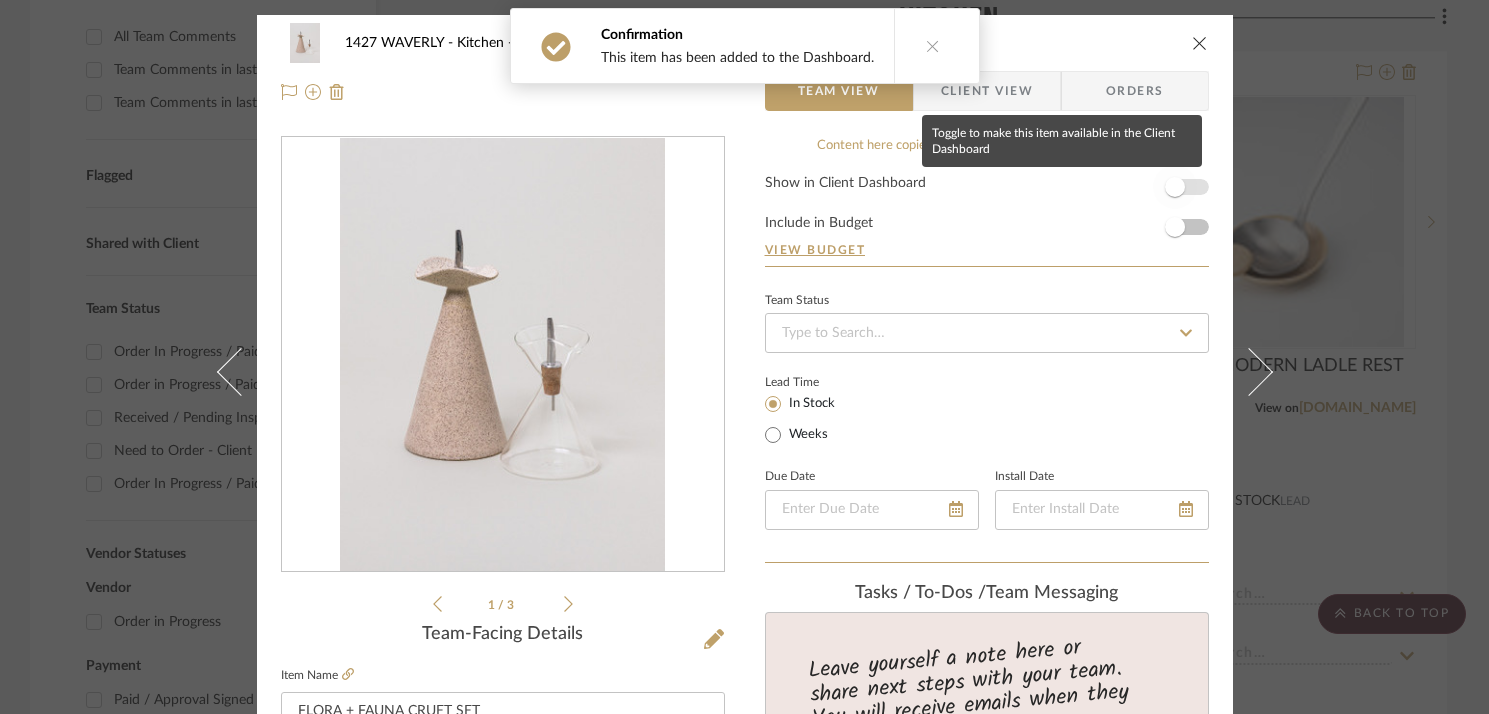 click at bounding box center (1175, 187) 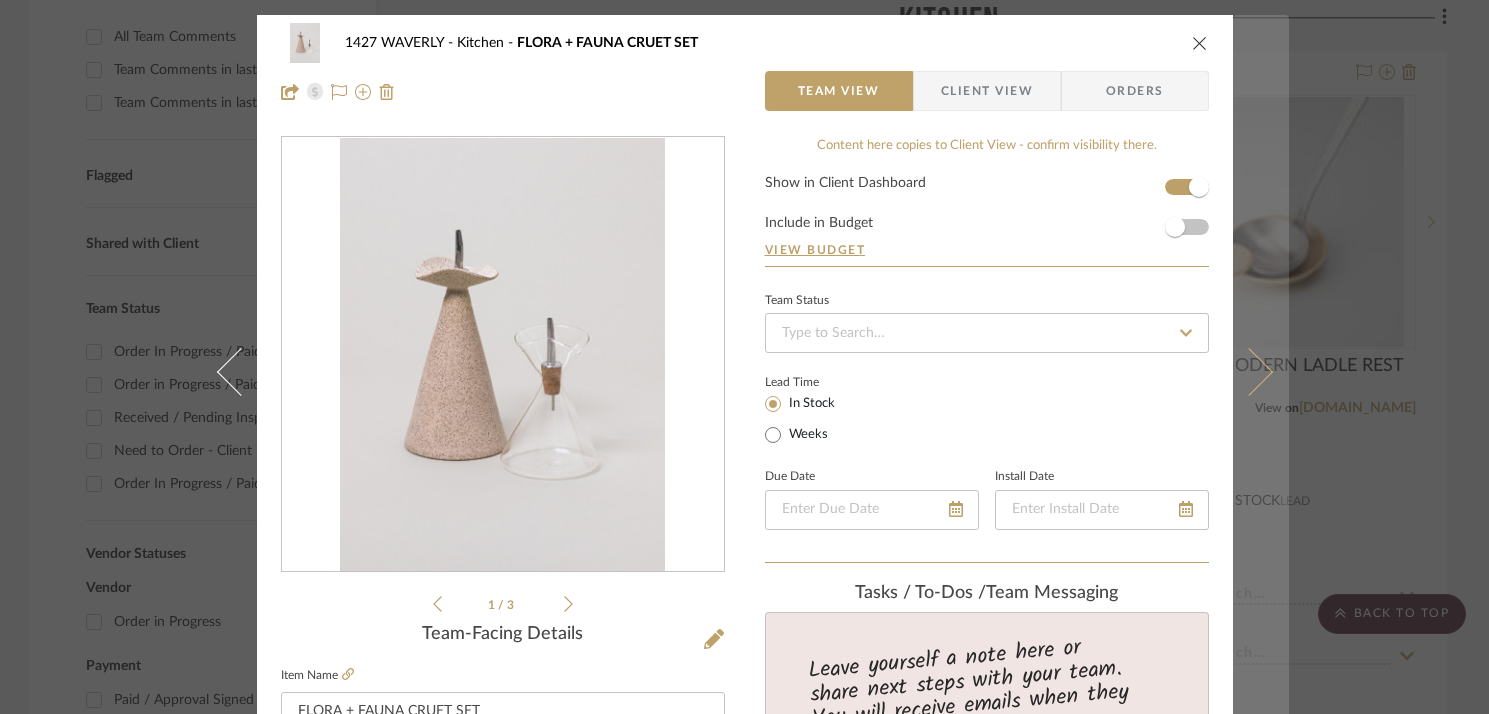 type 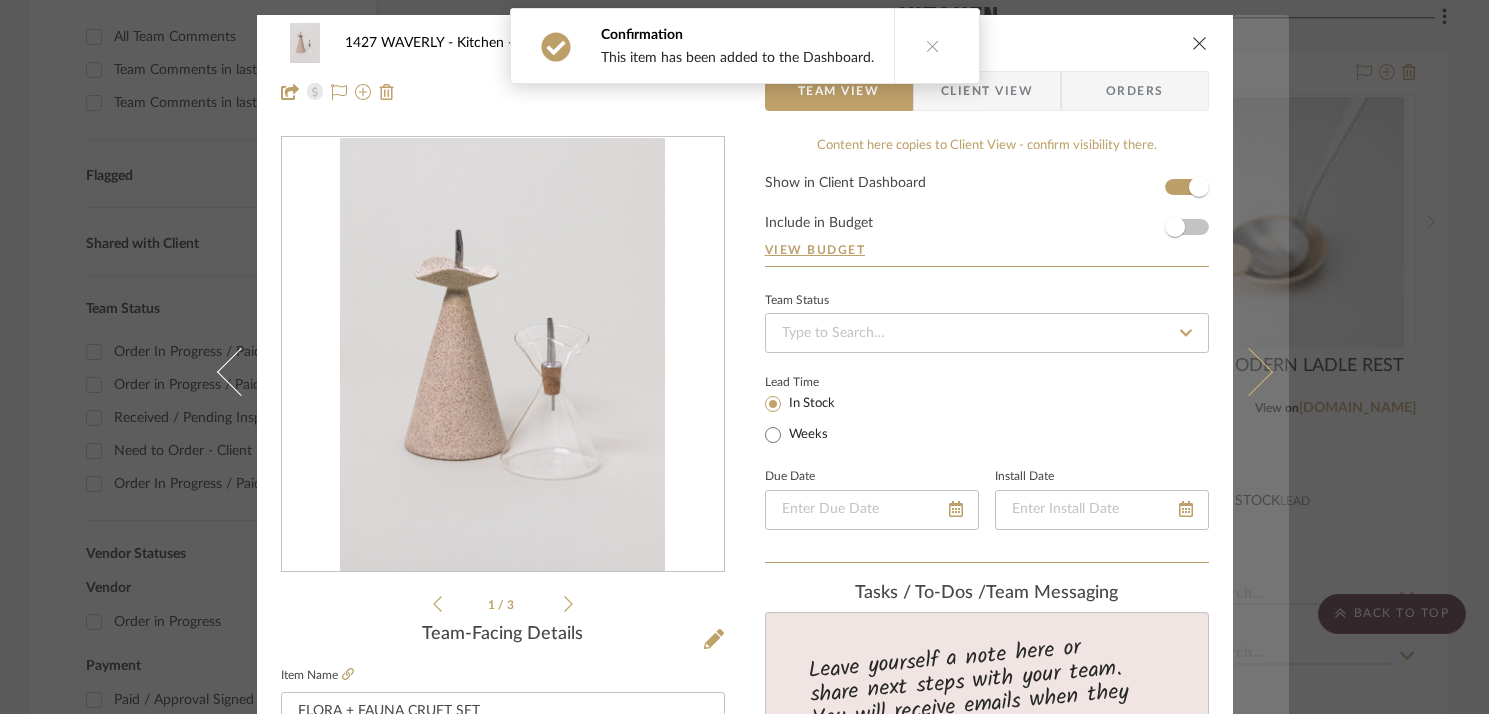 click at bounding box center (1261, 372) 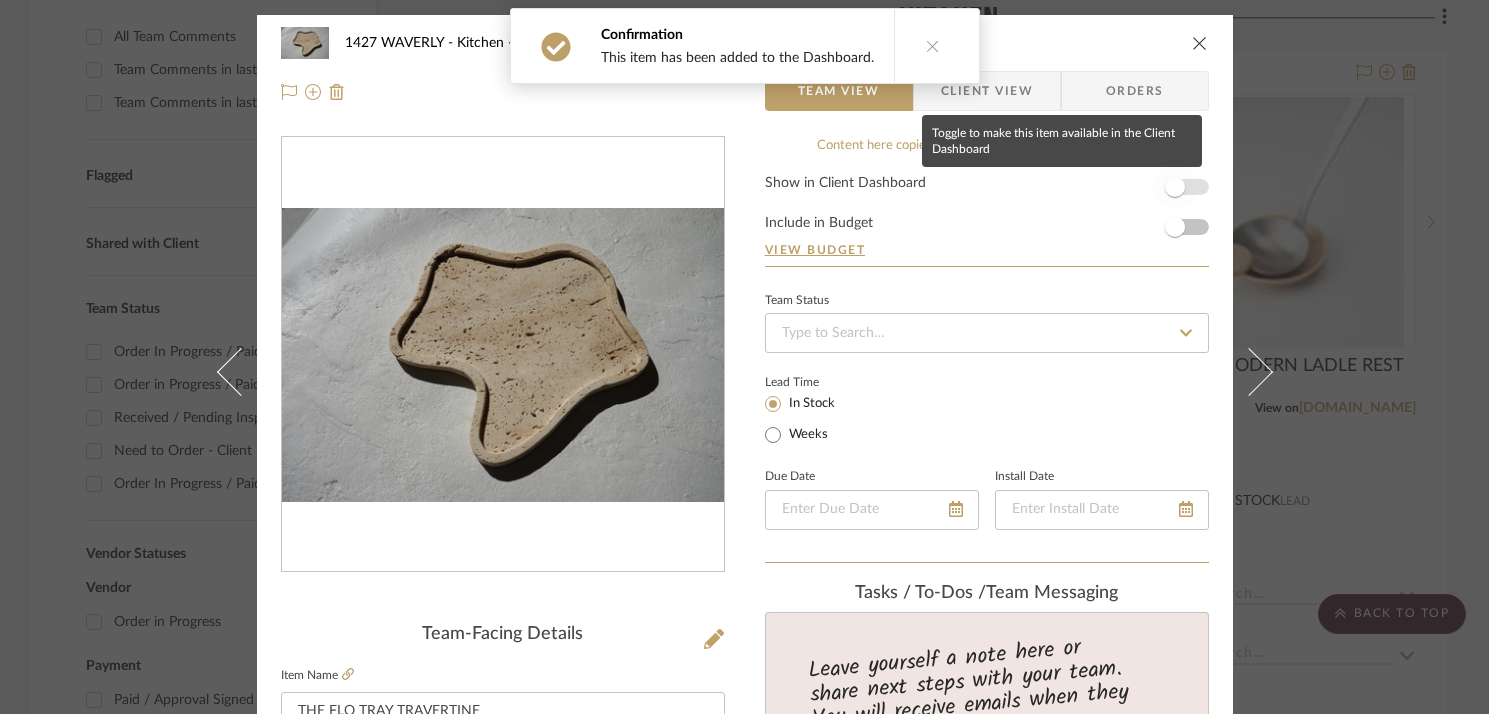 click at bounding box center [1175, 187] 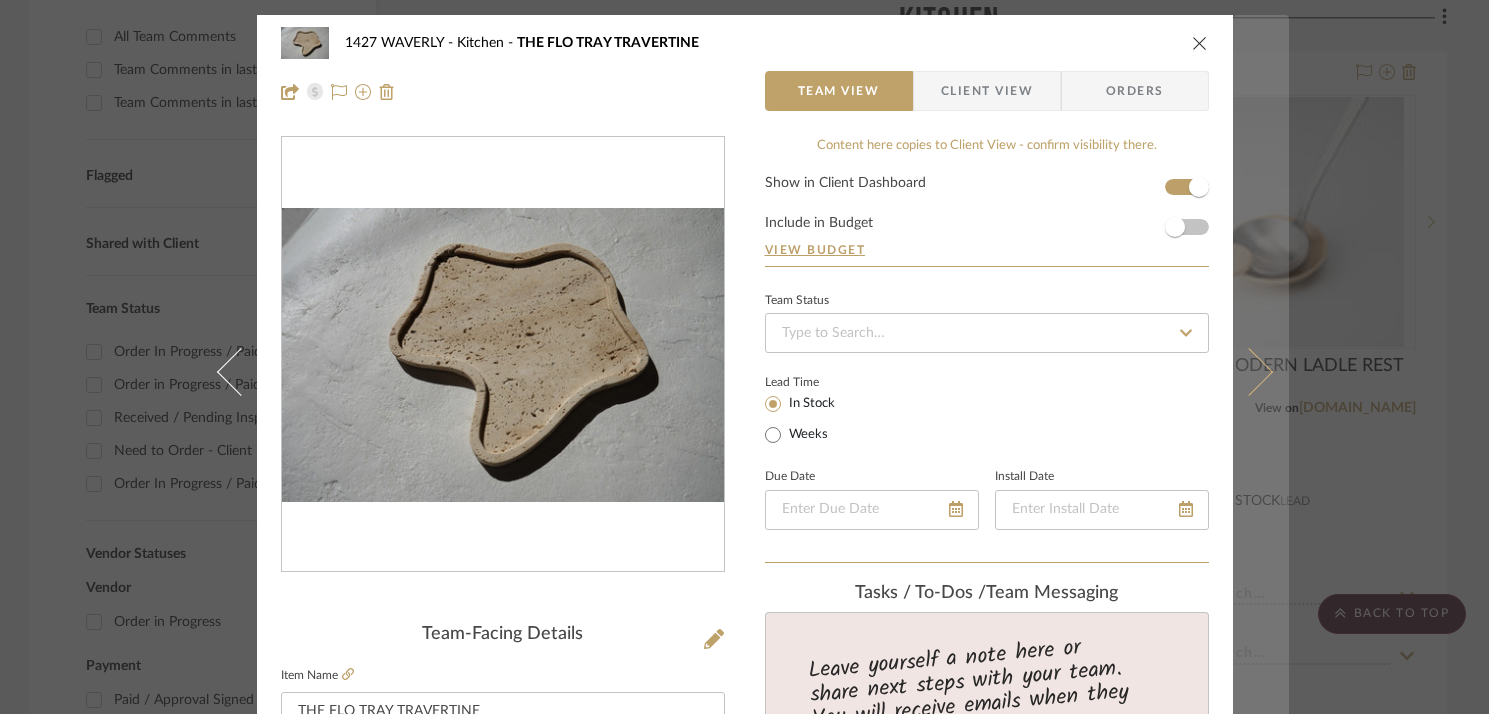 type 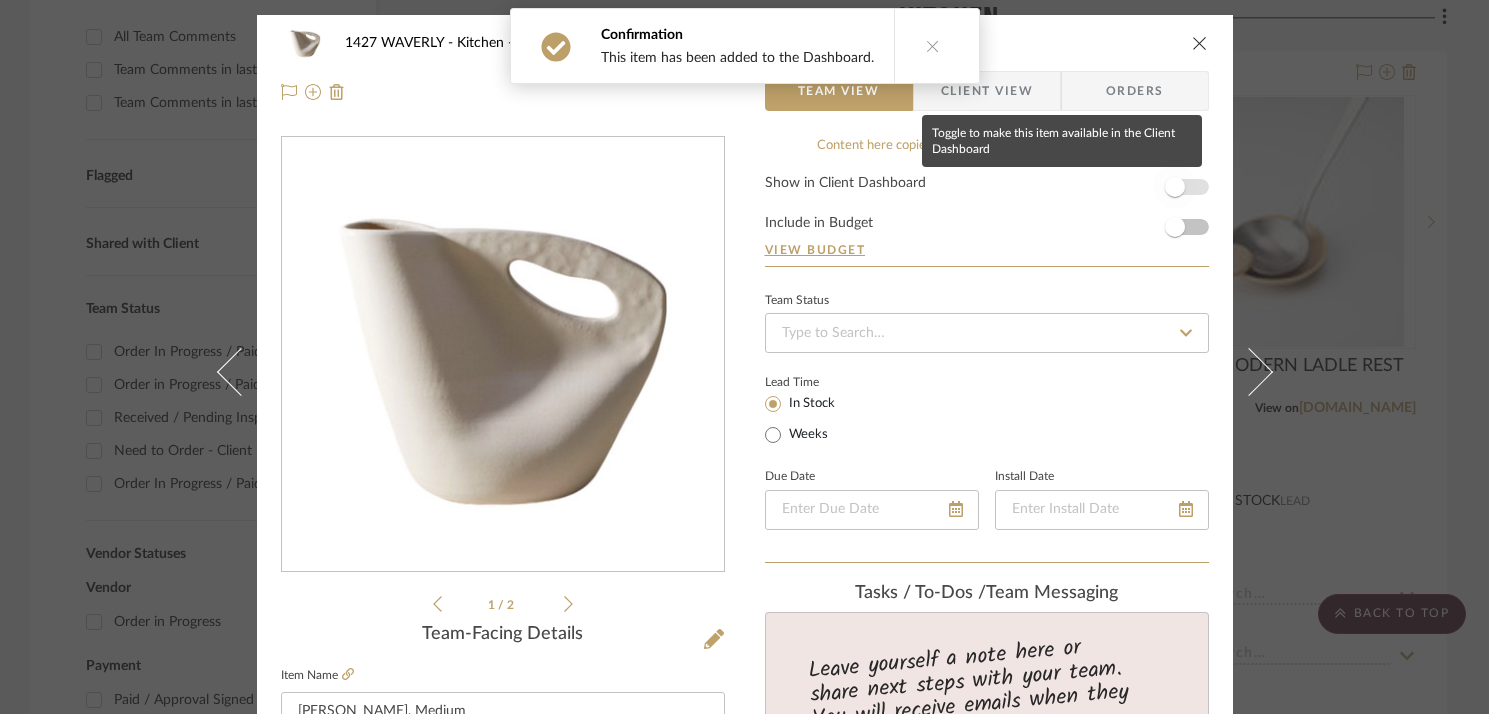 click at bounding box center (1175, 187) 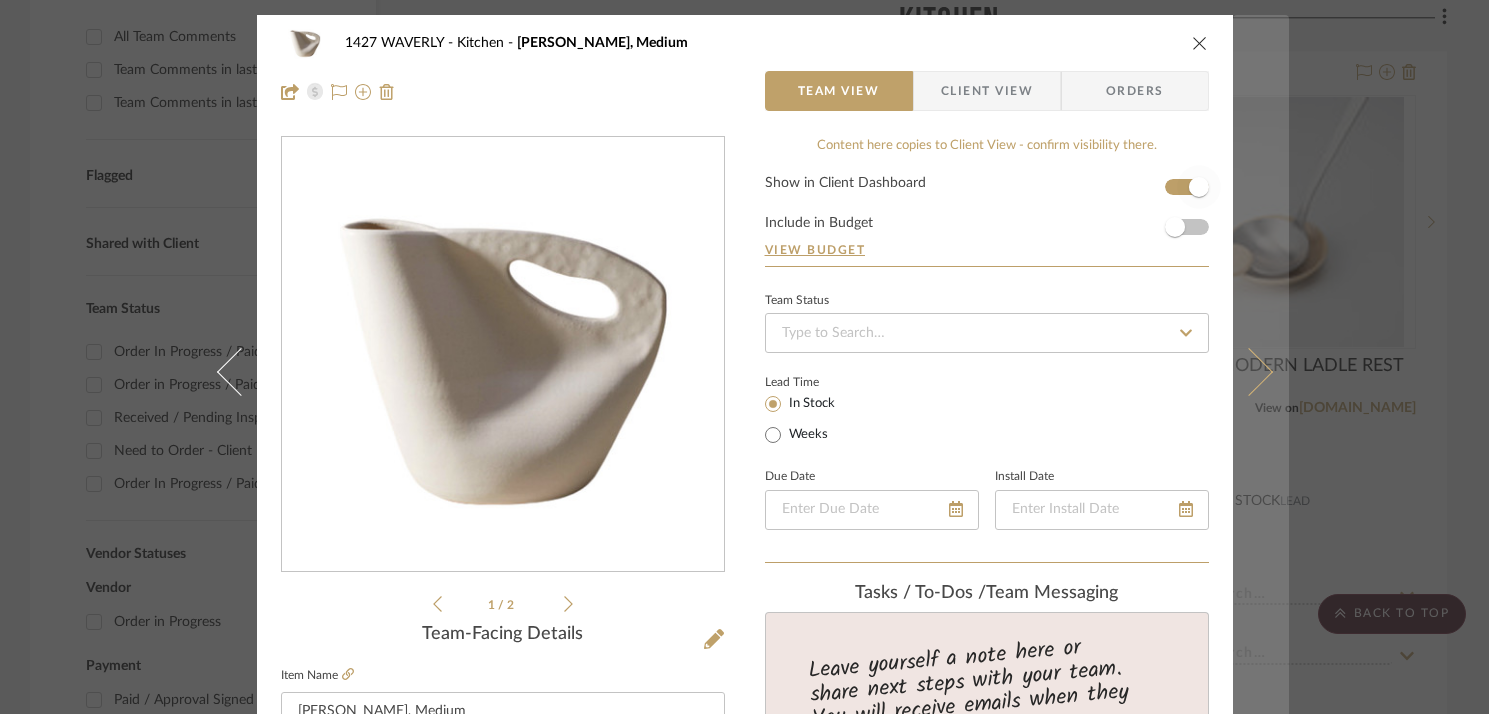 type 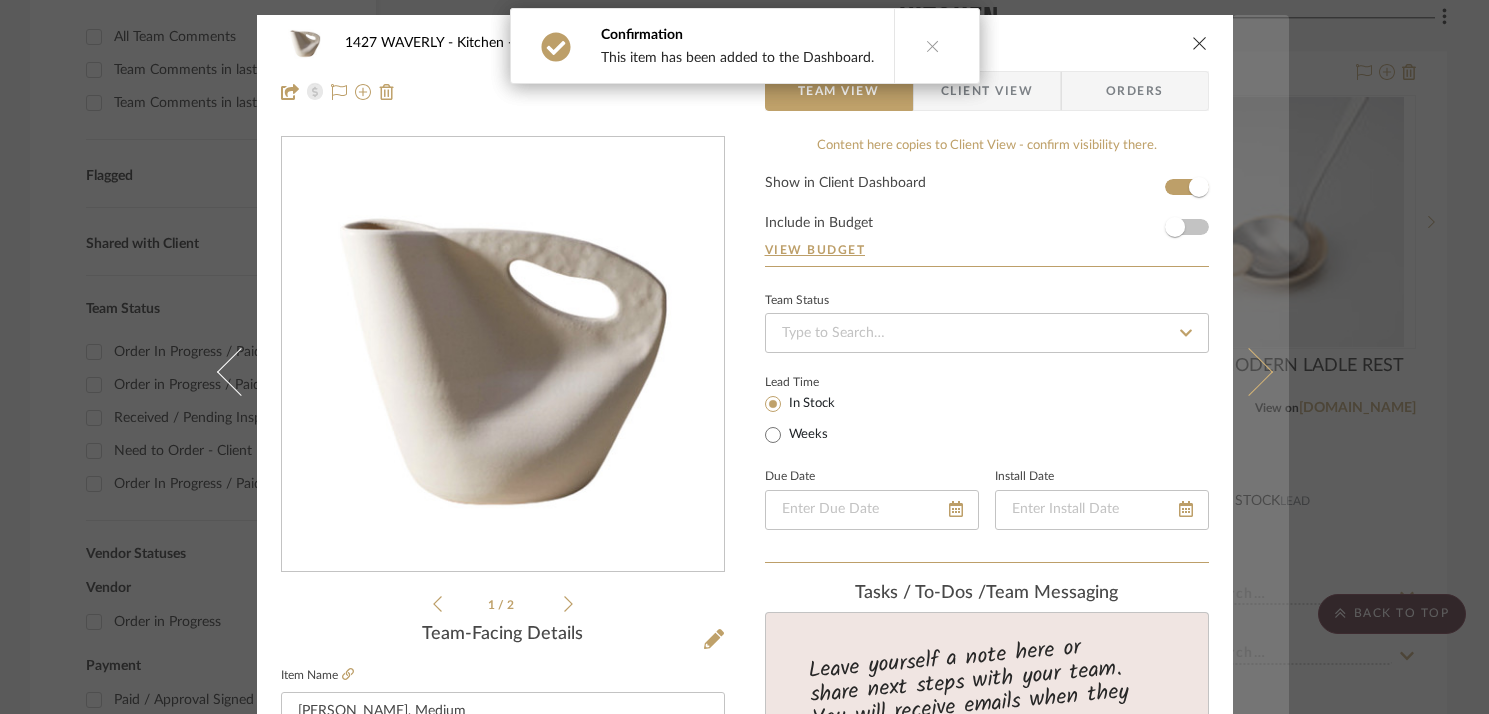 click at bounding box center (1261, 372) 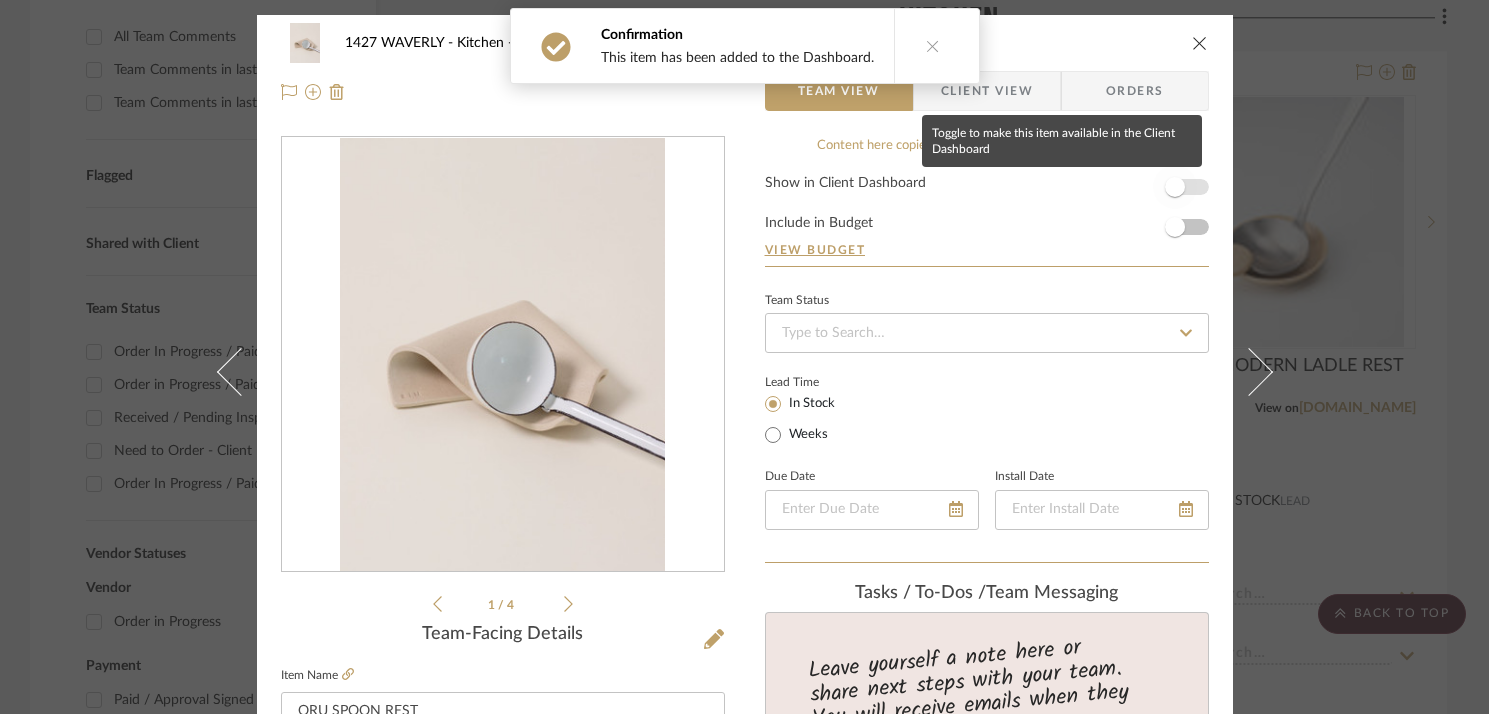 click at bounding box center [1175, 187] 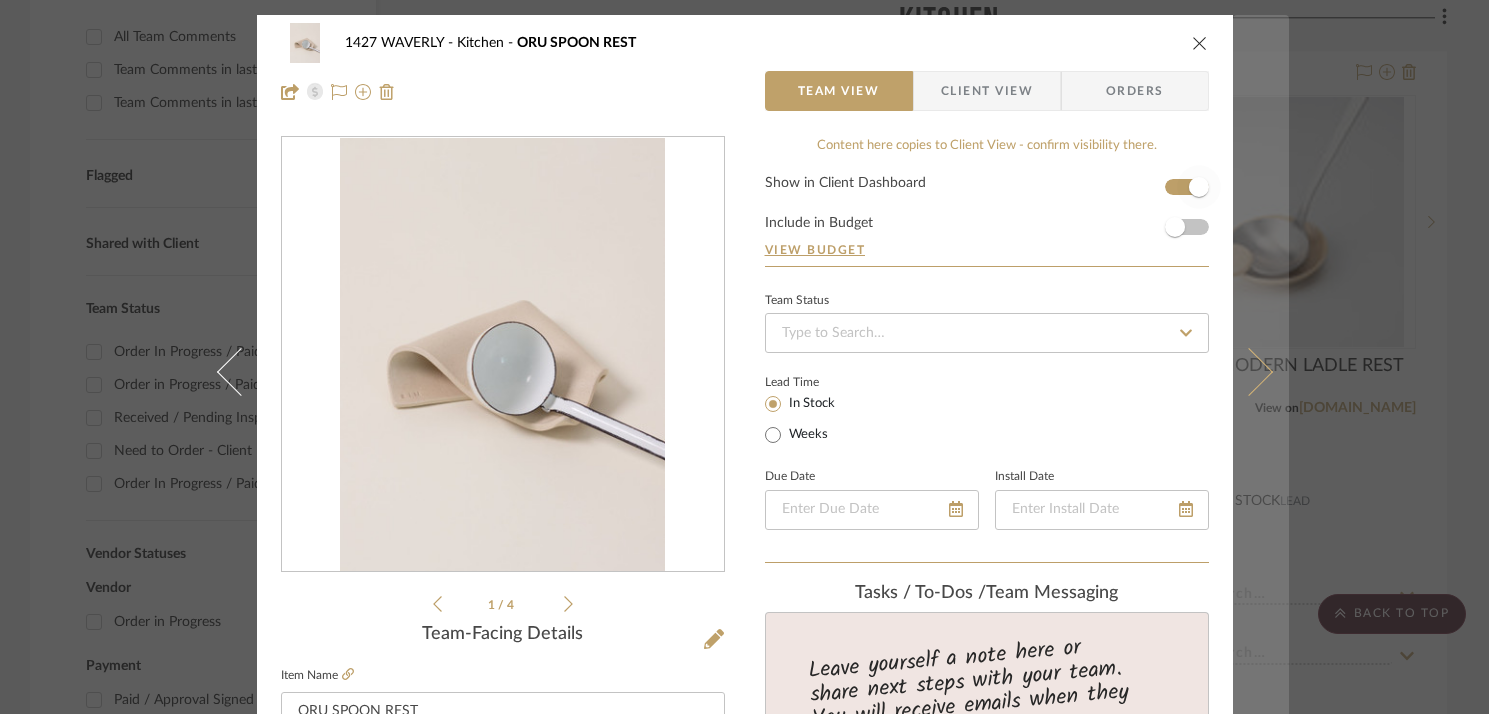 type 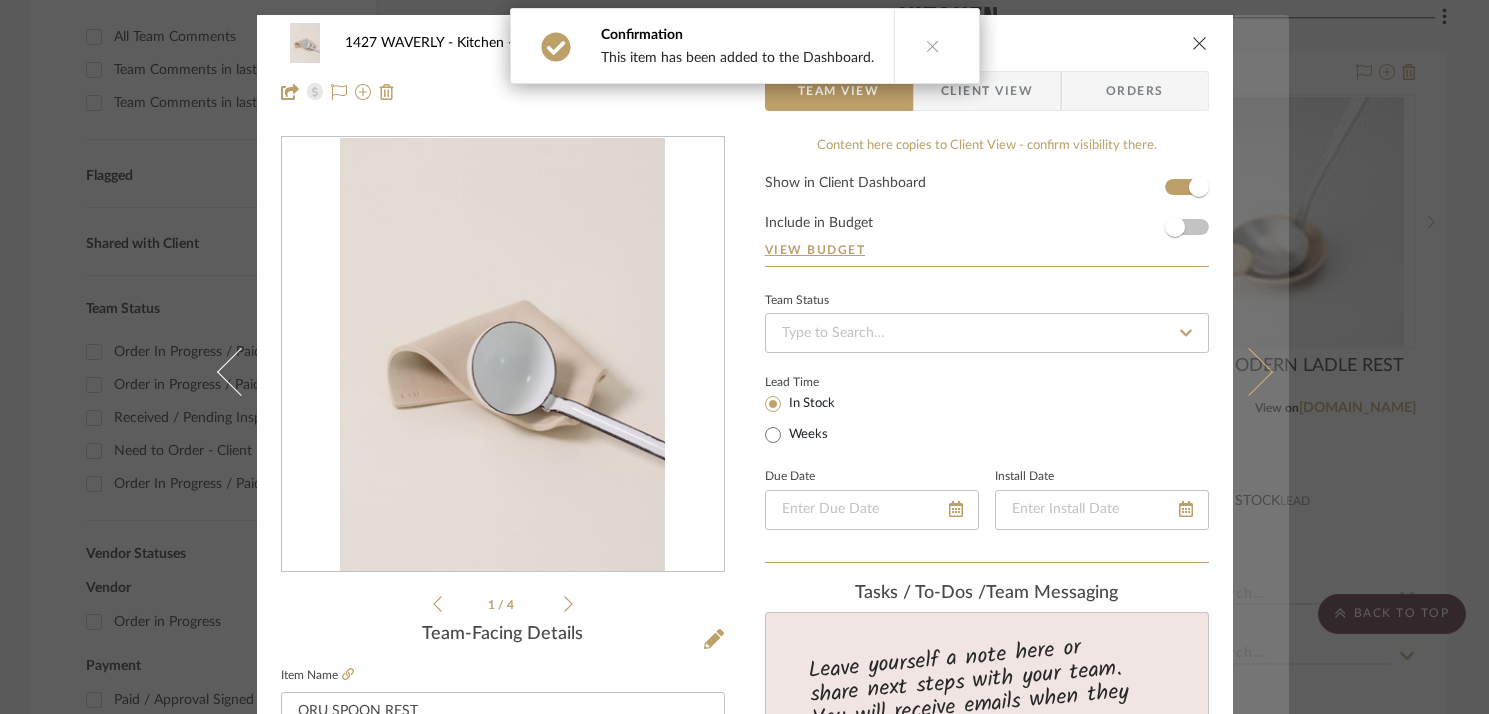 click at bounding box center [1261, 372] 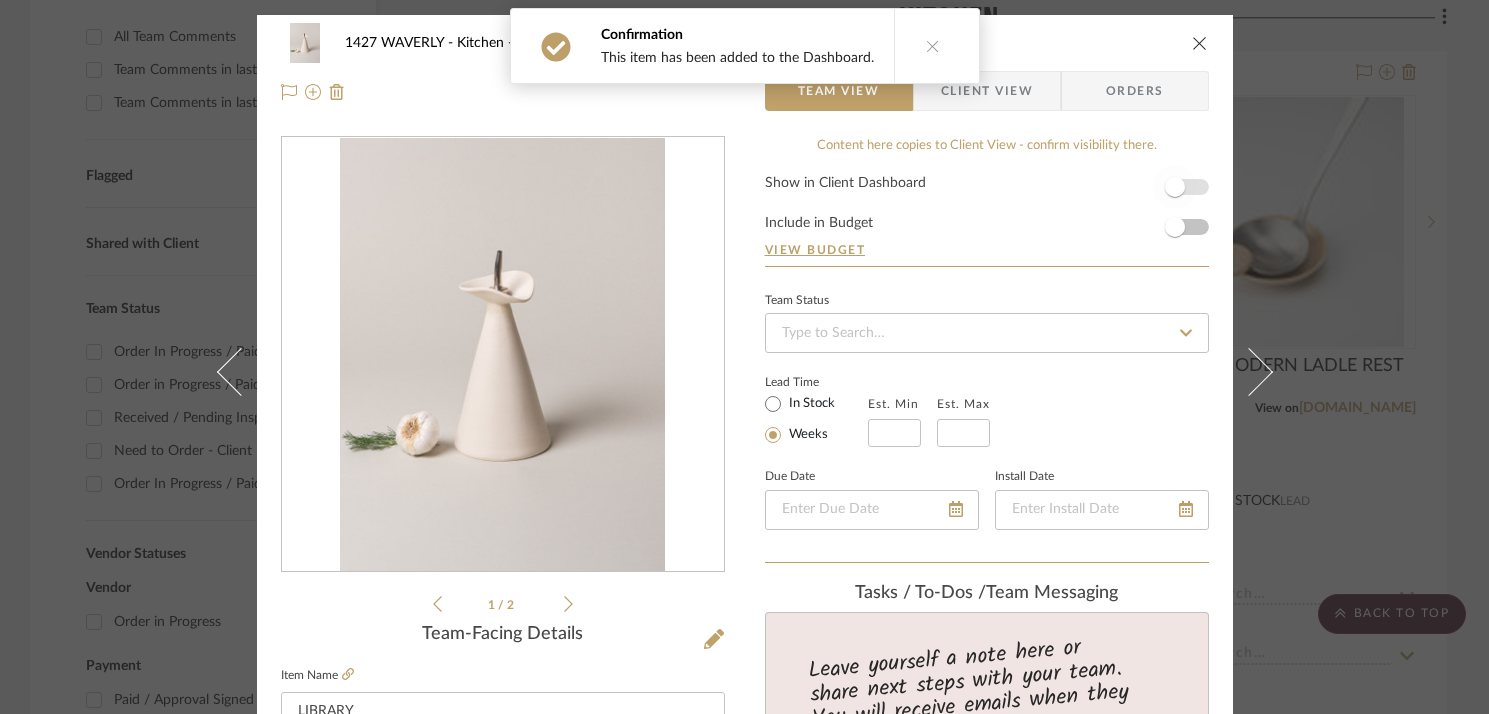 click at bounding box center [1175, 187] 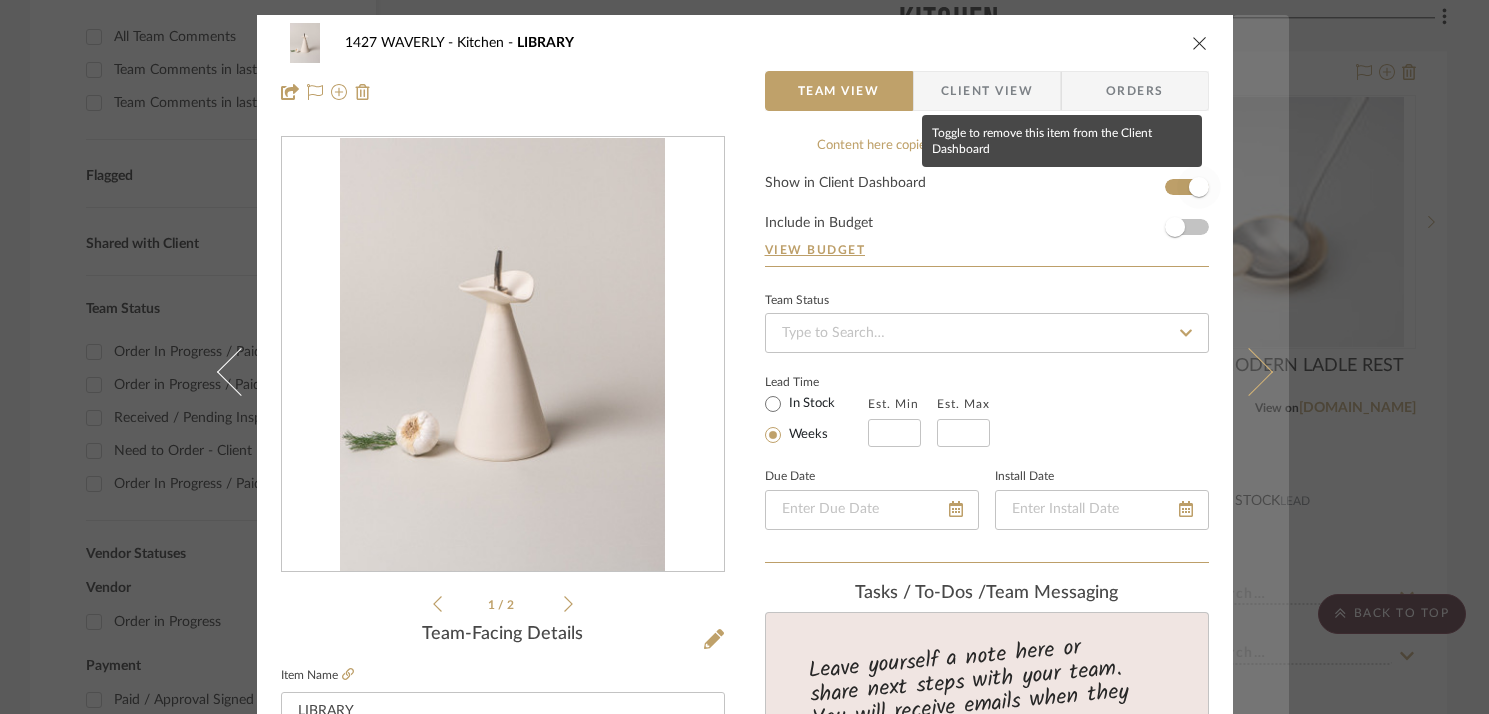 type 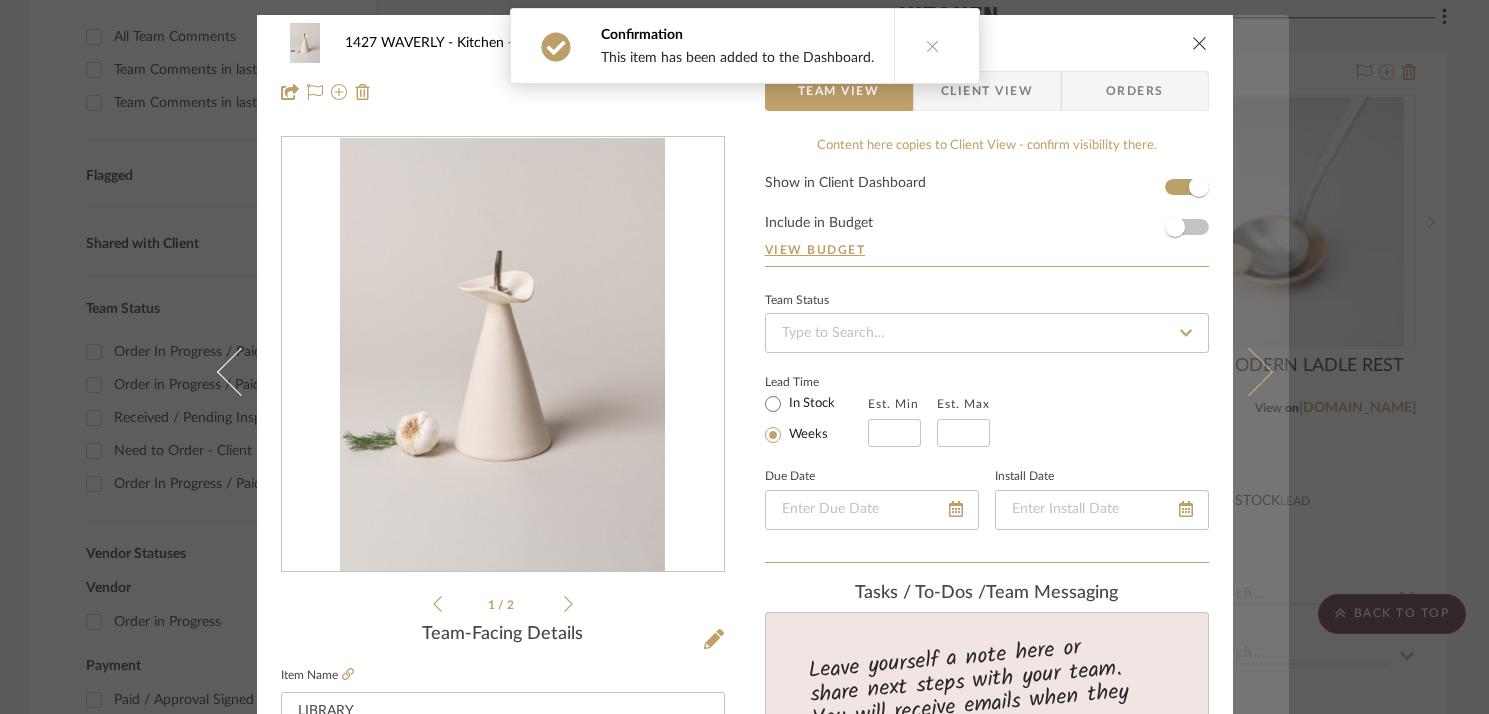 click at bounding box center [1261, 372] 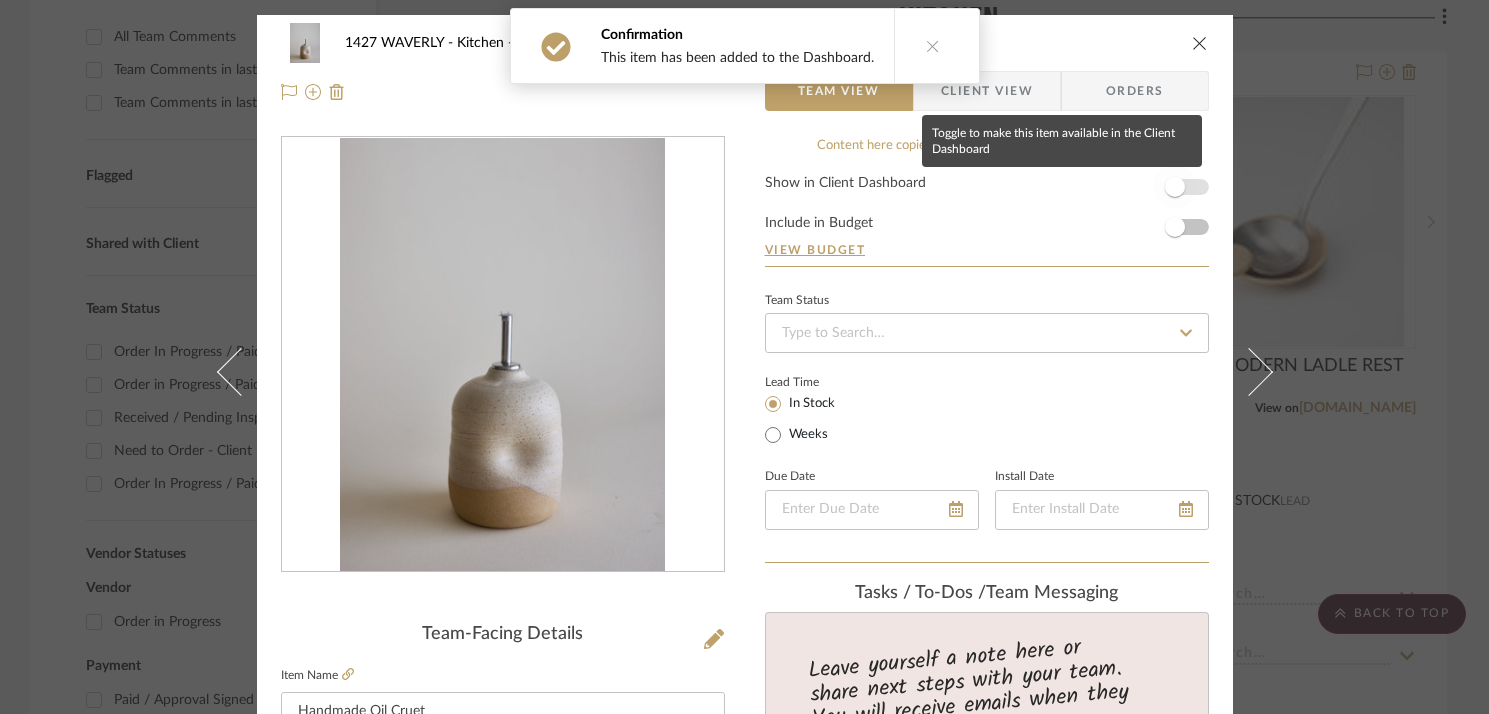 click at bounding box center (1175, 187) 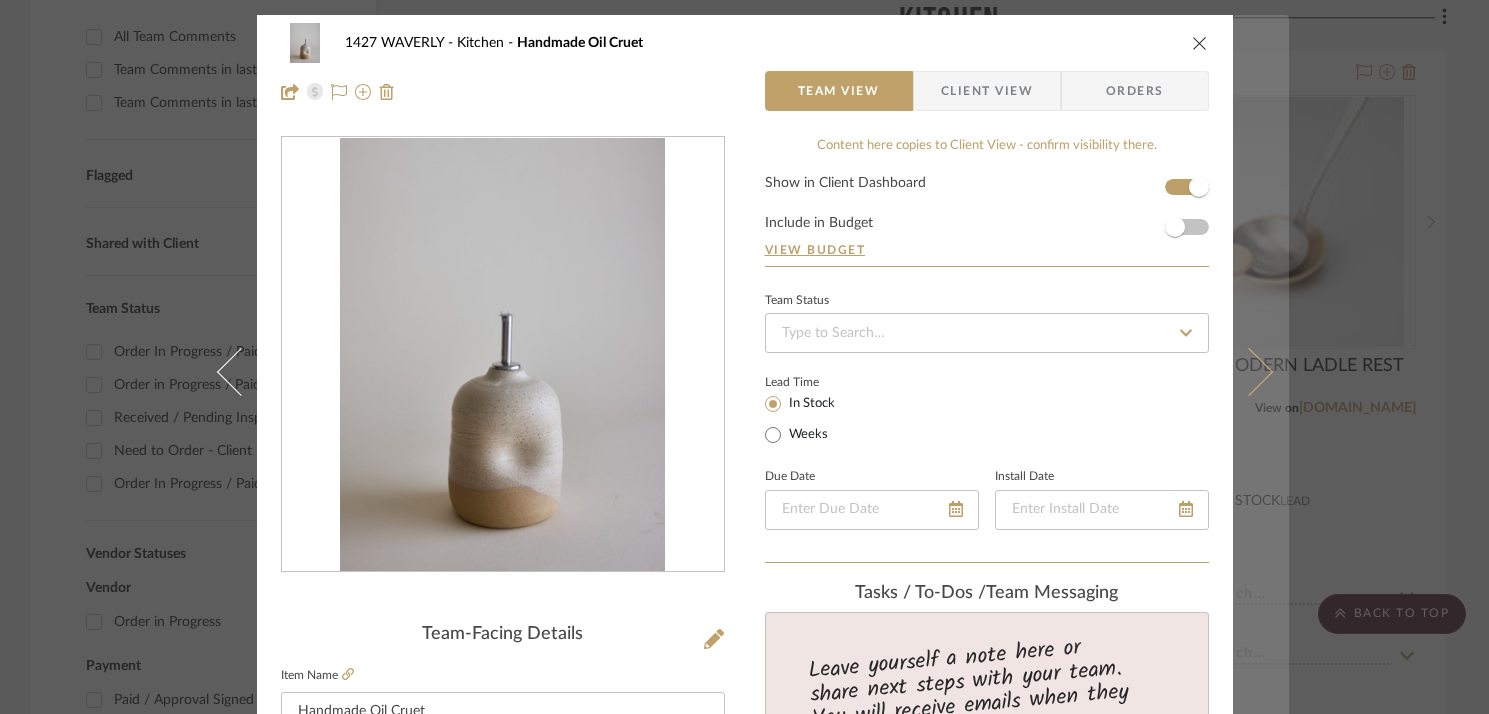 type 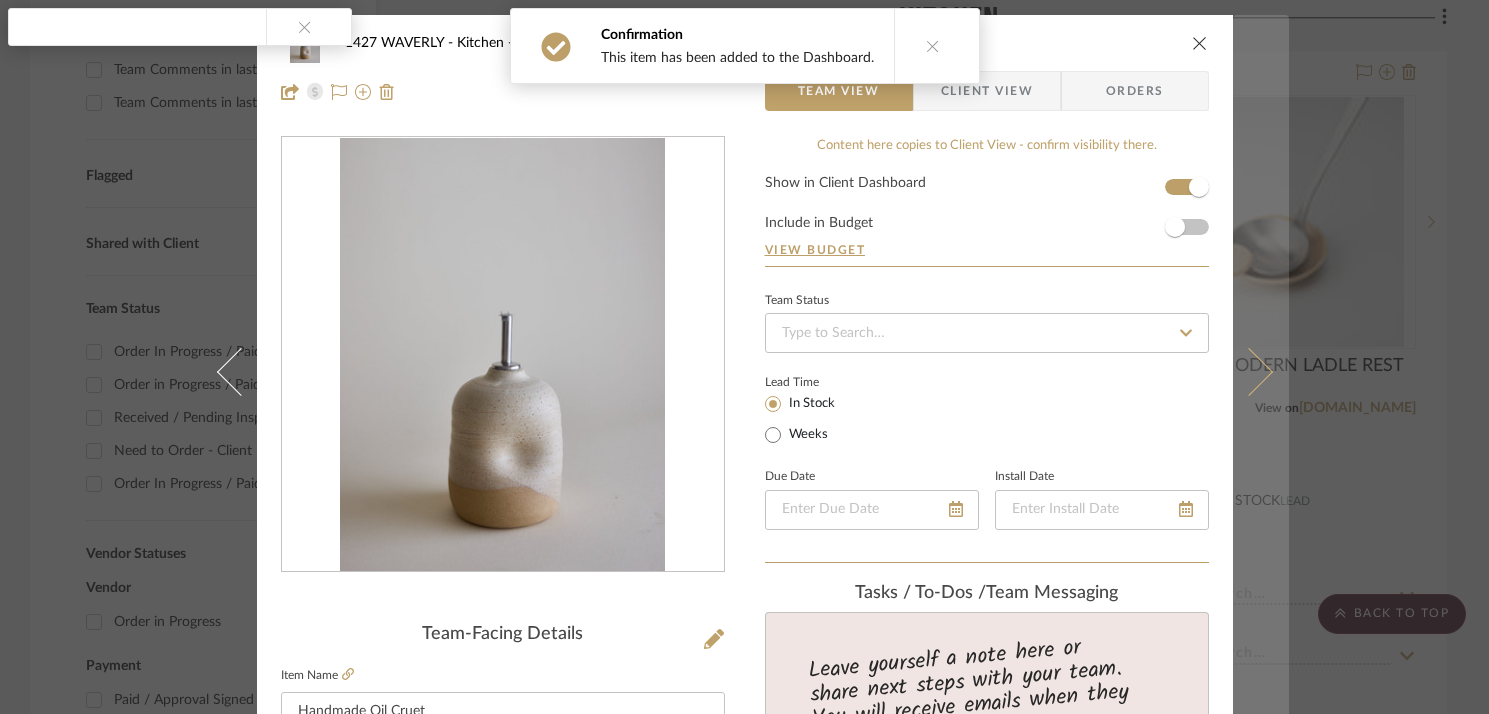 click at bounding box center (1261, 372) 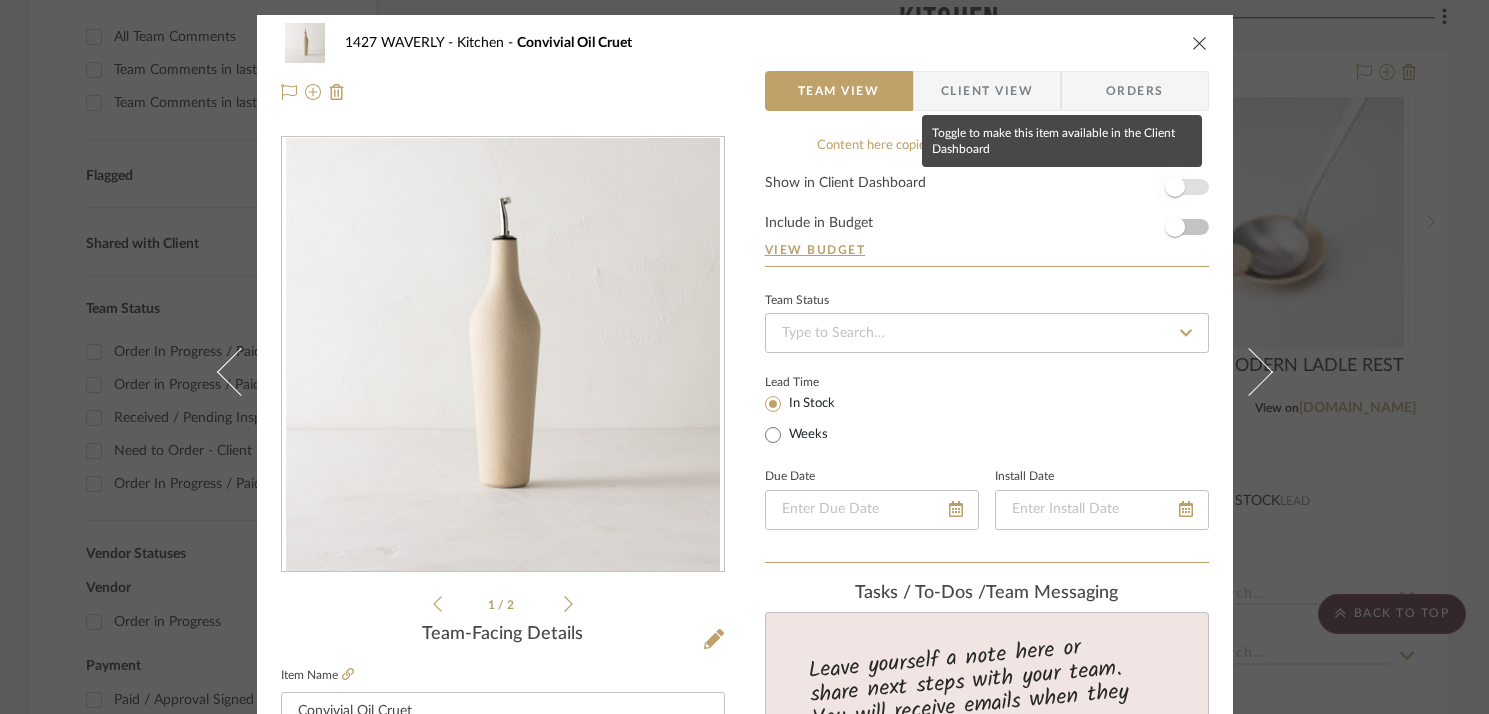 click at bounding box center (1175, 187) 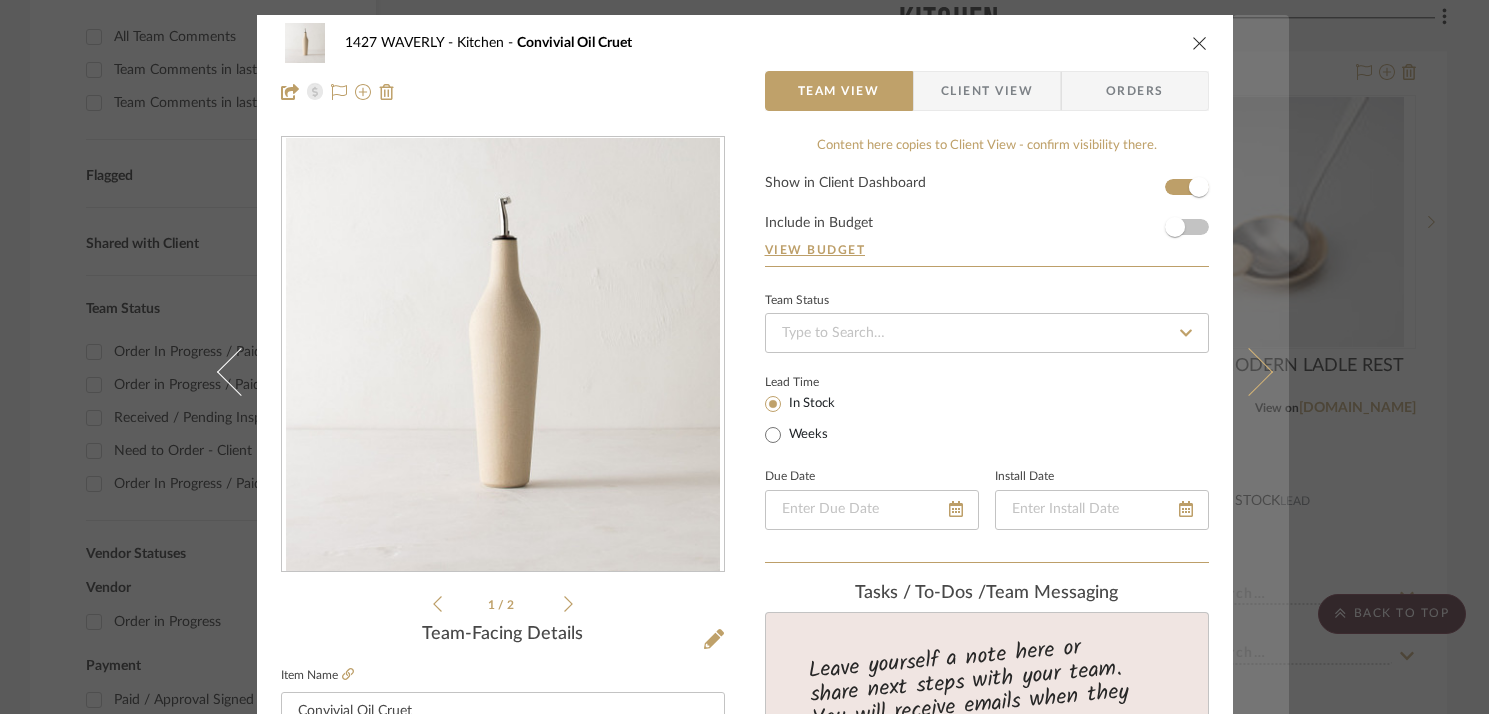 type 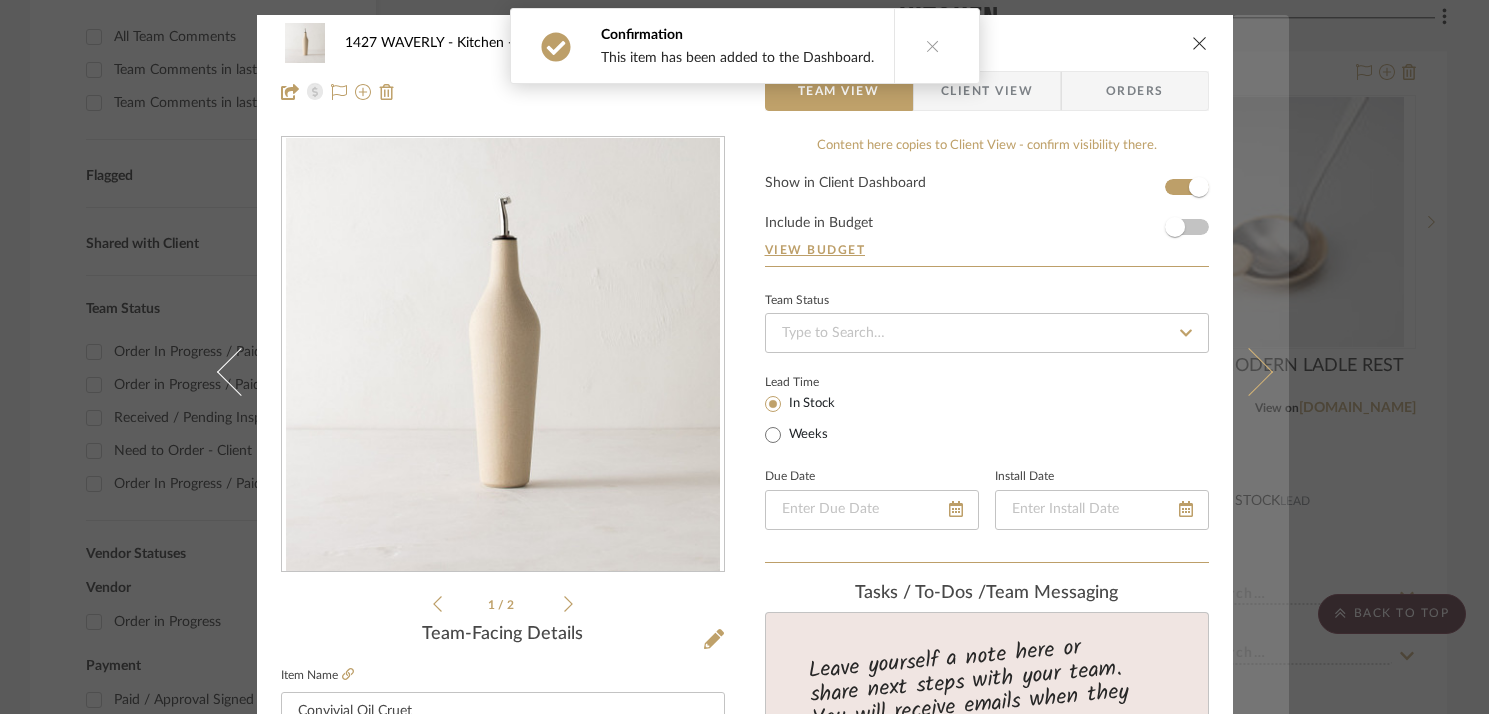 click at bounding box center [1261, 372] 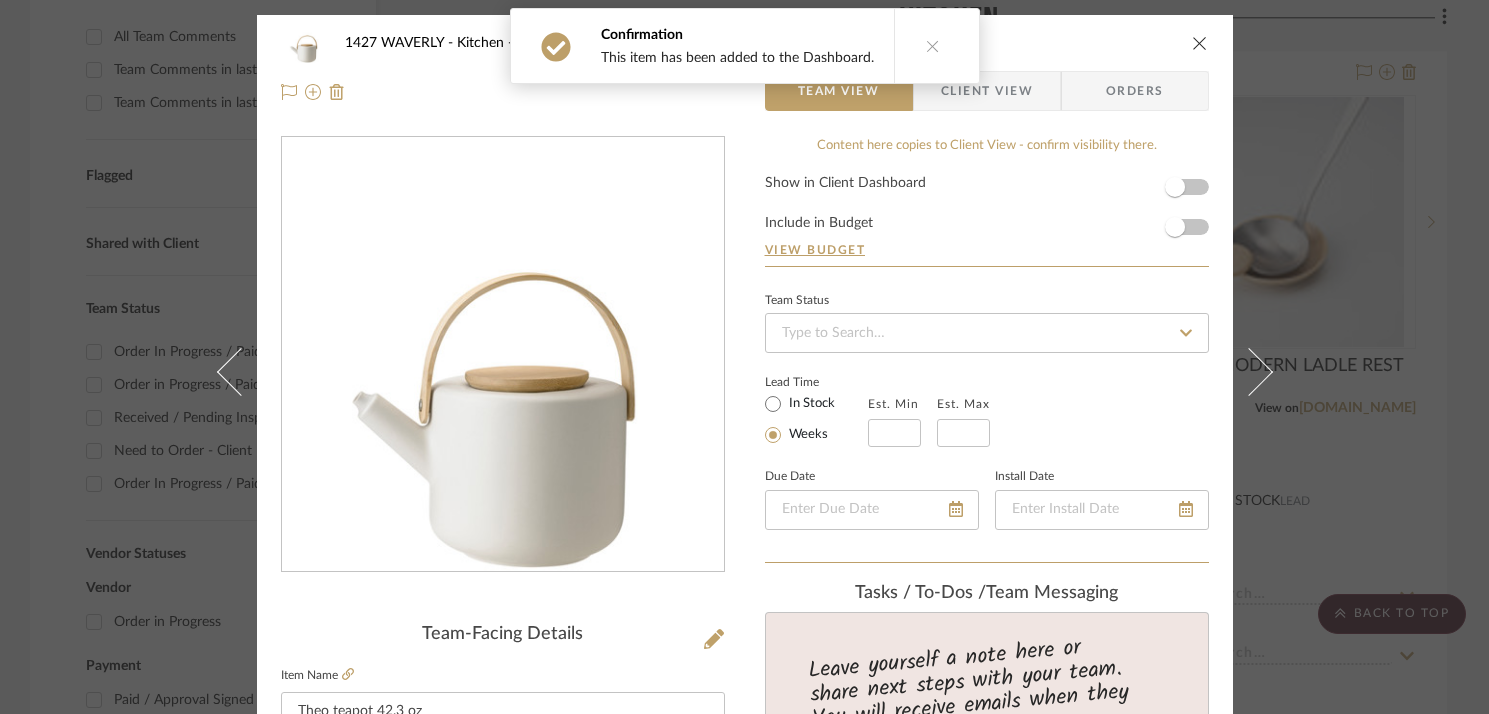click at bounding box center (1200, 43) 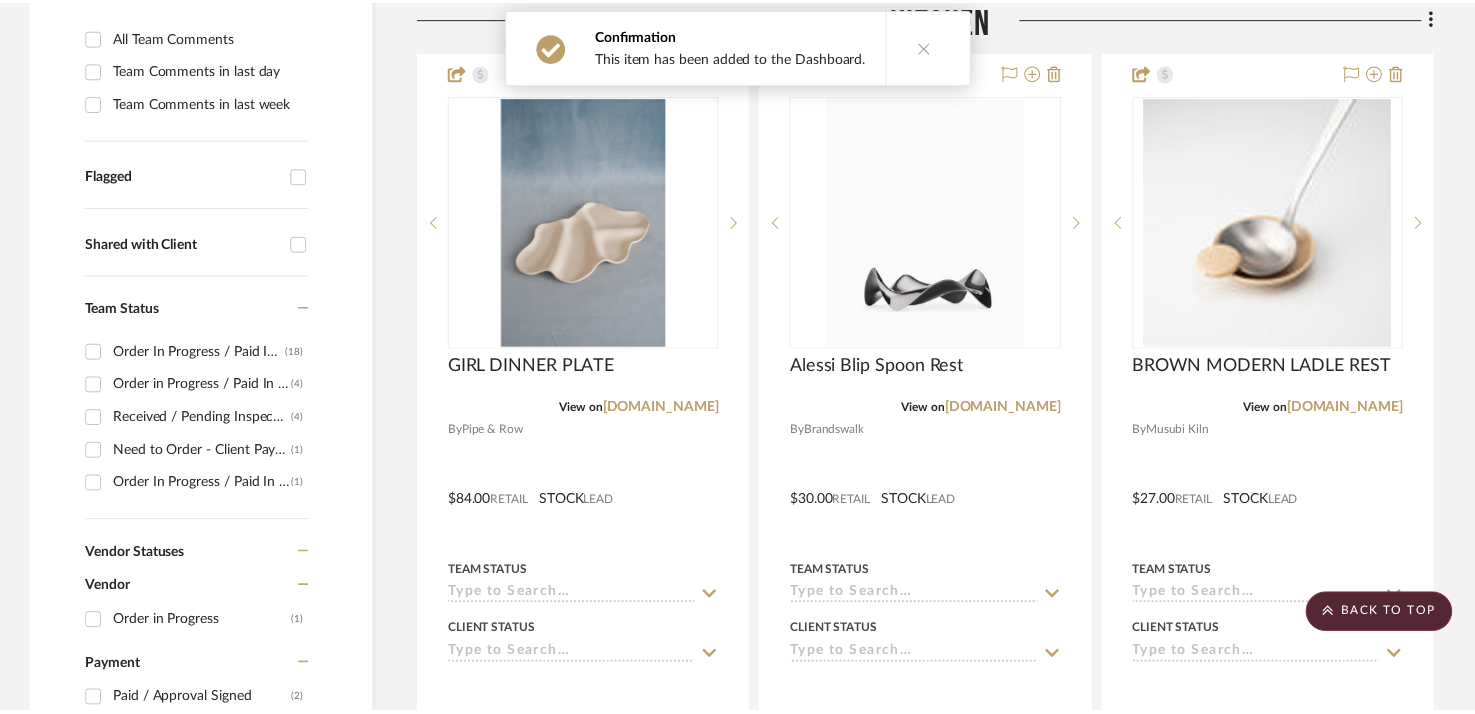 scroll, scrollTop: 574, scrollLeft: 0, axis: vertical 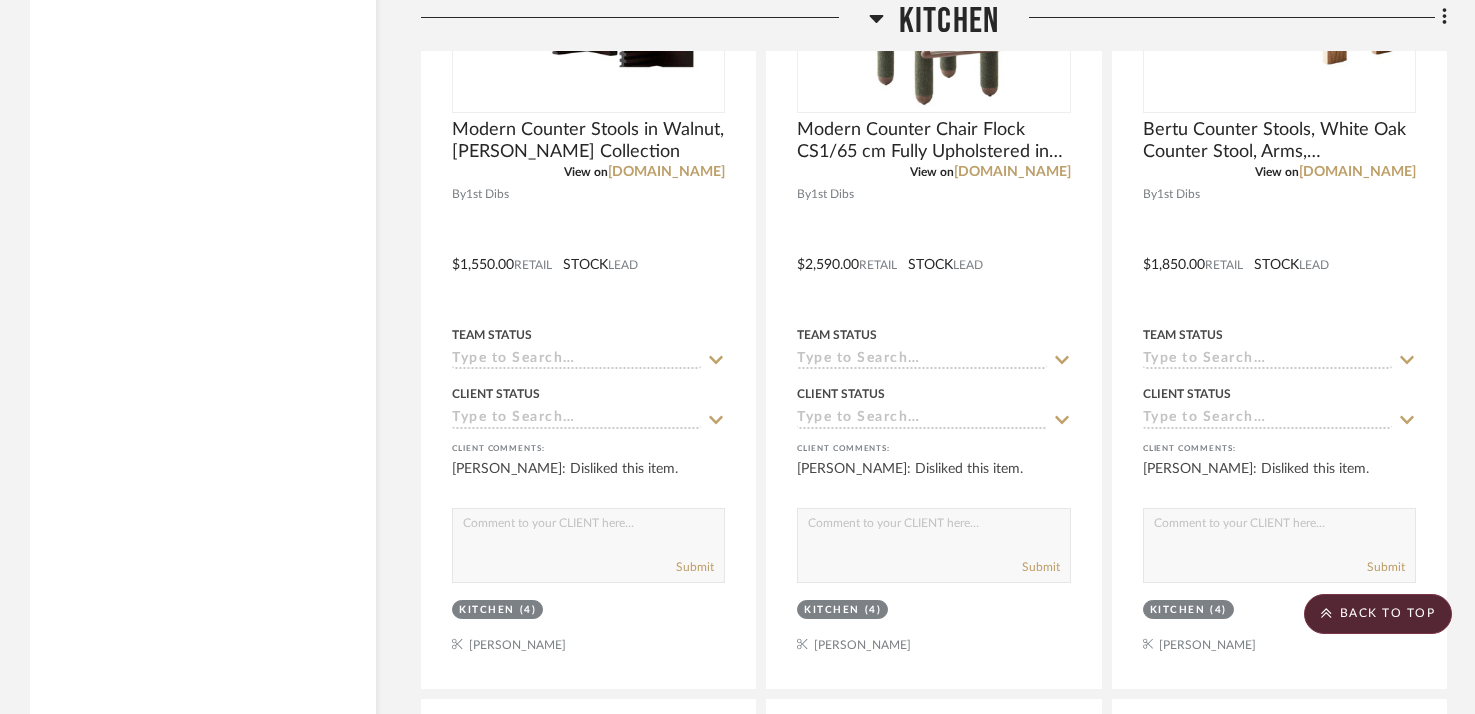 click 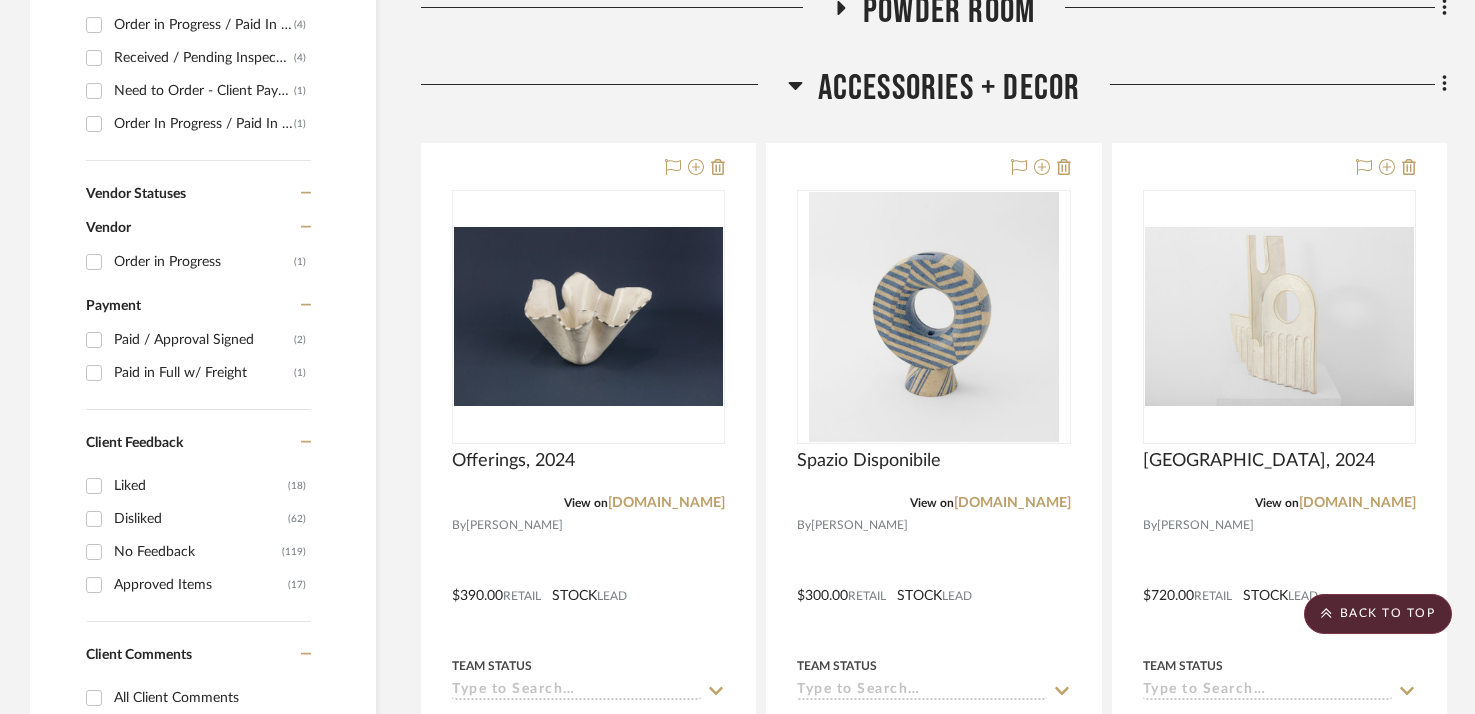 scroll, scrollTop: 771, scrollLeft: 0, axis: vertical 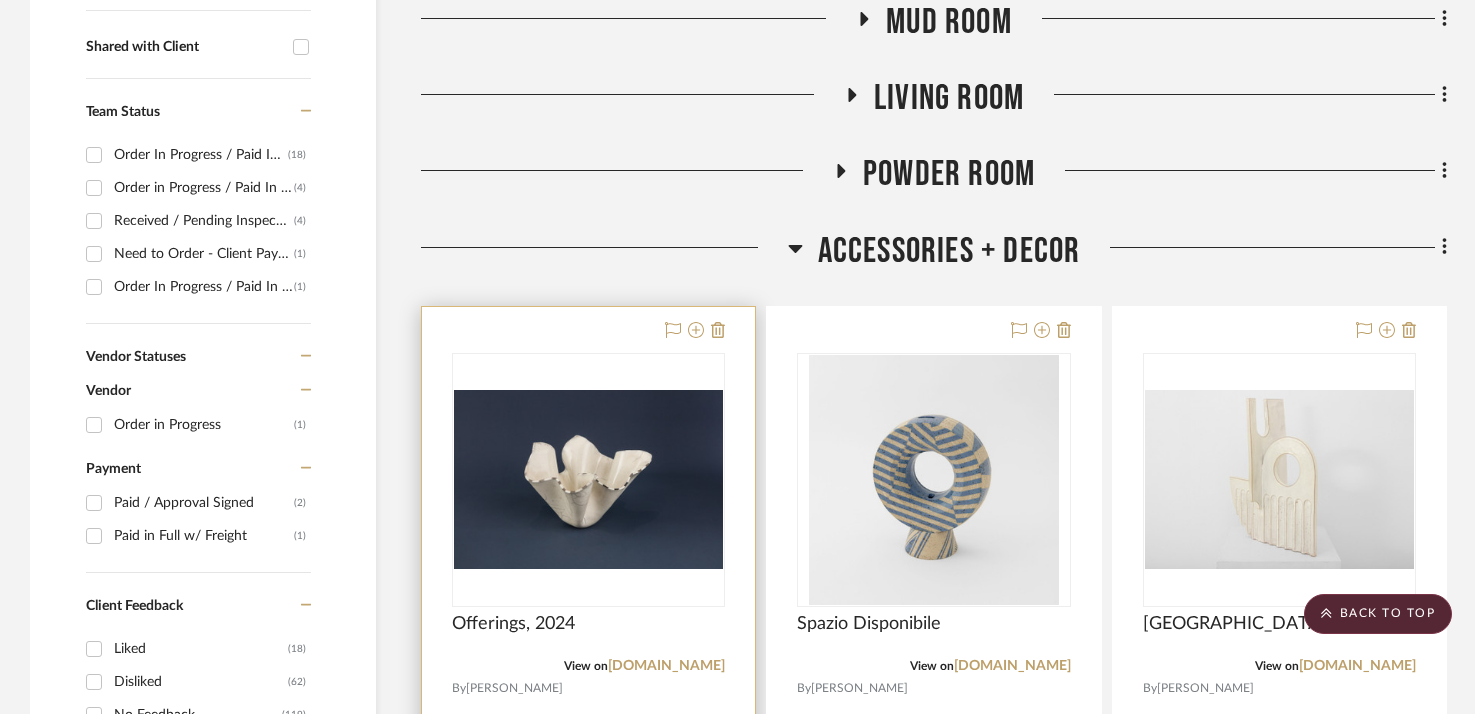 click at bounding box center (588, 744) 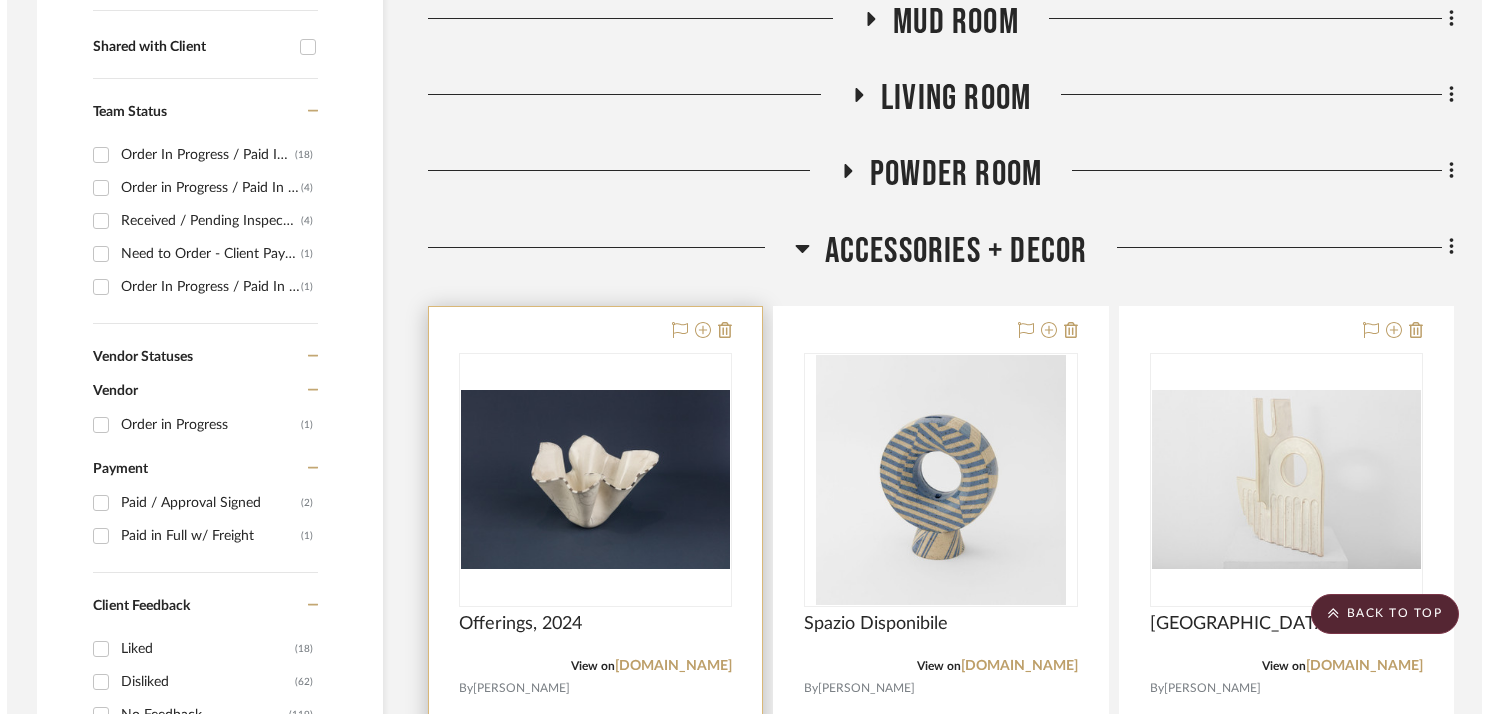 scroll, scrollTop: 0, scrollLeft: 0, axis: both 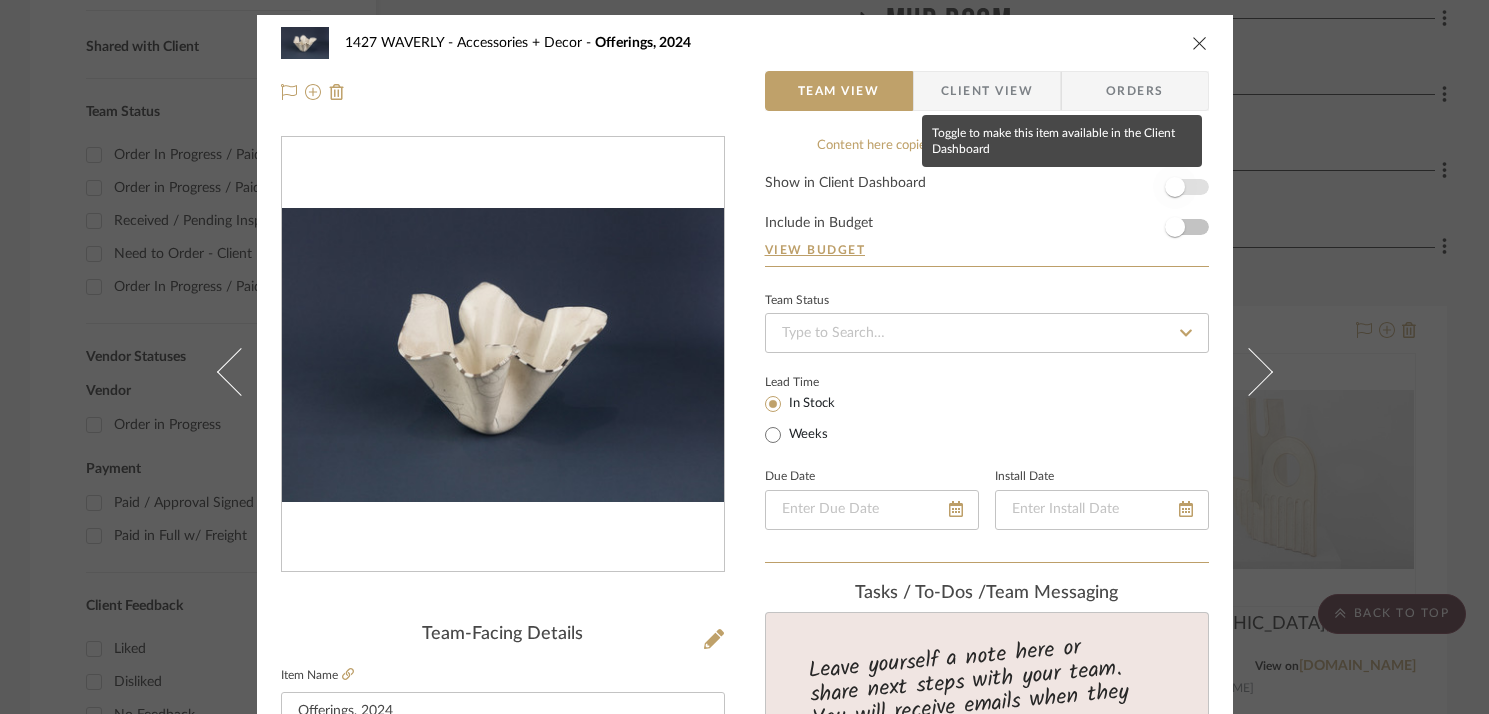 click at bounding box center [1175, 187] 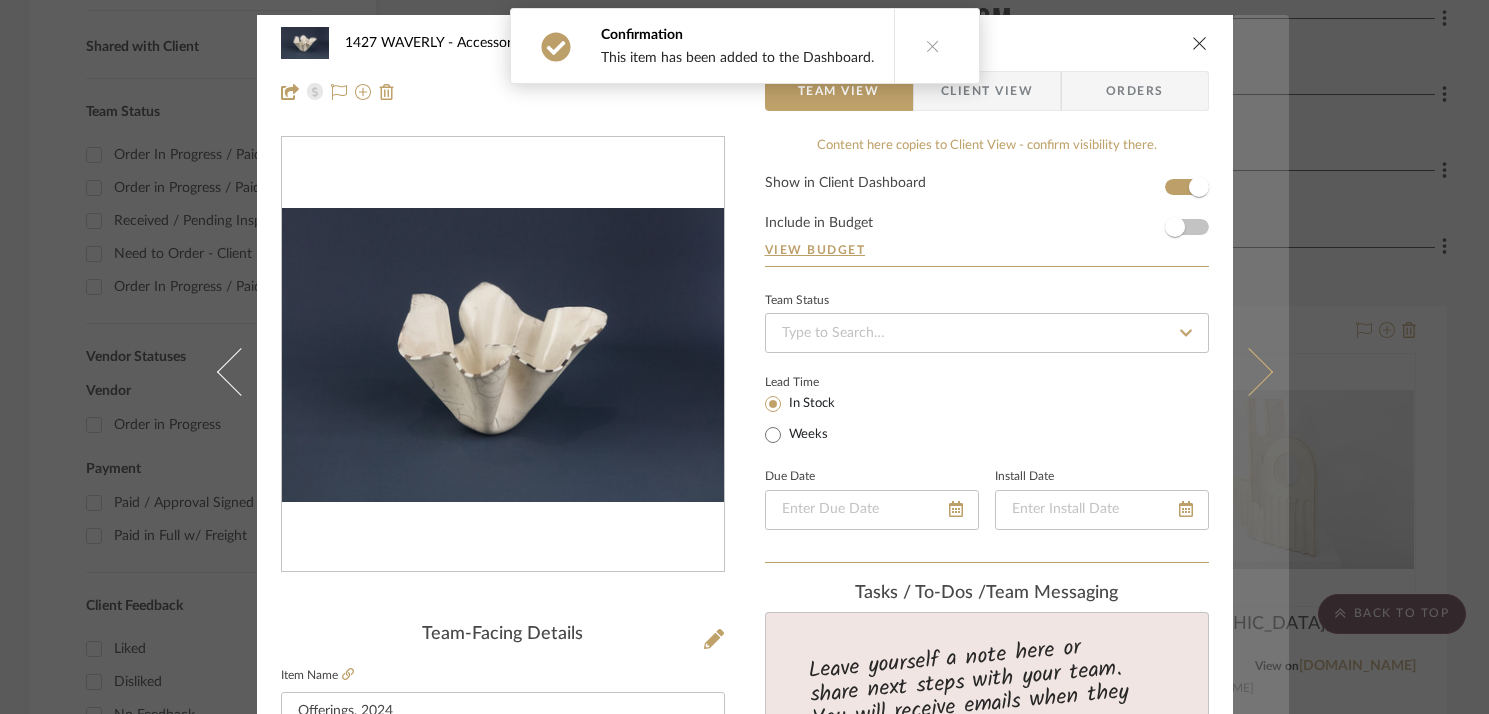 type 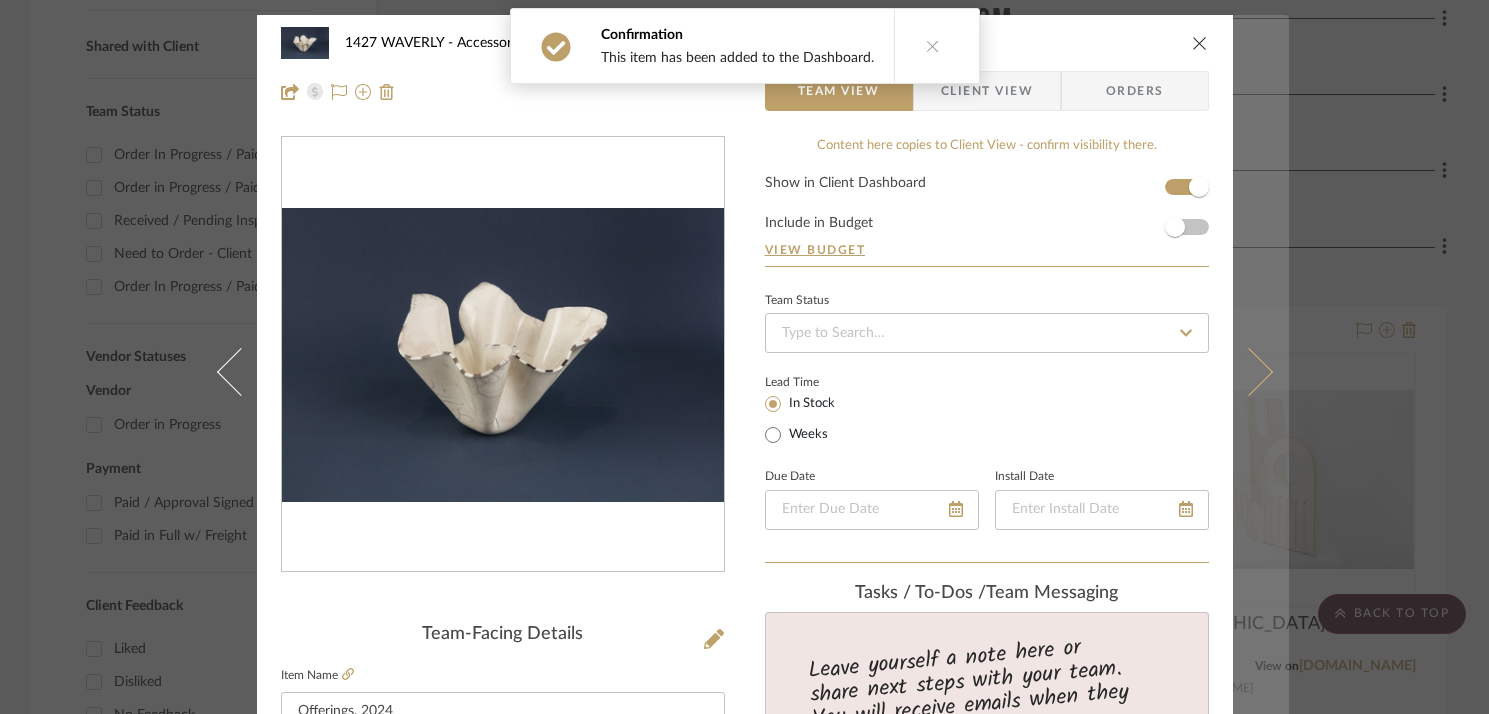 click at bounding box center [1261, 372] 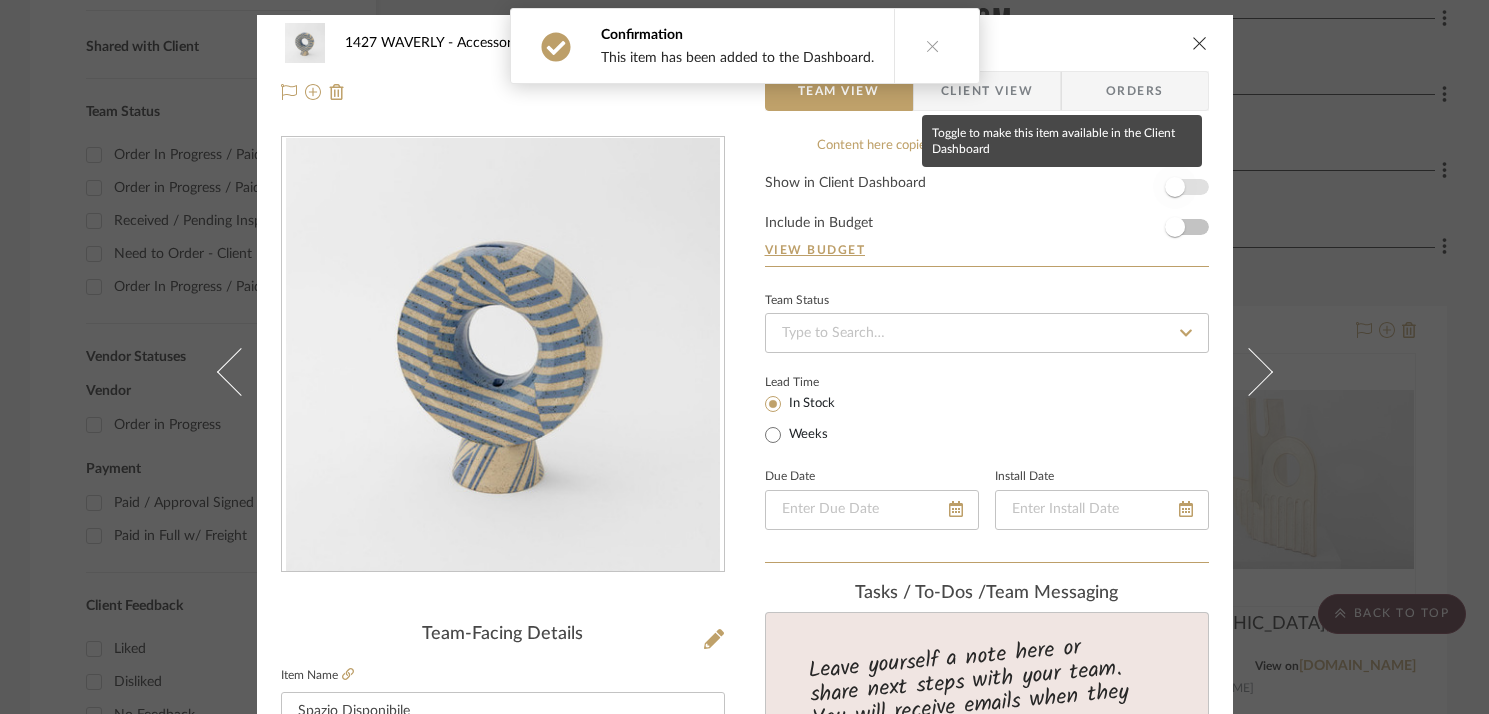 click at bounding box center [1175, 187] 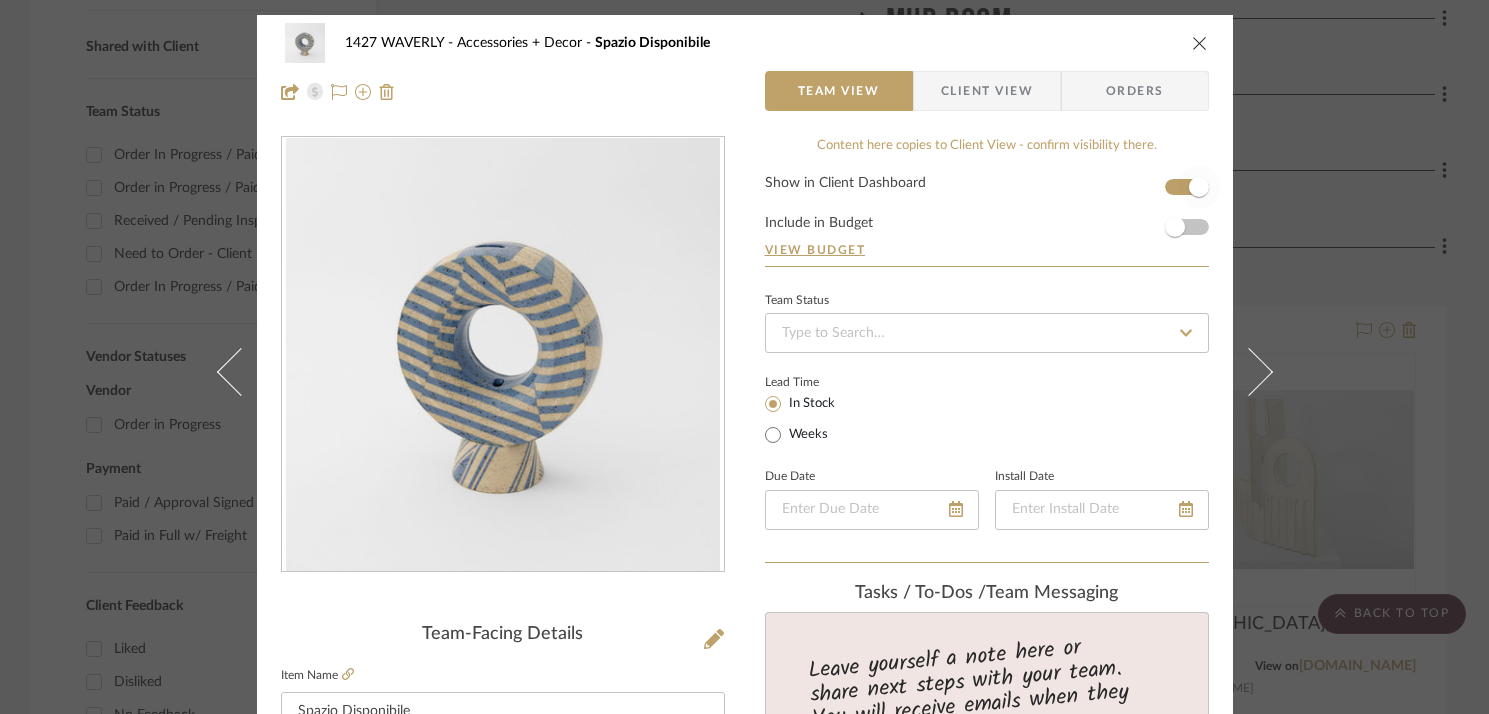 type 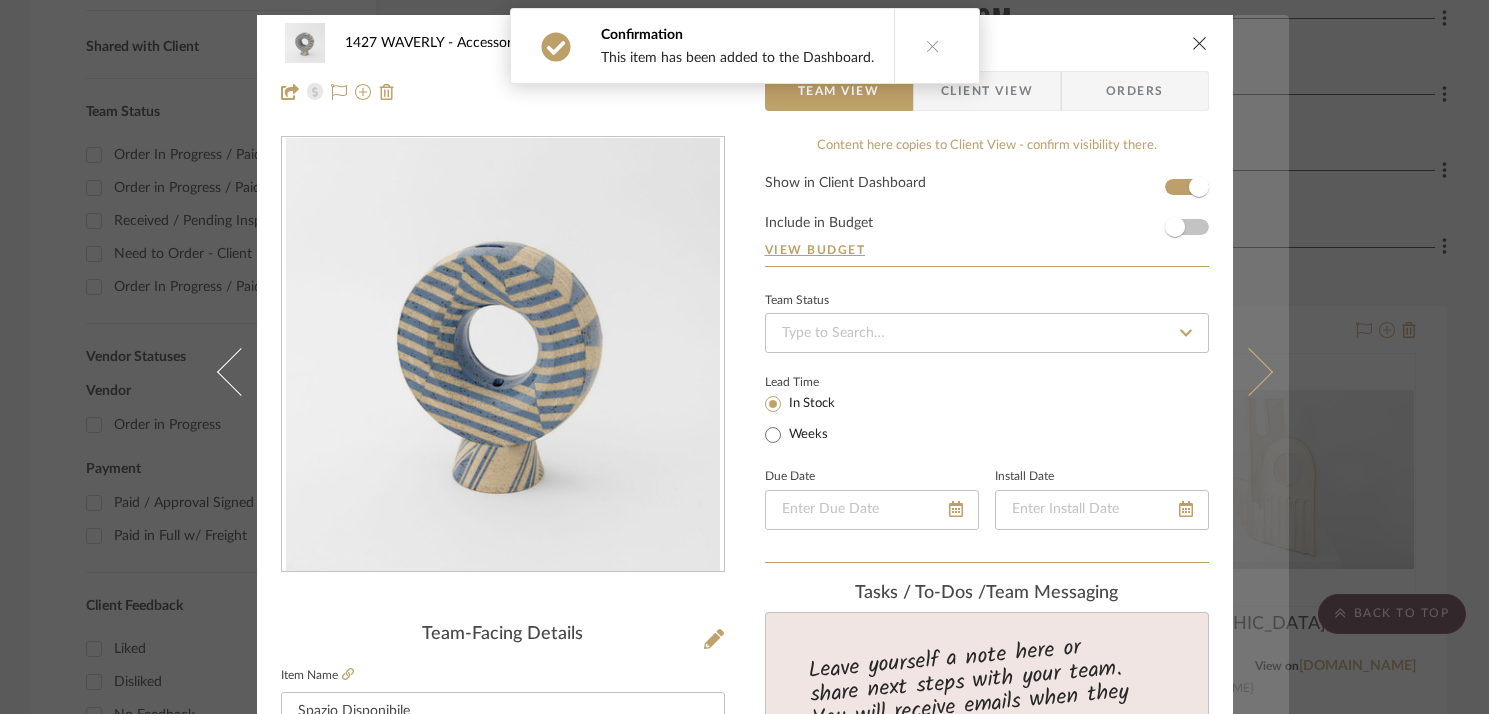 click at bounding box center (1261, 372) 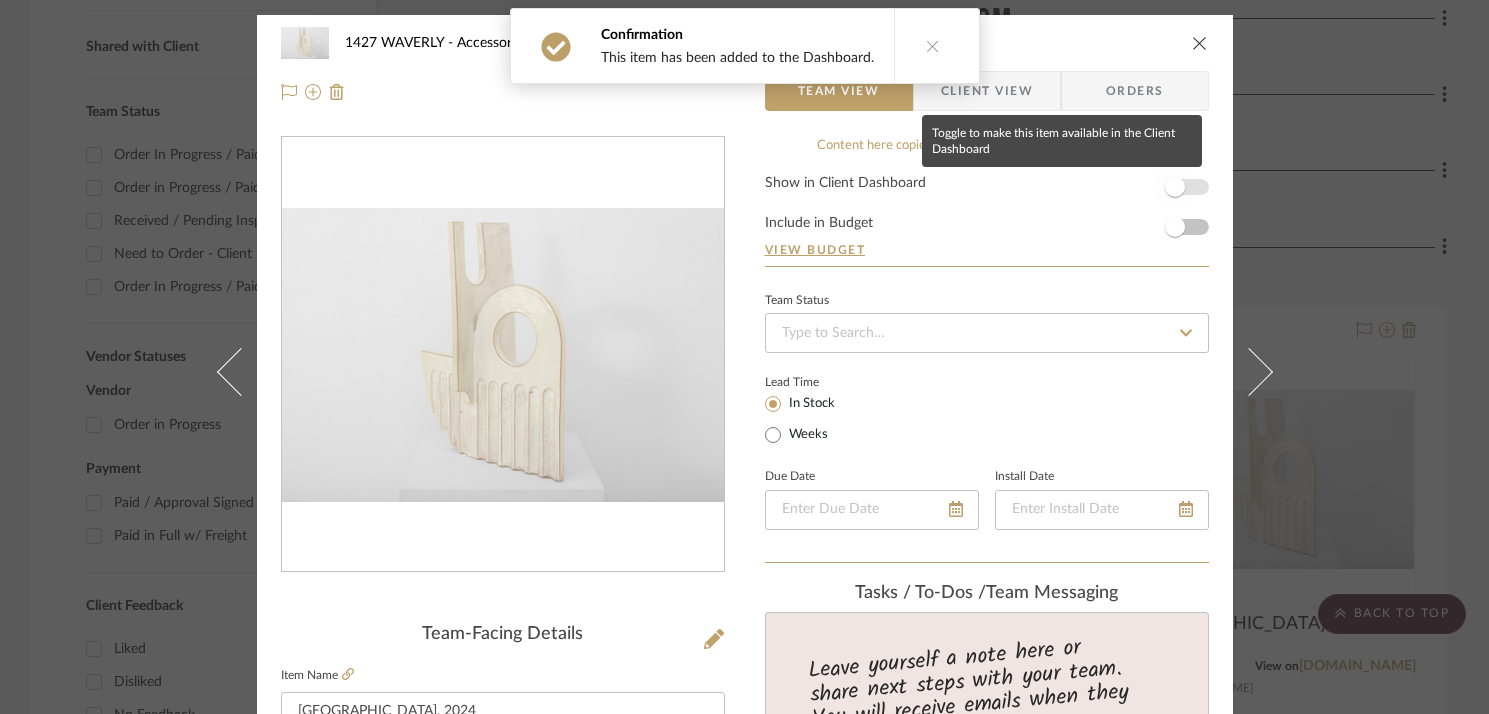 click at bounding box center [1175, 187] 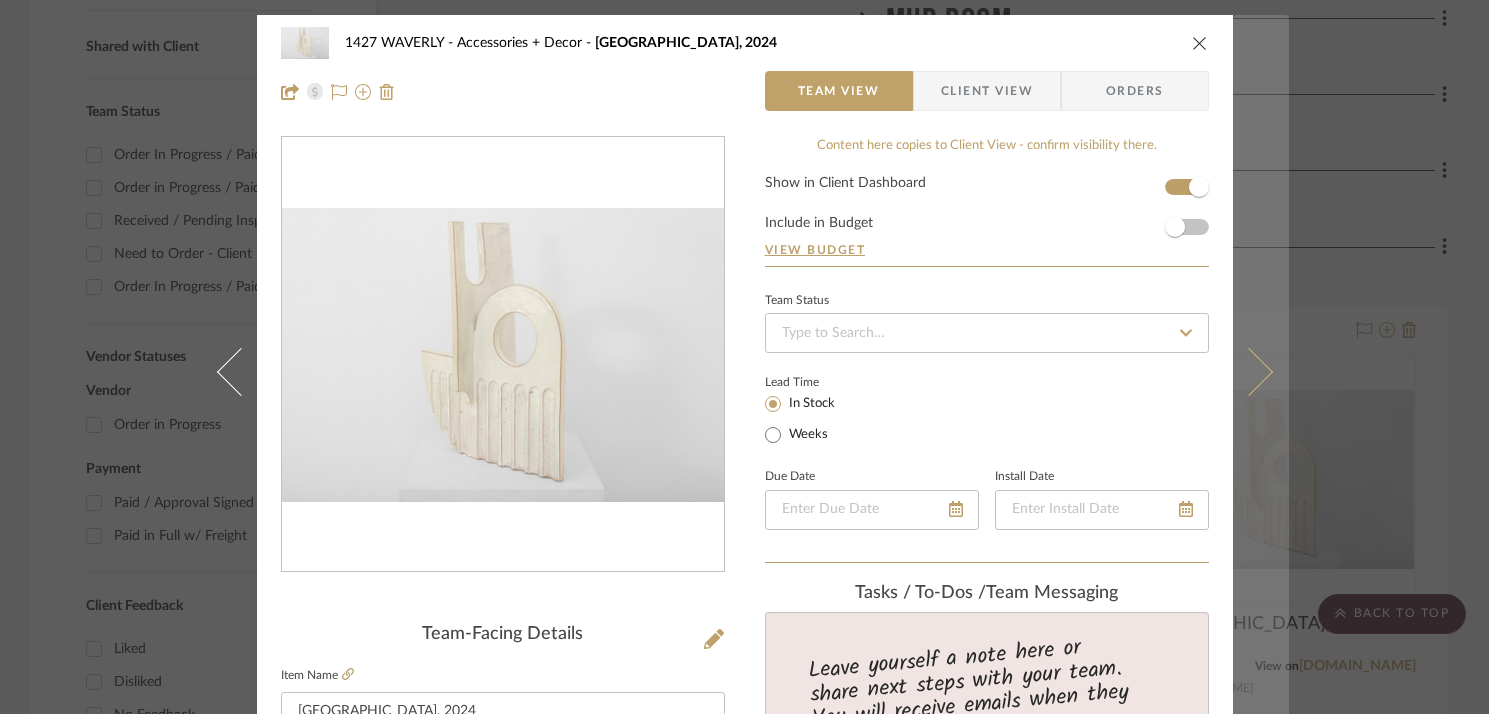 type 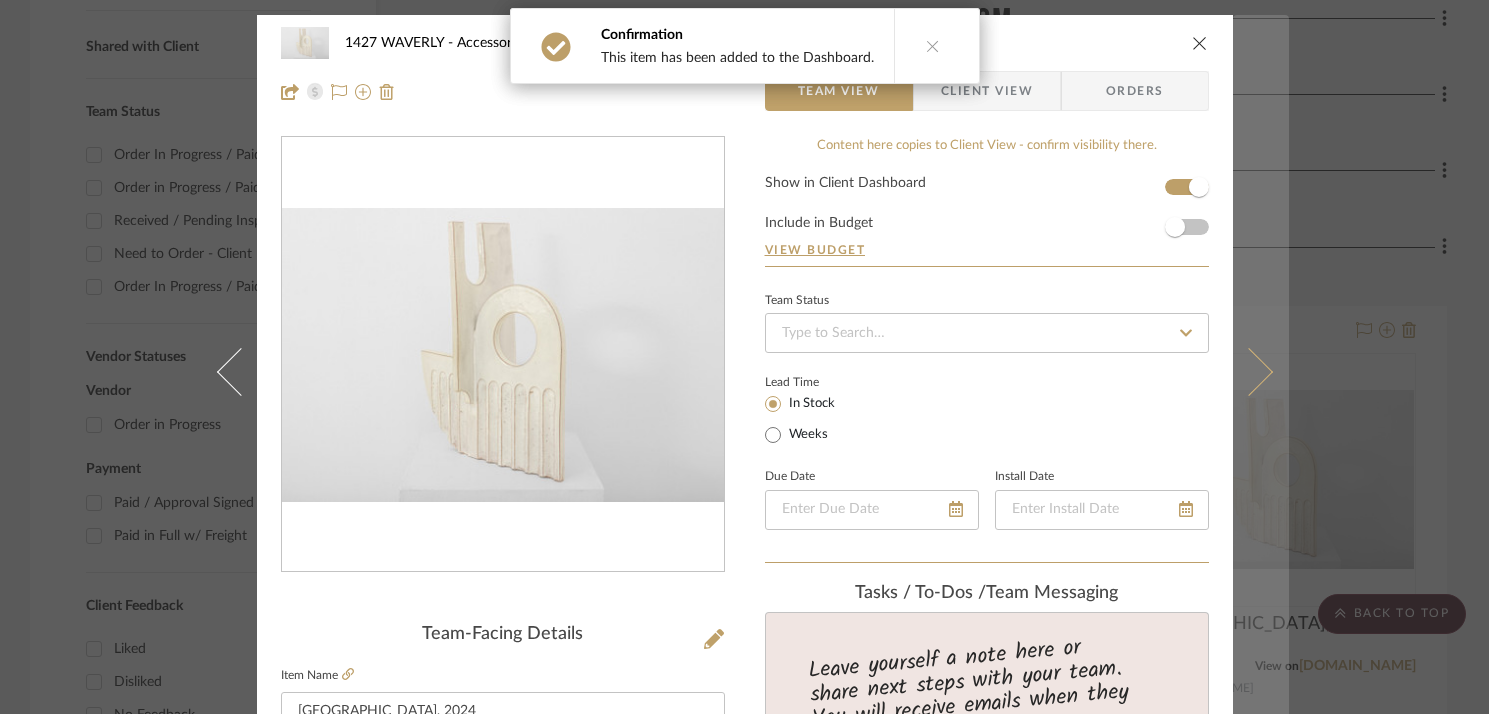 click at bounding box center [1261, 372] 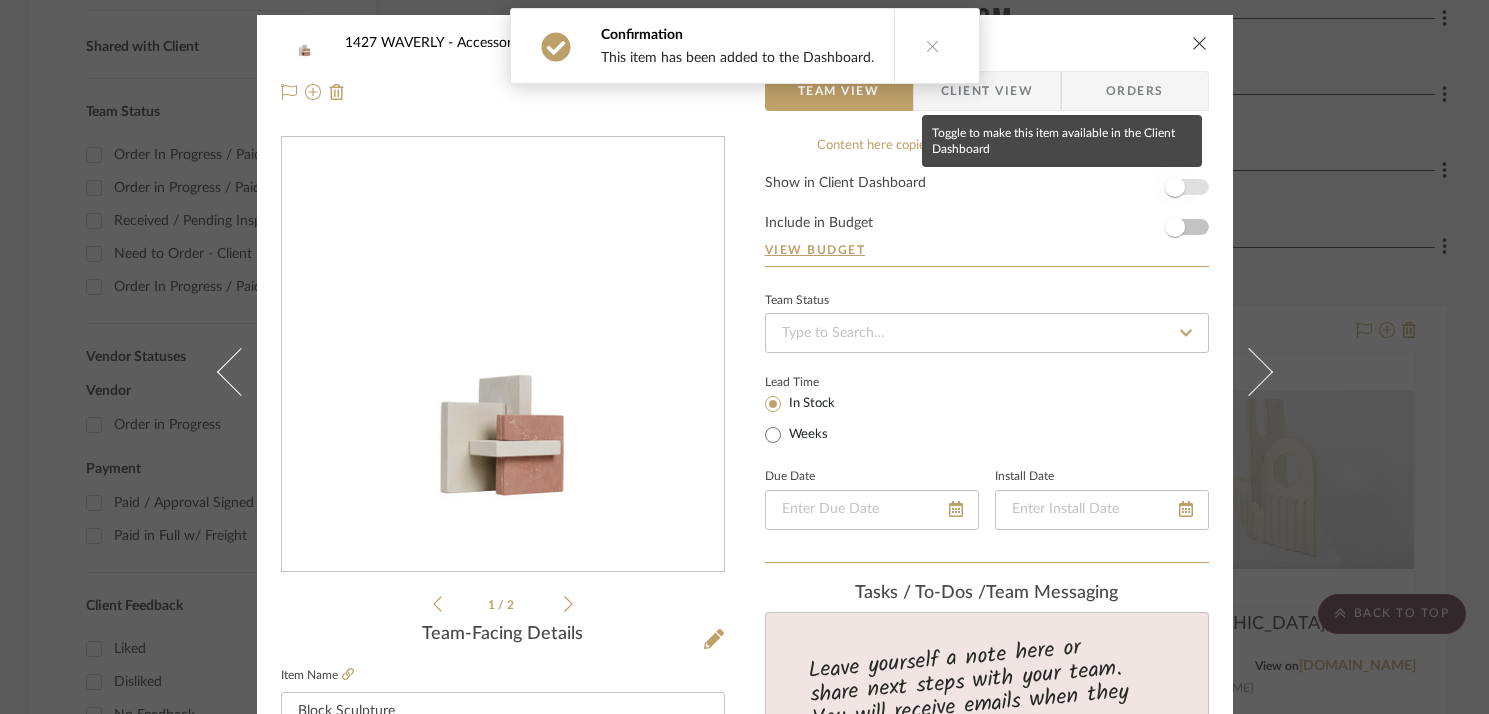 click at bounding box center (1175, 187) 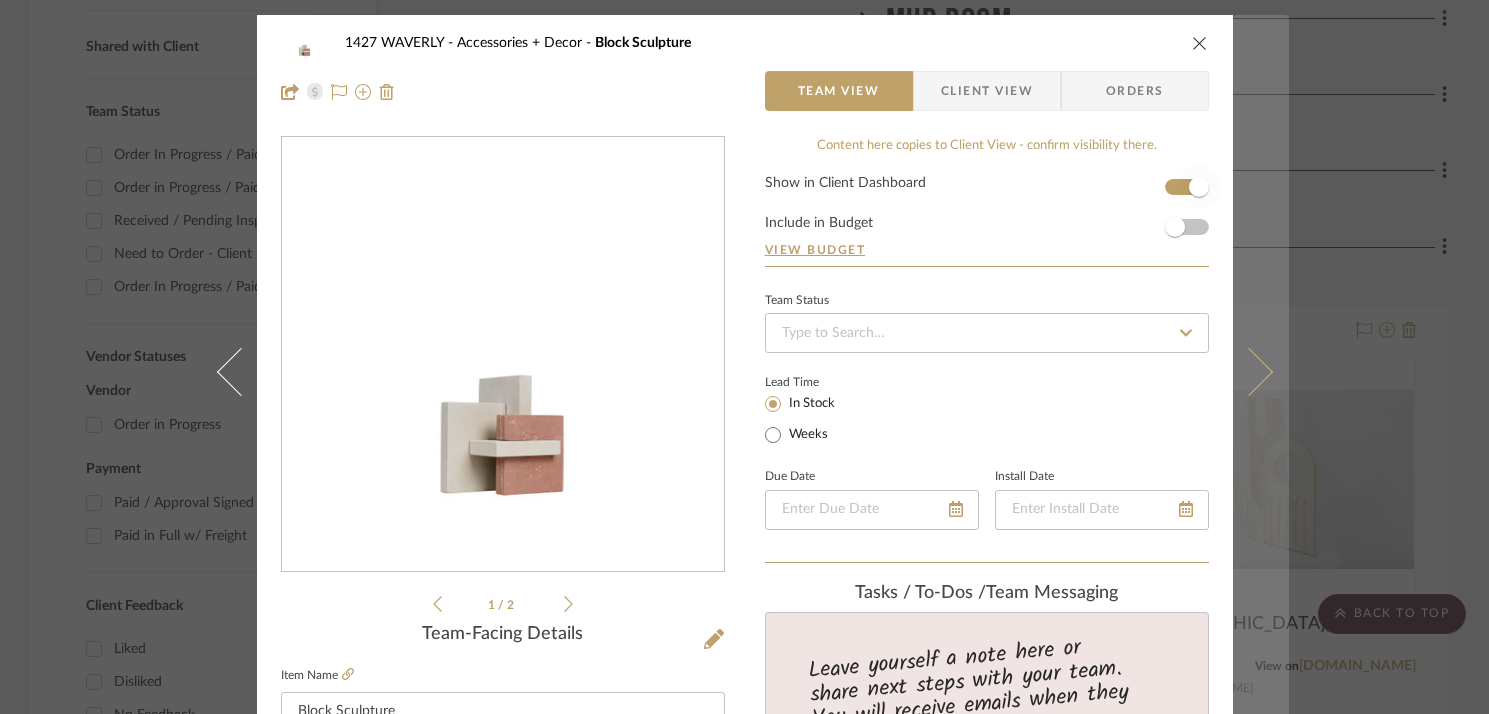 type 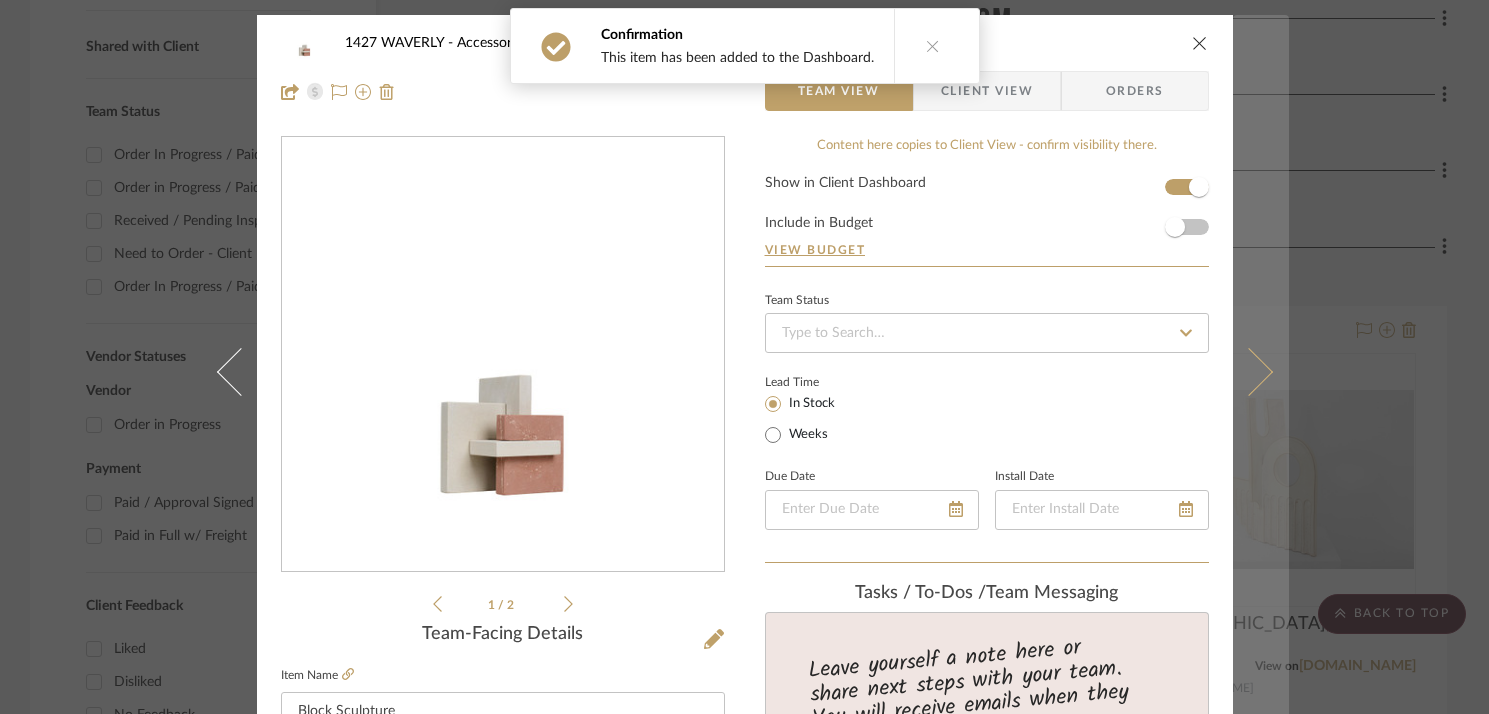 click at bounding box center [1261, 372] 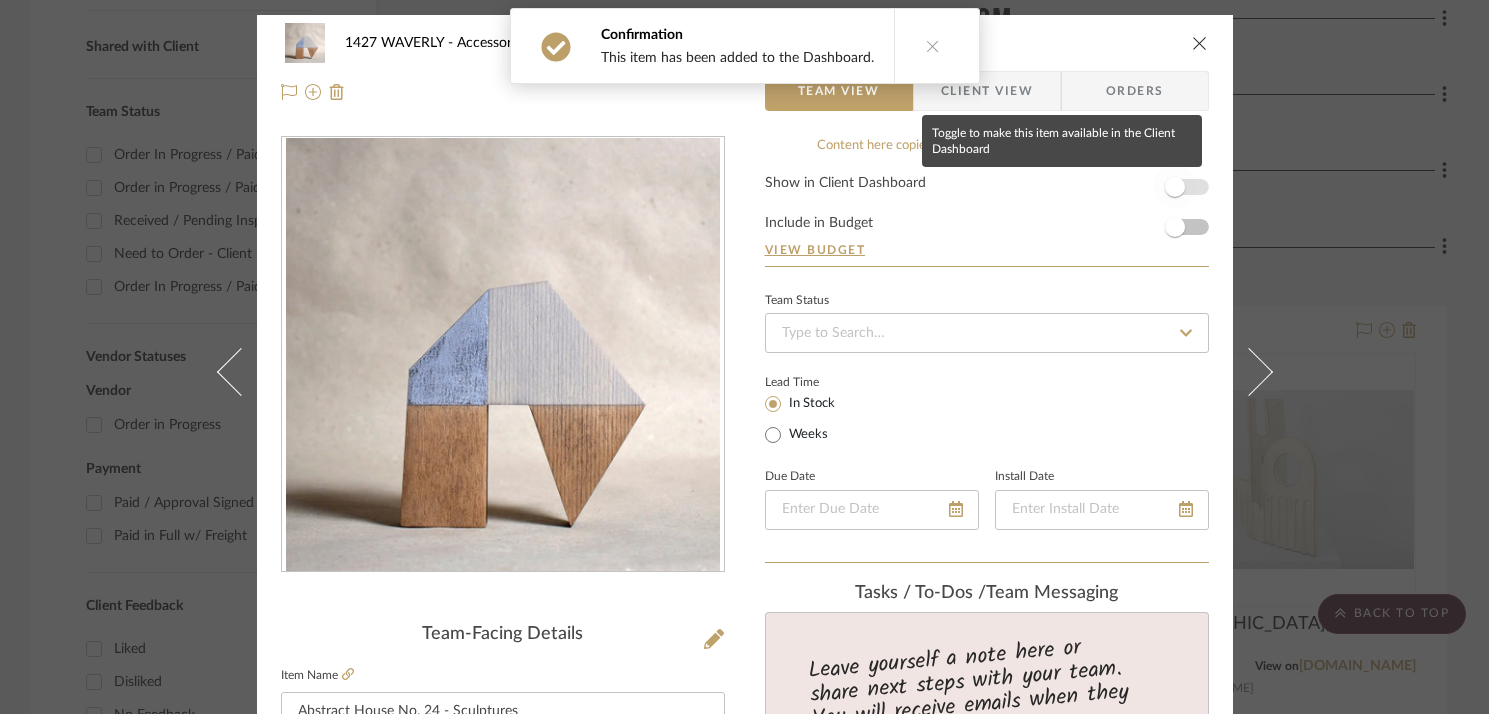 click at bounding box center [1175, 187] 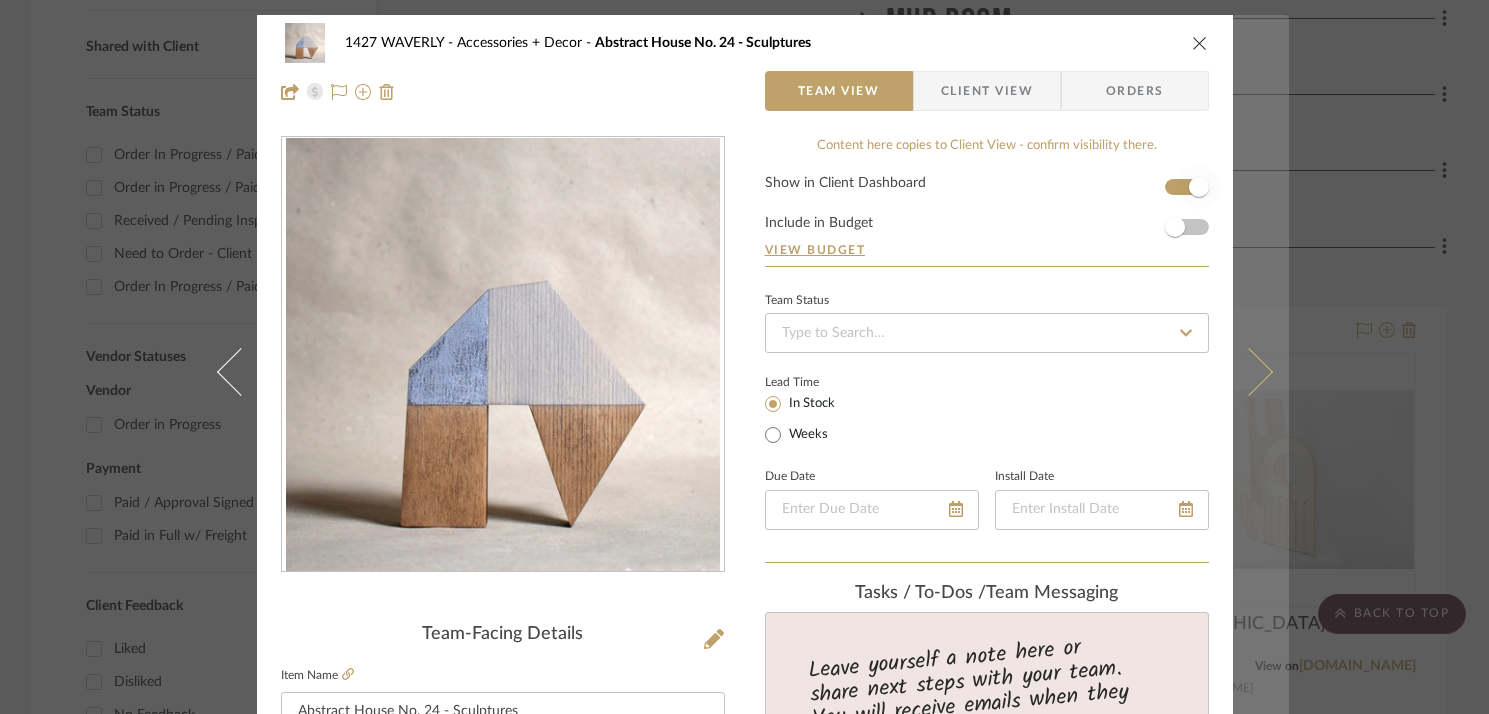 type 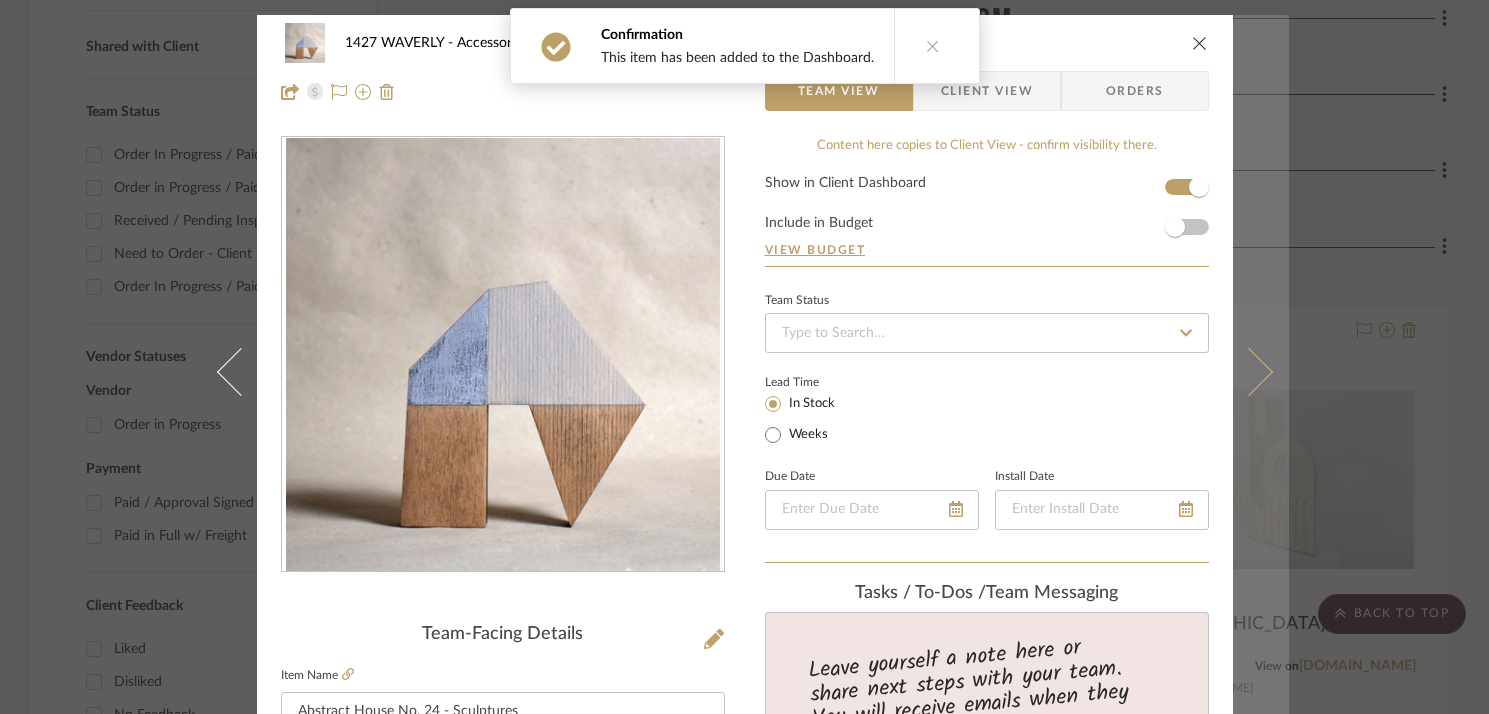 click at bounding box center (1261, 372) 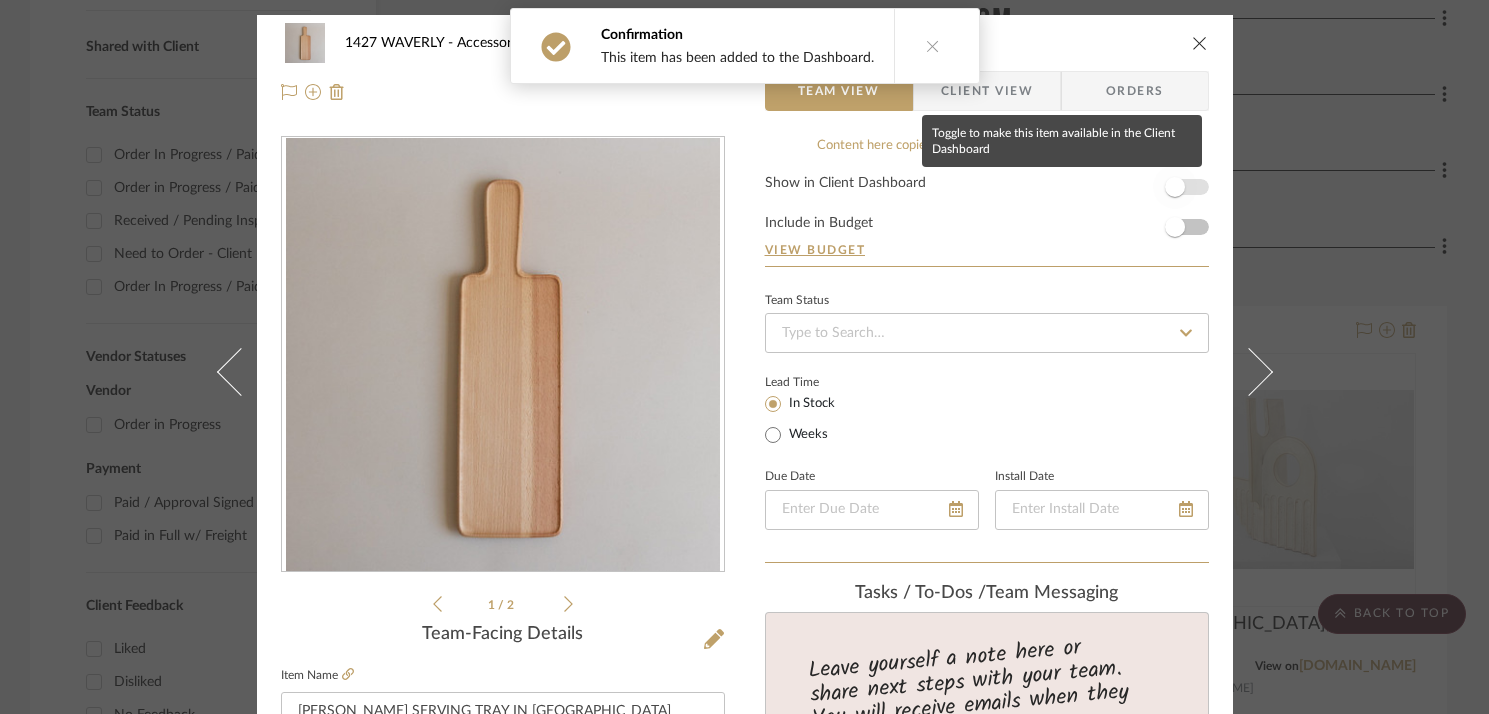 click at bounding box center [1175, 187] 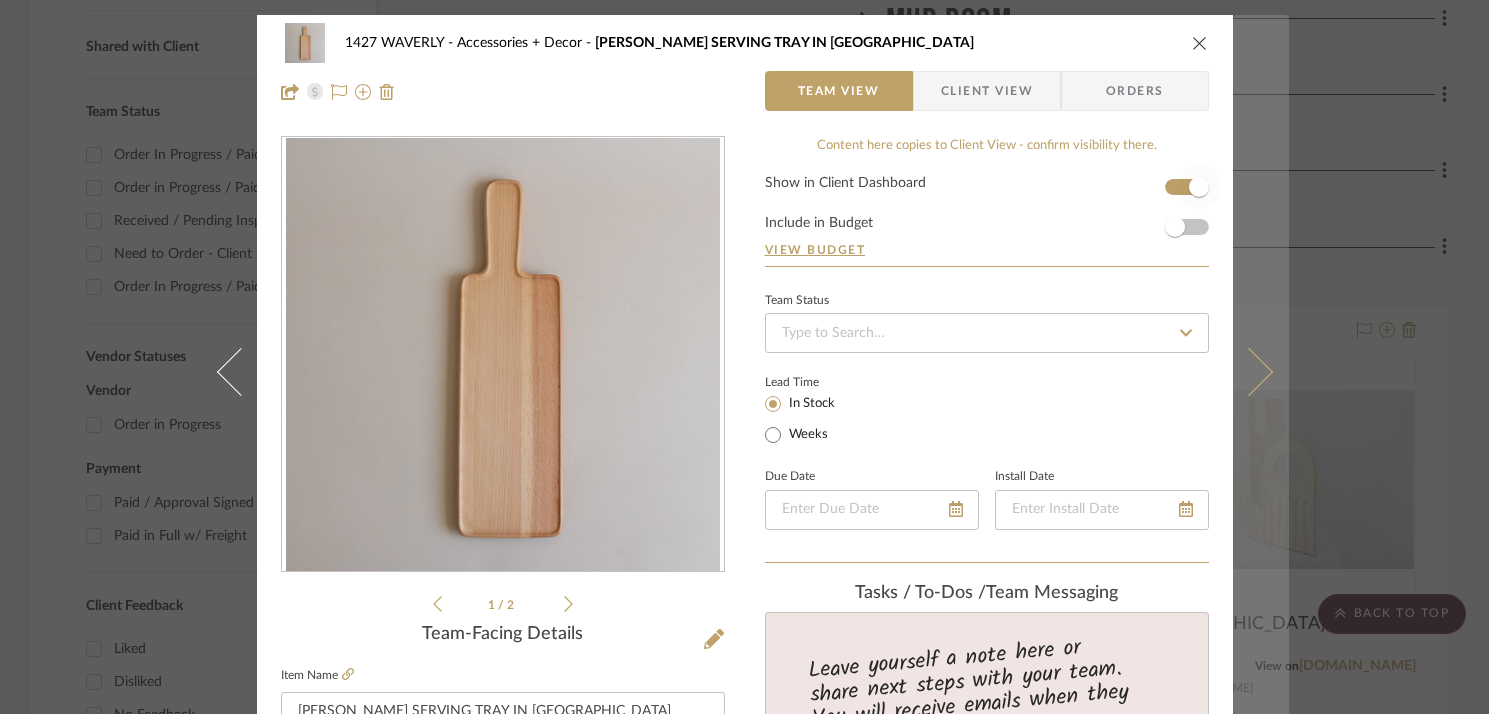 type 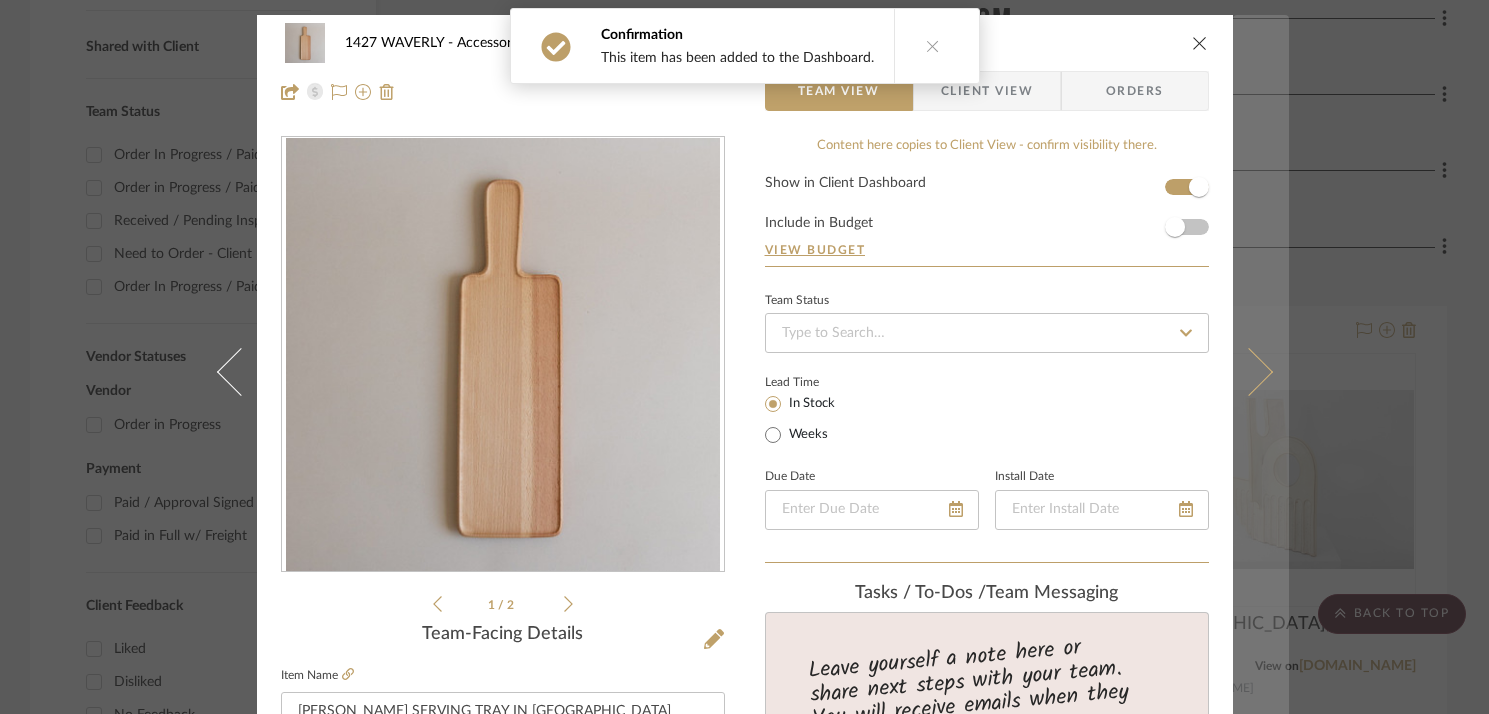 click at bounding box center [1261, 372] 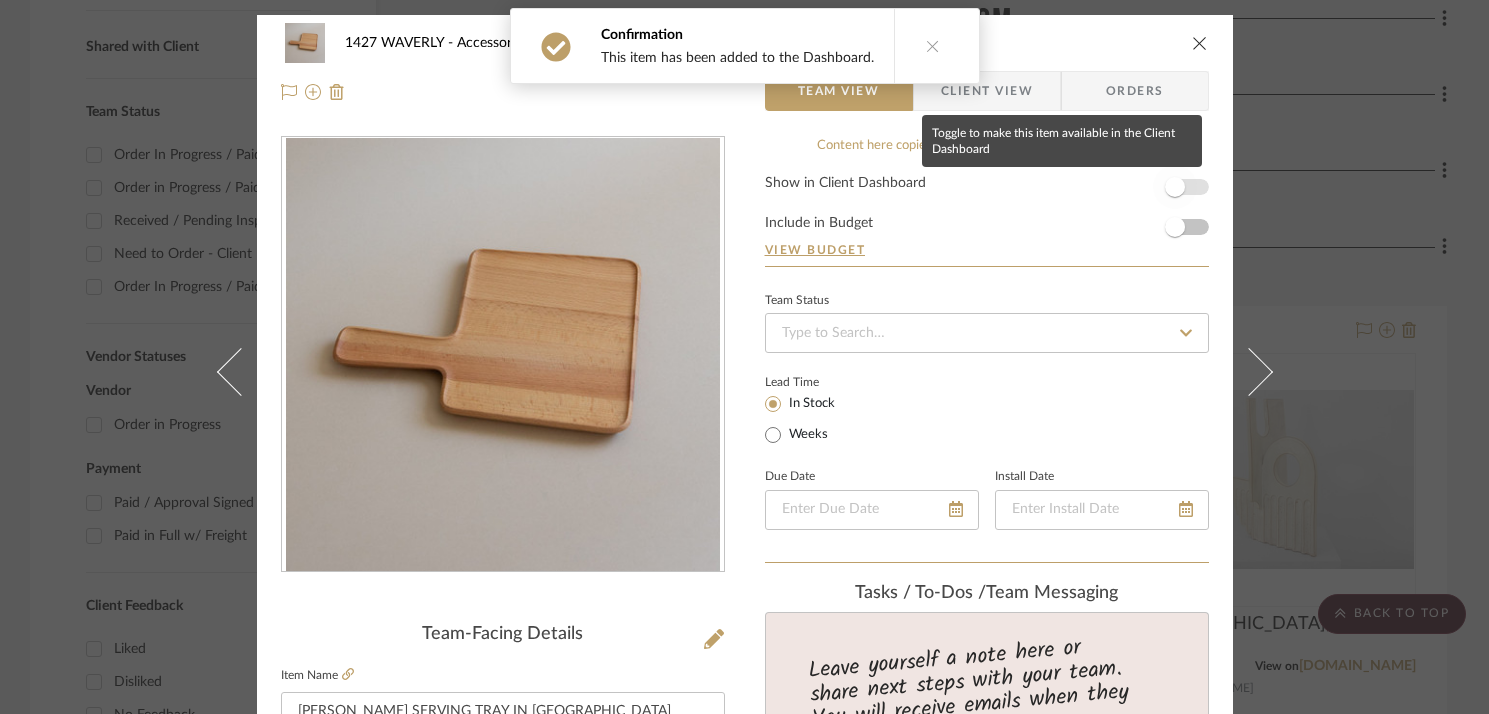 click at bounding box center (1175, 187) 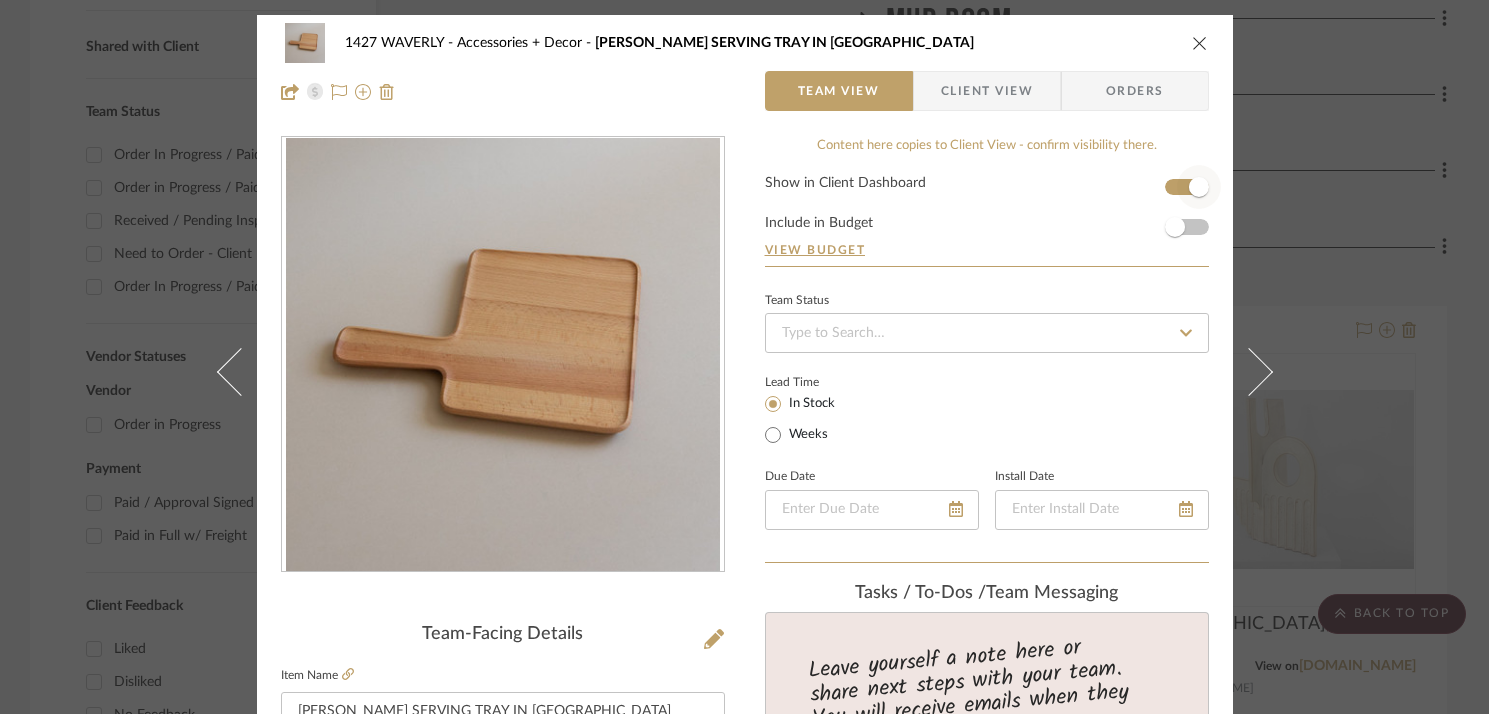 type 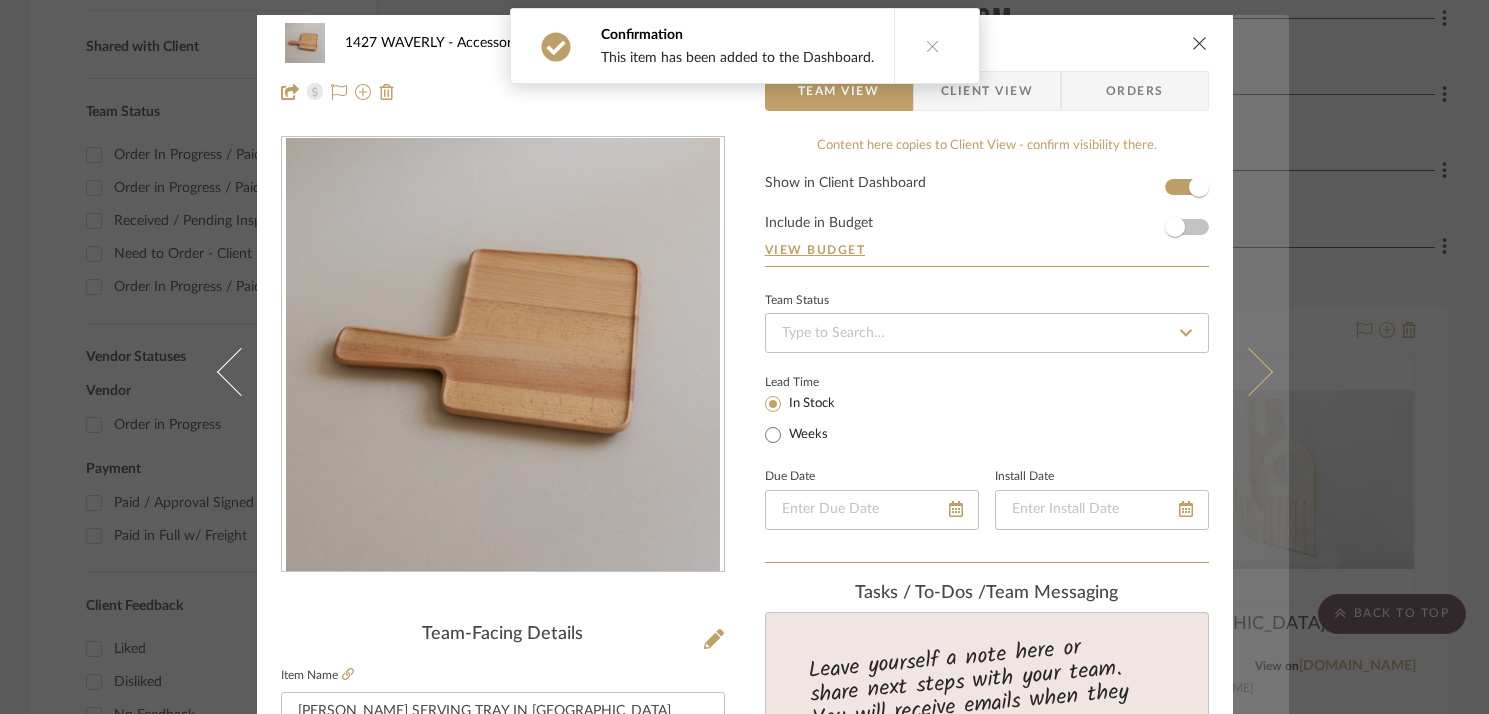click at bounding box center (1261, 372) 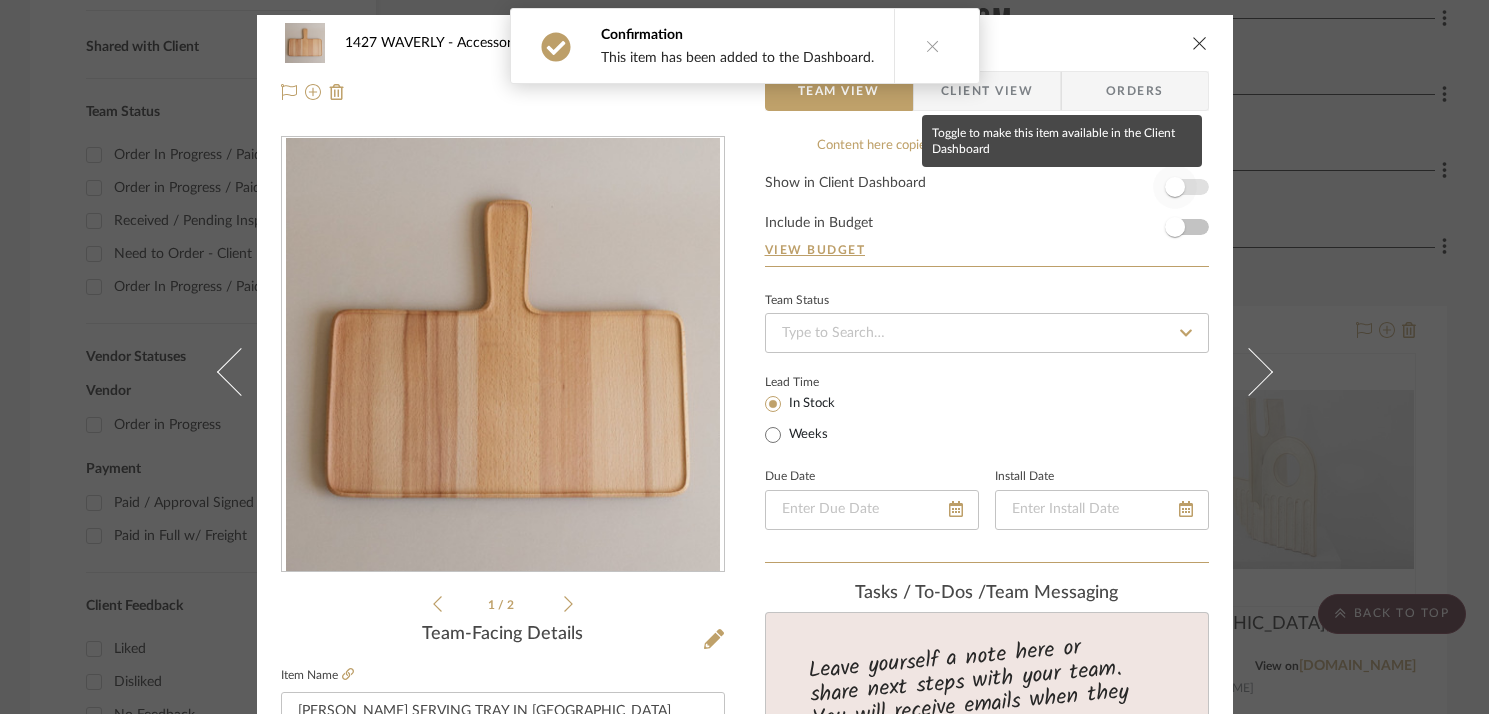click at bounding box center [1175, 187] 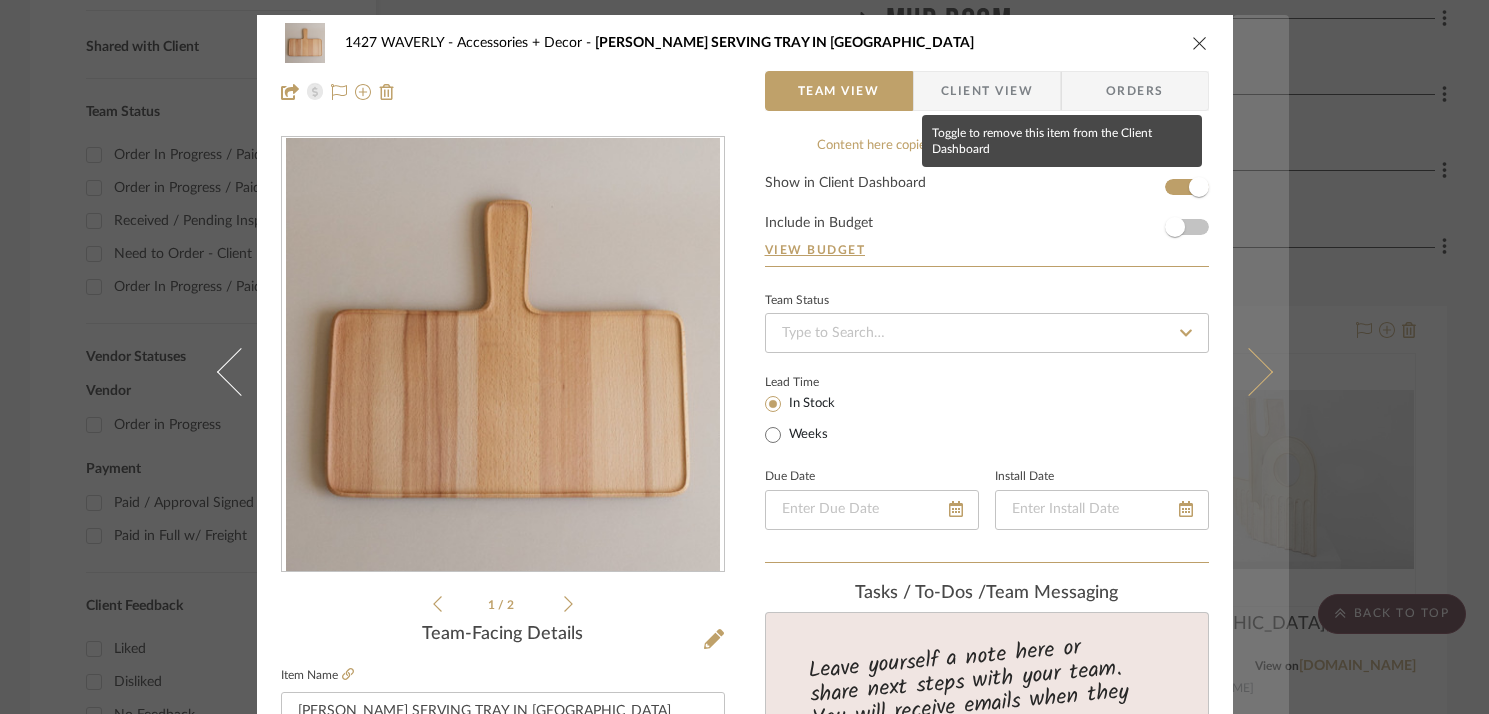 type 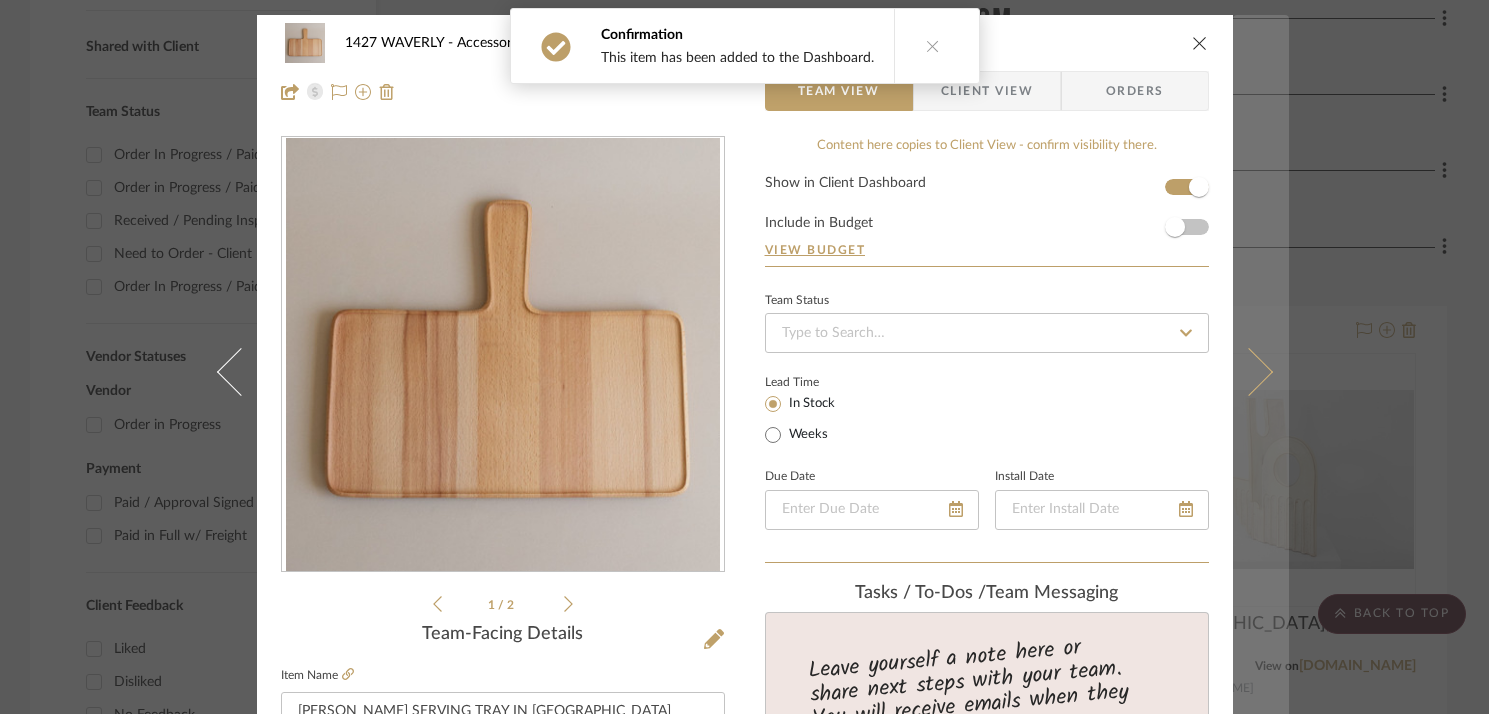 click at bounding box center [1261, 372] 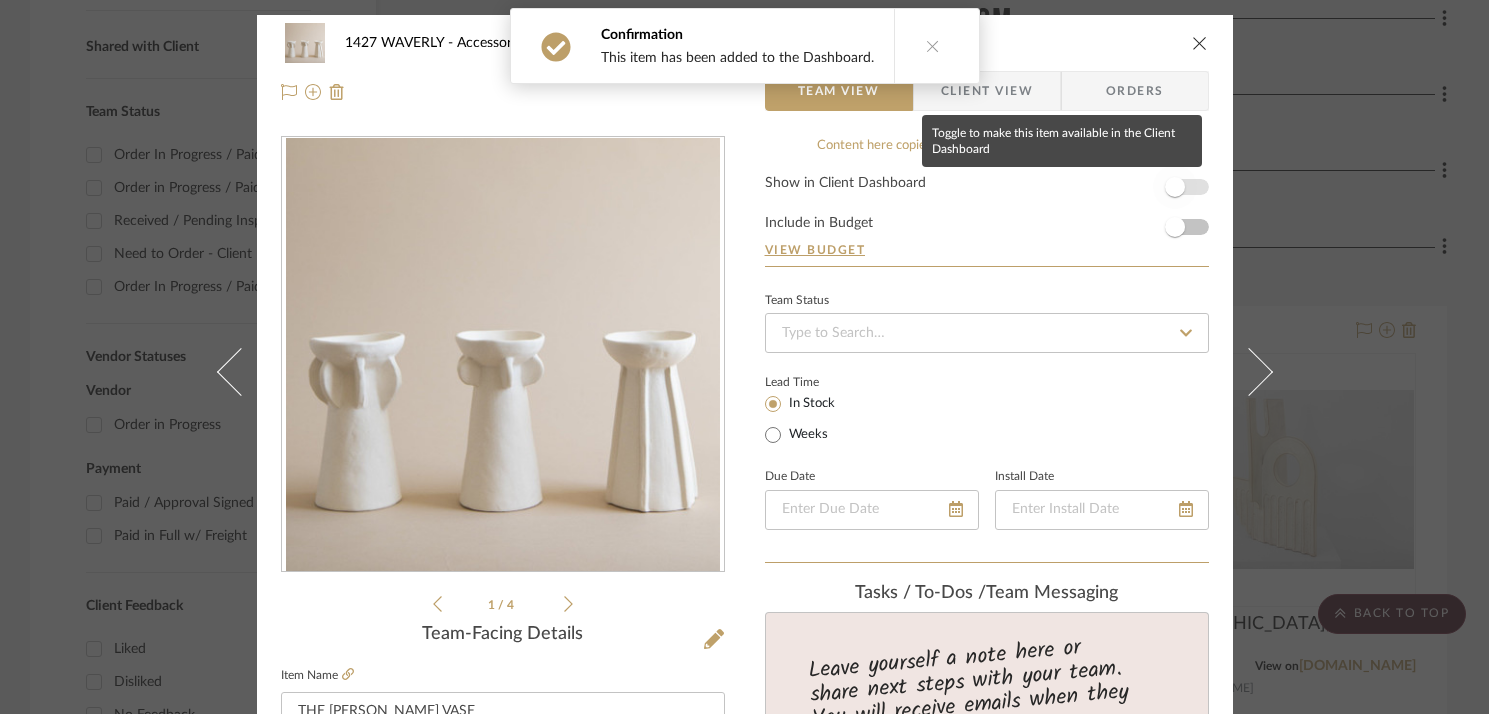 click at bounding box center (1175, 187) 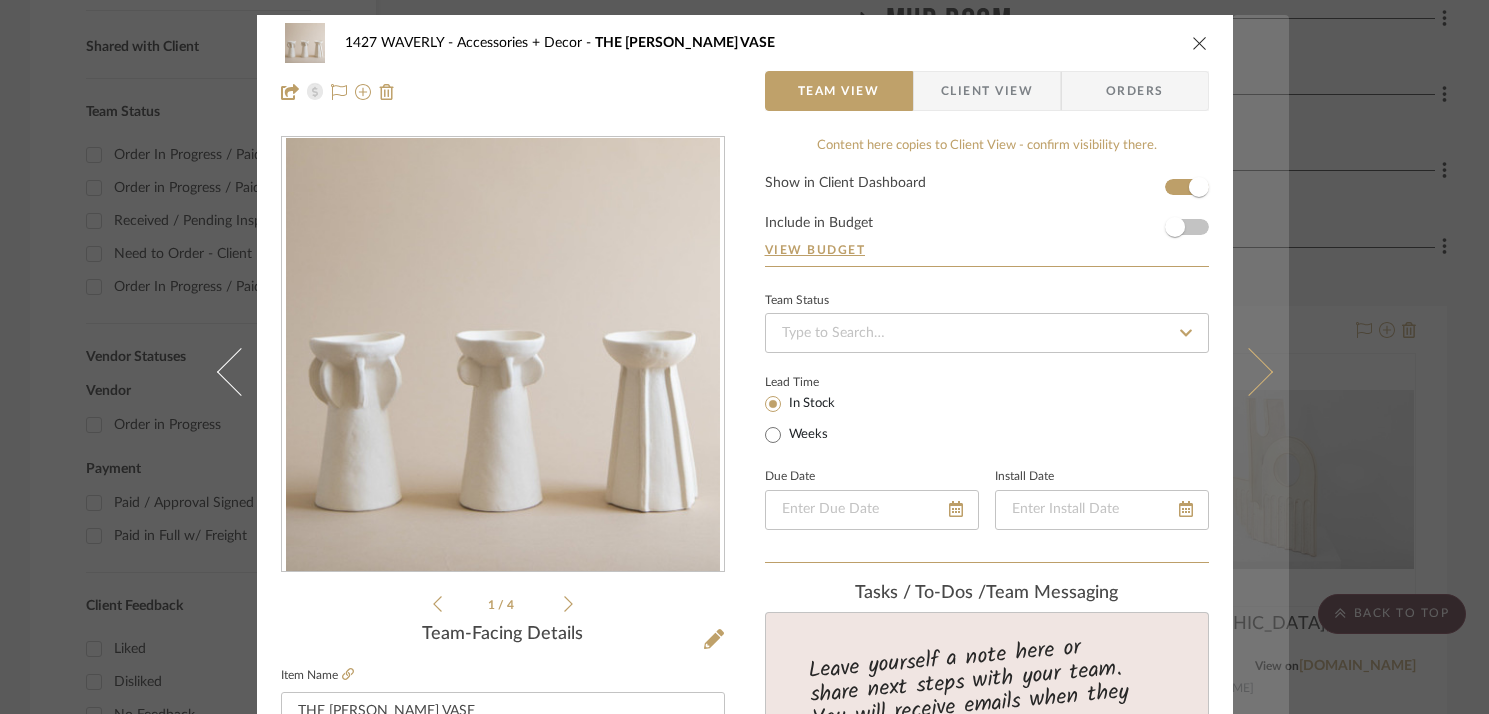 type 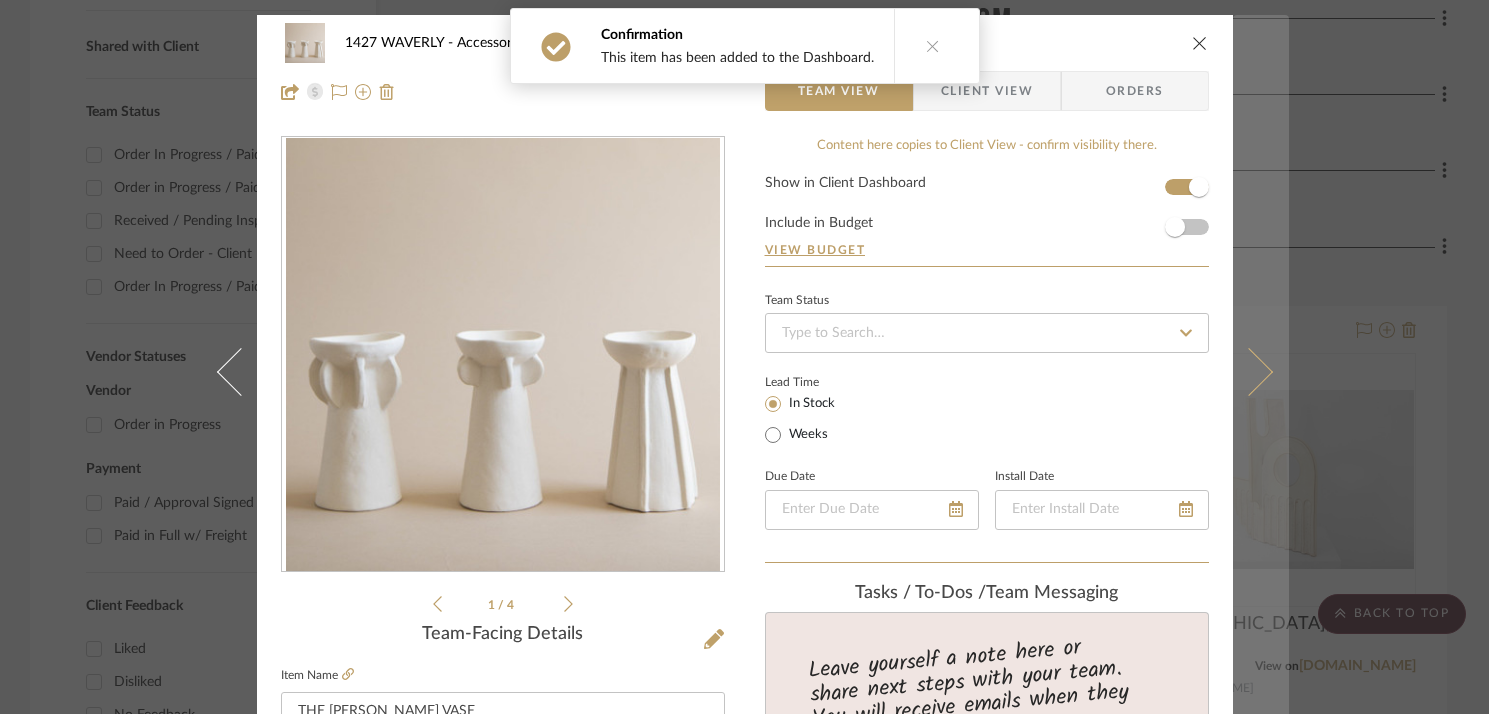 click at bounding box center (1261, 372) 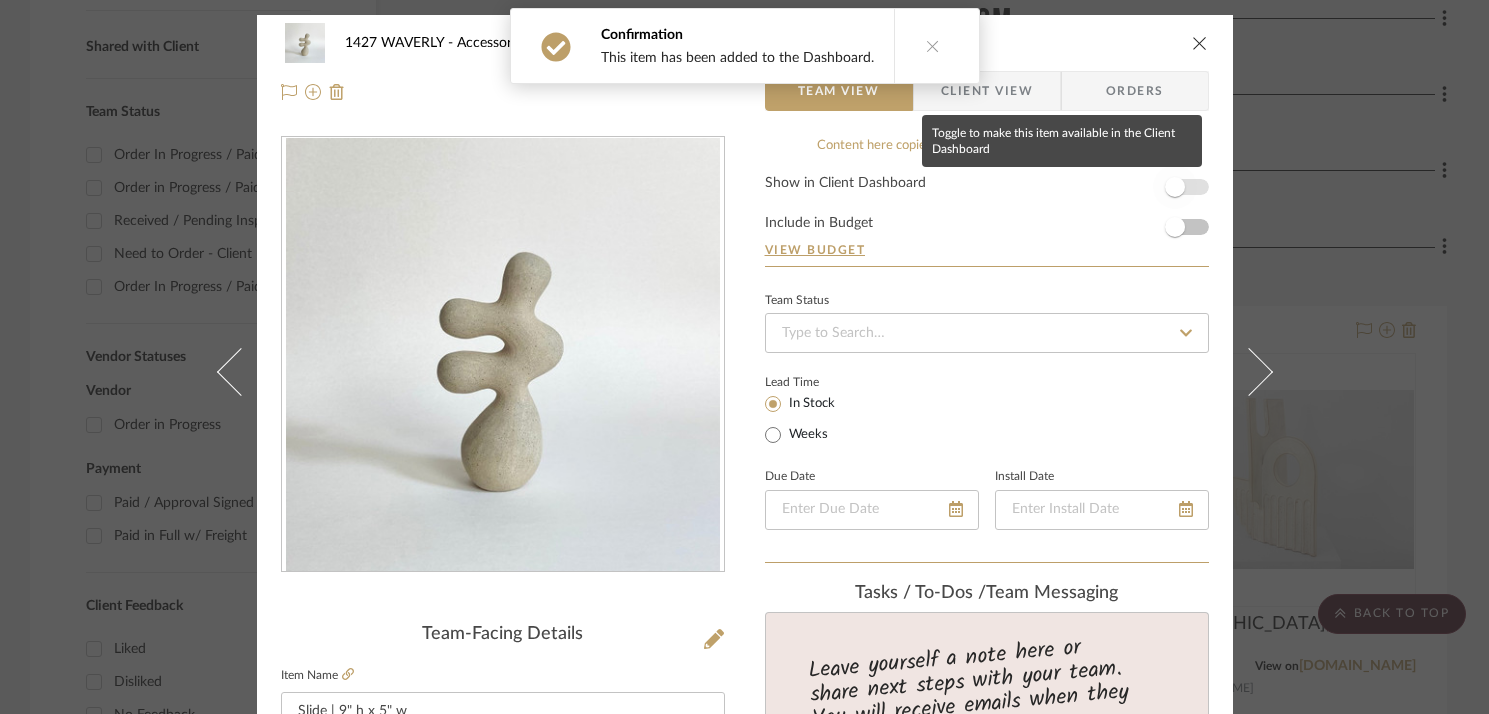 click at bounding box center (1175, 187) 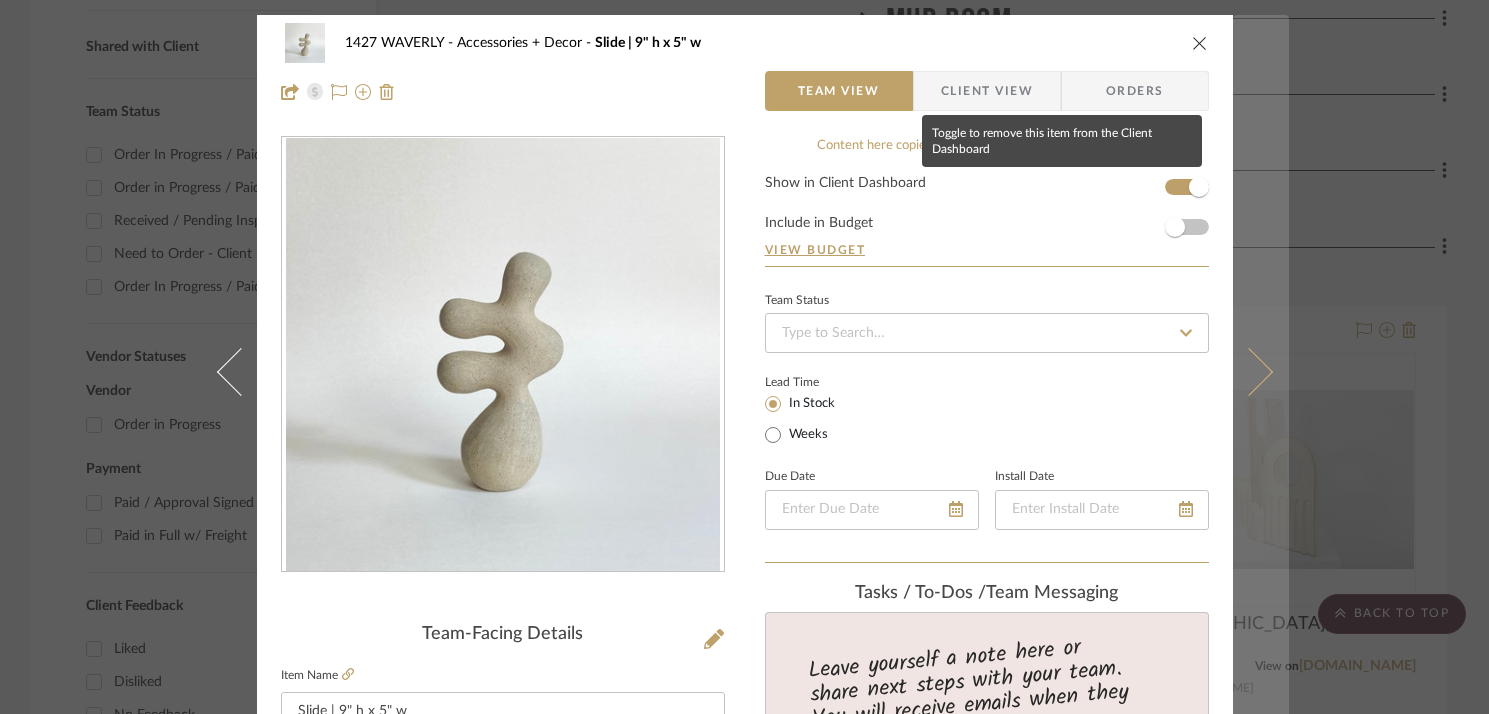 type 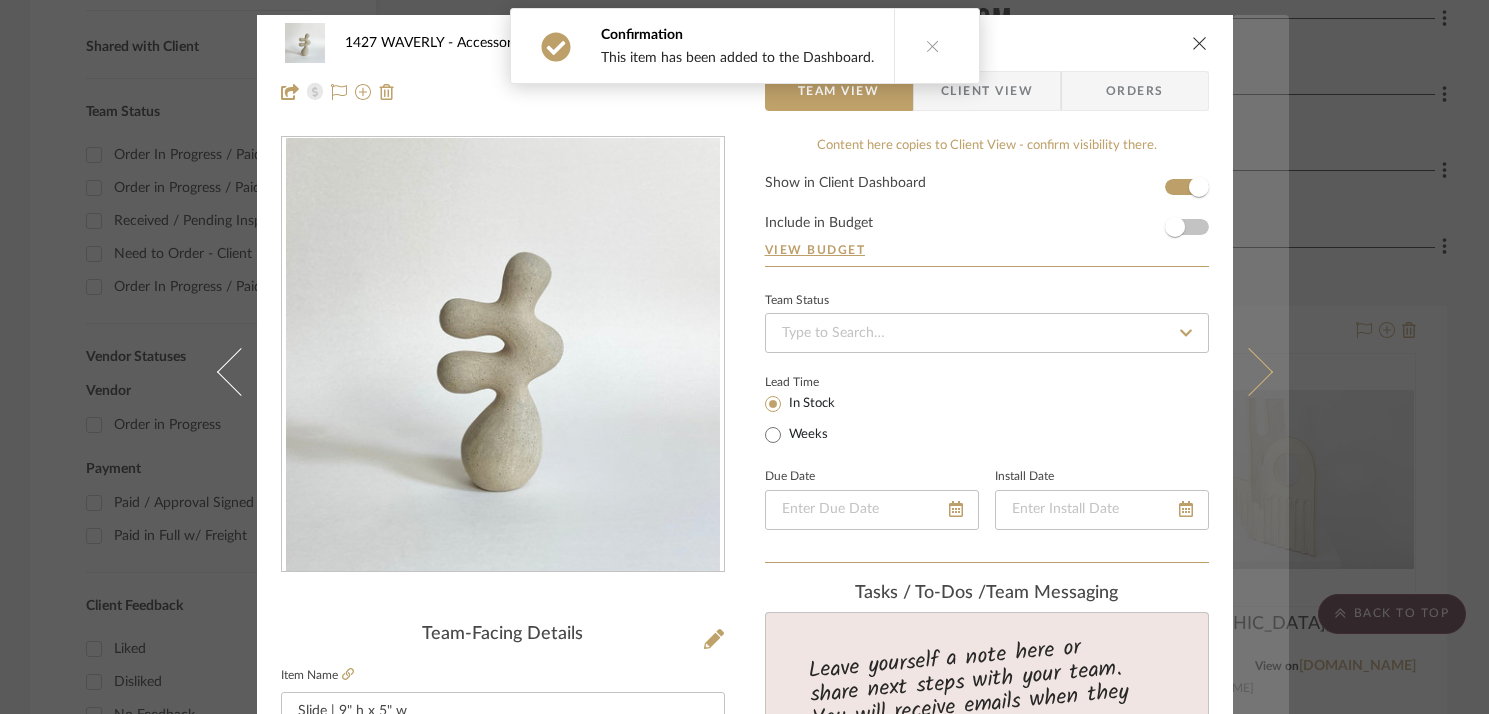 click at bounding box center [1261, 372] 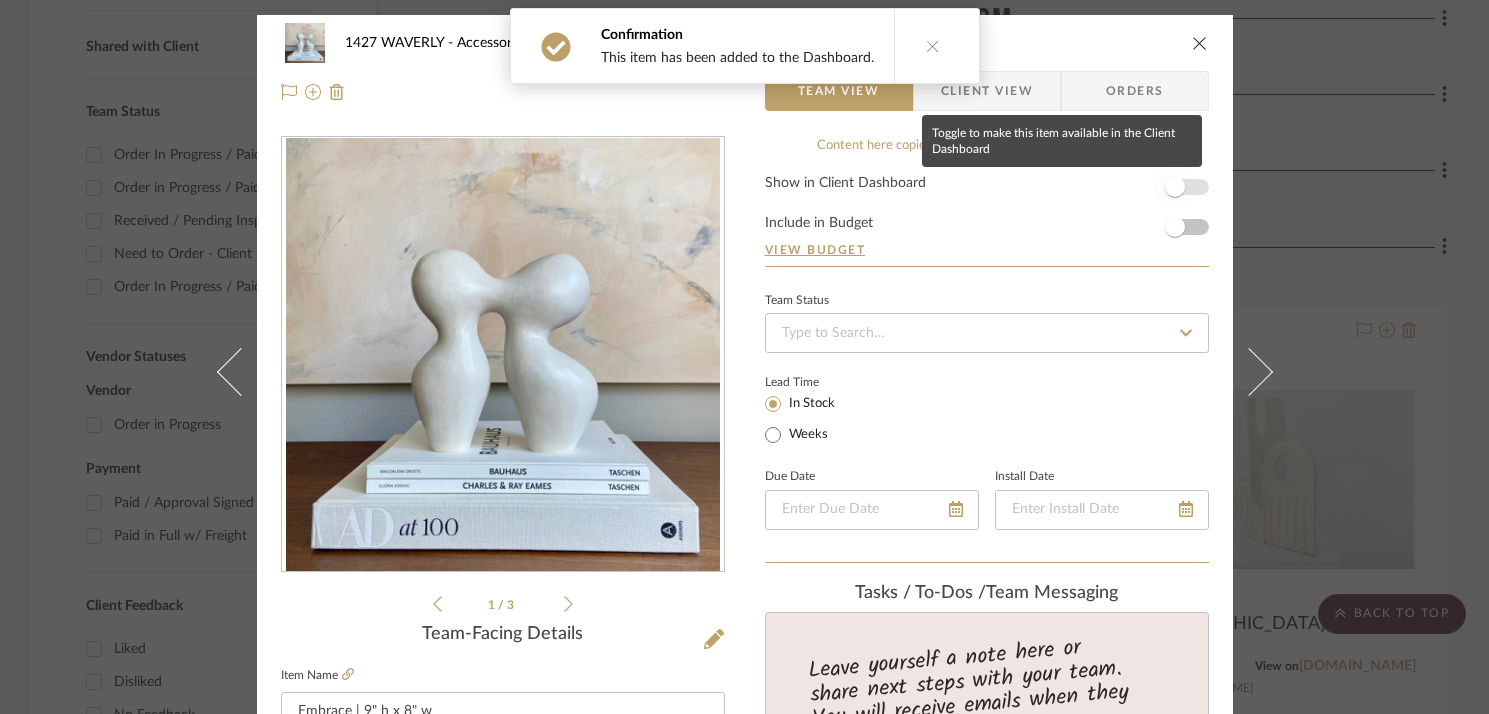 click at bounding box center (1175, 187) 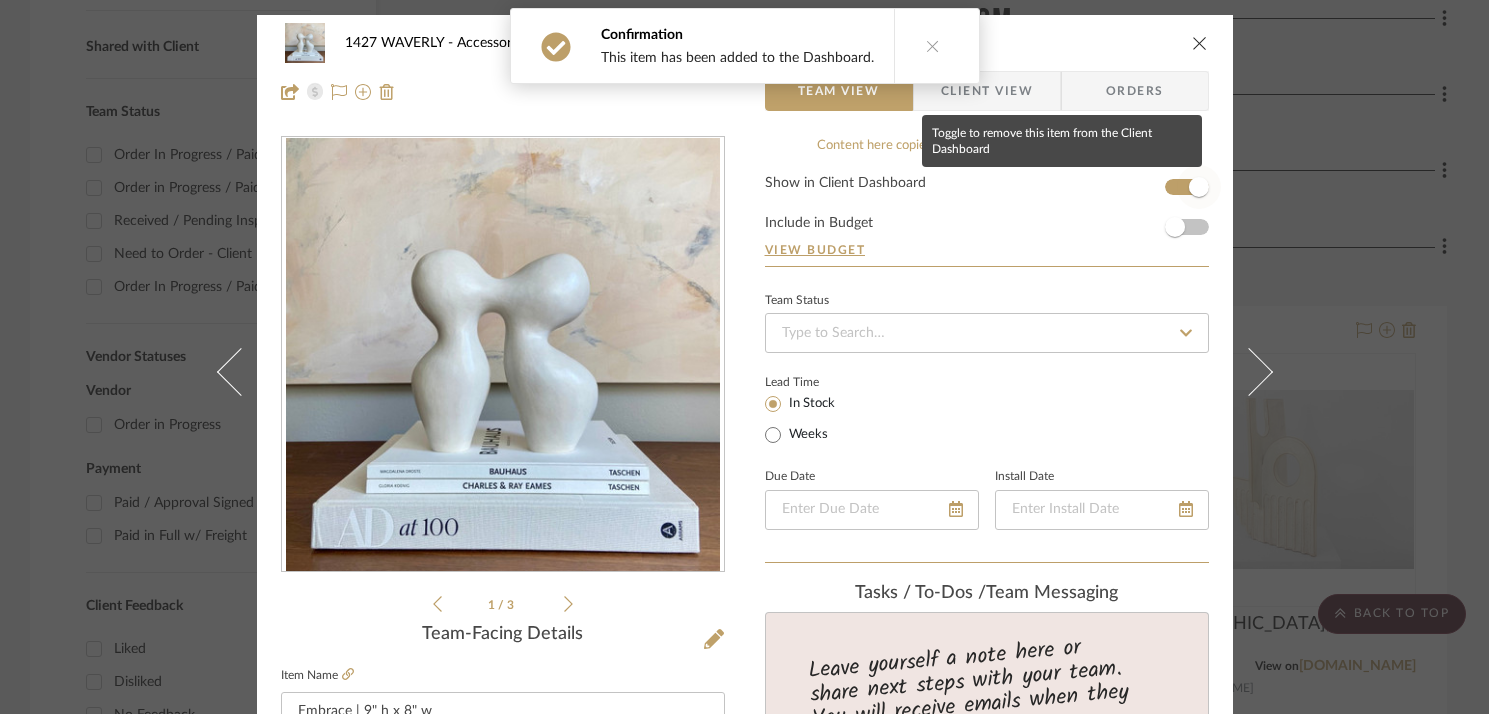 type 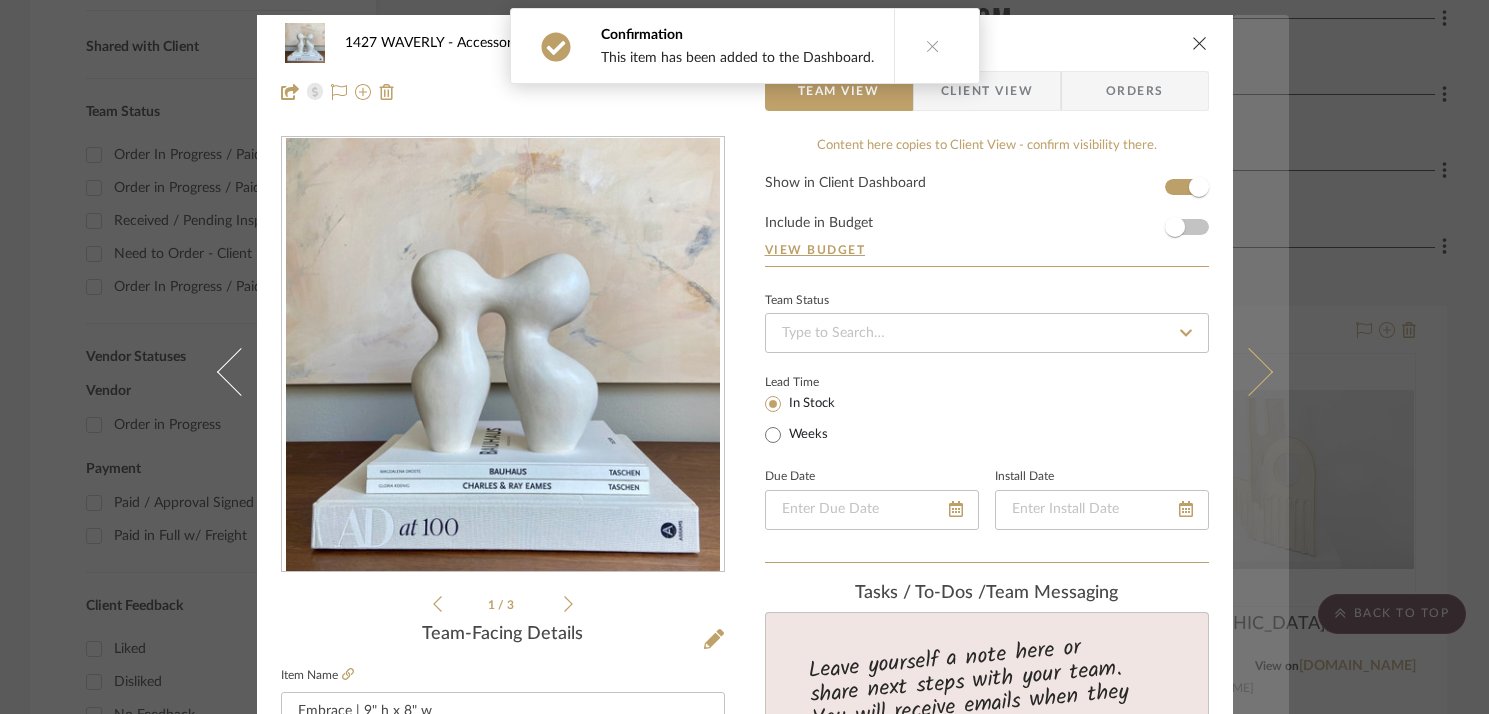 click at bounding box center [1261, 372] 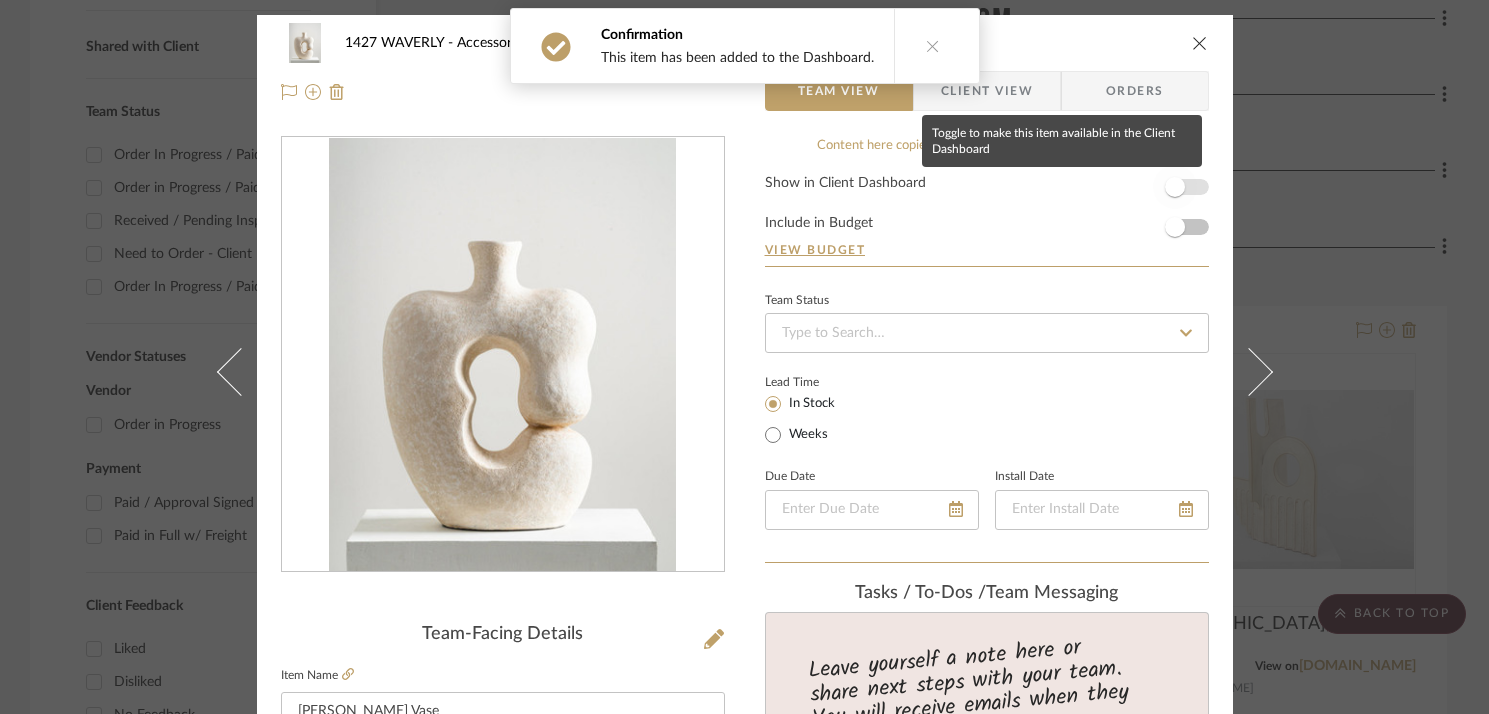click at bounding box center (1175, 187) 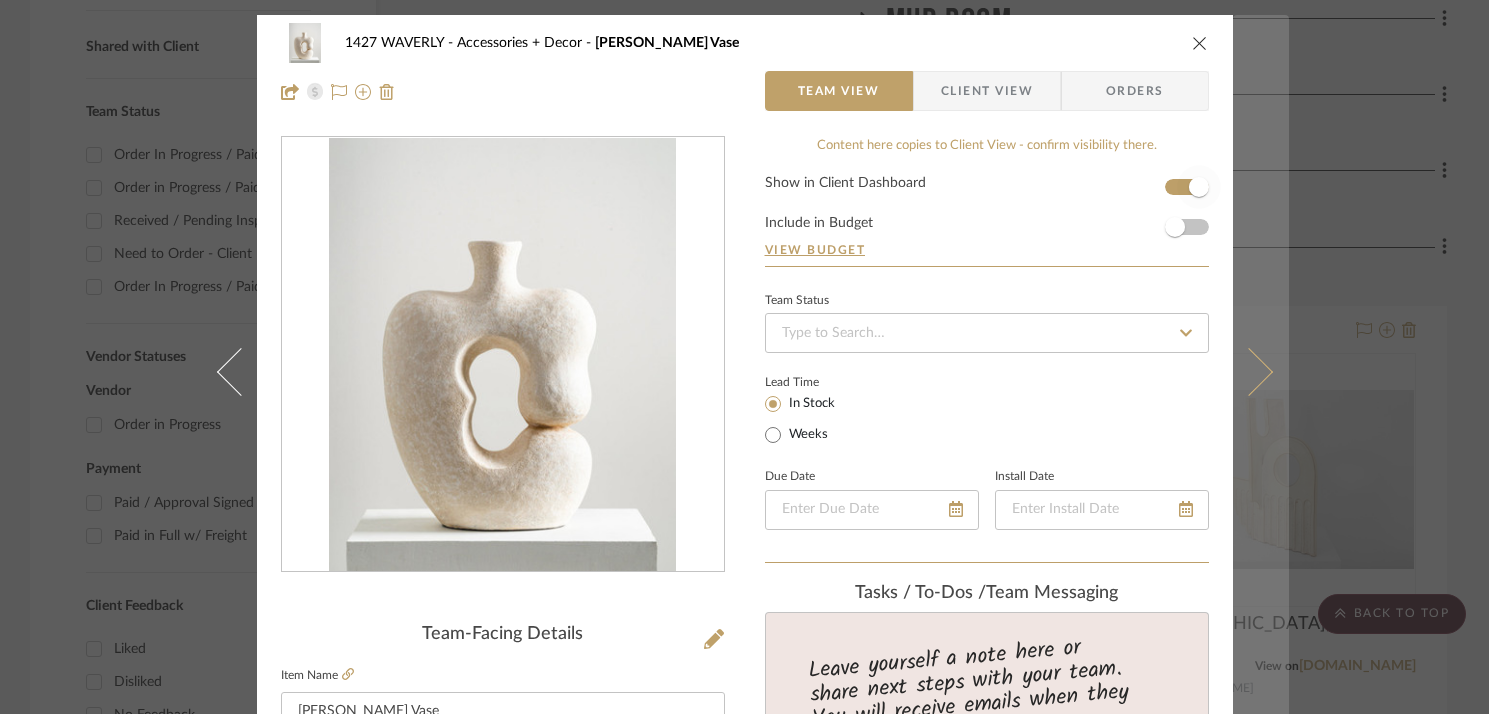 type 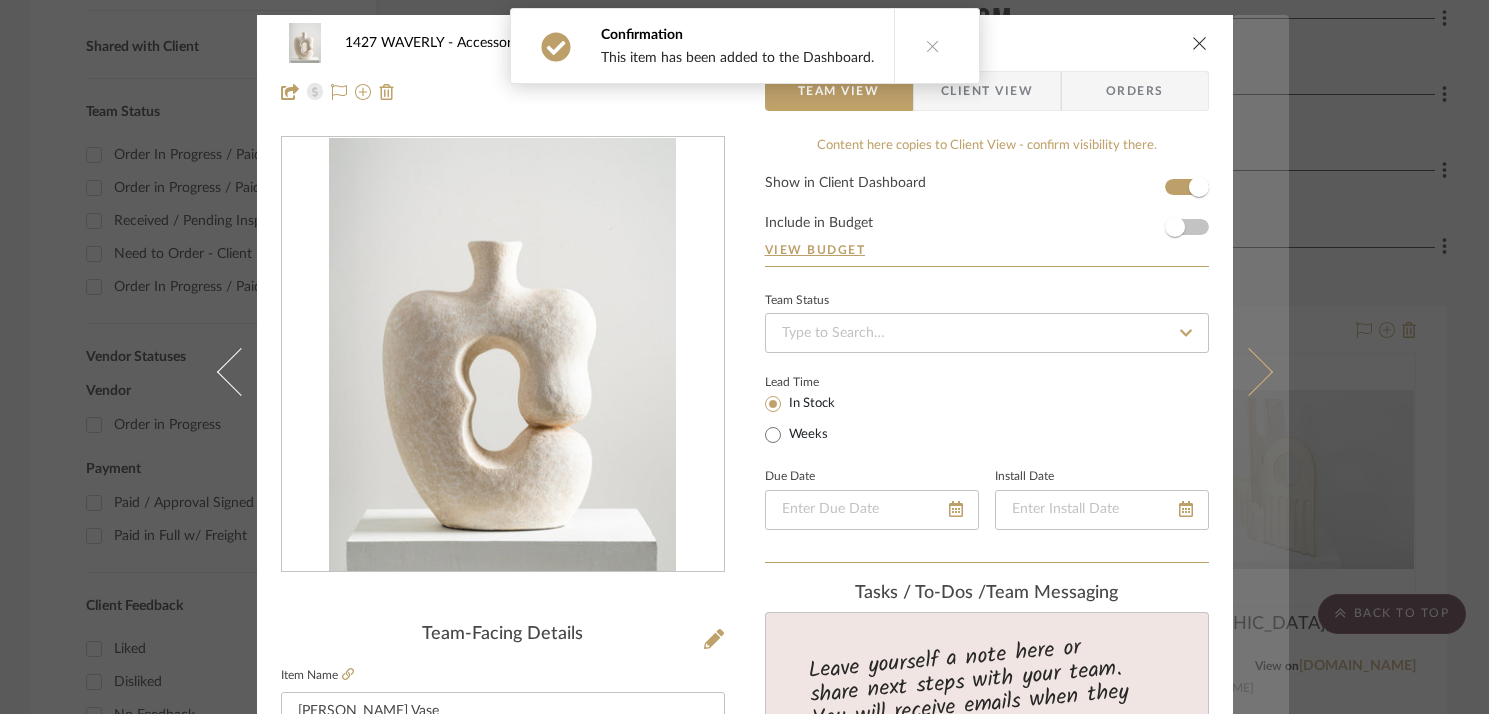 click at bounding box center (1261, 372) 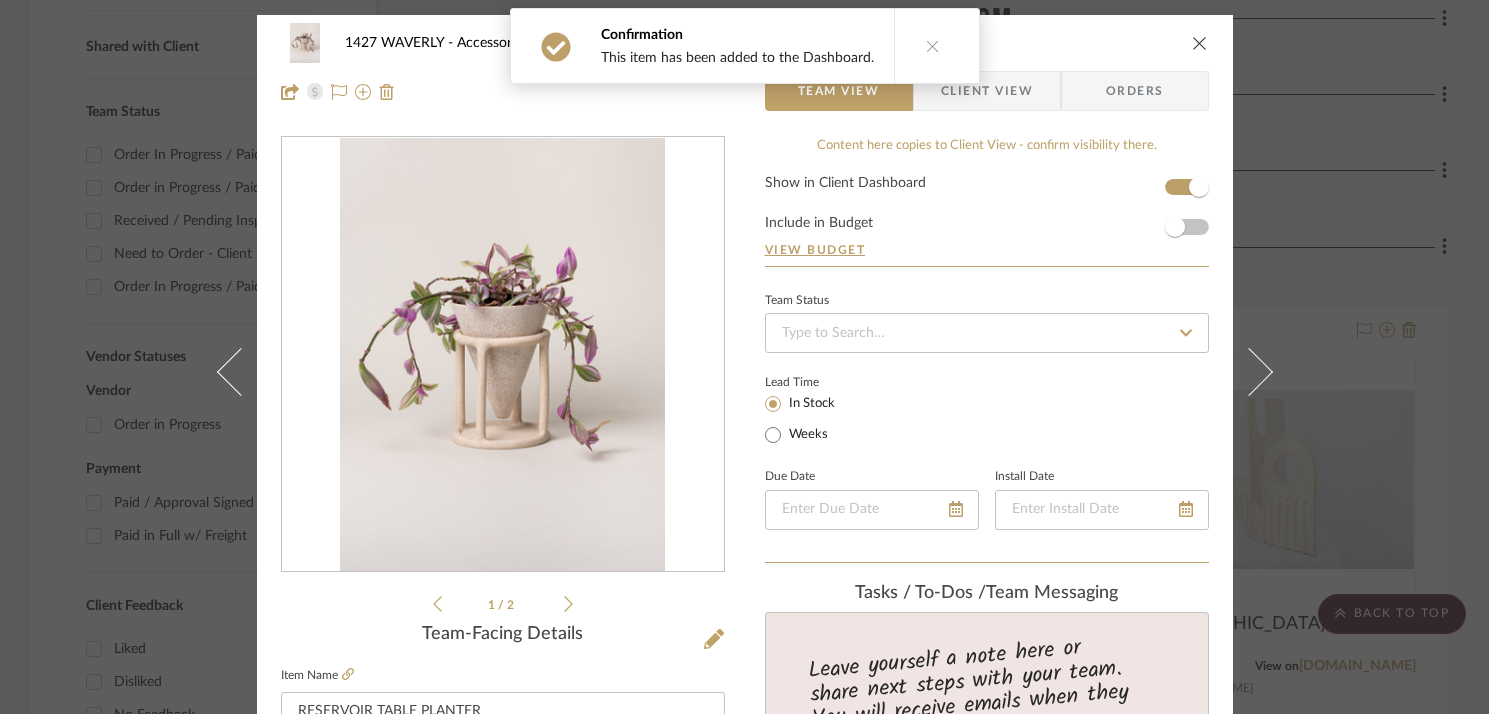 click at bounding box center (1200, 43) 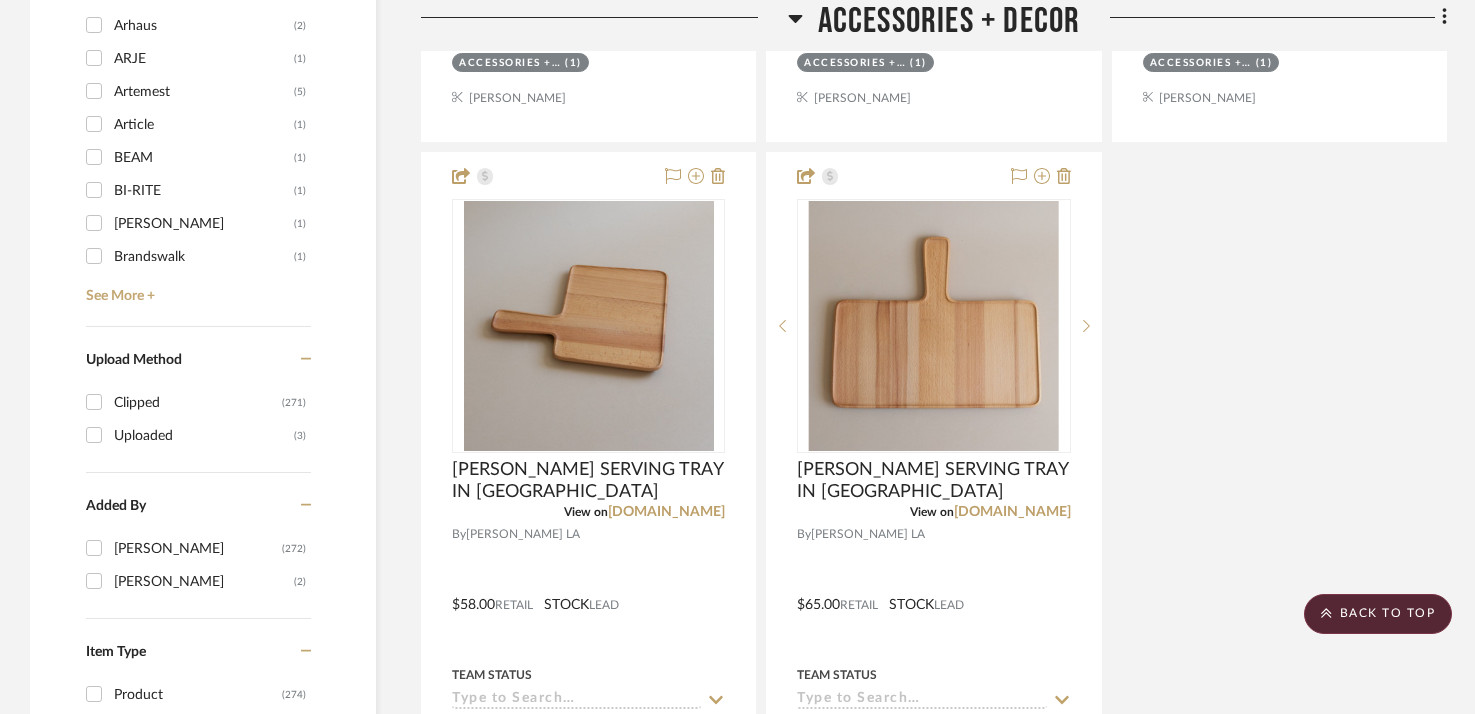 scroll, scrollTop: 2703, scrollLeft: 0, axis: vertical 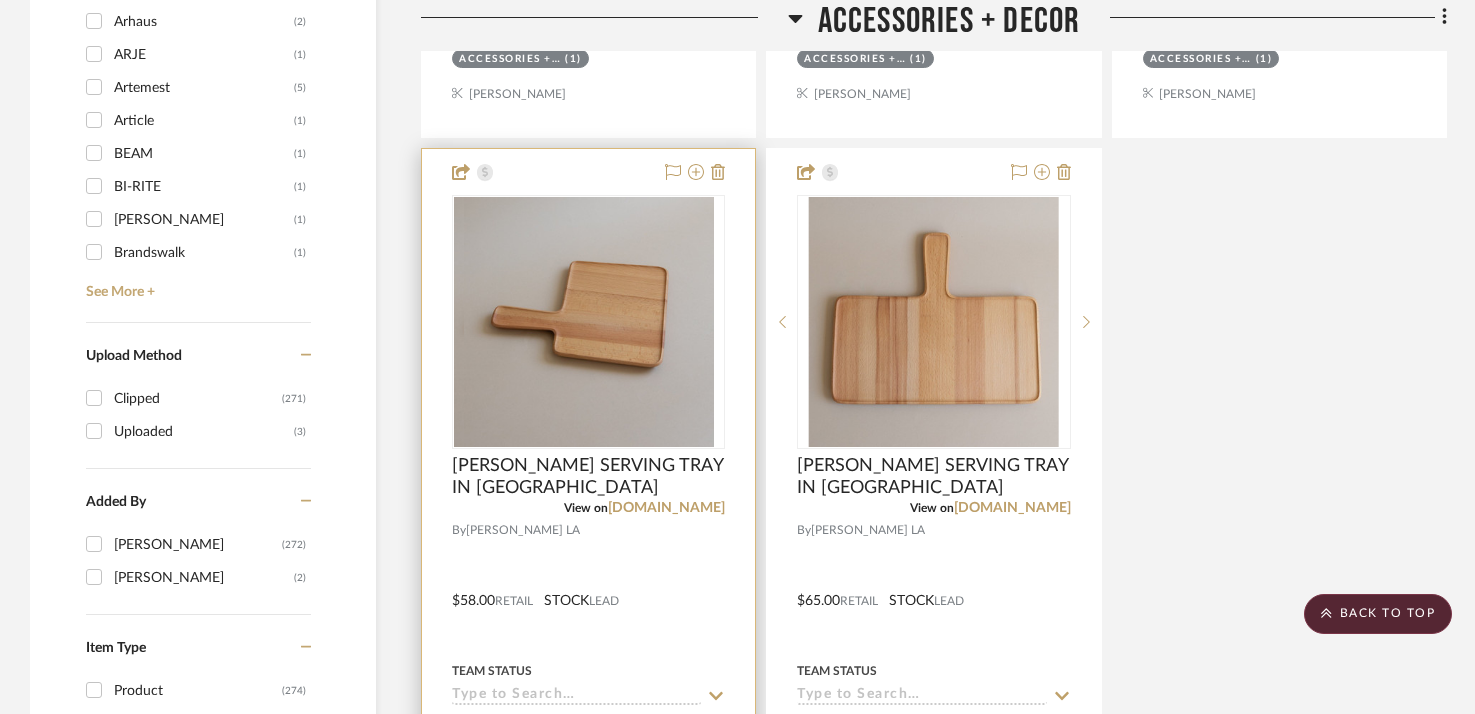 click at bounding box center (588, 586) 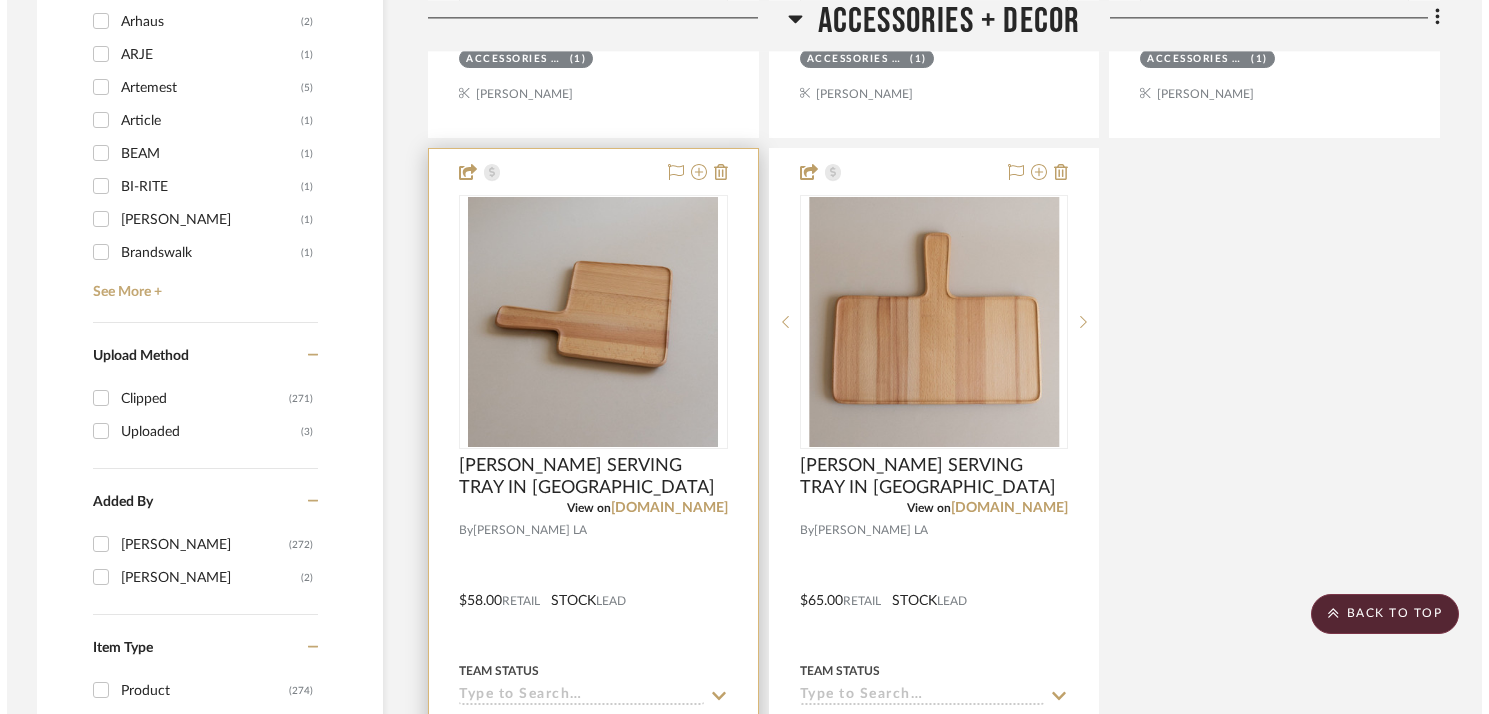 scroll, scrollTop: 0, scrollLeft: 0, axis: both 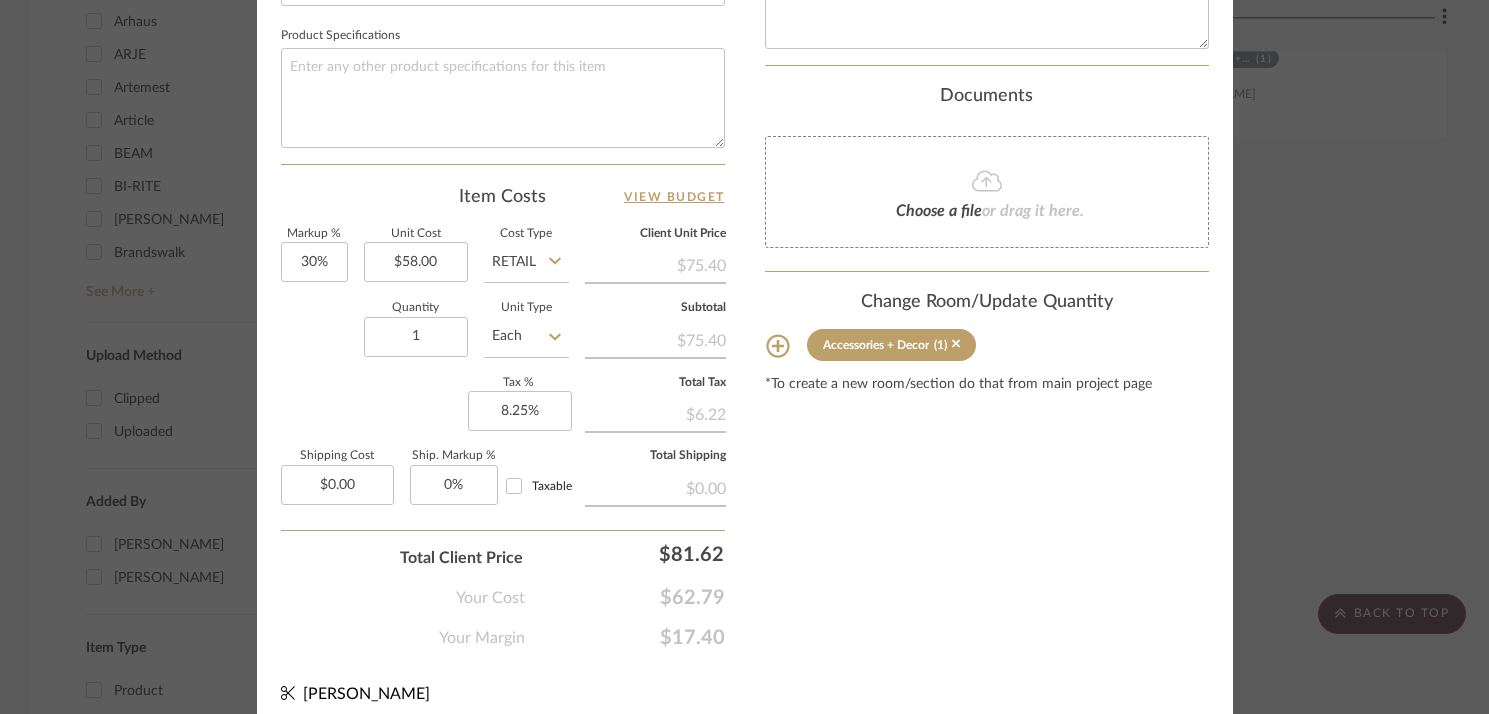 click 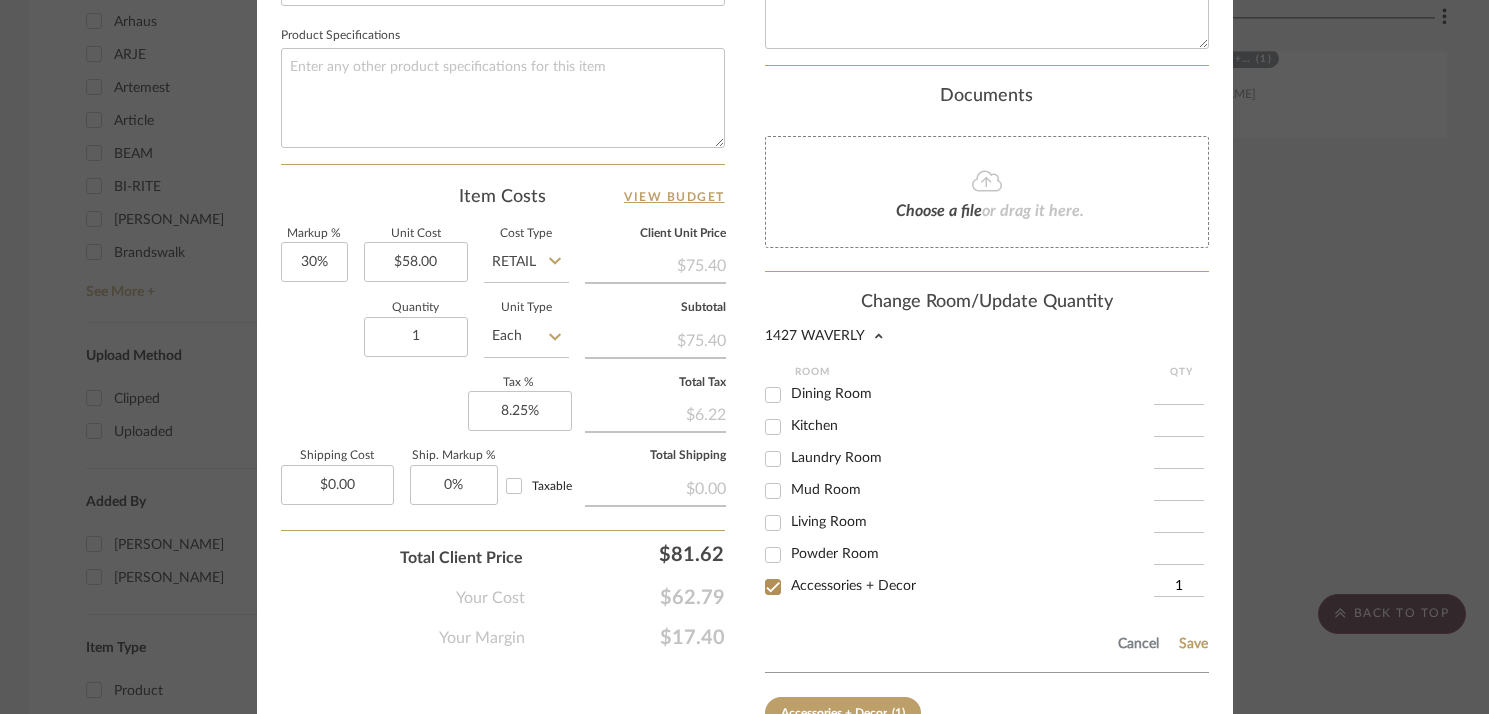 click on "Kitchen" at bounding box center (773, 427) 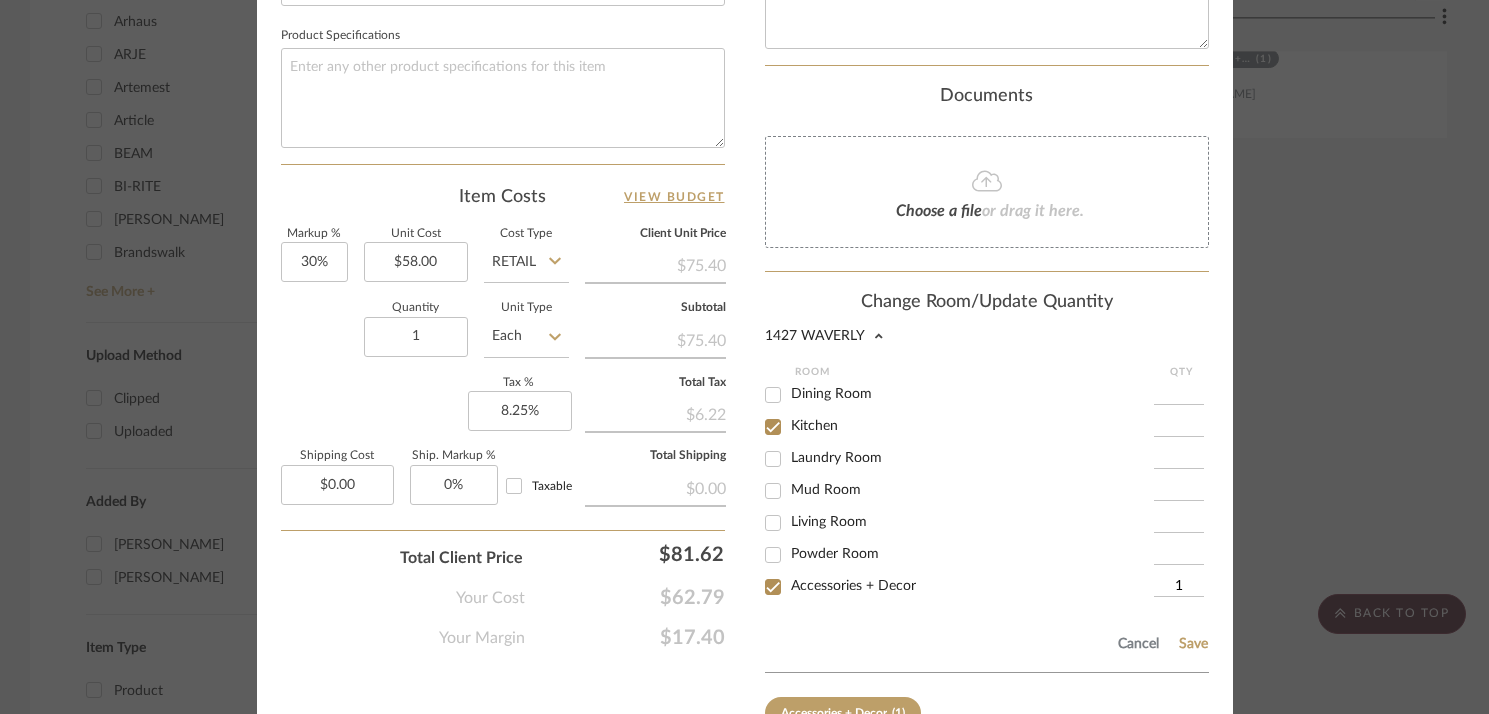 checkbox on "true" 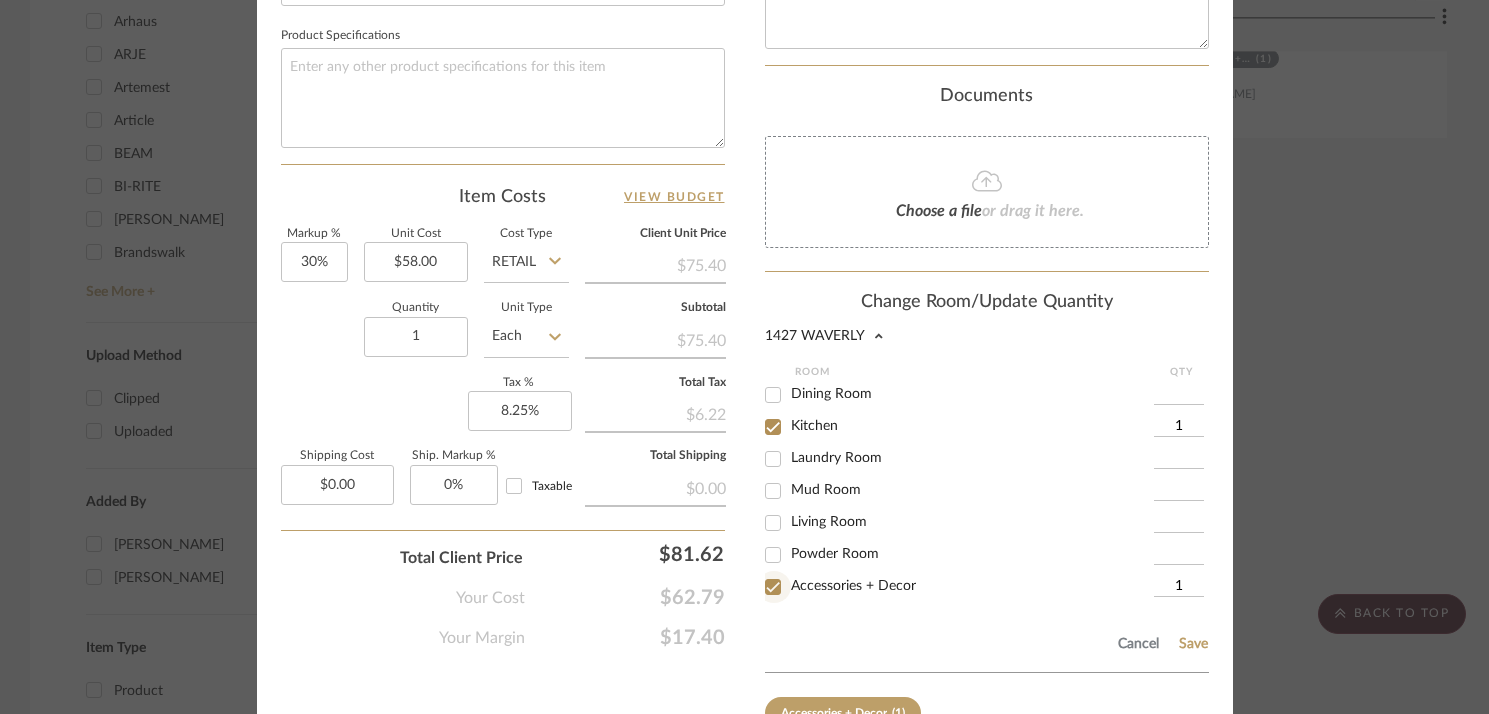 click on "Accessories + Decor" at bounding box center (773, 587) 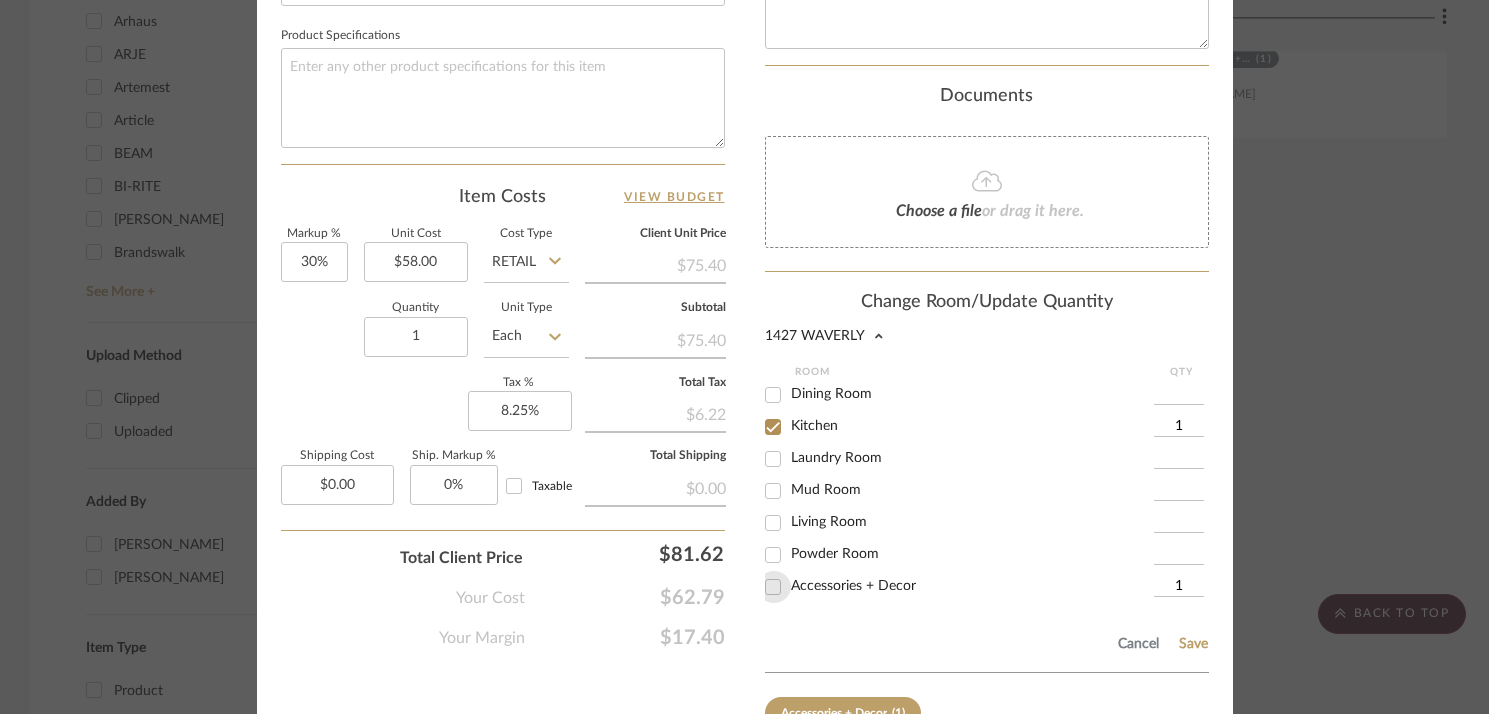 checkbox on "false" 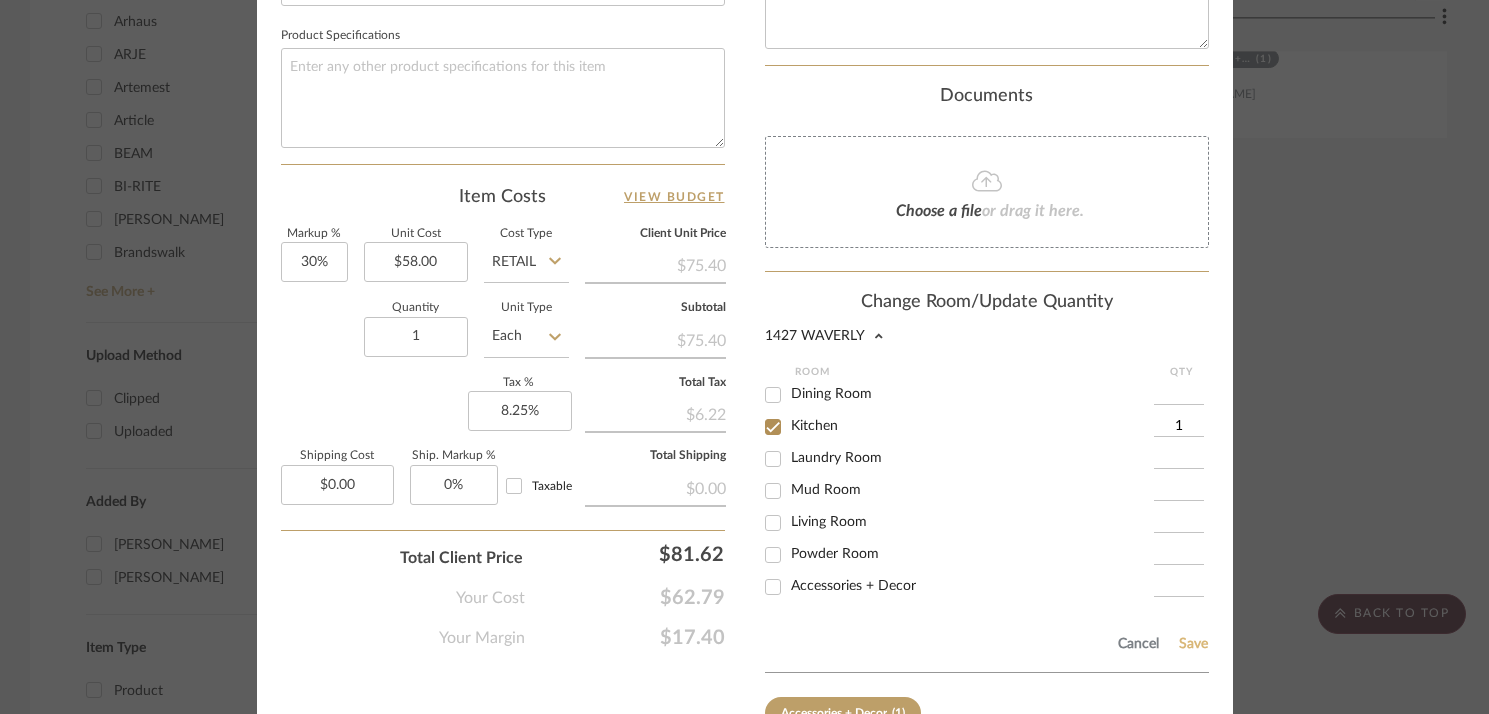click on "Save" 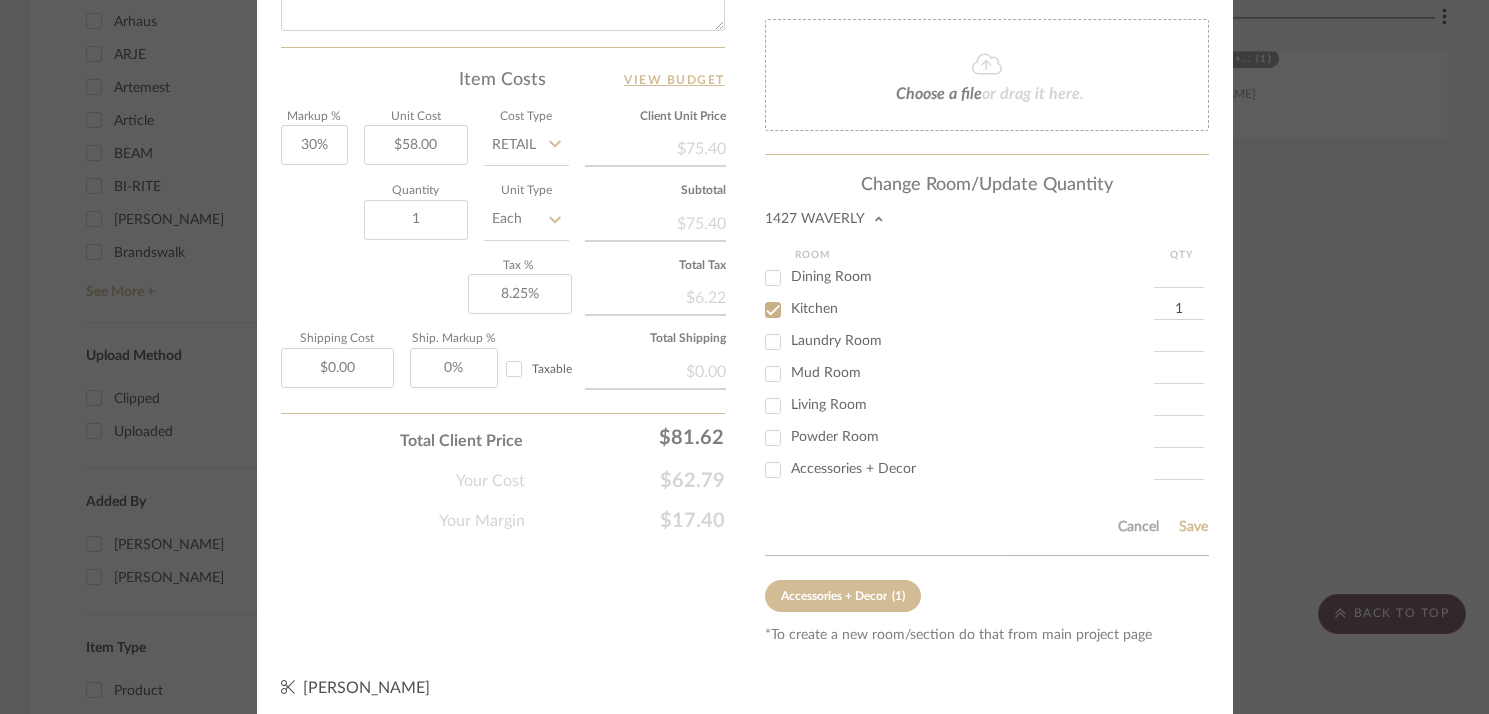 type 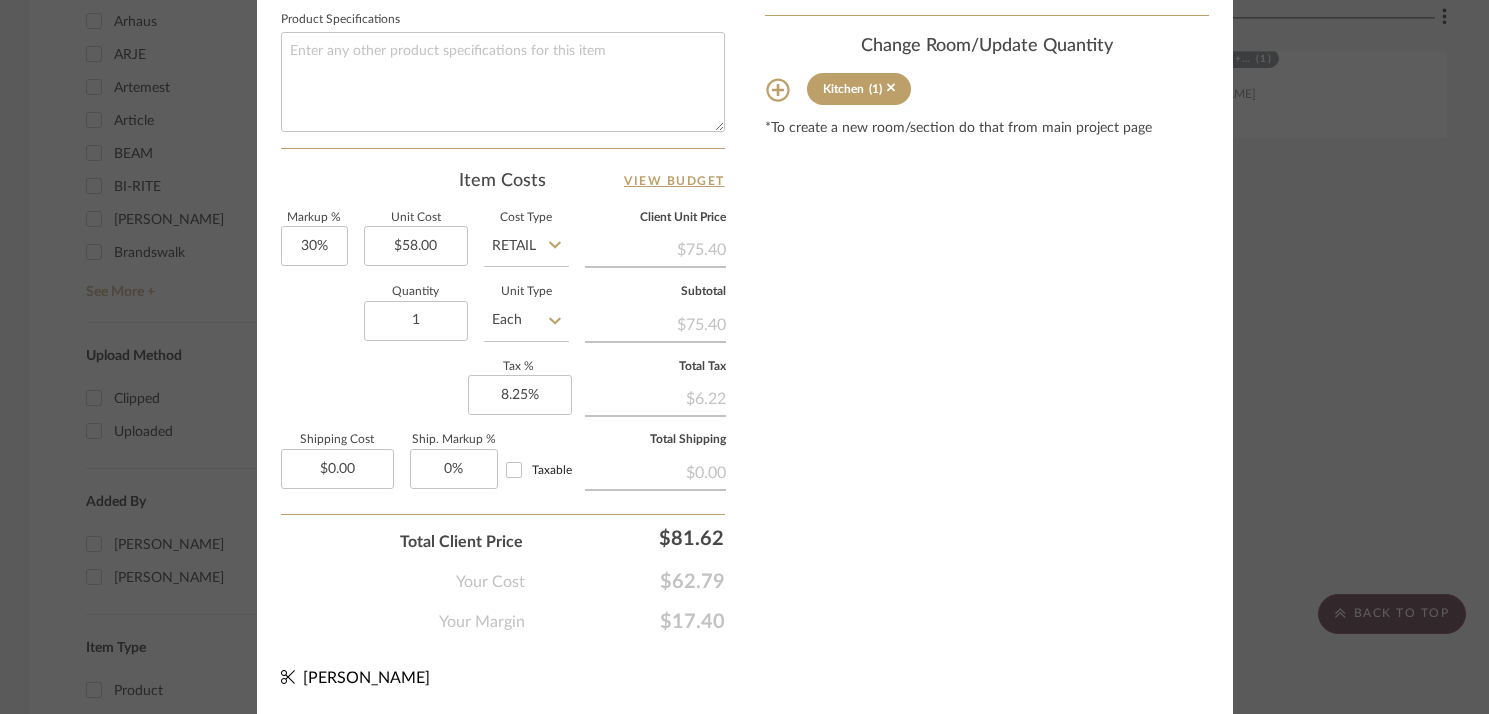 type 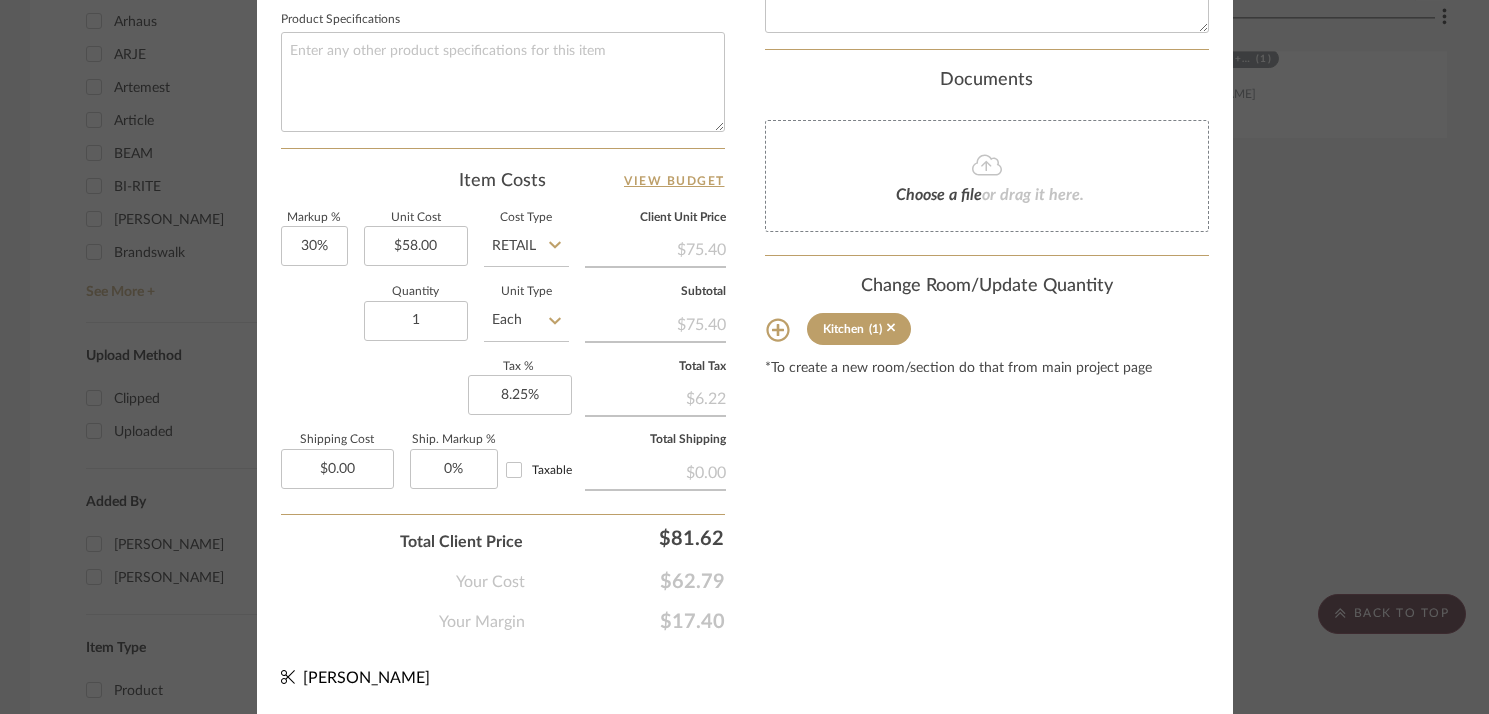 click on "Content here copies to Client View - confirm visibility there.  Show in Client Dashboard   Include in Budget   View Budget  Team Status  Lead Time  In Stock Weeks  Due Date   Install Date  Tasks / To-Dos /  team Messaging  Leave yourself a note here or share next steps with your team. You will receive emails when they
respond!  Invite Collaborator Internal Notes  Documents  Choose a file  or drag it here. Change Room/Update Quantity  Kitchen  (1) *To create a new room/section do that from main project page" at bounding box center [987, -140] 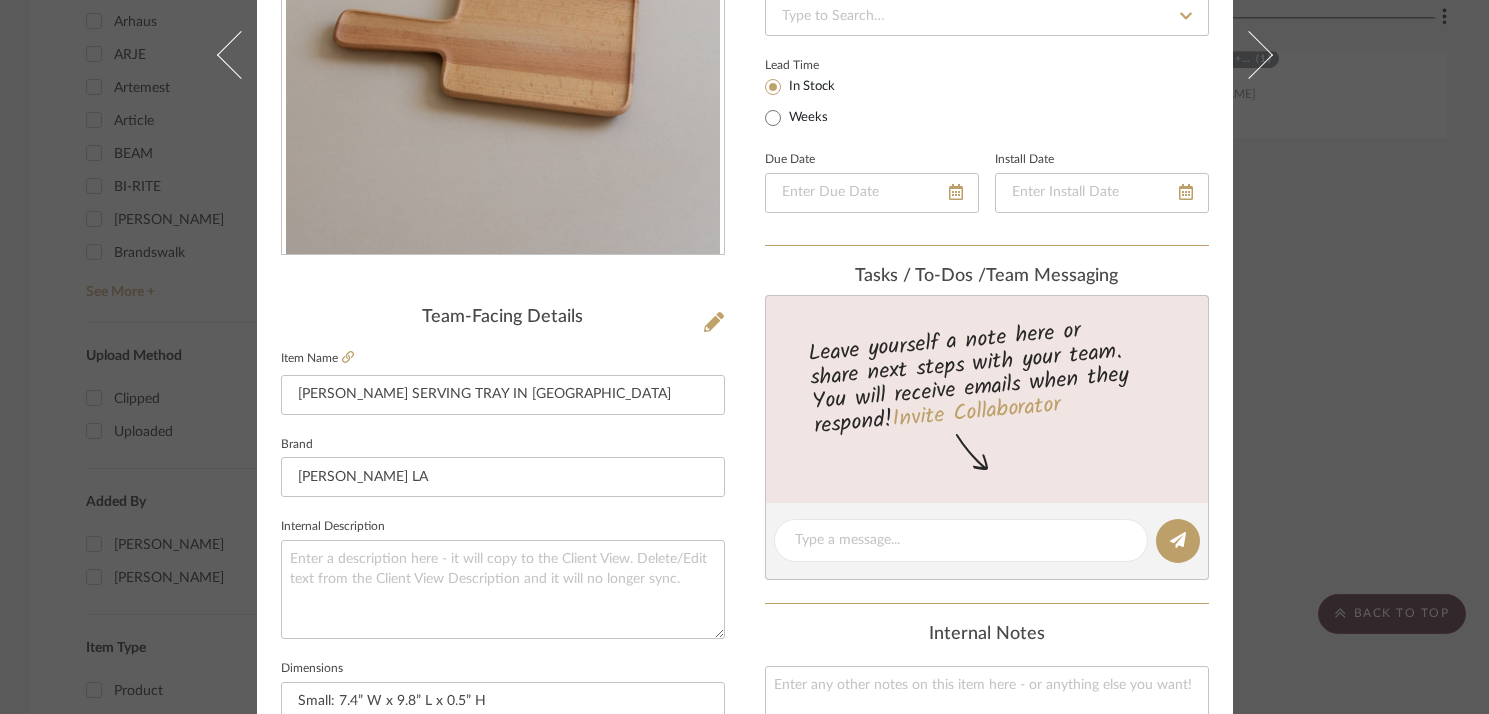 scroll, scrollTop: 327, scrollLeft: 0, axis: vertical 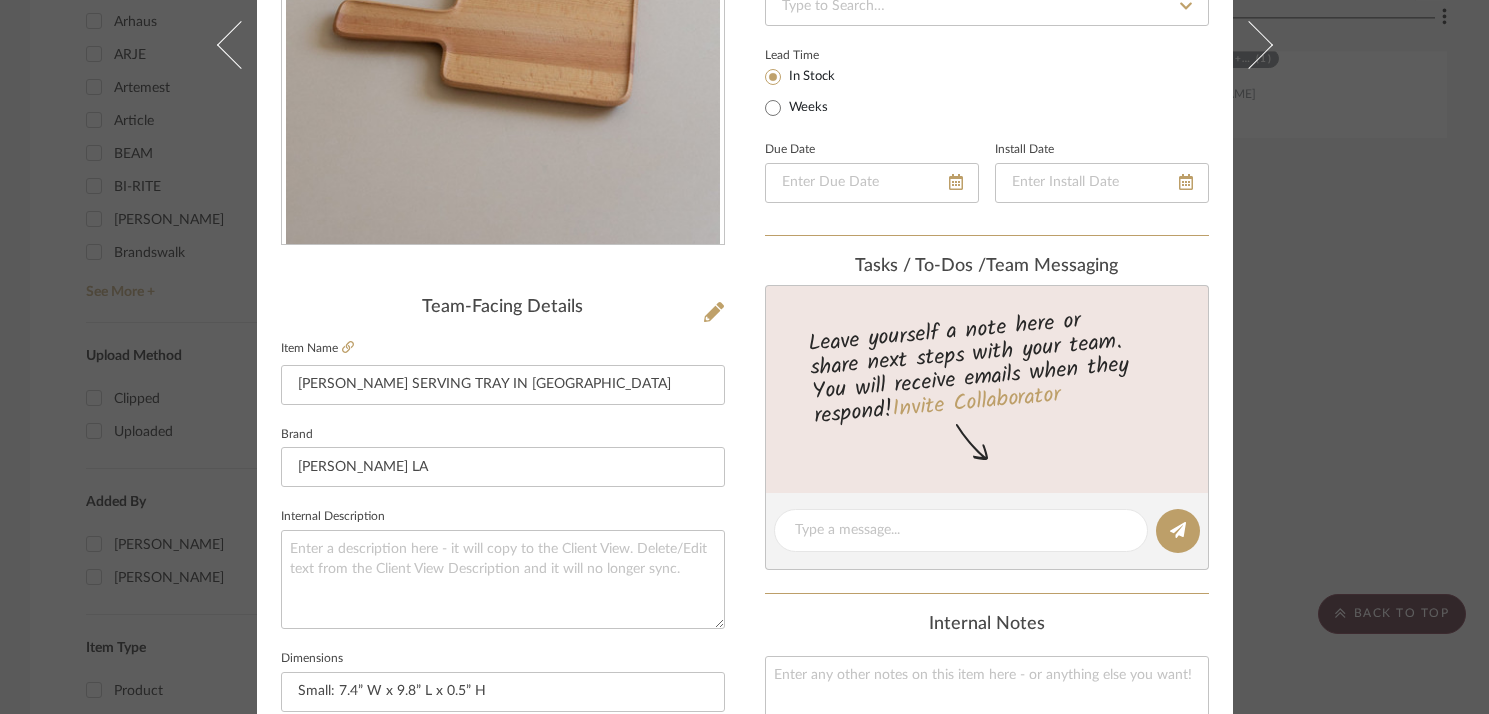 click on "1427 WAVERLY Kitchen BLANCHE SERVING TRAY IN BEECHWOOD Team View Client View Orders  Team-Facing Details   Item Name  BLANCHE SERVING TRAY IN BEECHWOOD  Brand  Janna Cooper LA  Internal Description   Dimensions  Small: 7.4” W x 9.8” L x 0.5” H  Product Specifications   Item Costs   View Budget   Markup %  30%  Unit Cost  $58.00  Cost Type  Retail  Client Unit Price   $75.40   Quantity  1  Unit Type  Each  Subtotal   $75.40   Tax %  8.25%  Total Tax   $6.22   Shipping Cost  $0.00  Ship. Markup %  0% Taxable  Total Shipping   $0.00  Total Client Price  $81.62  Your Cost  $62.79  Your Margin  $17.40  Content here copies to Client View - confirm visibility there.  Show in Client Dashboard   Include in Budget   View Budget  Team Status  Lead Time  In Stock Weeks  Due Date   Install Date  Tasks / To-Dos /  team Messaging  Leave yourself a note here or share next steps with your team. You will receive emails when they
respond!  Invite Collaborator Internal Notes  Documents  Choose a file  Kitchen" at bounding box center [744, 357] 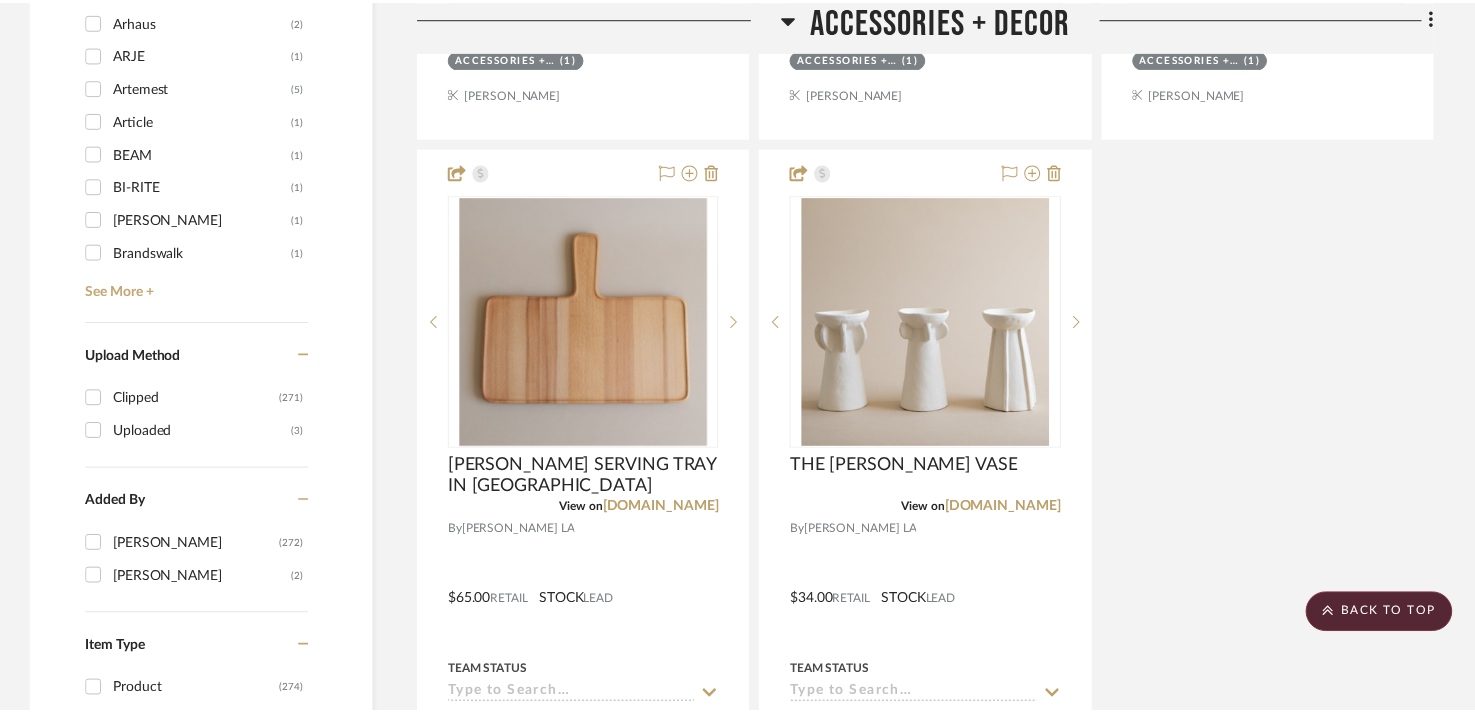 scroll, scrollTop: 2703, scrollLeft: 0, axis: vertical 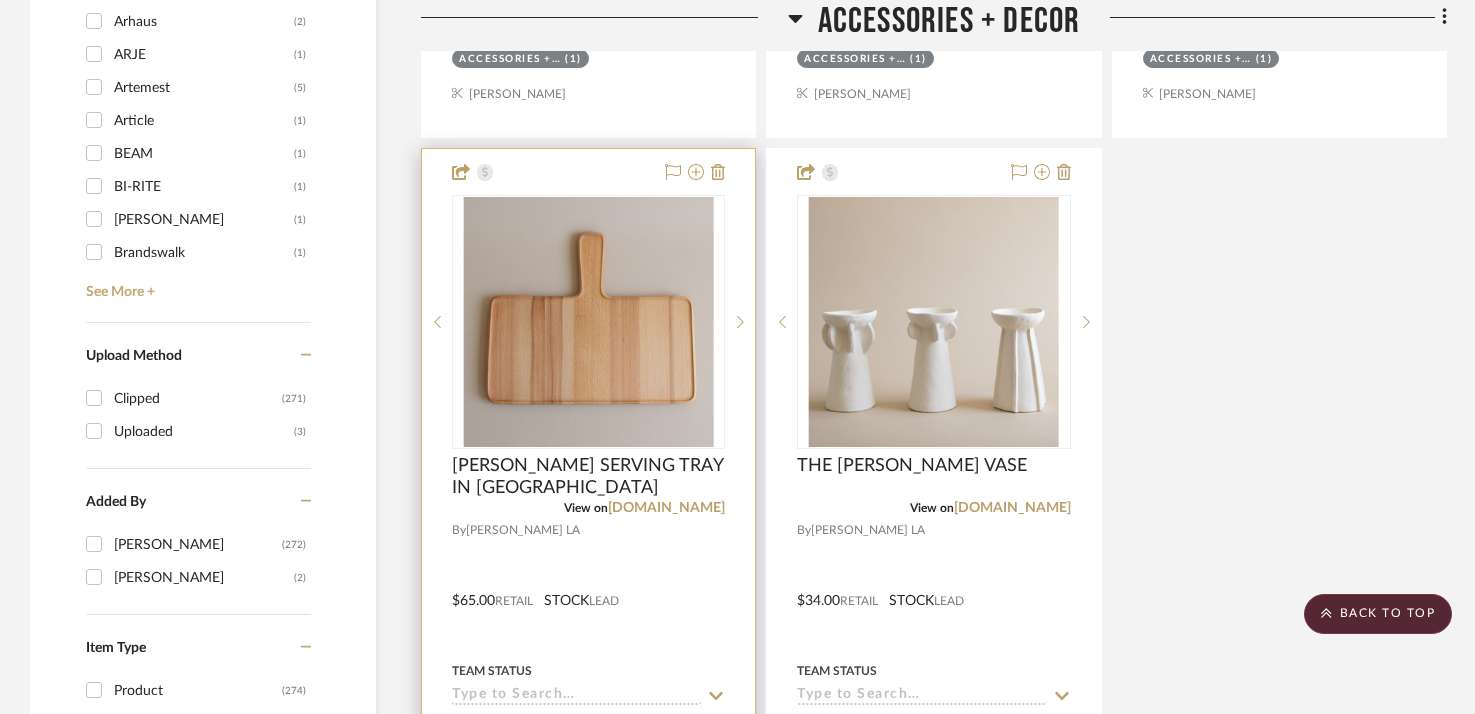 click at bounding box center [588, 586] 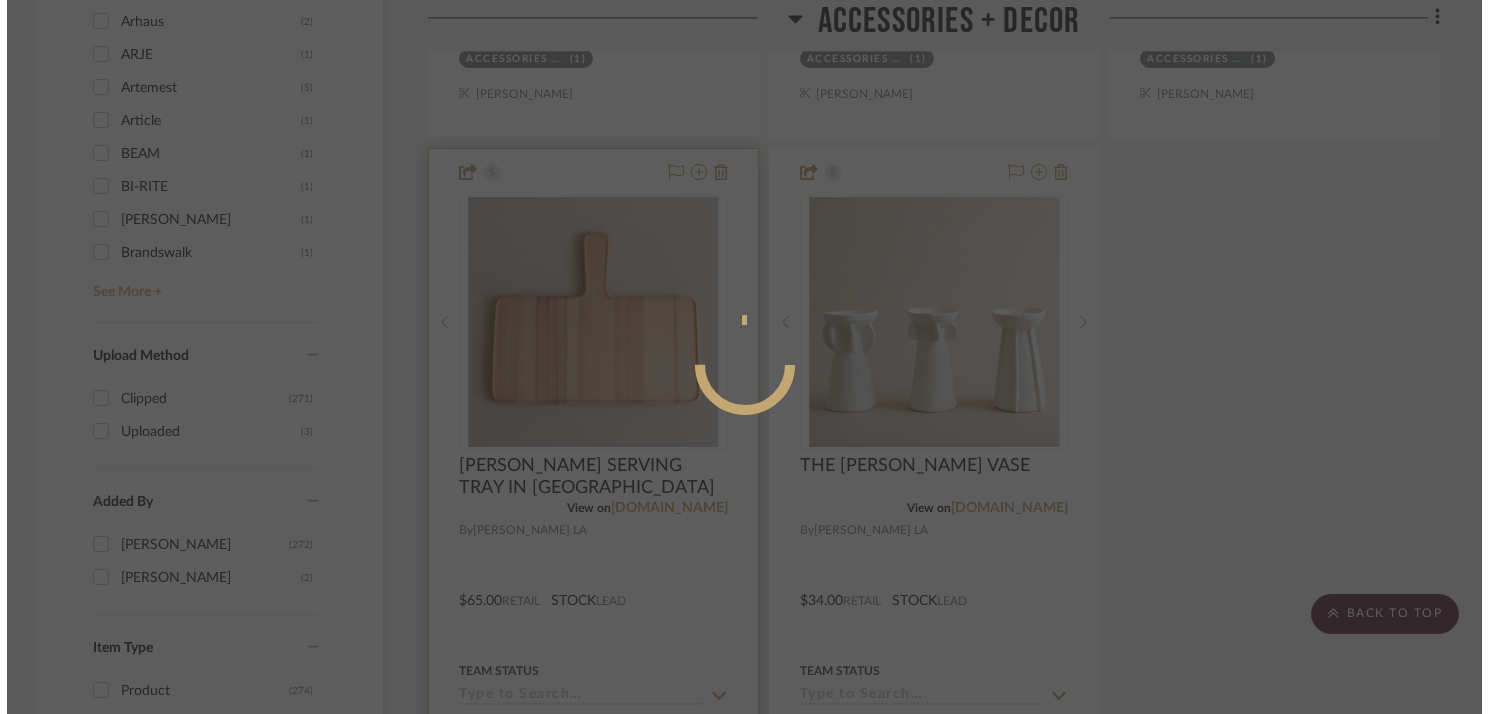 scroll, scrollTop: 0, scrollLeft: 0, axis: both 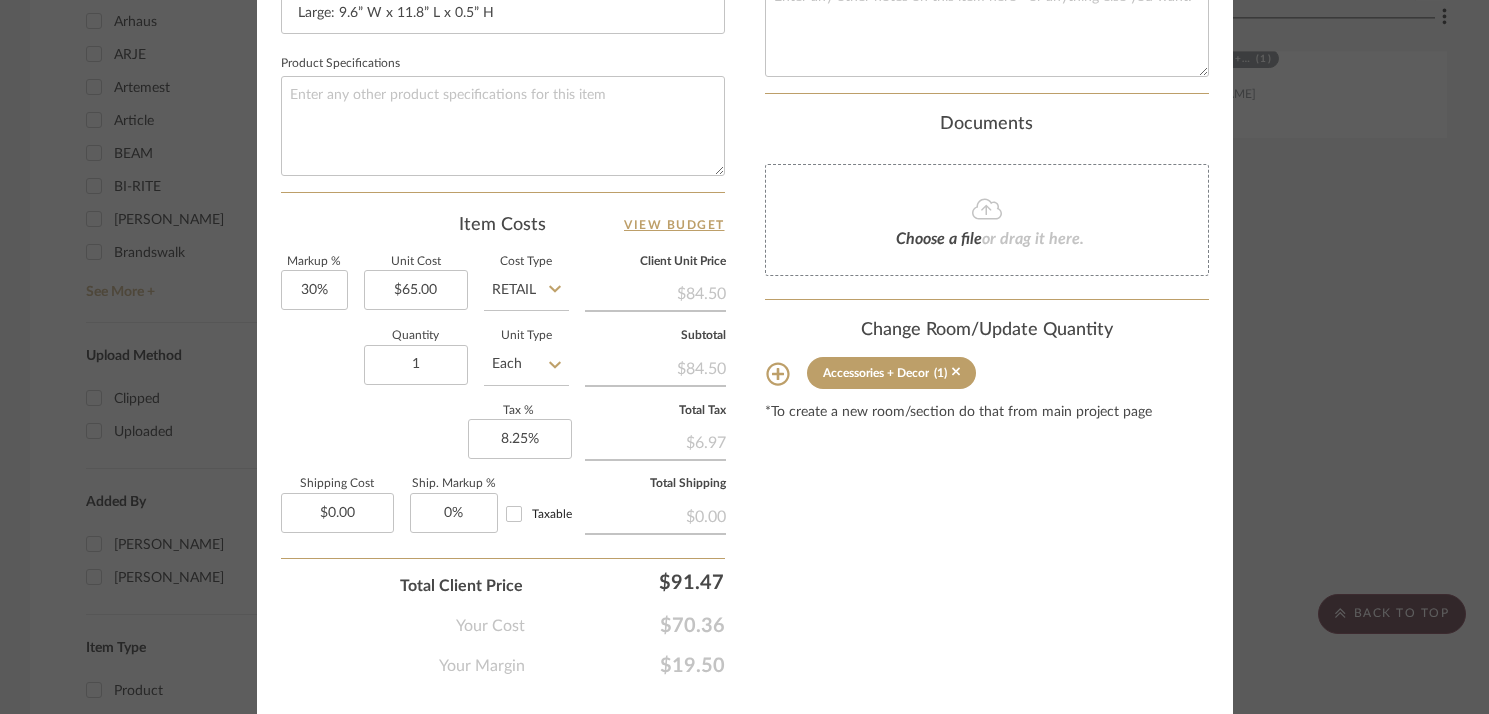 click 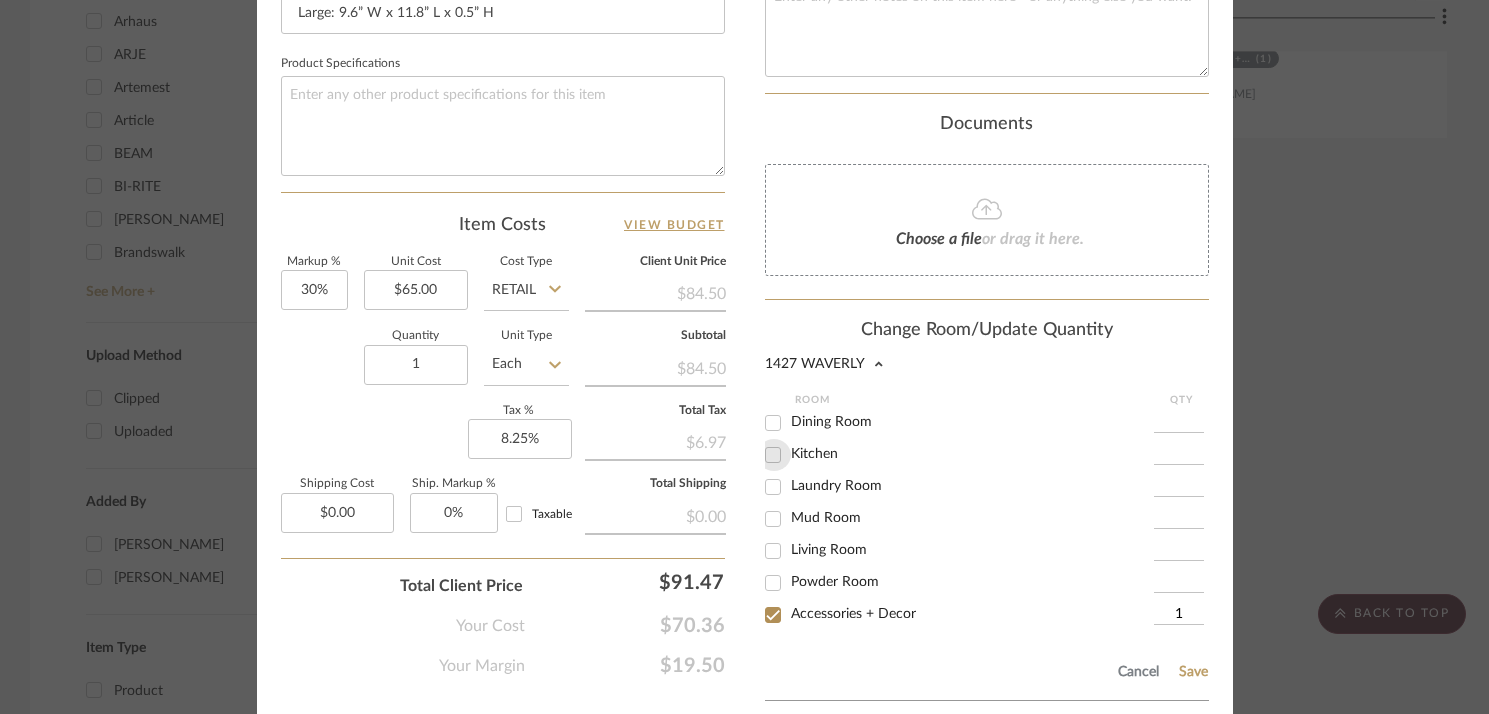 click on "Kitchen" at bounding box center [773, 455] 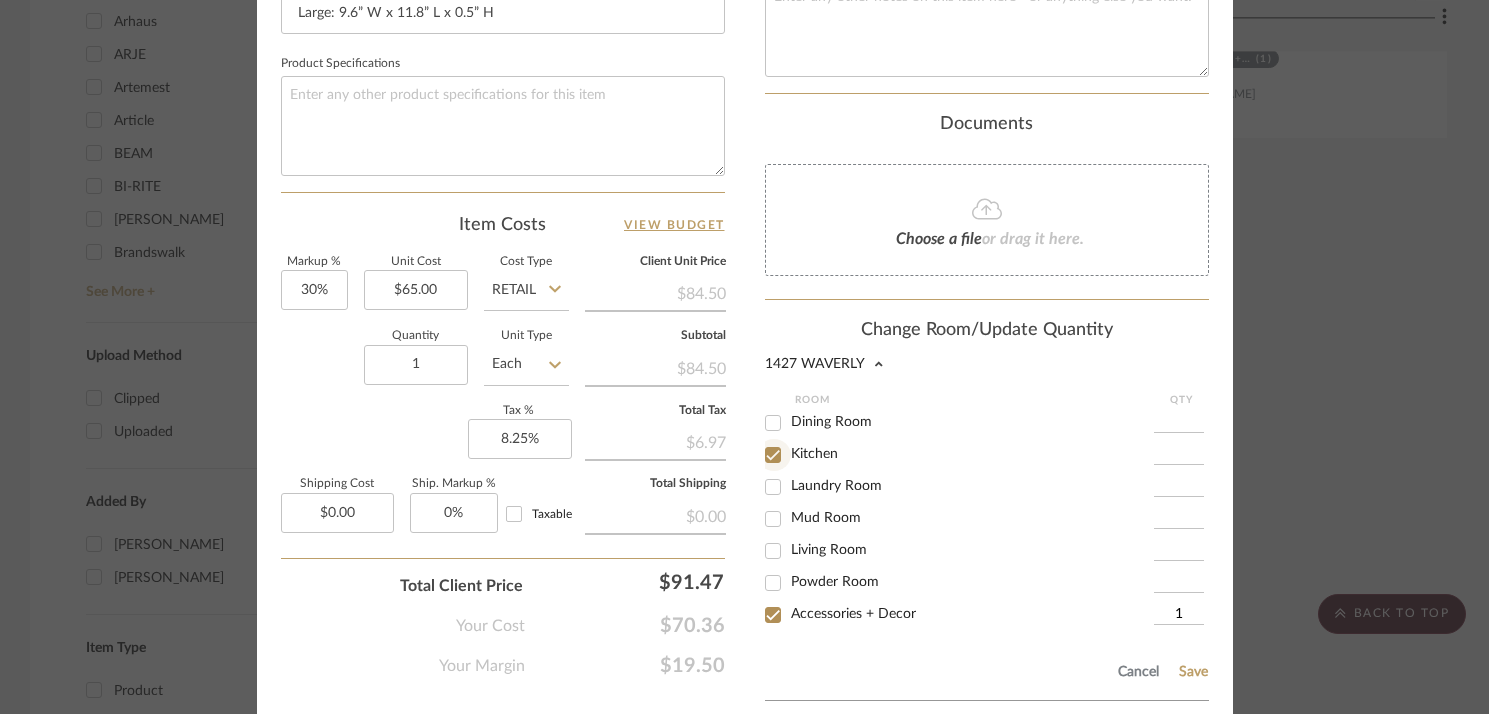 checkbox on "true" 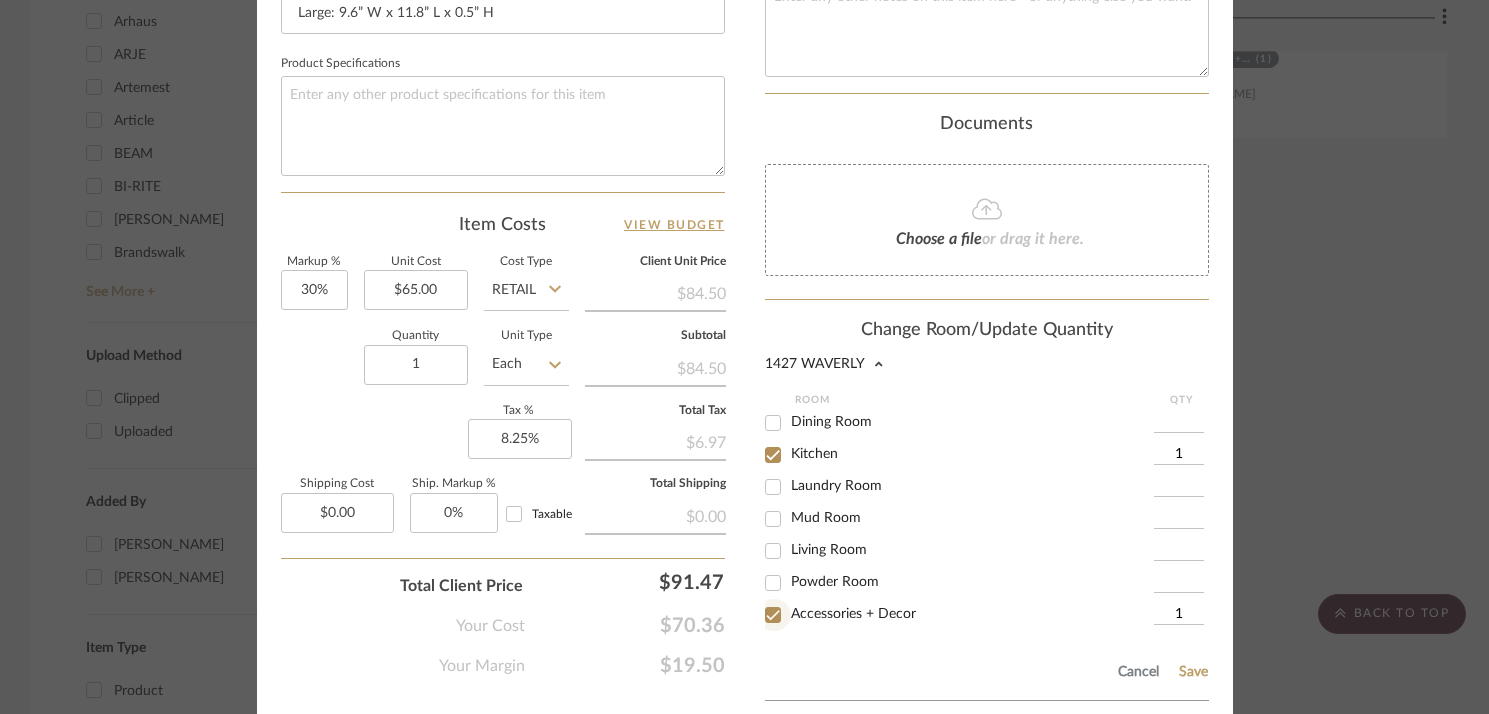 click on "Accessories + Decor" at bounding box center (773, 615) 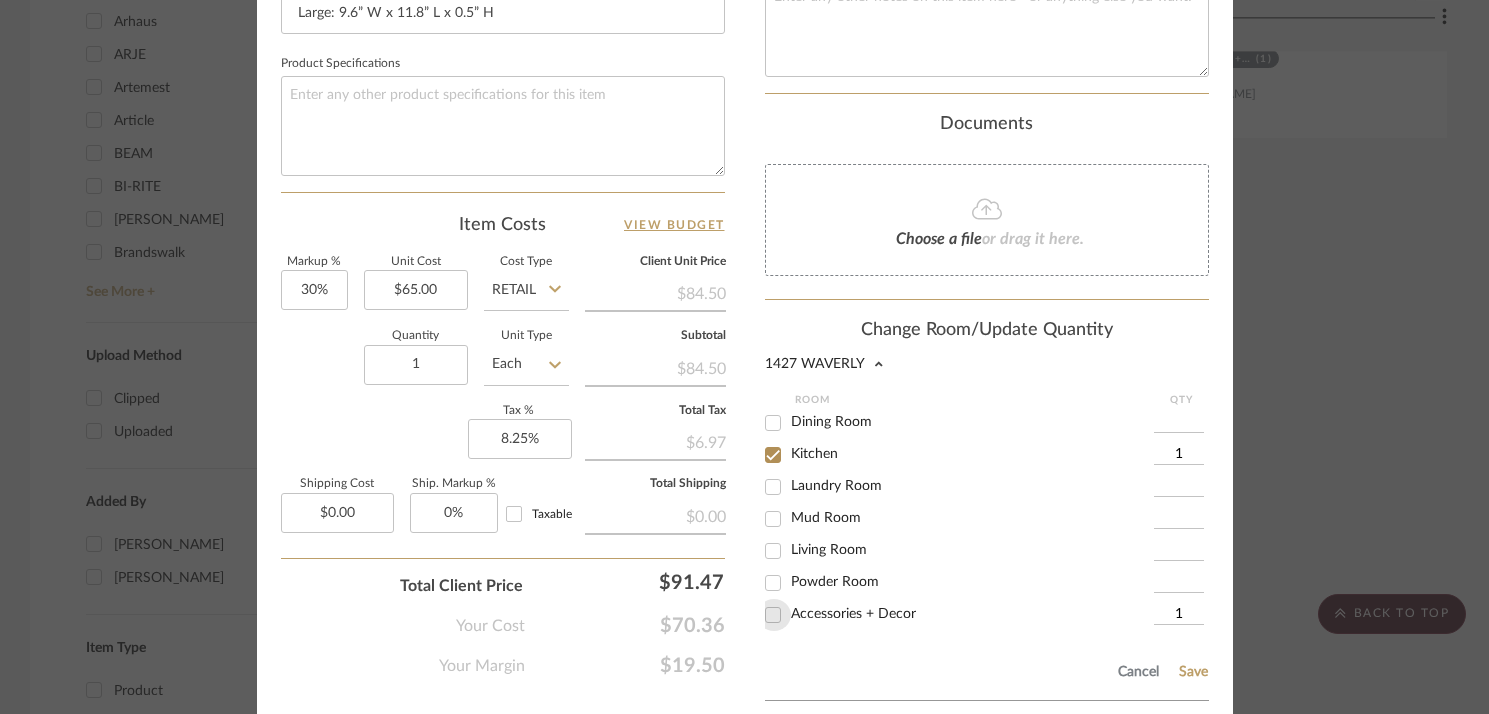 type 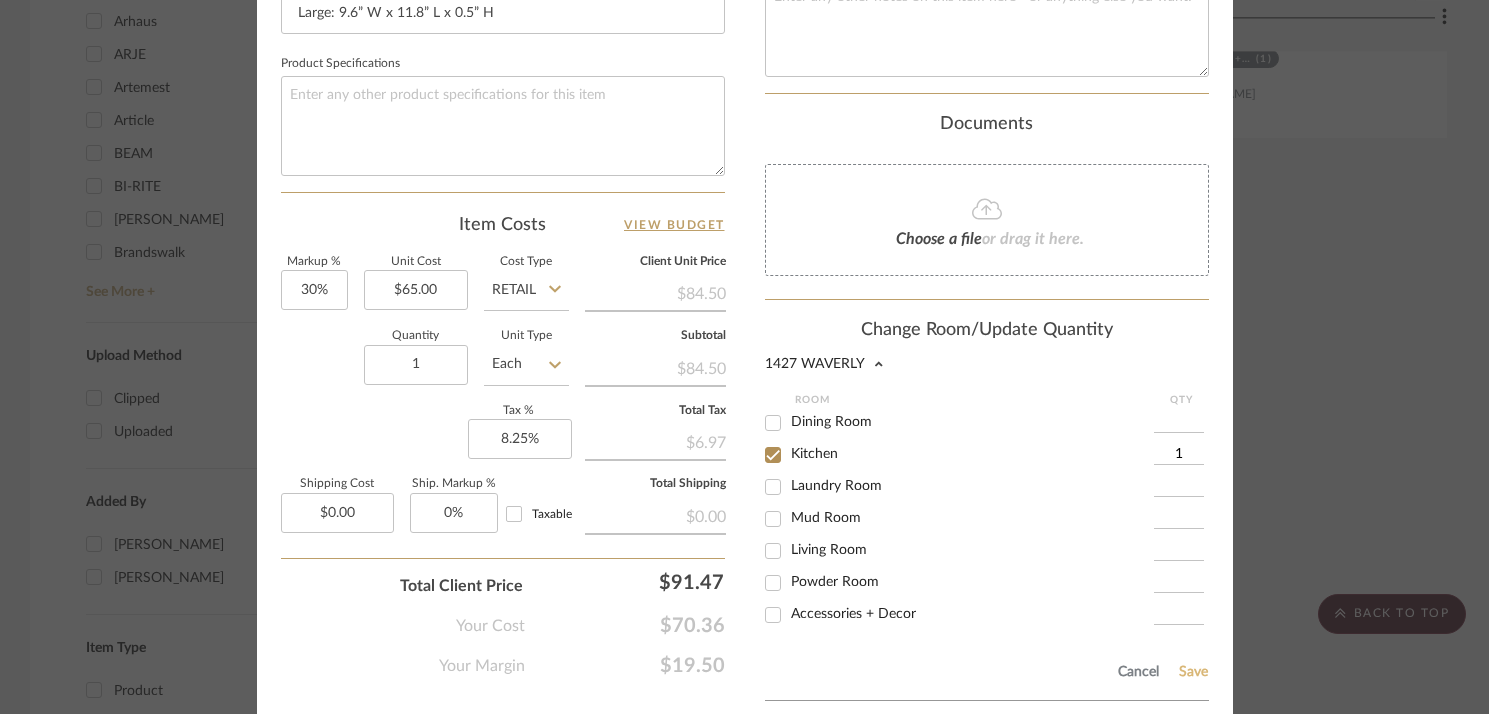 click on "Save" 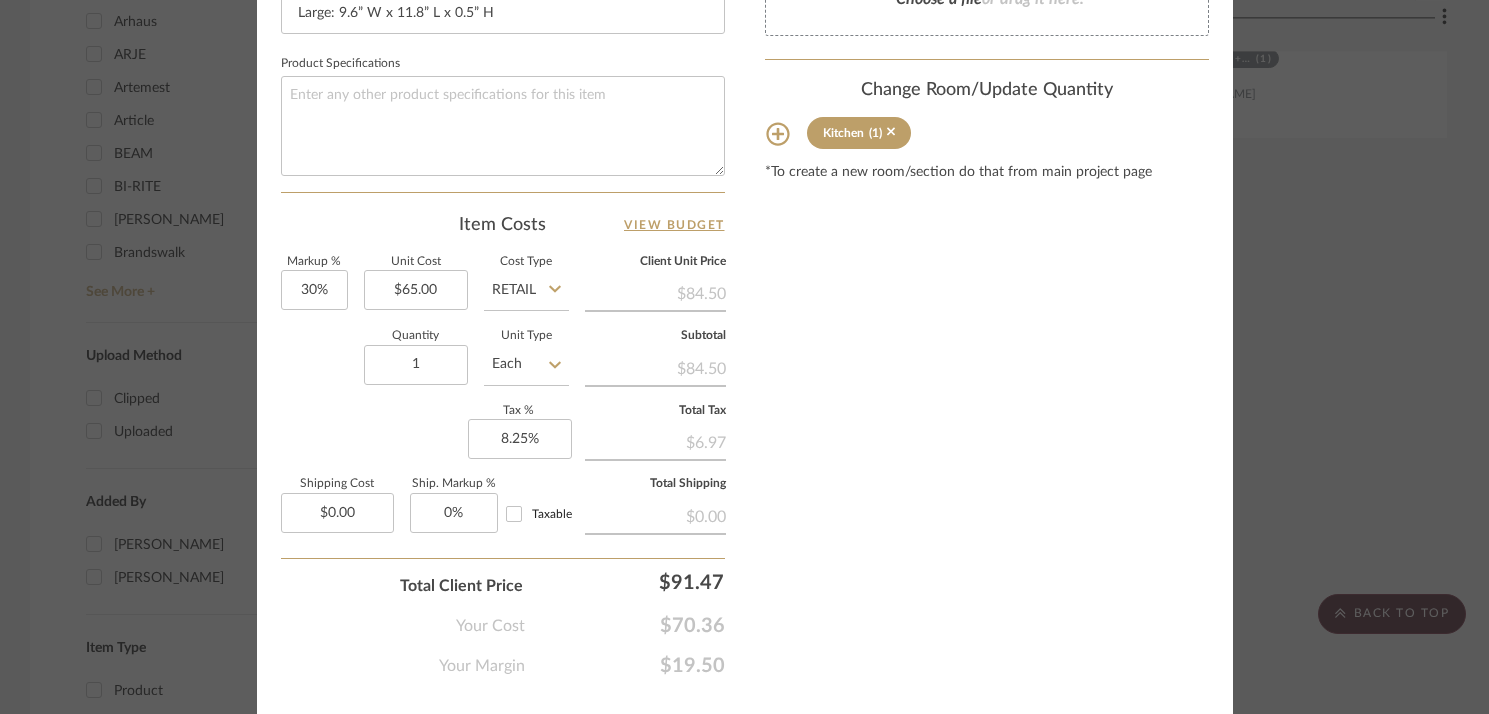 type 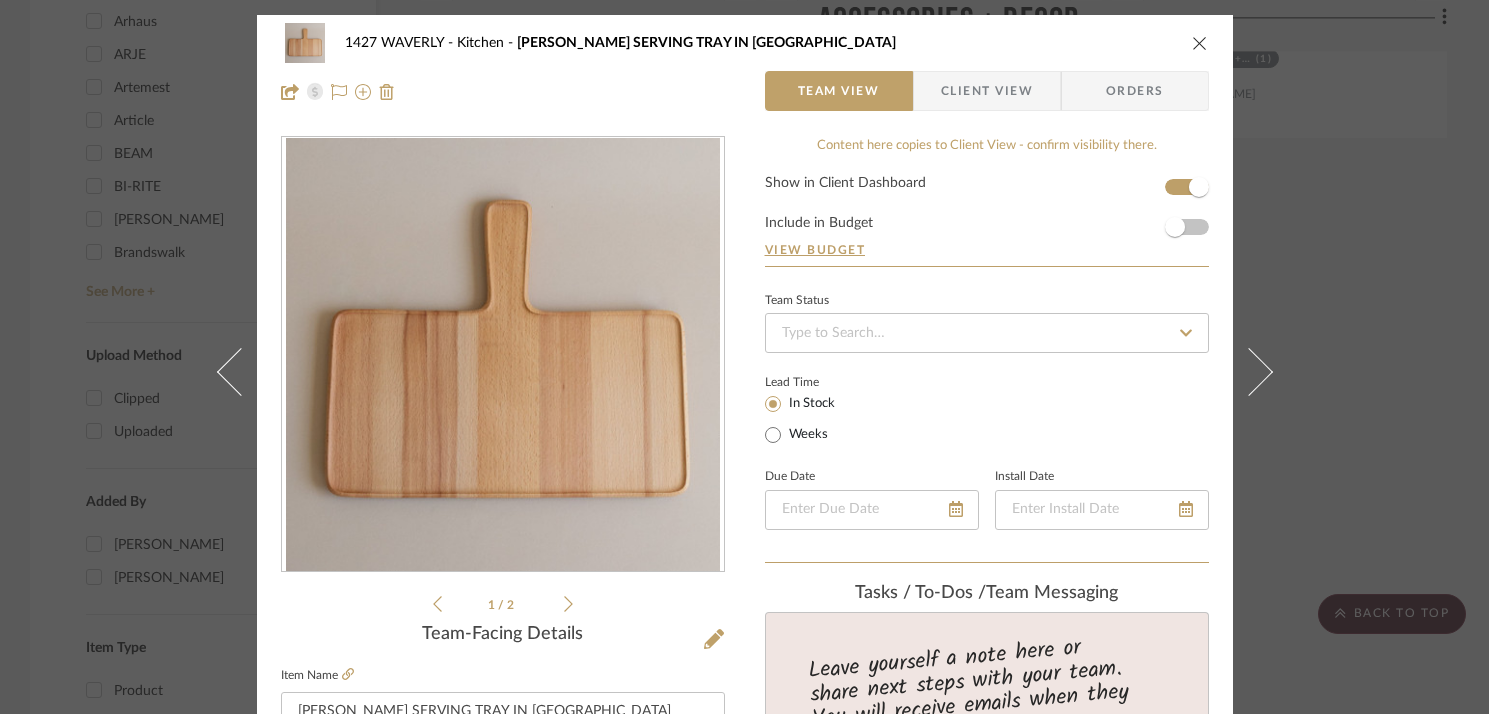 scroll, scrollTop: 0, scrollLeft: 0, axis: both 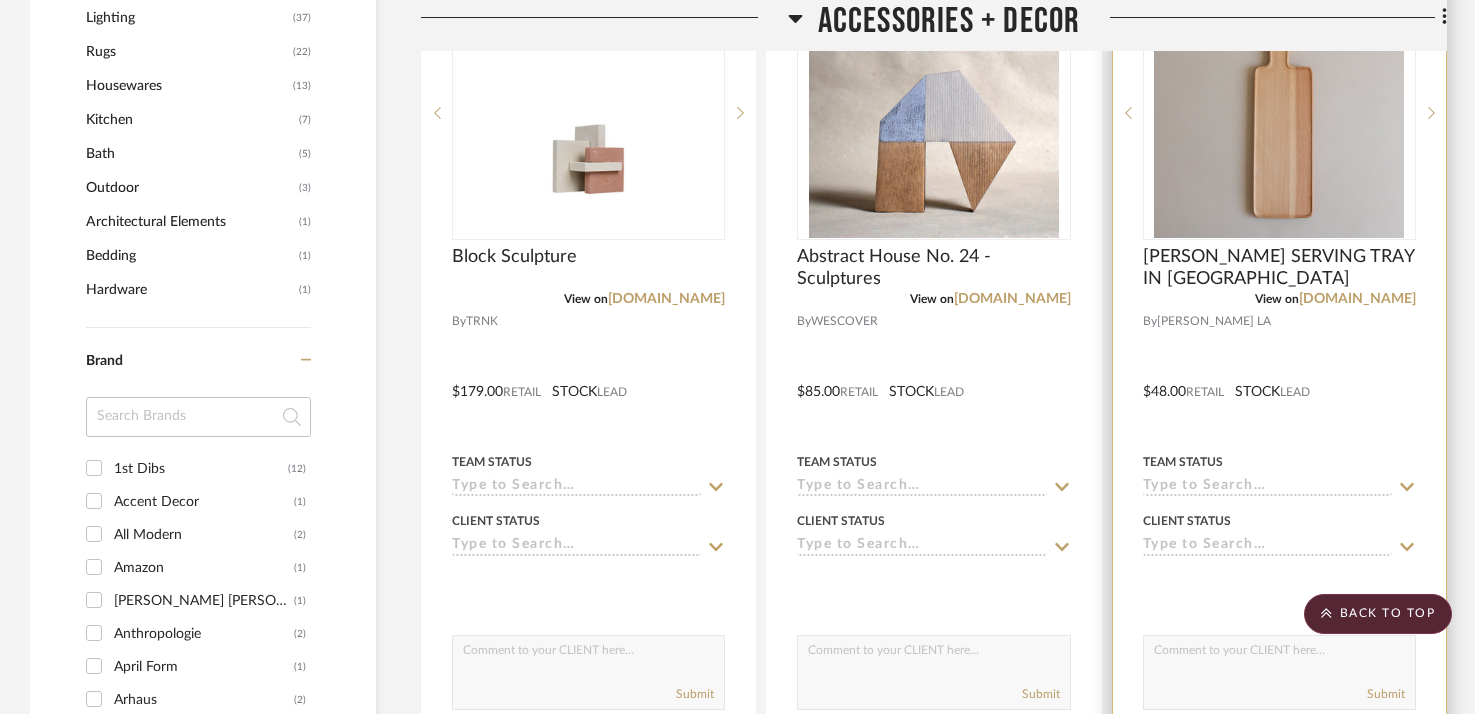 click at bounding box center (1279, 377) 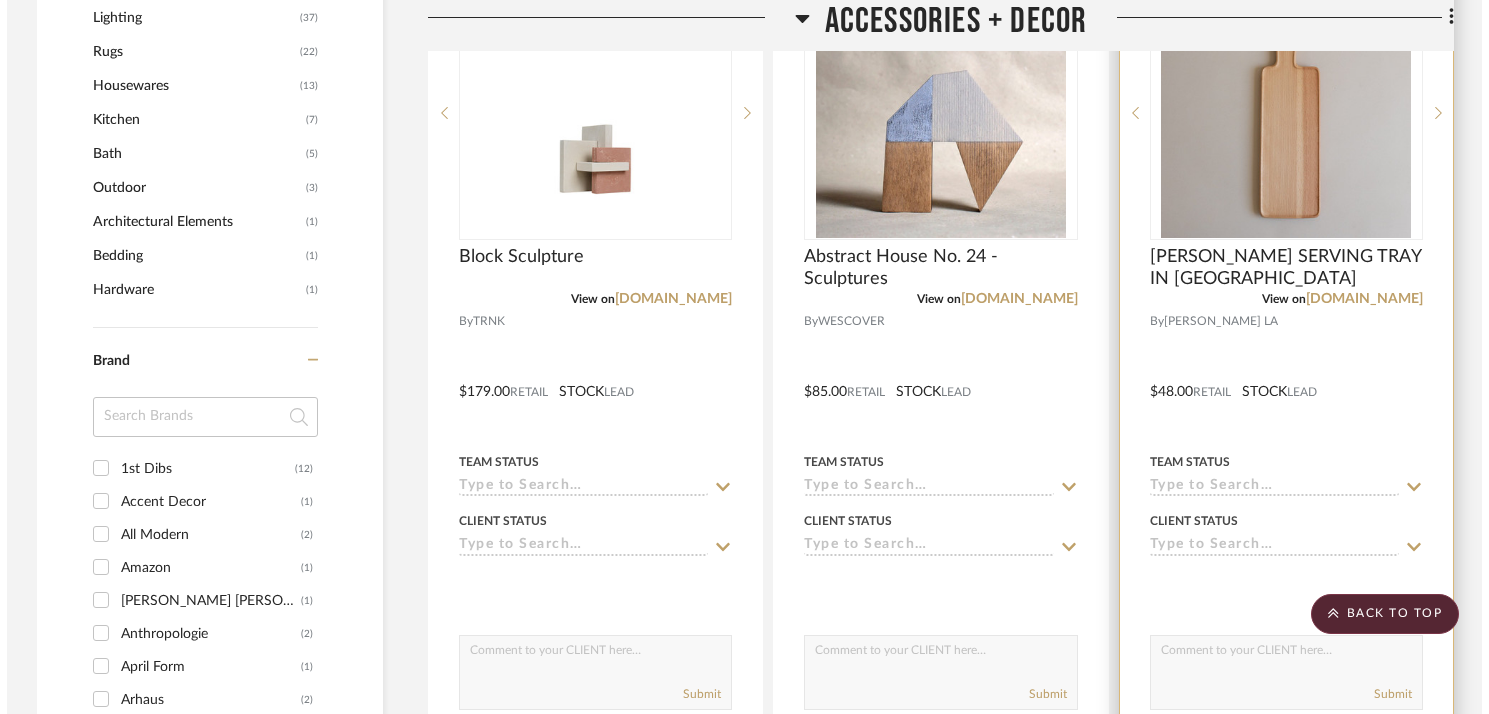 scroll, scrollTop: 0, scrollLeft: 0, axis: both 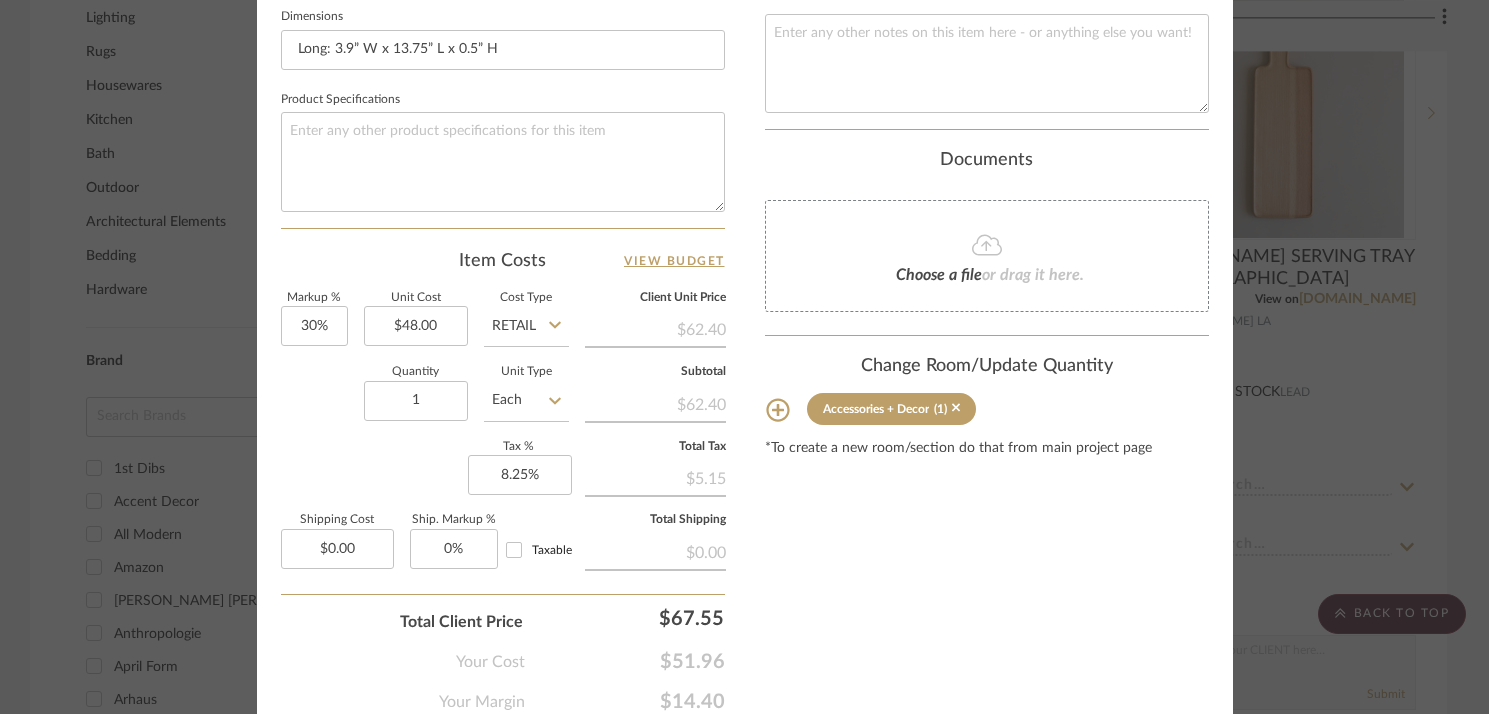 click 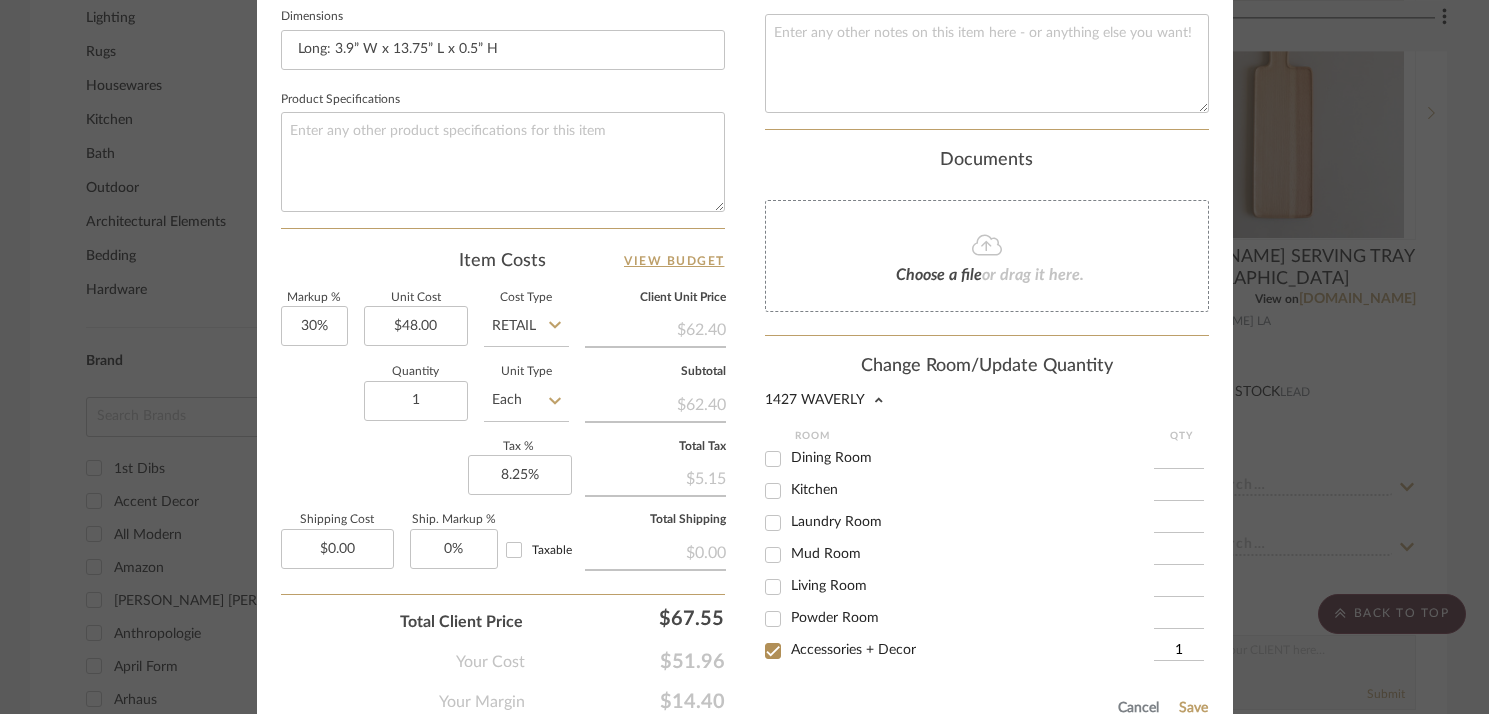 click on "Kitchen" at bounding box center (773, 491) 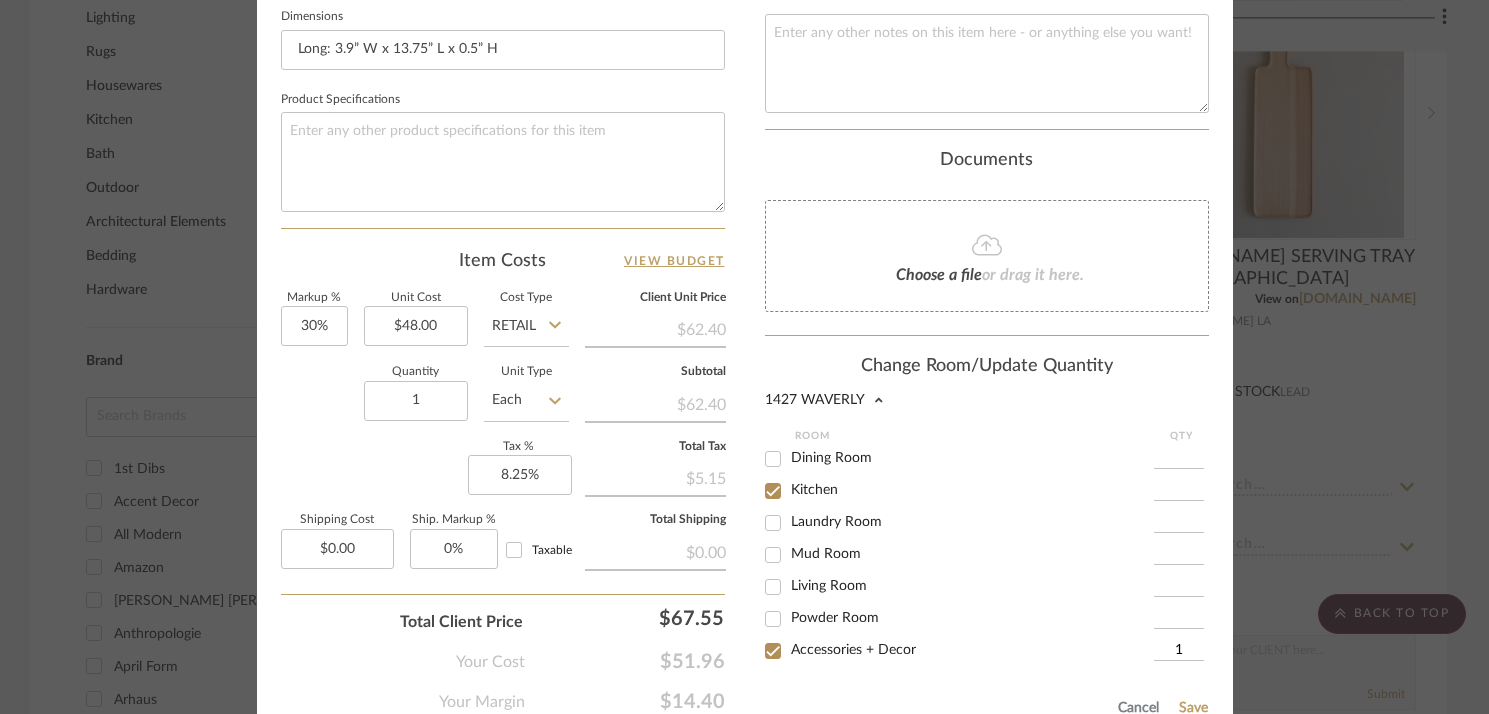 checkbox on "true" 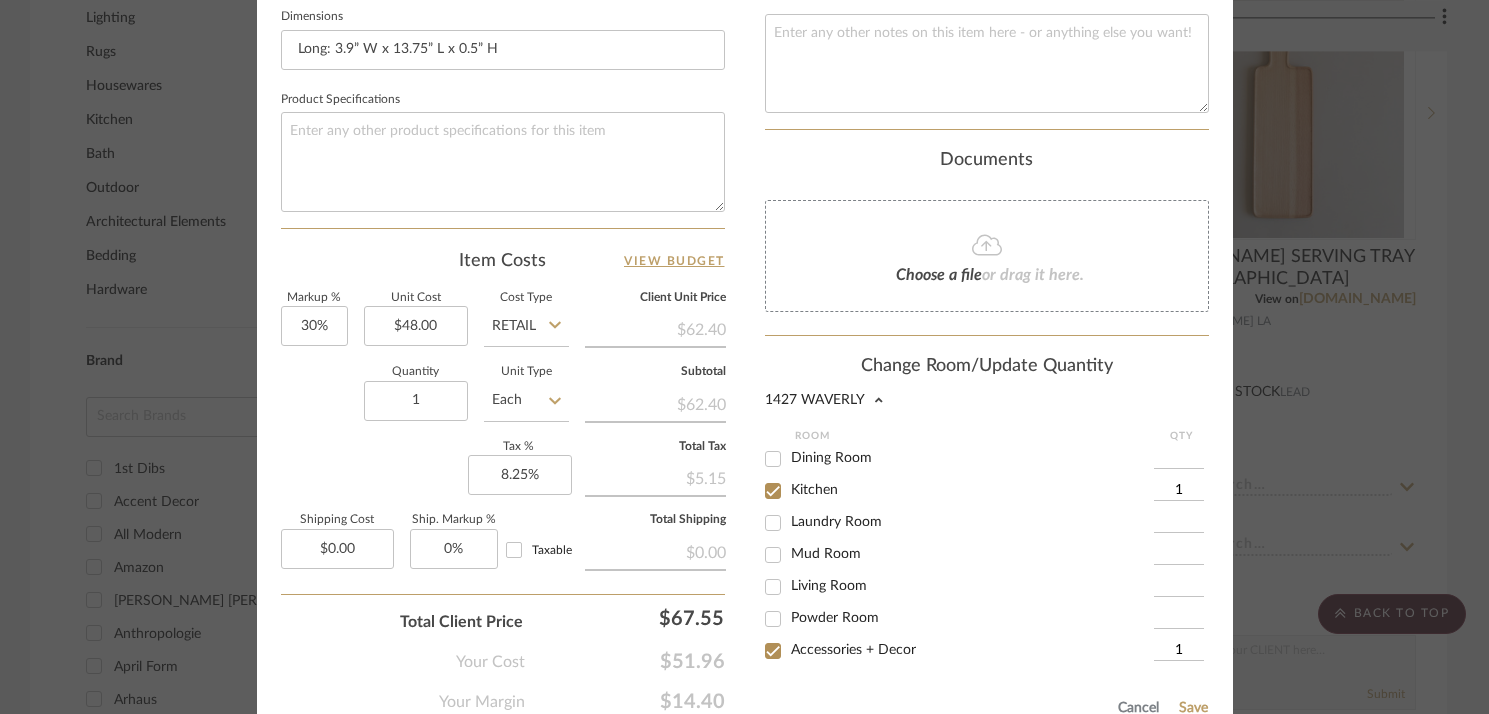 click on "Accessories + Decor" at bounding box center [773, 651] 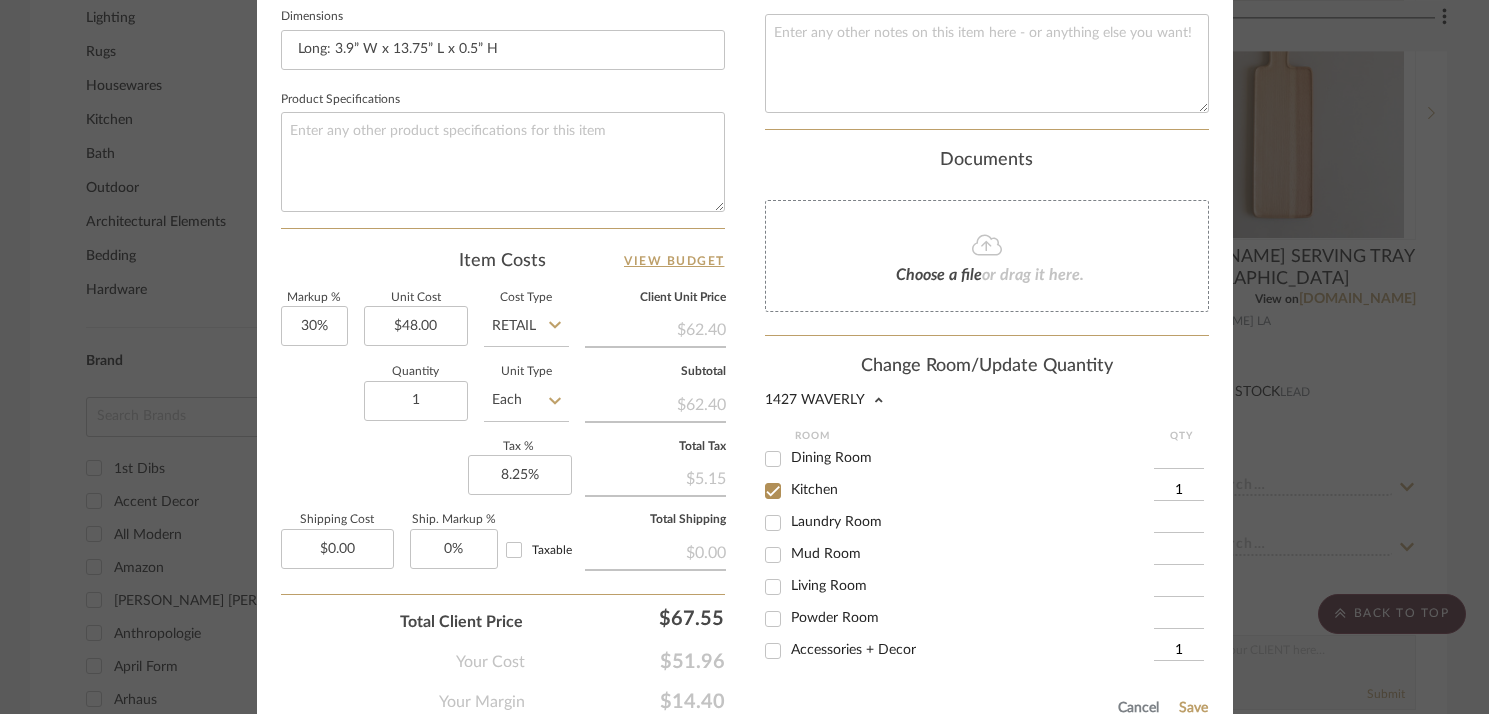type 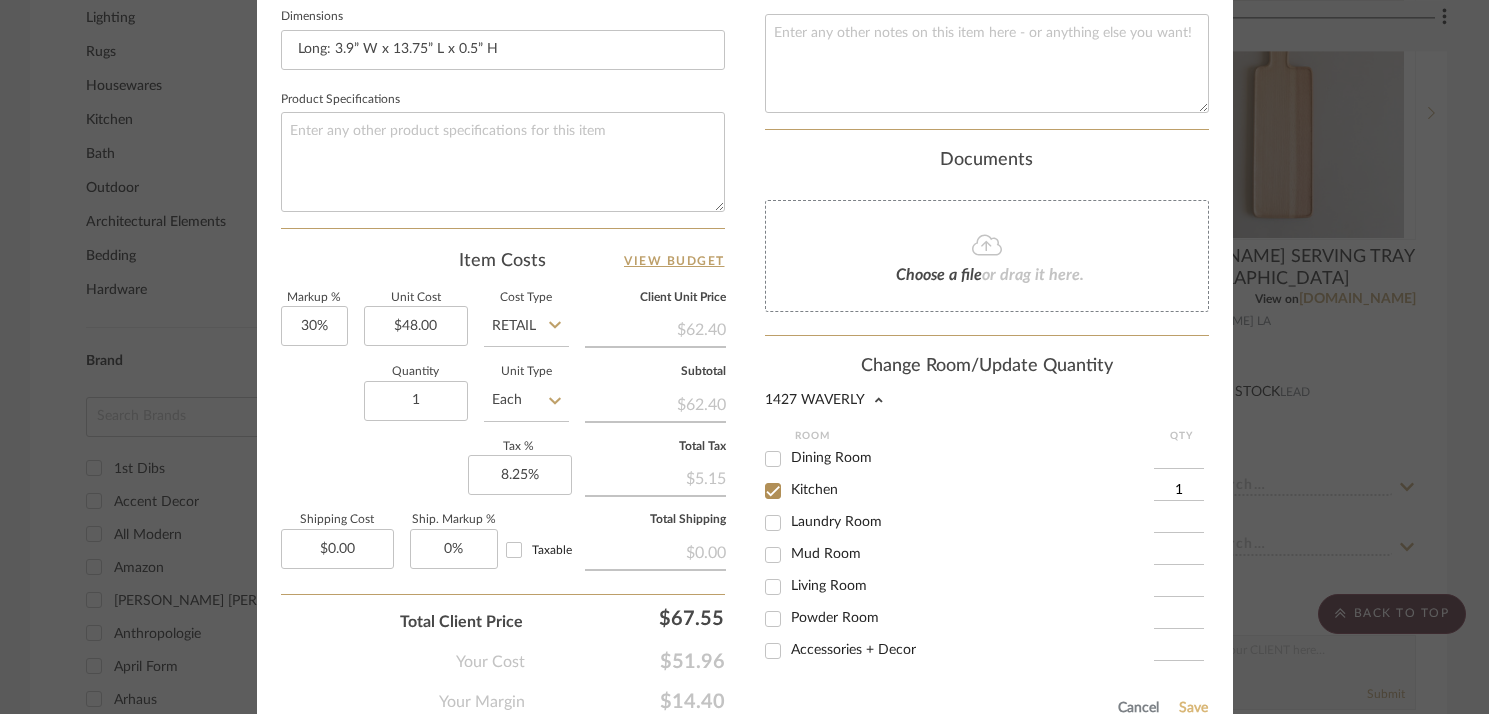 click on "Save" 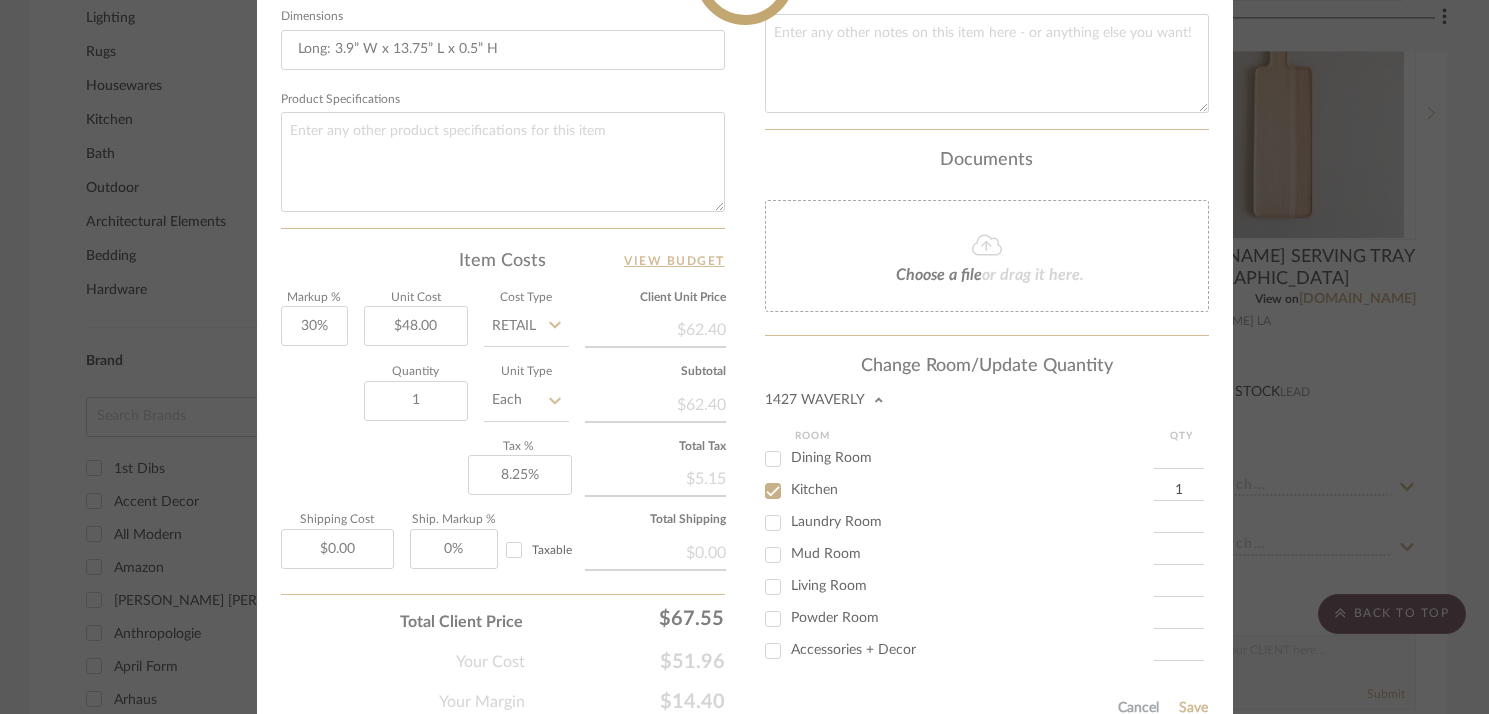 type 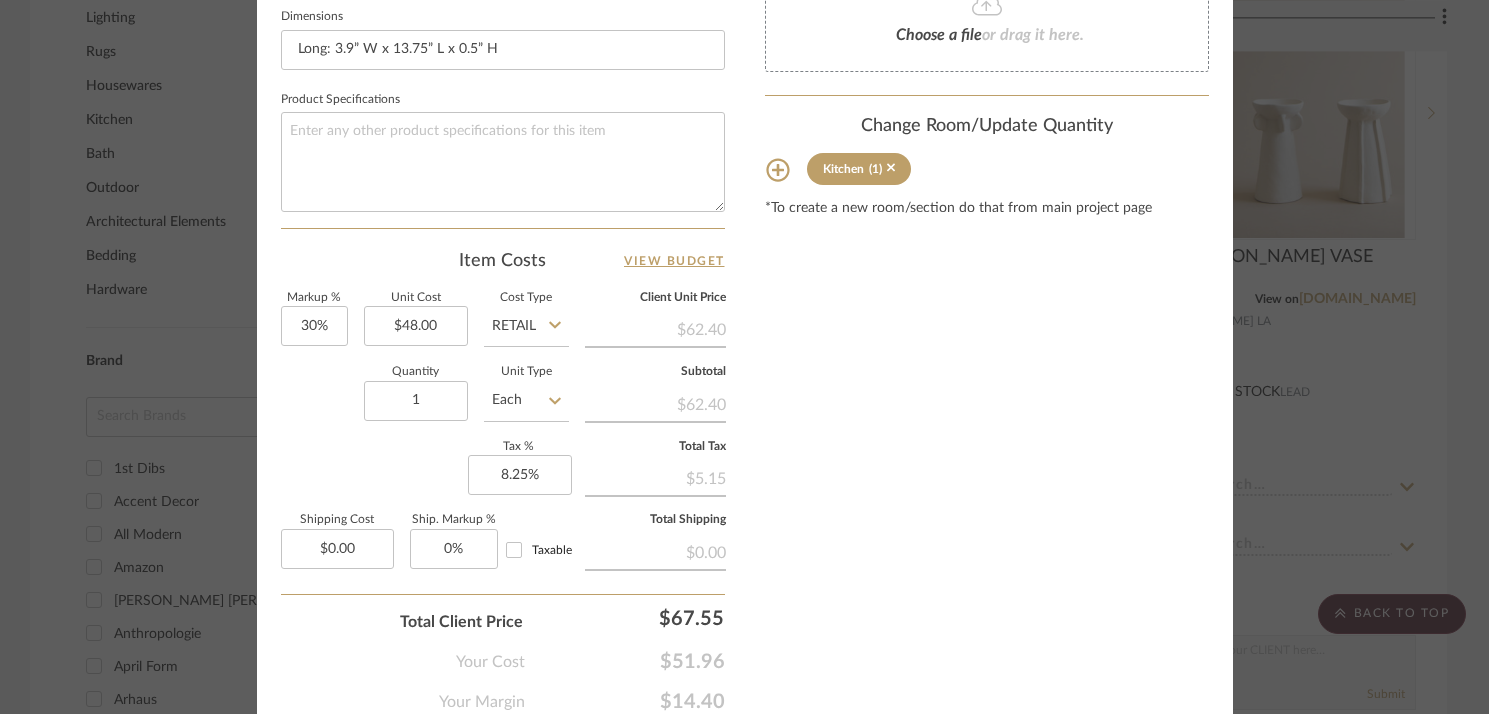 type 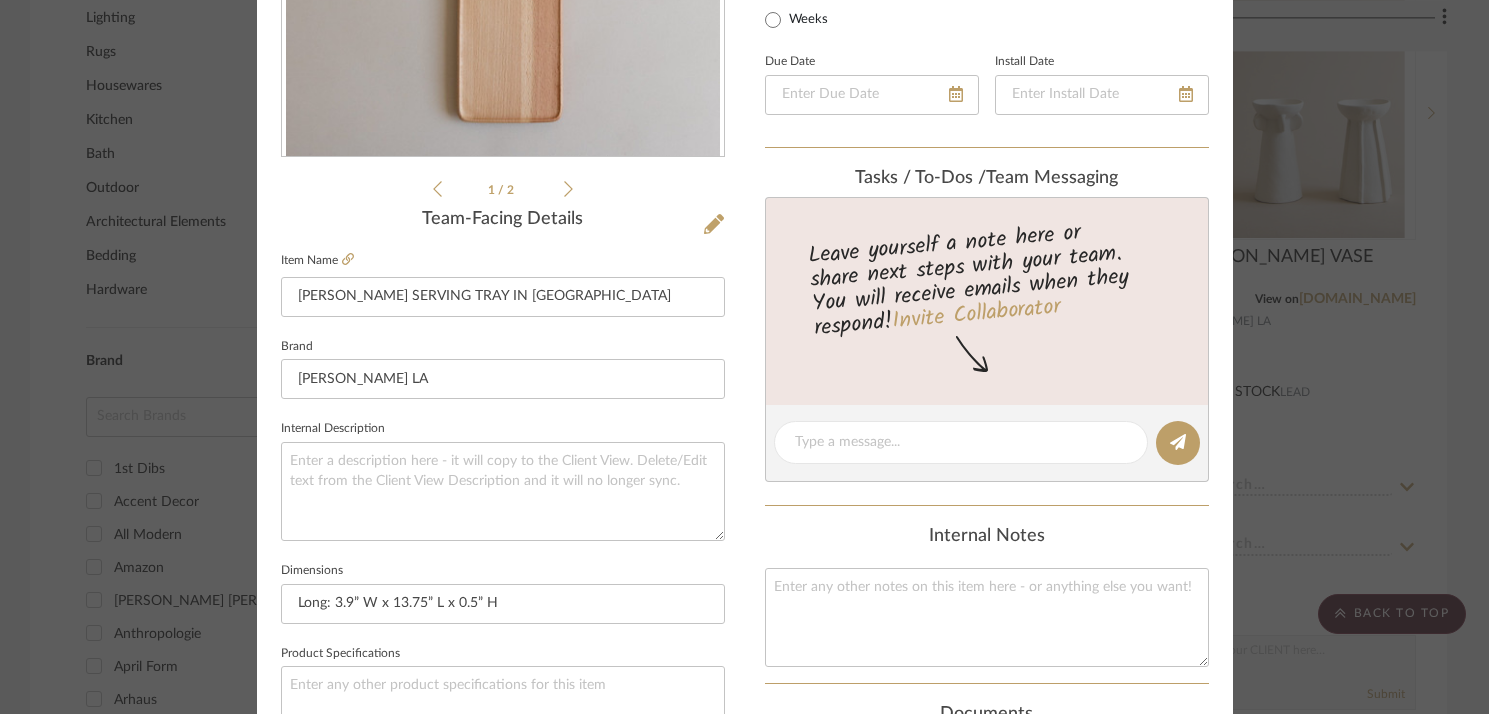 scroll, scrollTop: 212, scrollLeft: 0, axis: vertical 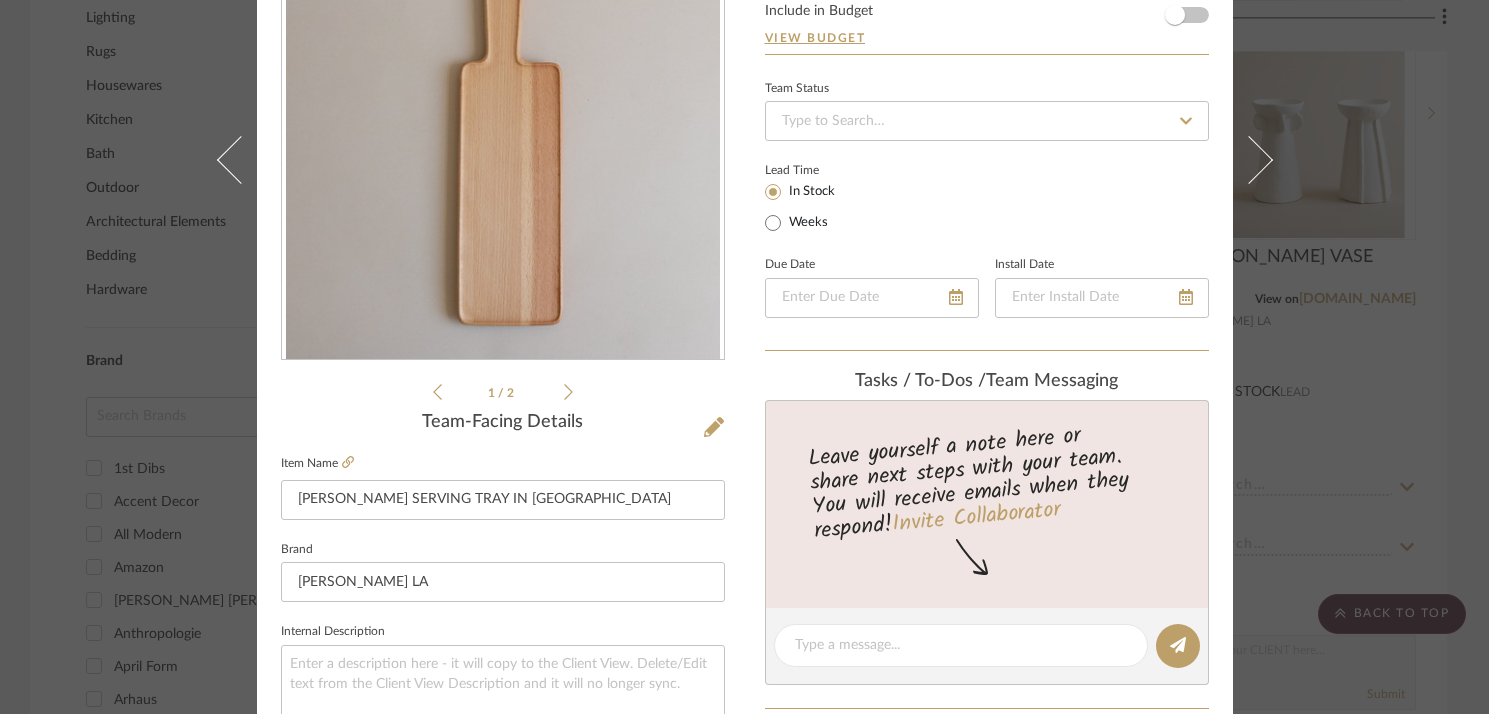 click on "1427 WAVERLY Kitchen BLANCHE SERVING TRAY IN BEECHWOOD" at bounding box center (745, -169) 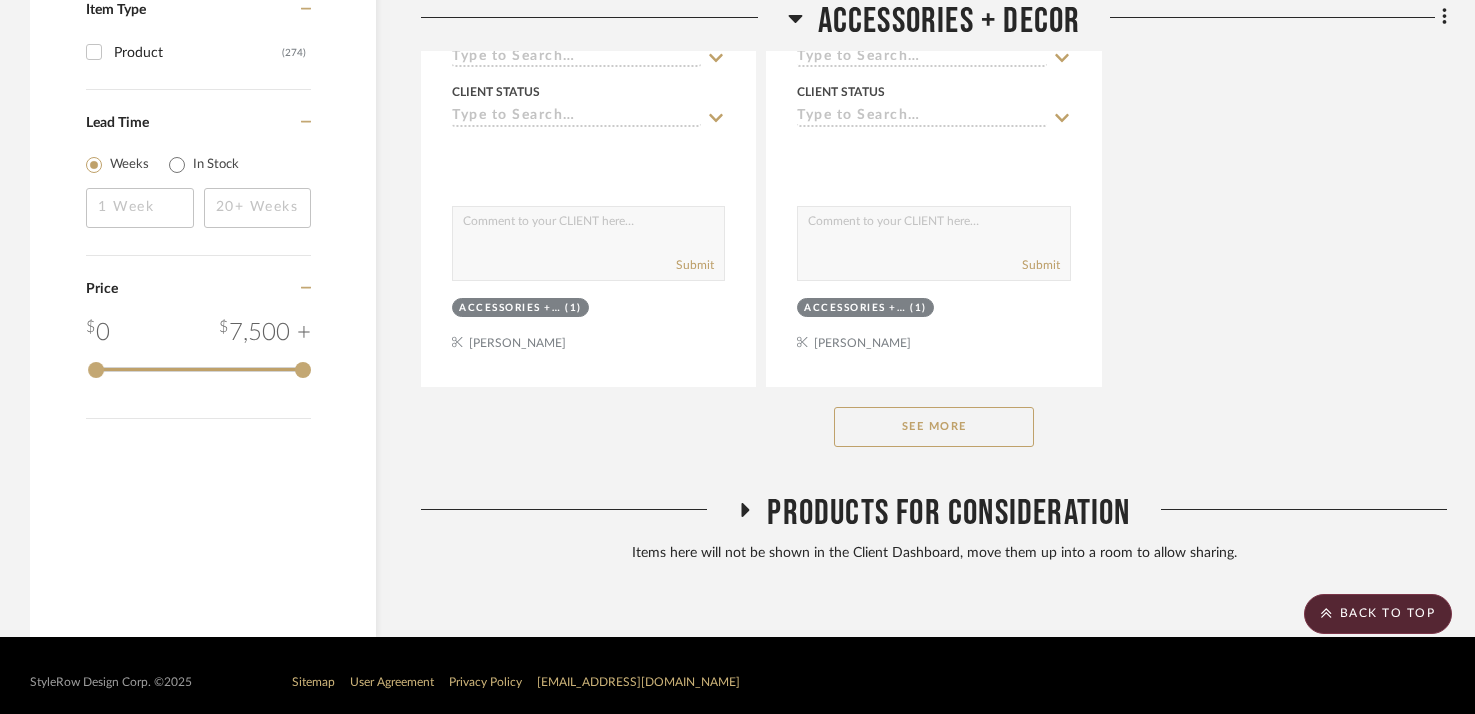 scroll, scrollTop: 3340, scrollLeft: 0, axis: vertical 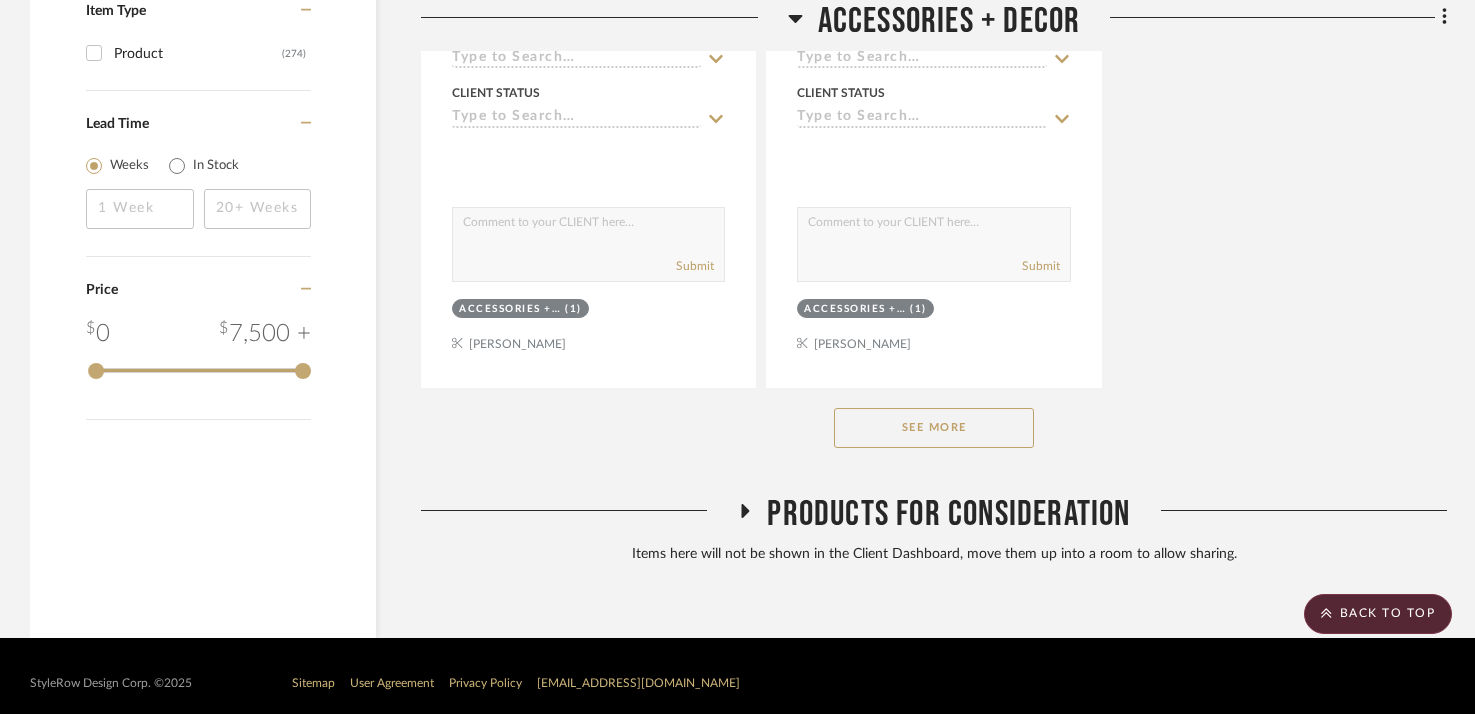 click on "See More" 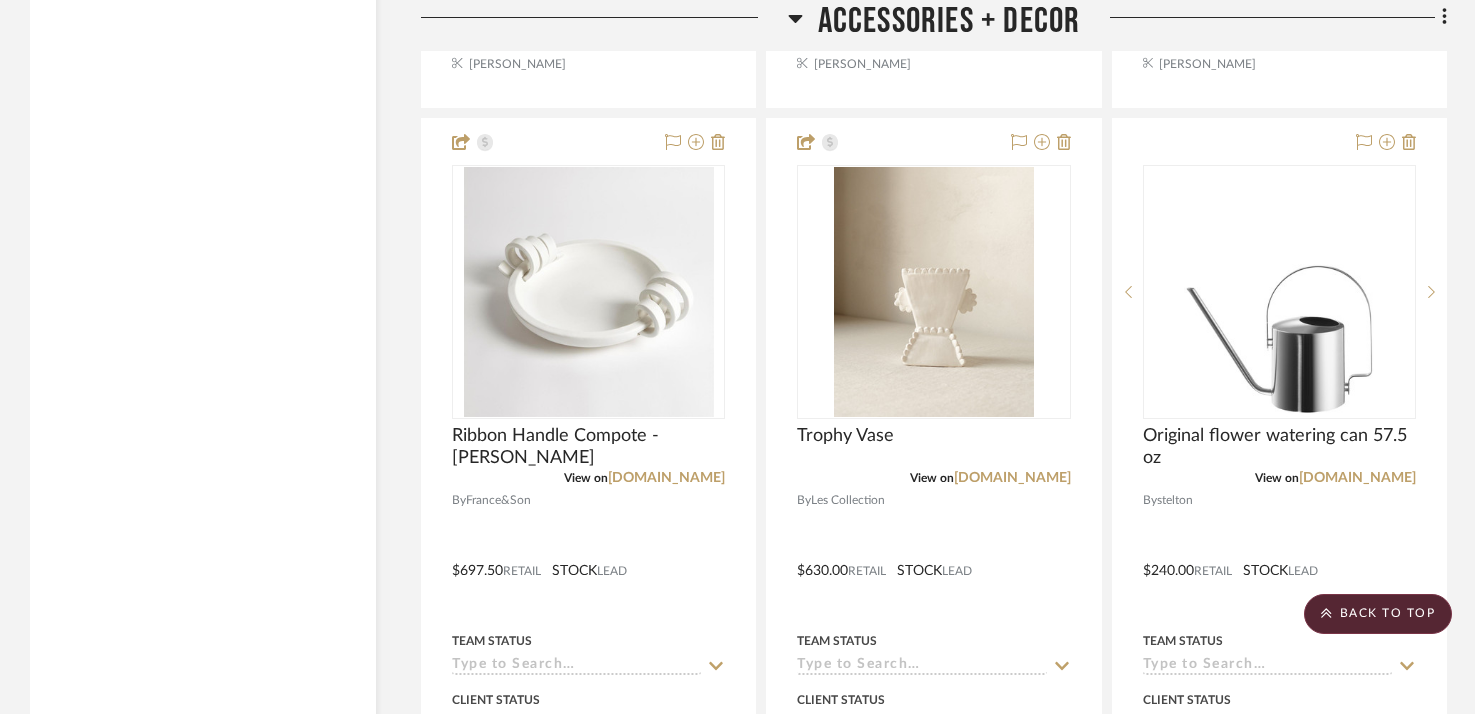 scroll, scrollTop: 6270, scrollLeft: 0, axis: vertical 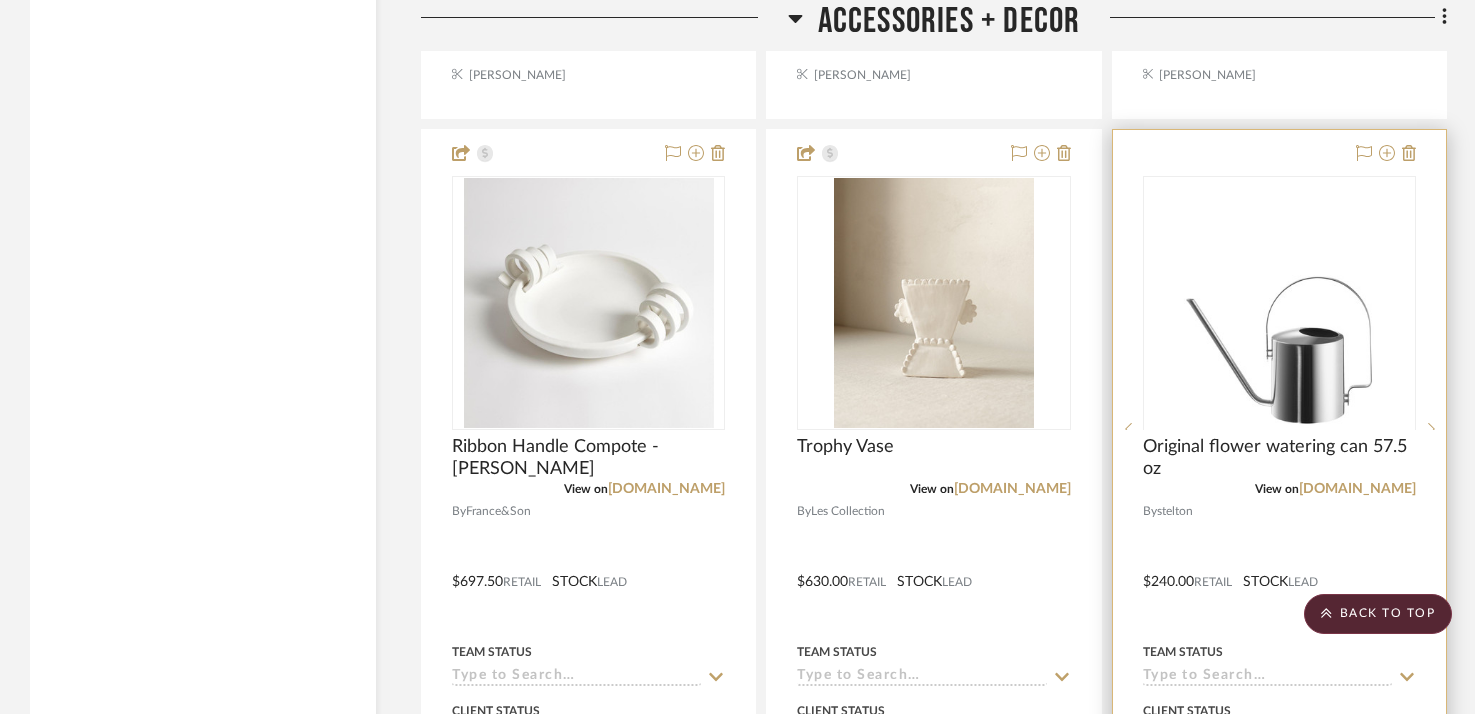 click at bounding box center (1279, 567) 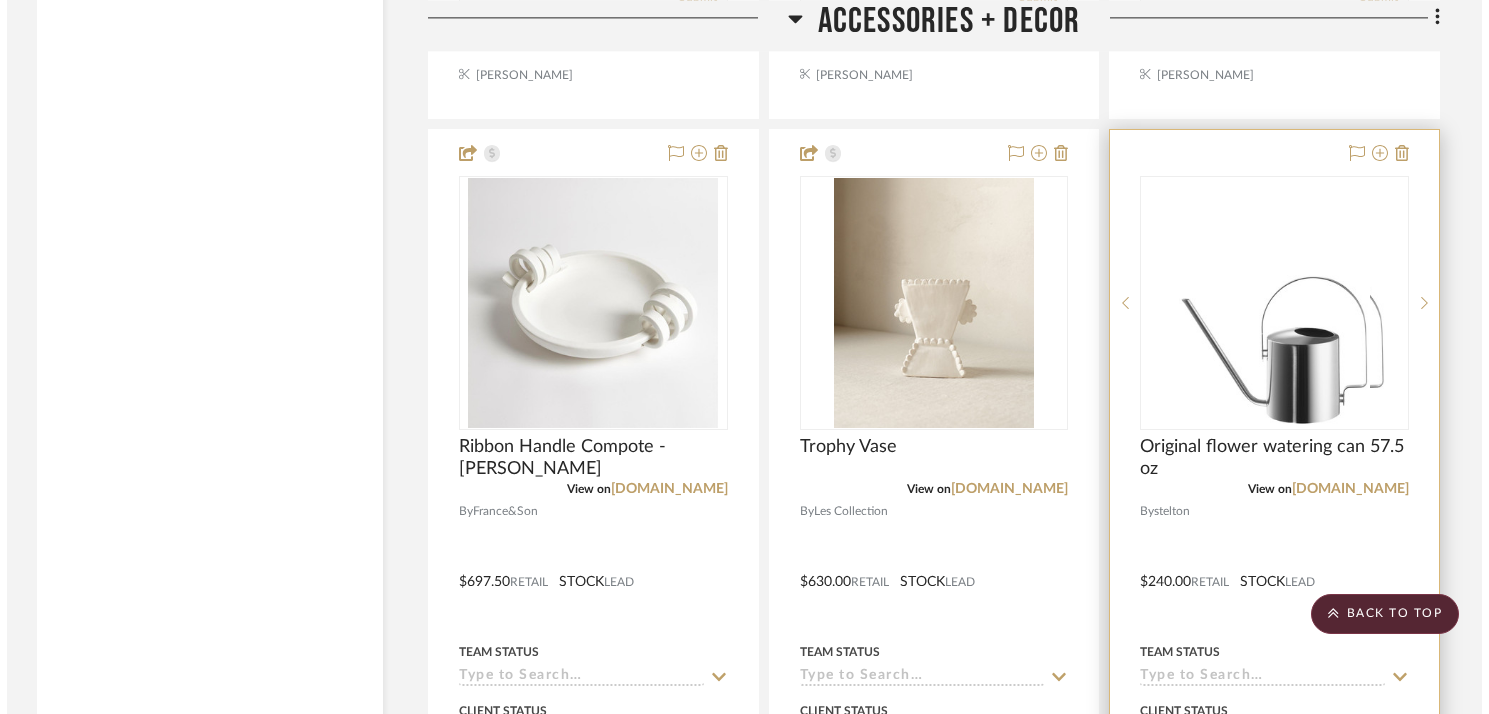 scroll, scrollTop: 0, scrollLeft: 0, axis: both 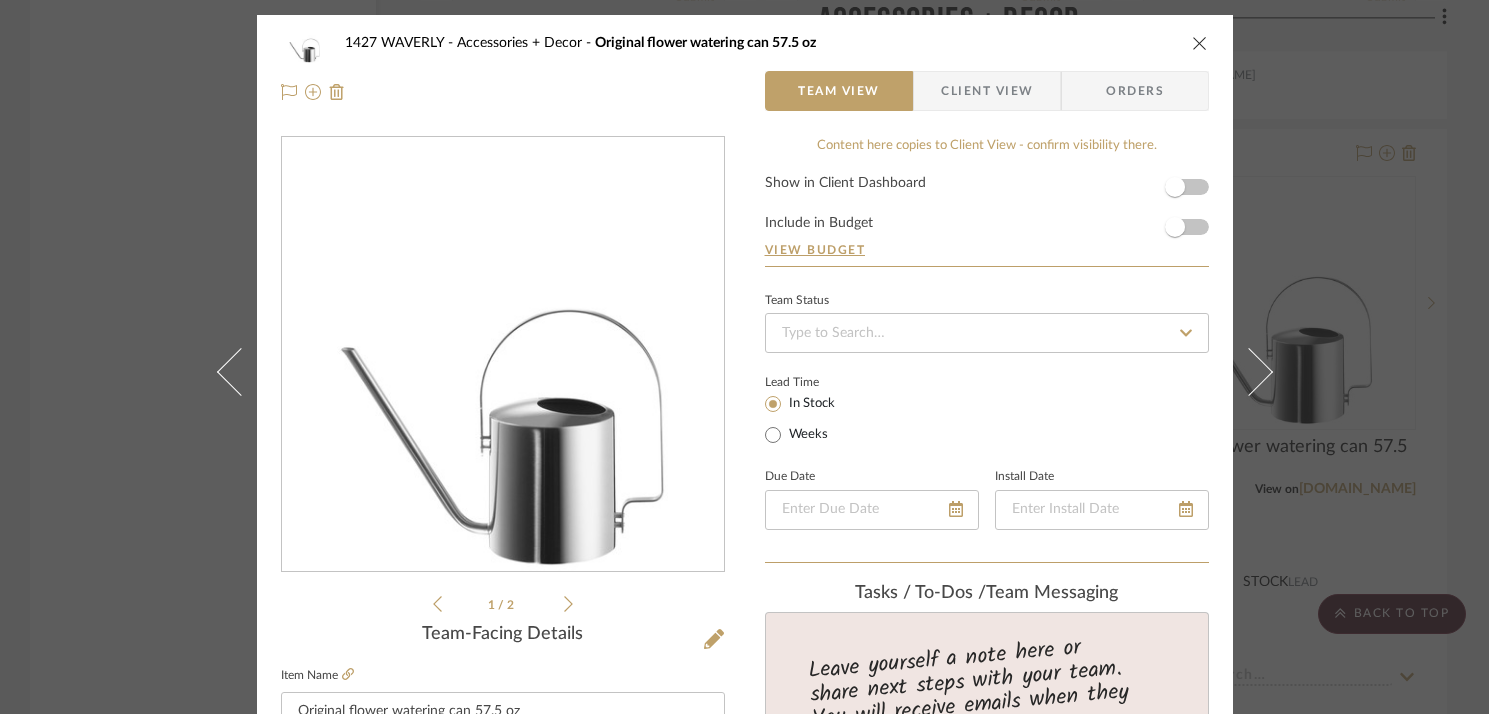 click at bounding box center (1200, 43) 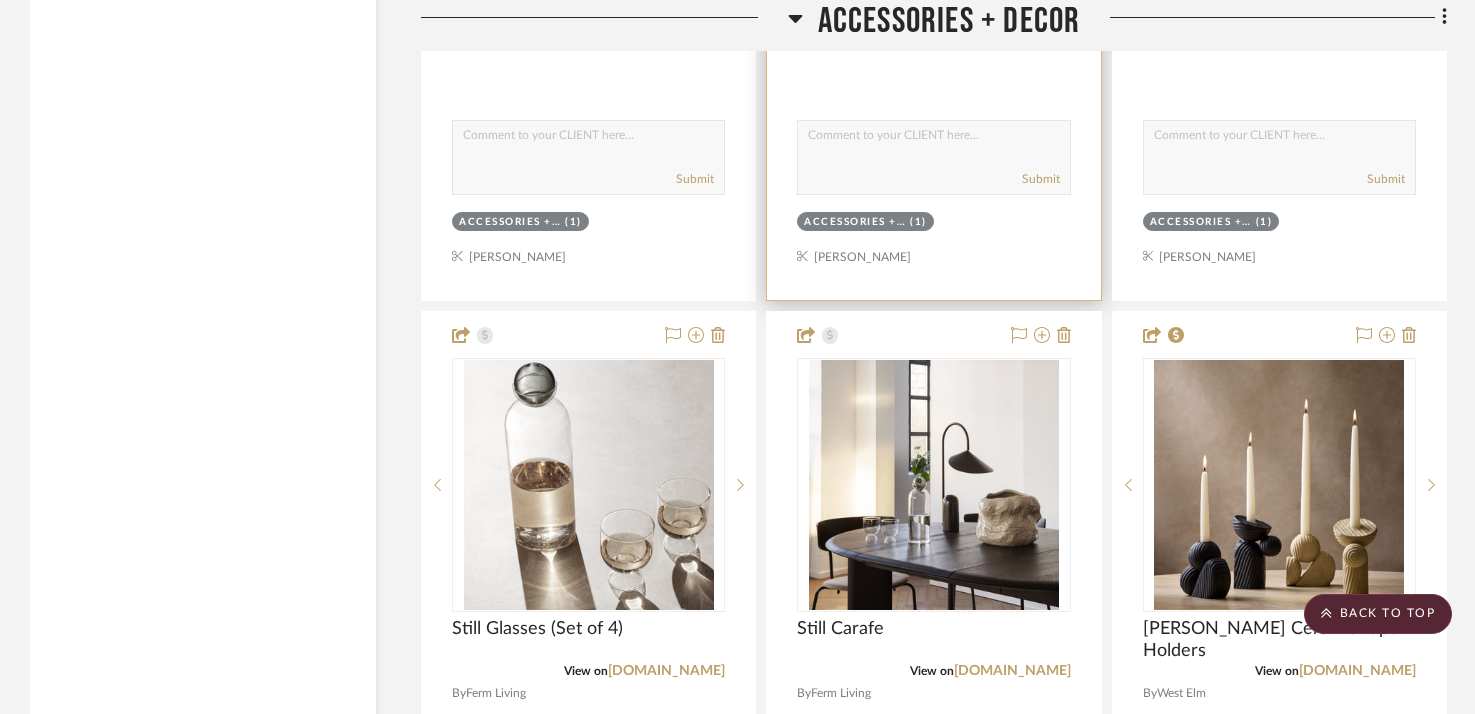 scroll, scrollTop: 7013, scrollLeft: 0, axis: vertical 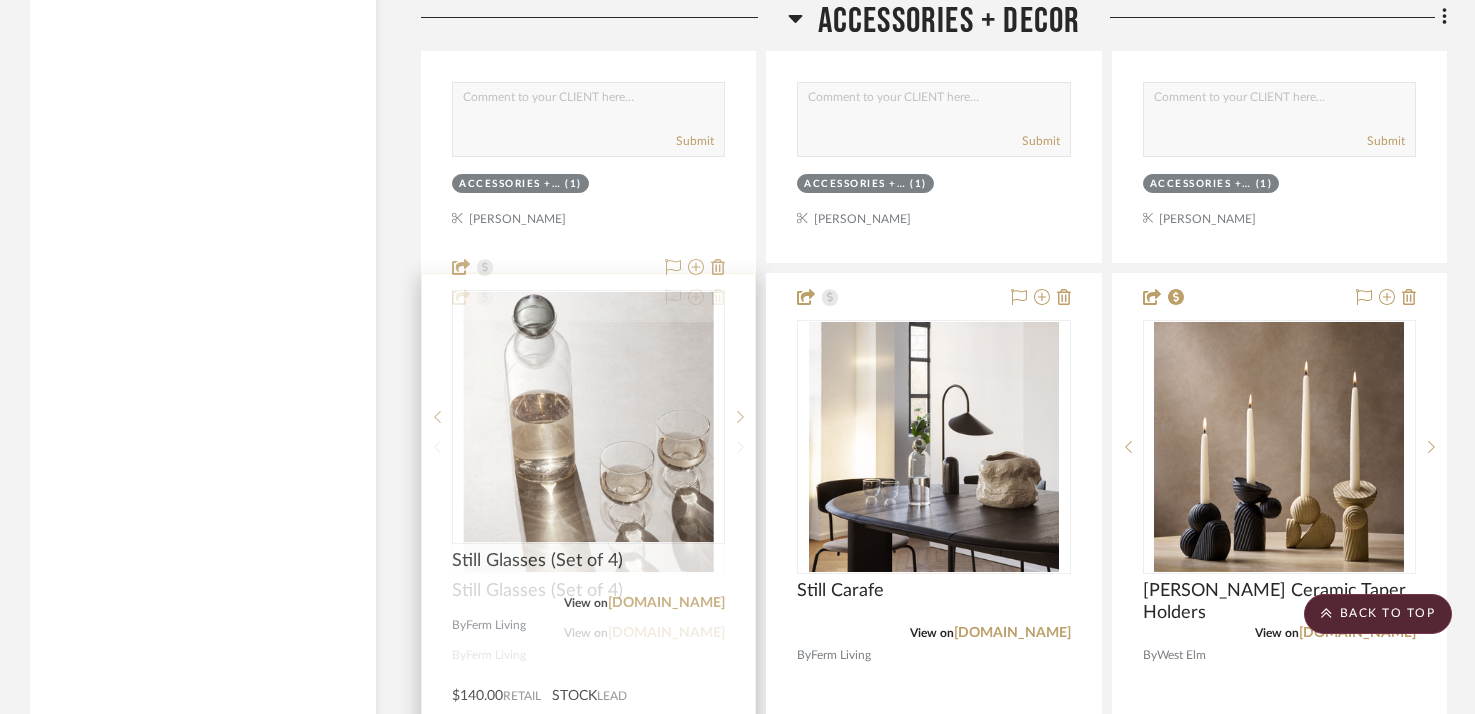 click at bounding box center (588, 711) 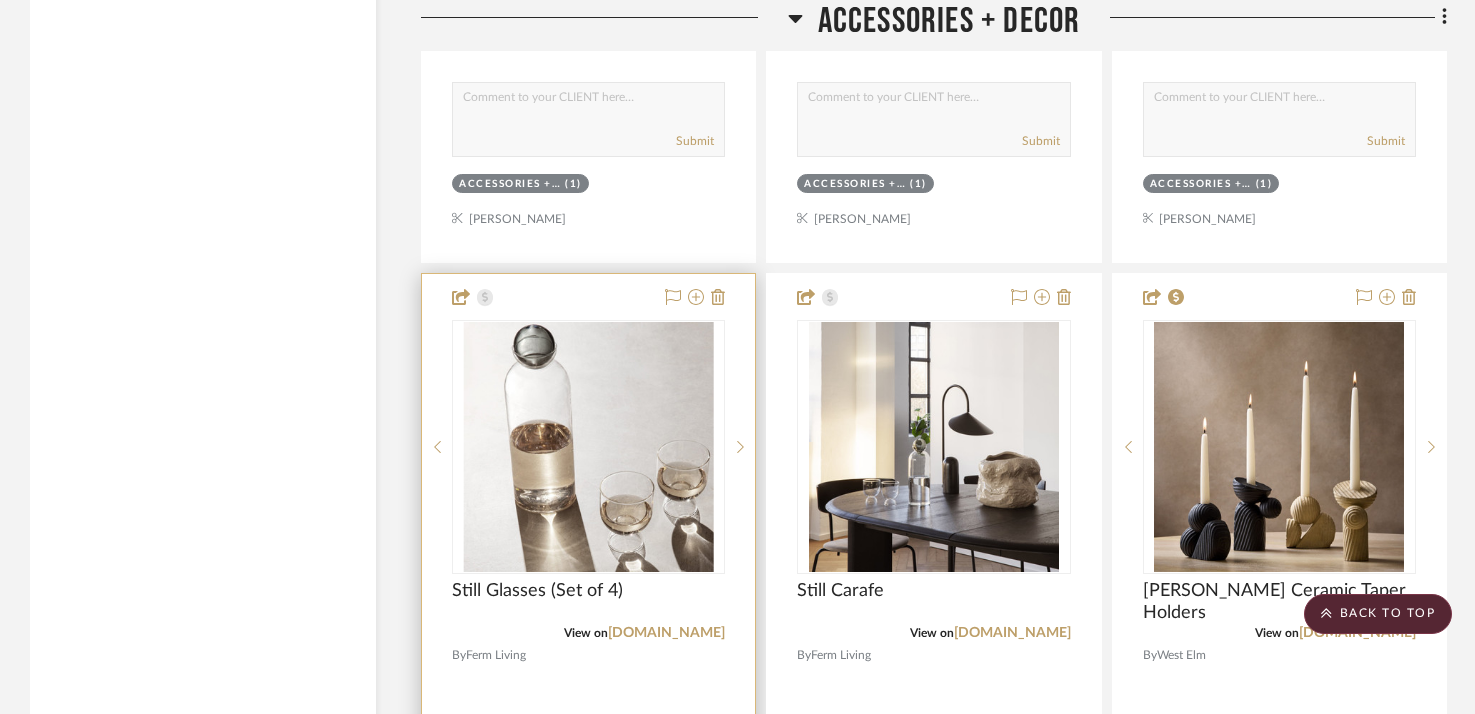 click at bounding box center (588, 711) 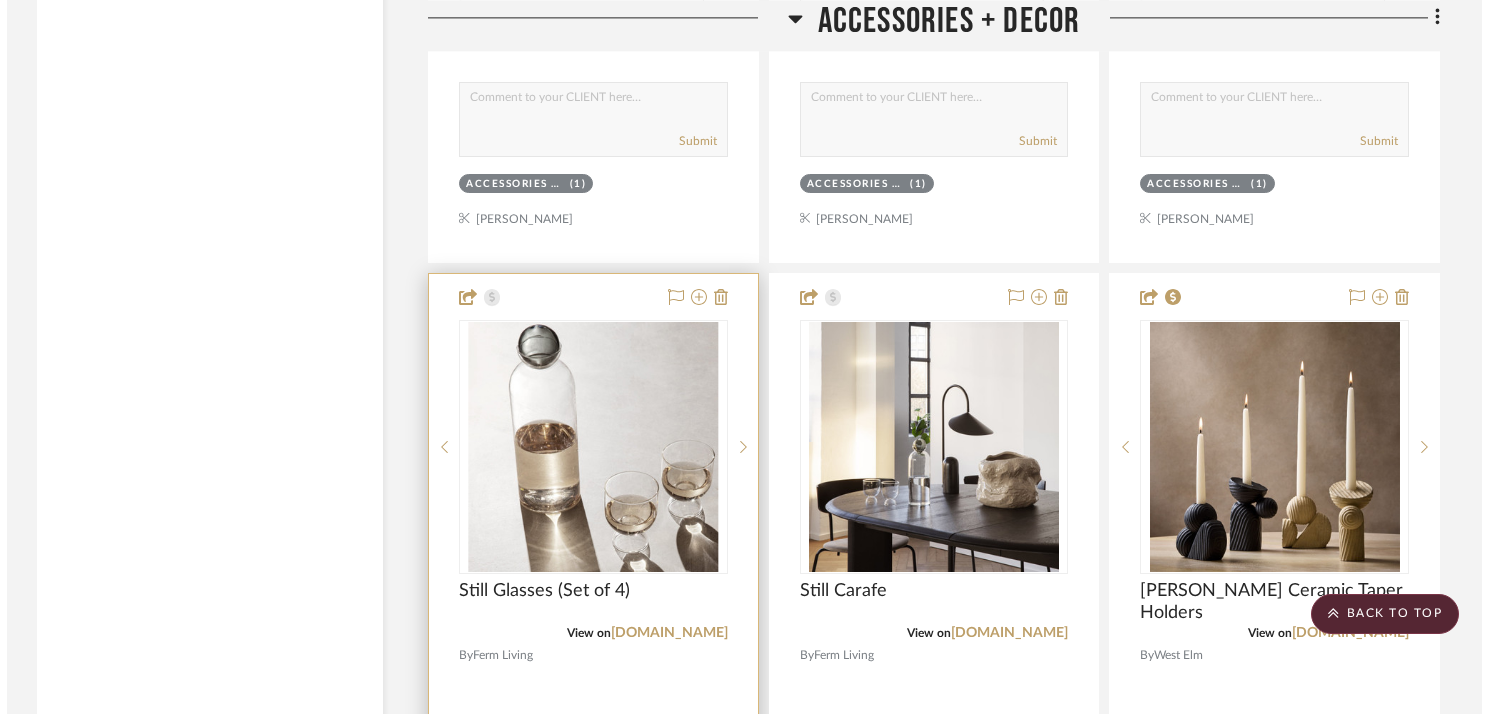 scroll, scrollTop: 0, scrollLeft: 0, axis: both 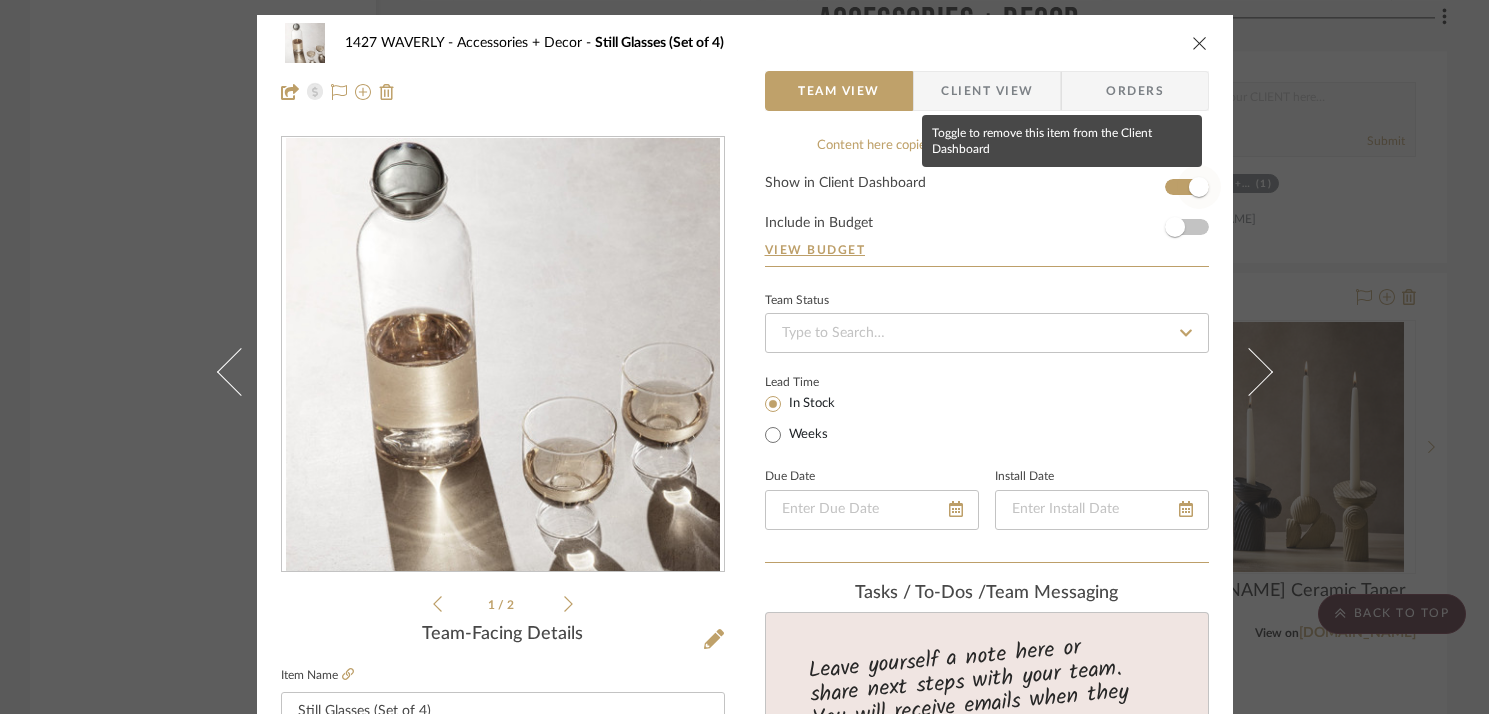 click at bounding box center (1199, 187) 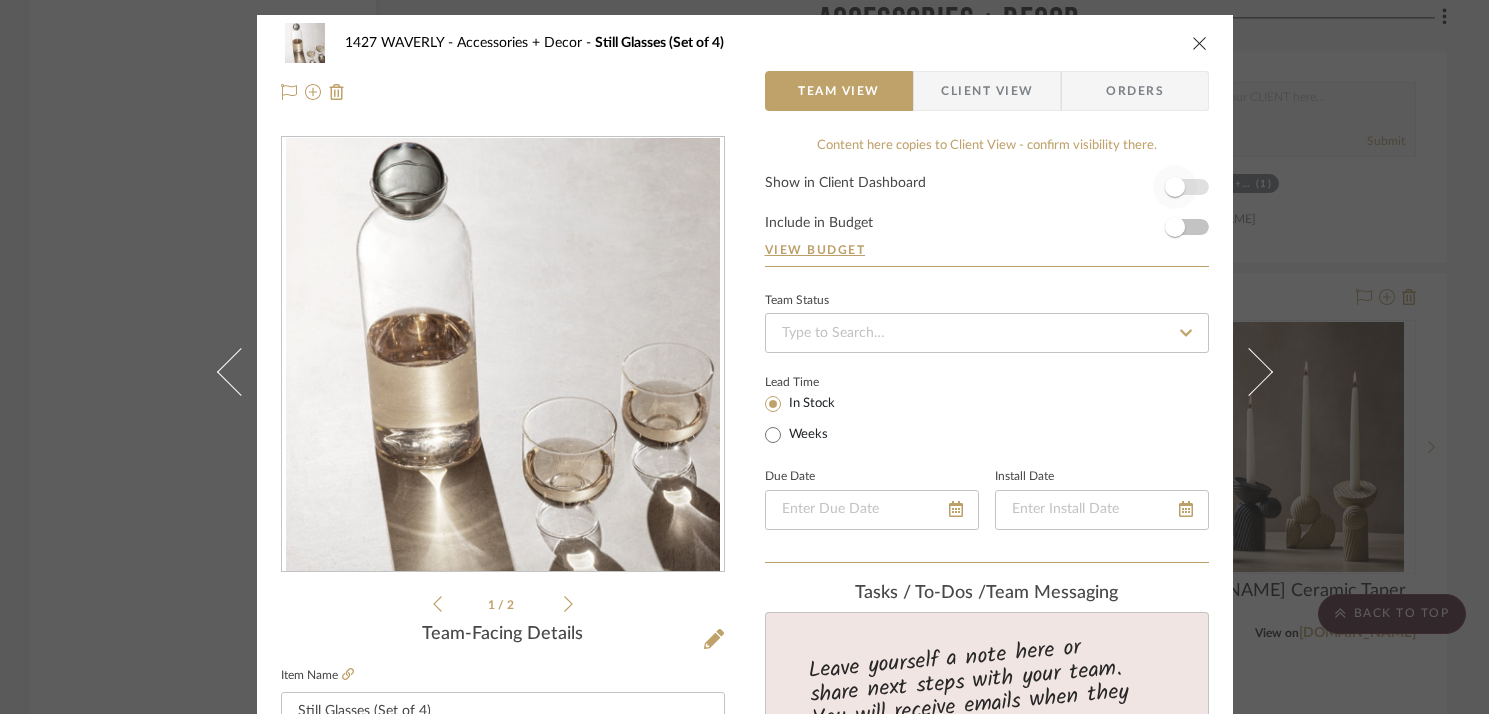 type 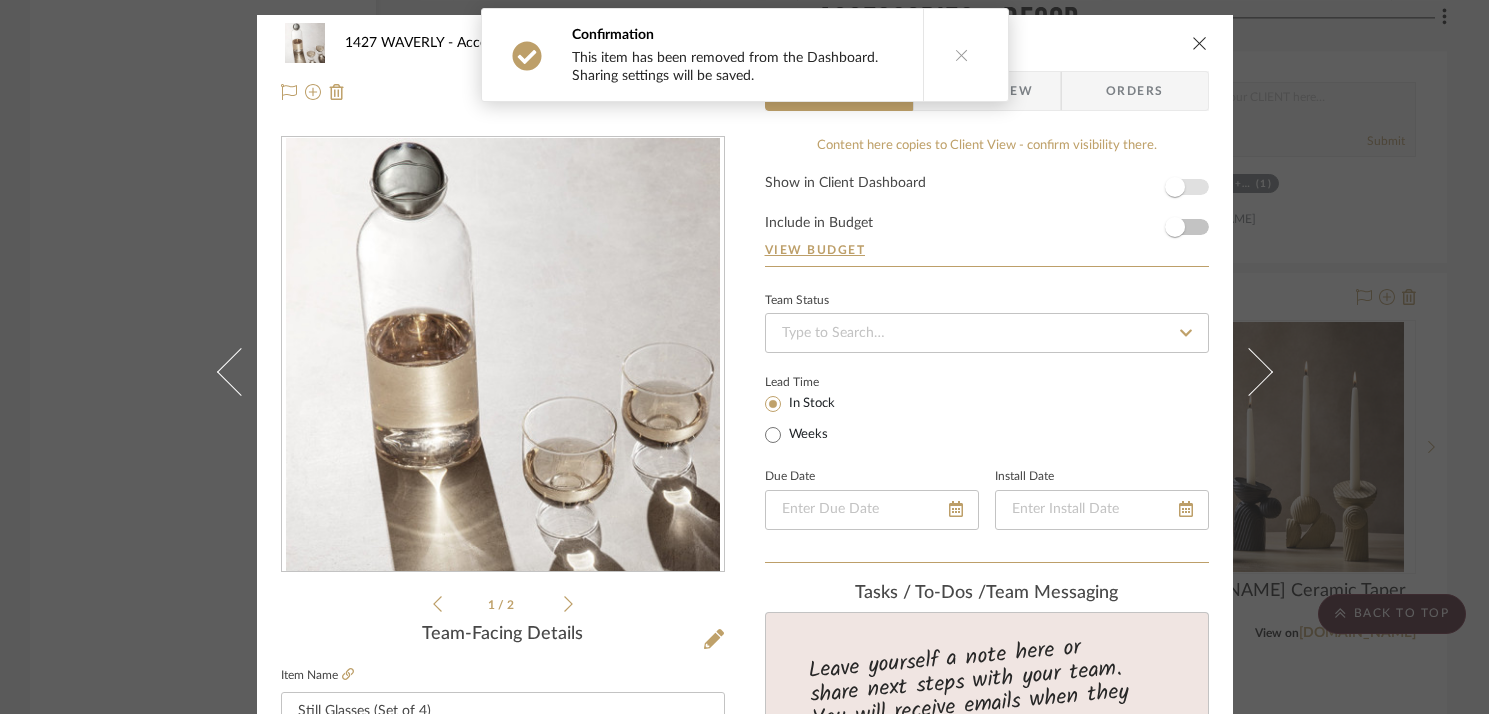 type 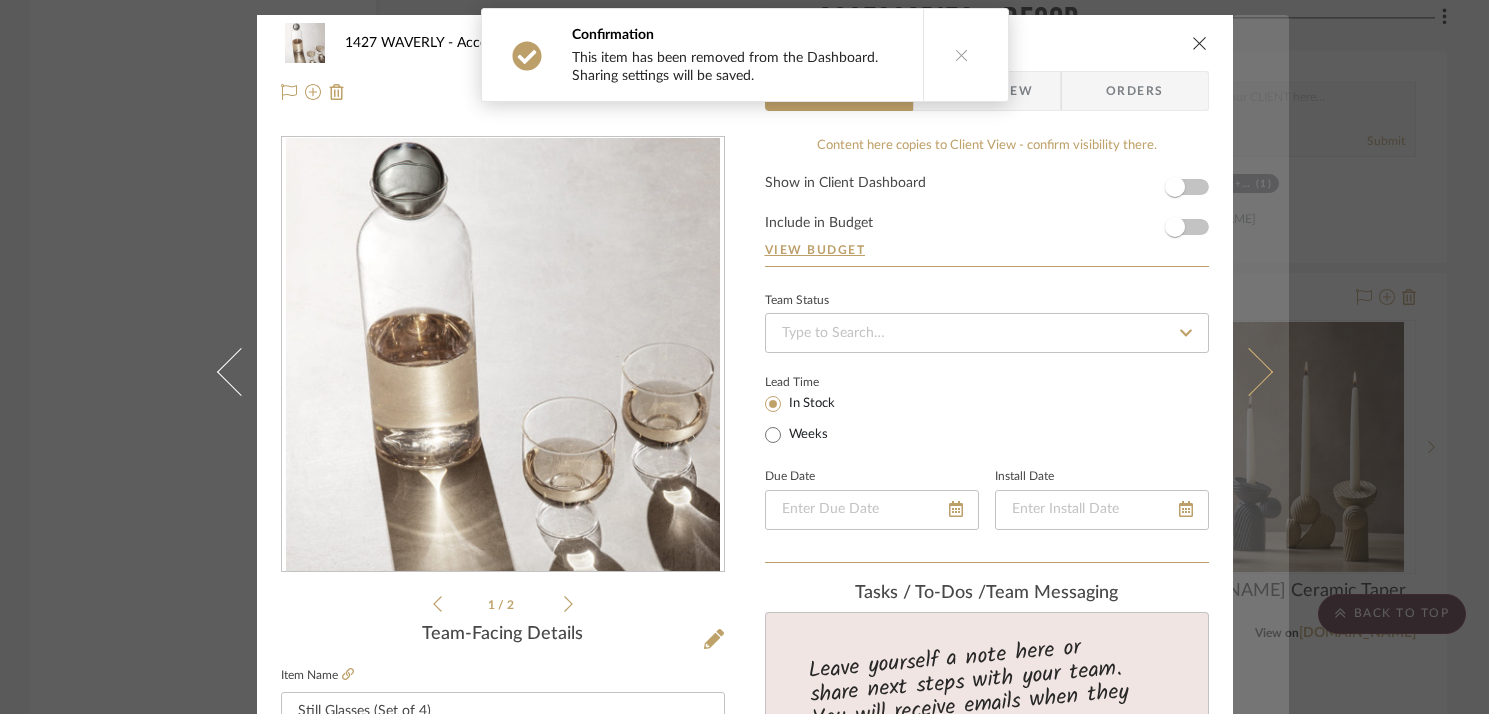 click at bounding box center (1261, 372) 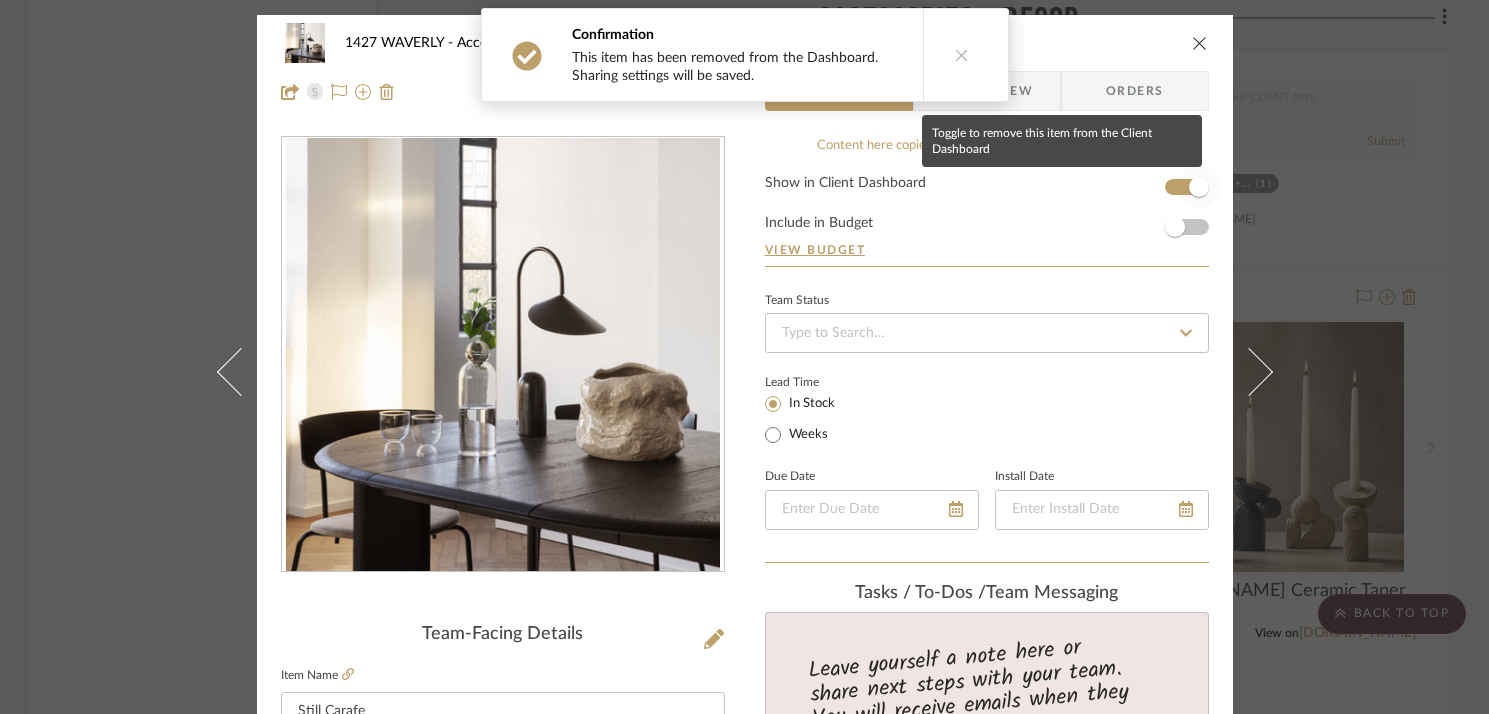 click at bounding box center [1199, 187] 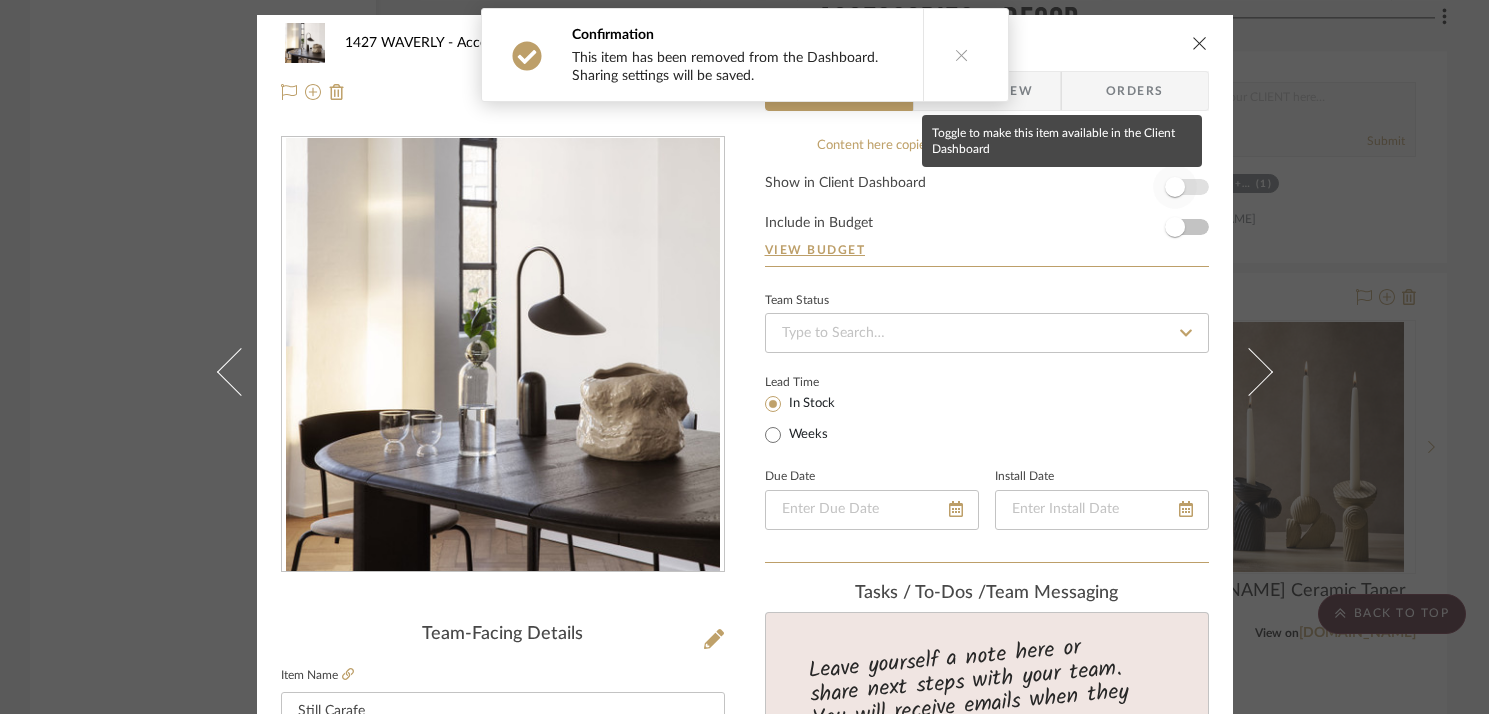 type 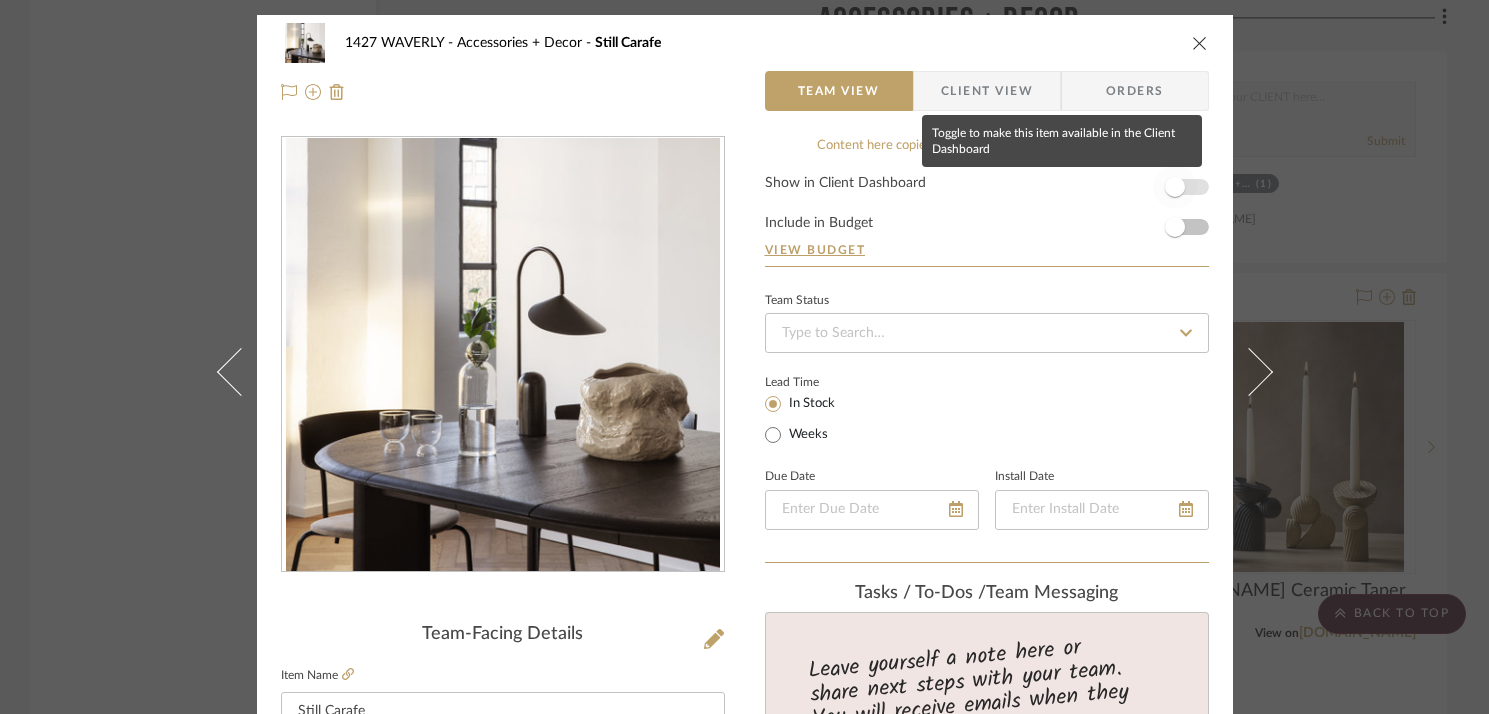 type 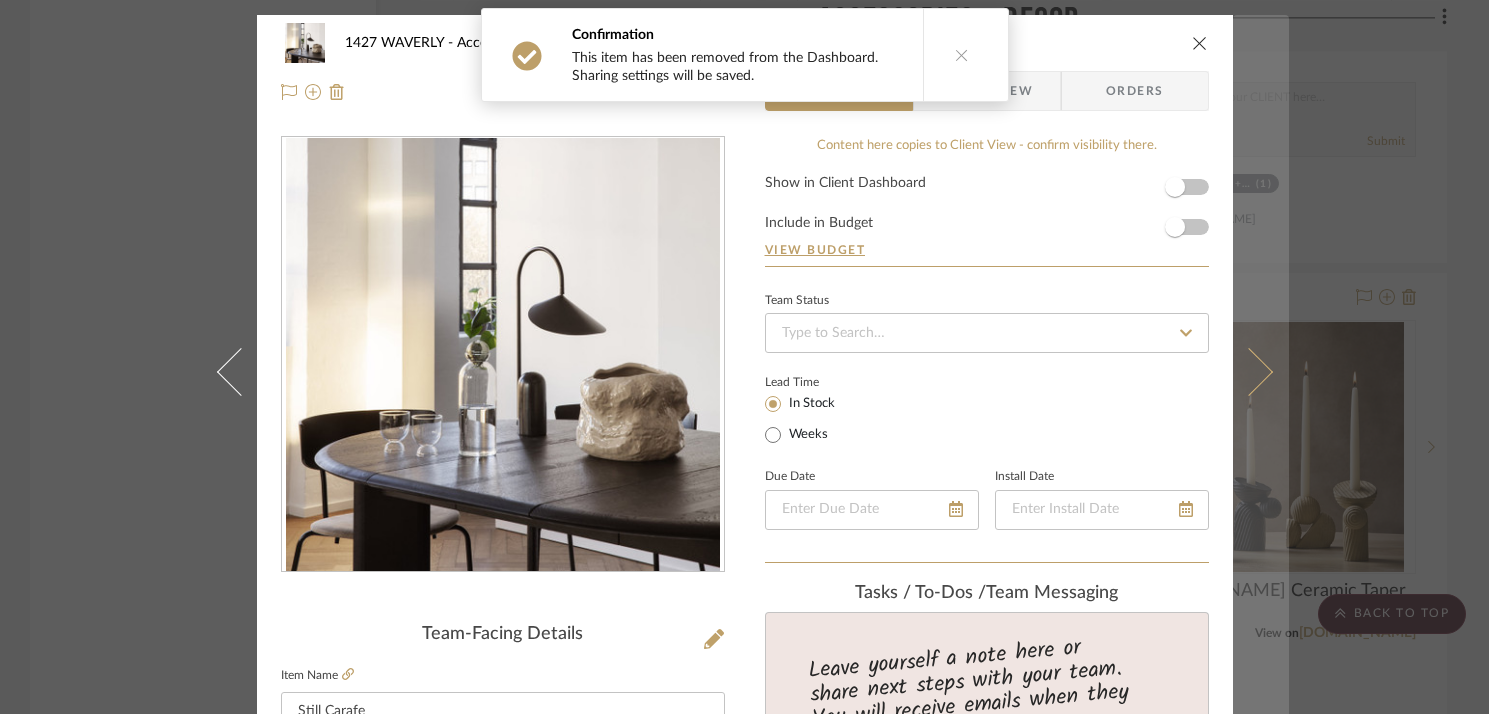 click at bounding box center (1261, 372) 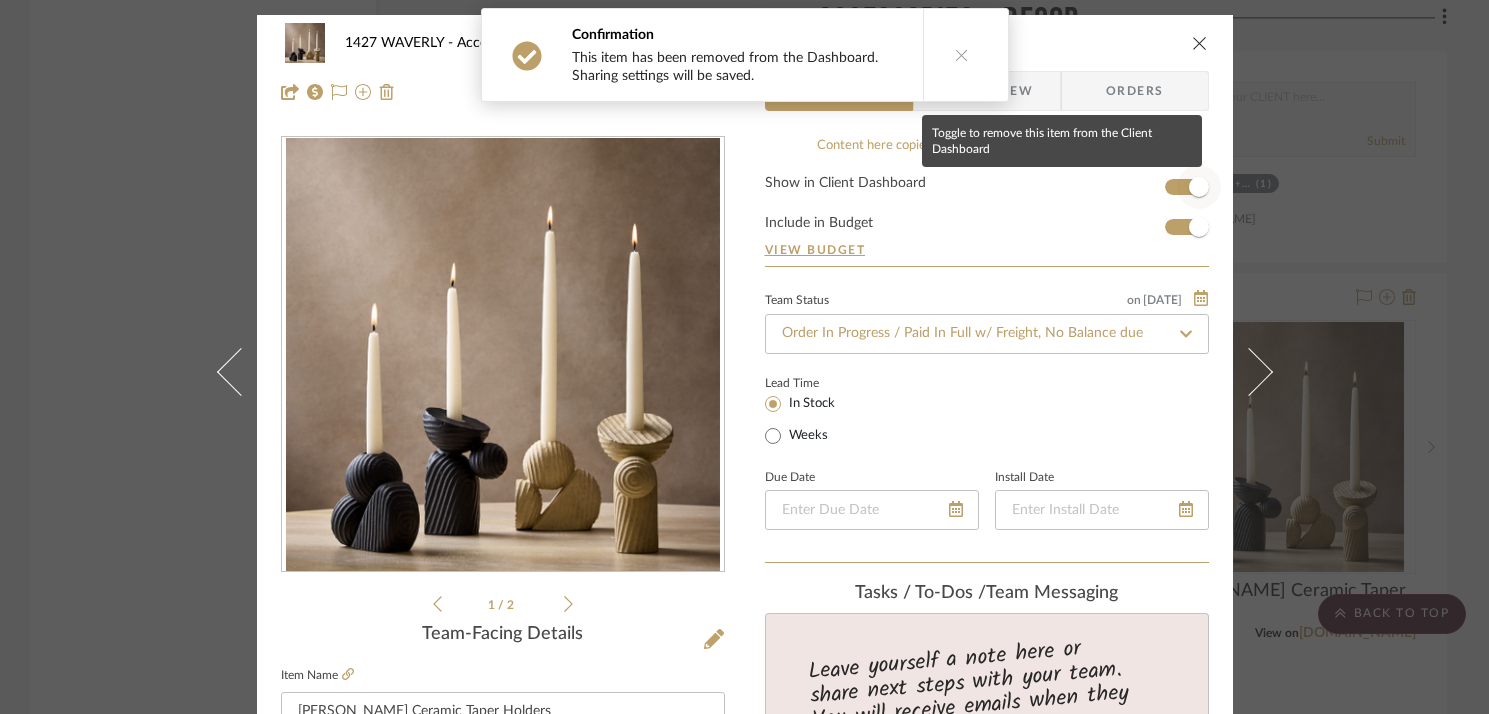 click at bounding box center (1199, 187) 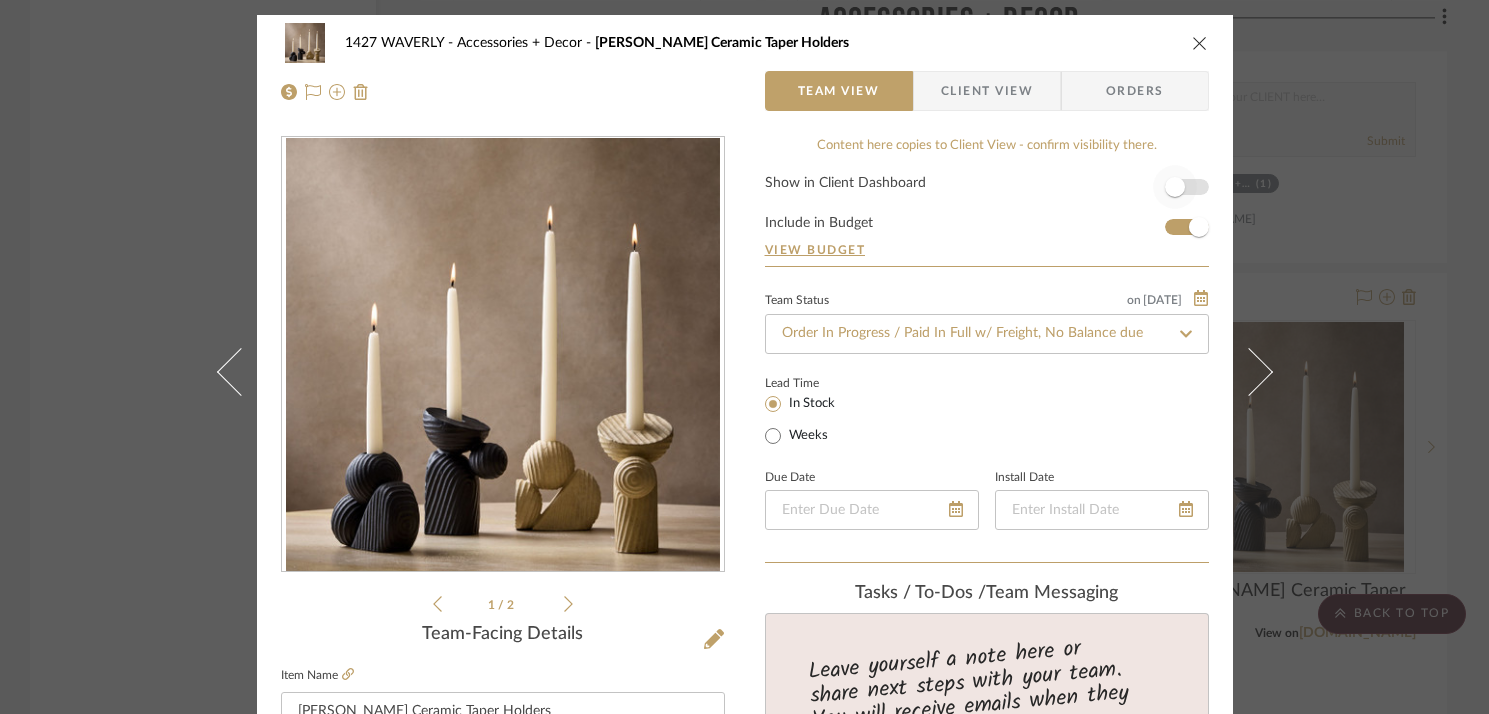 type 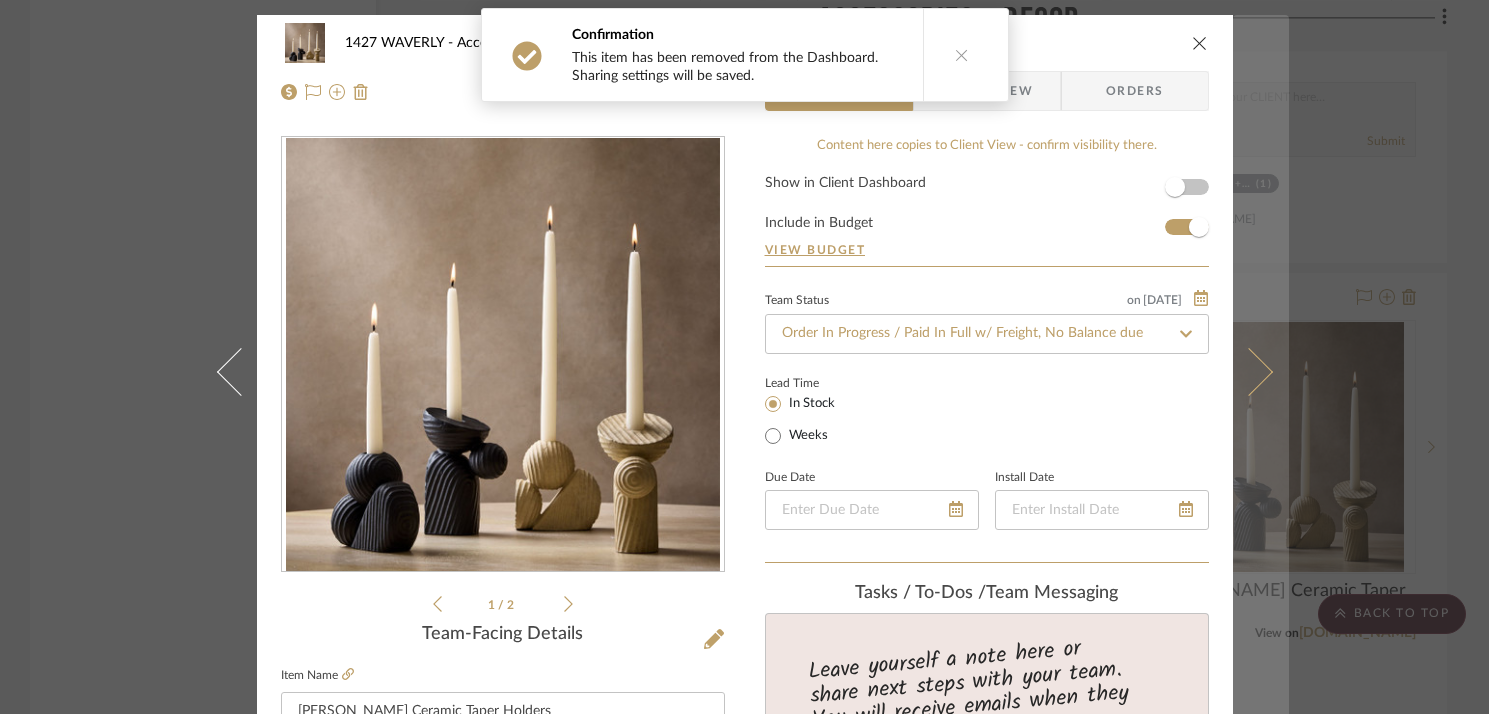 click at bounding box center [1261, 372] 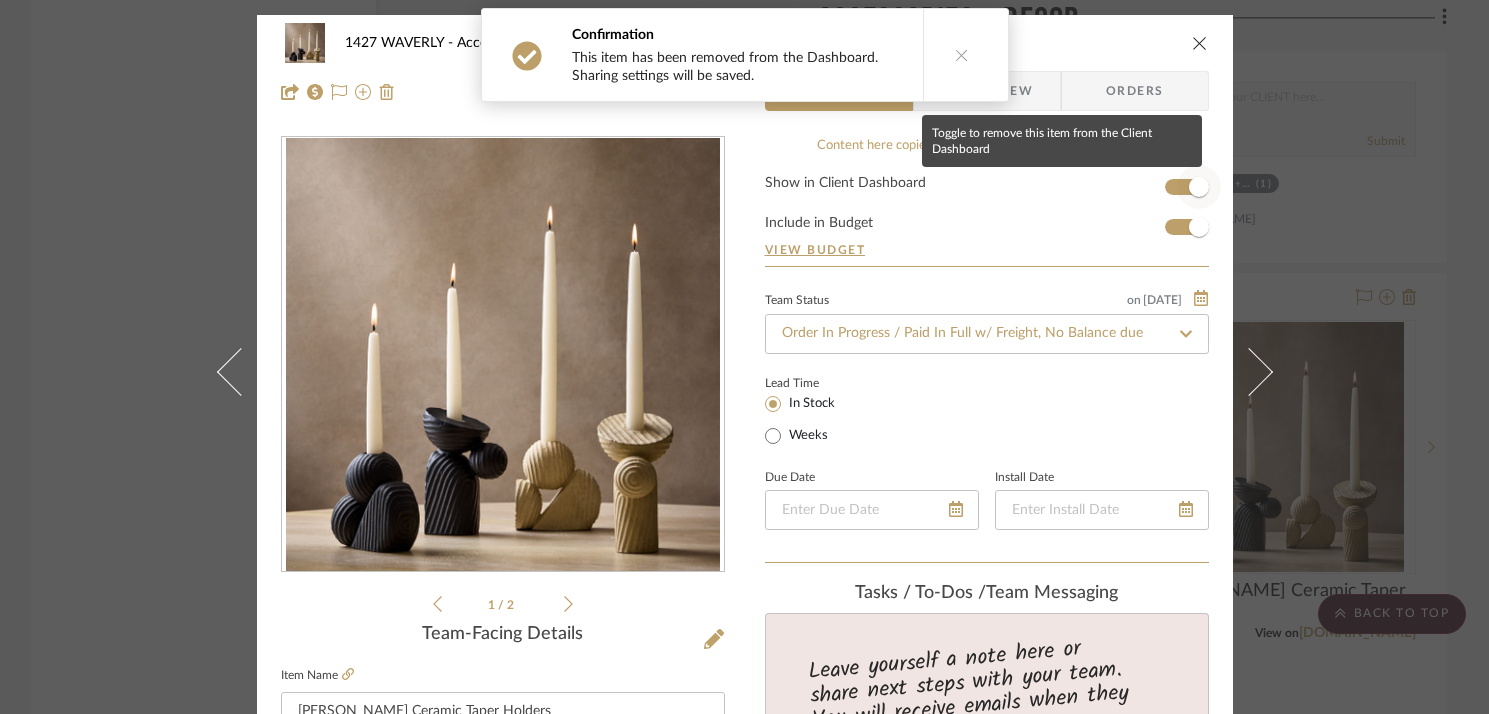 click at bounding box center [1199, 187] 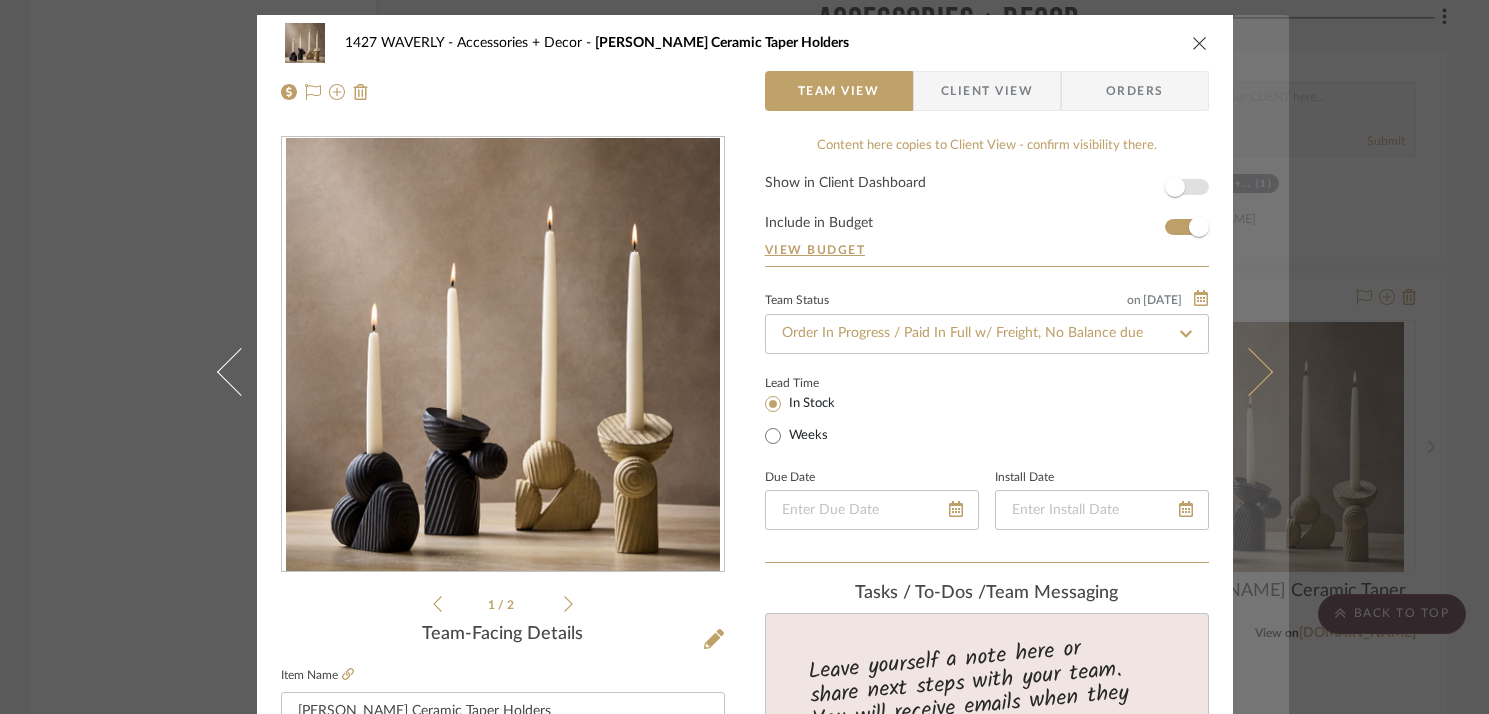 type 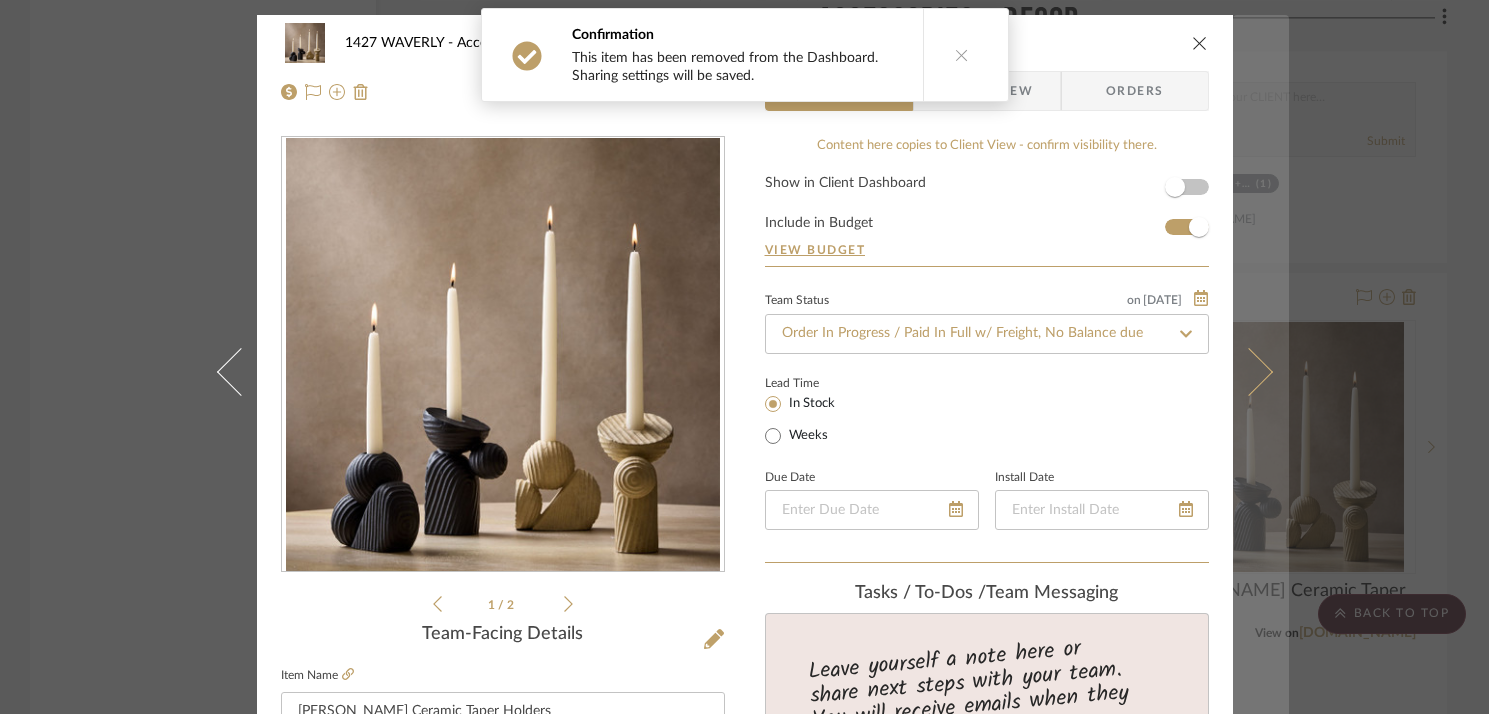 click at bounding box center (1261, 372) 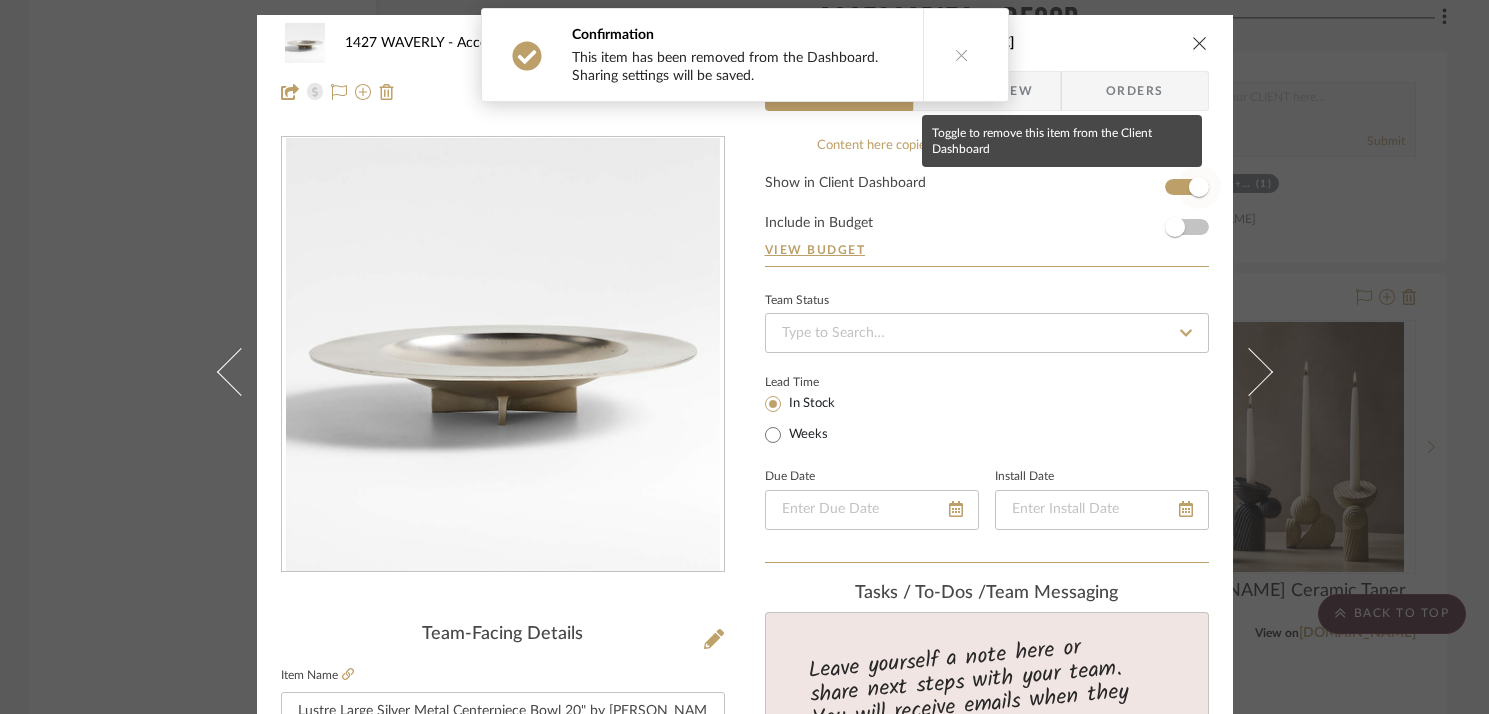 click at bounding box center (1199, 187) 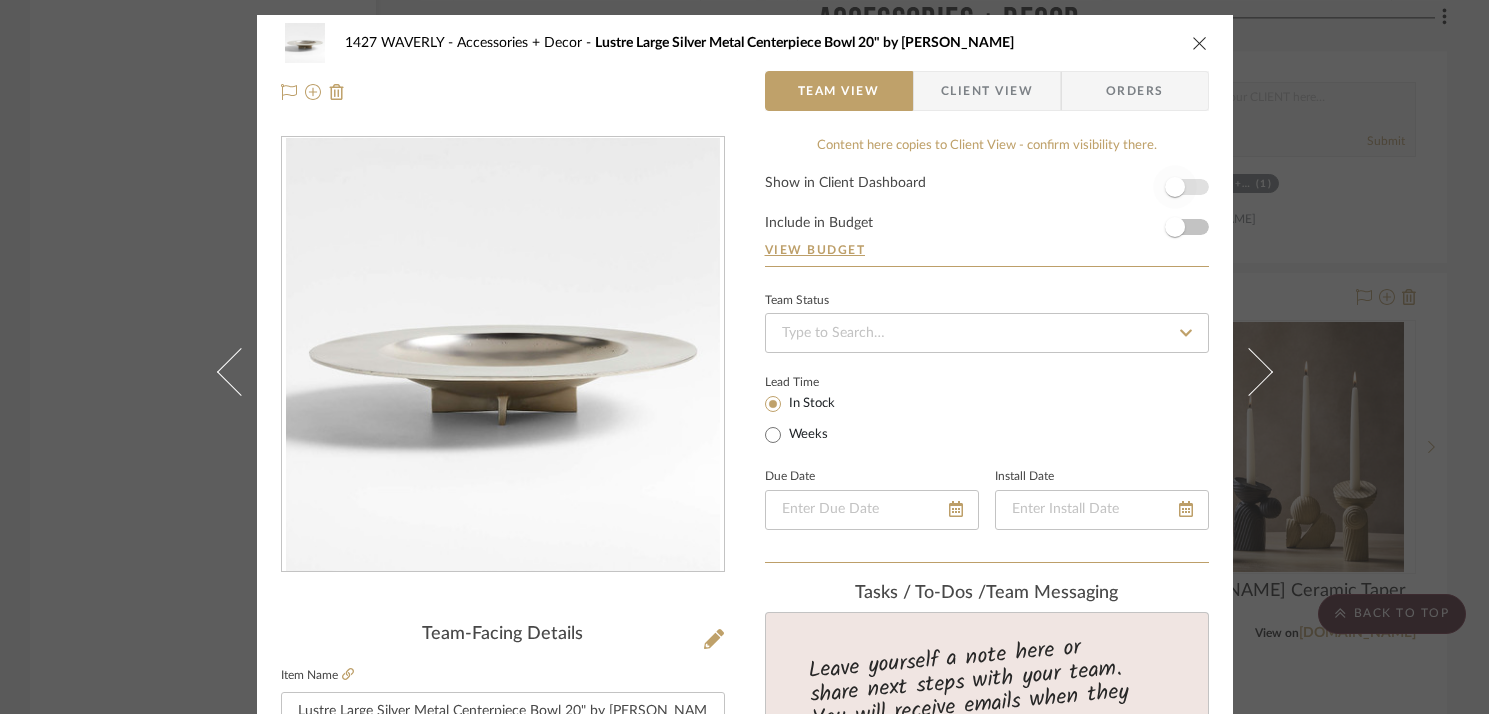 type 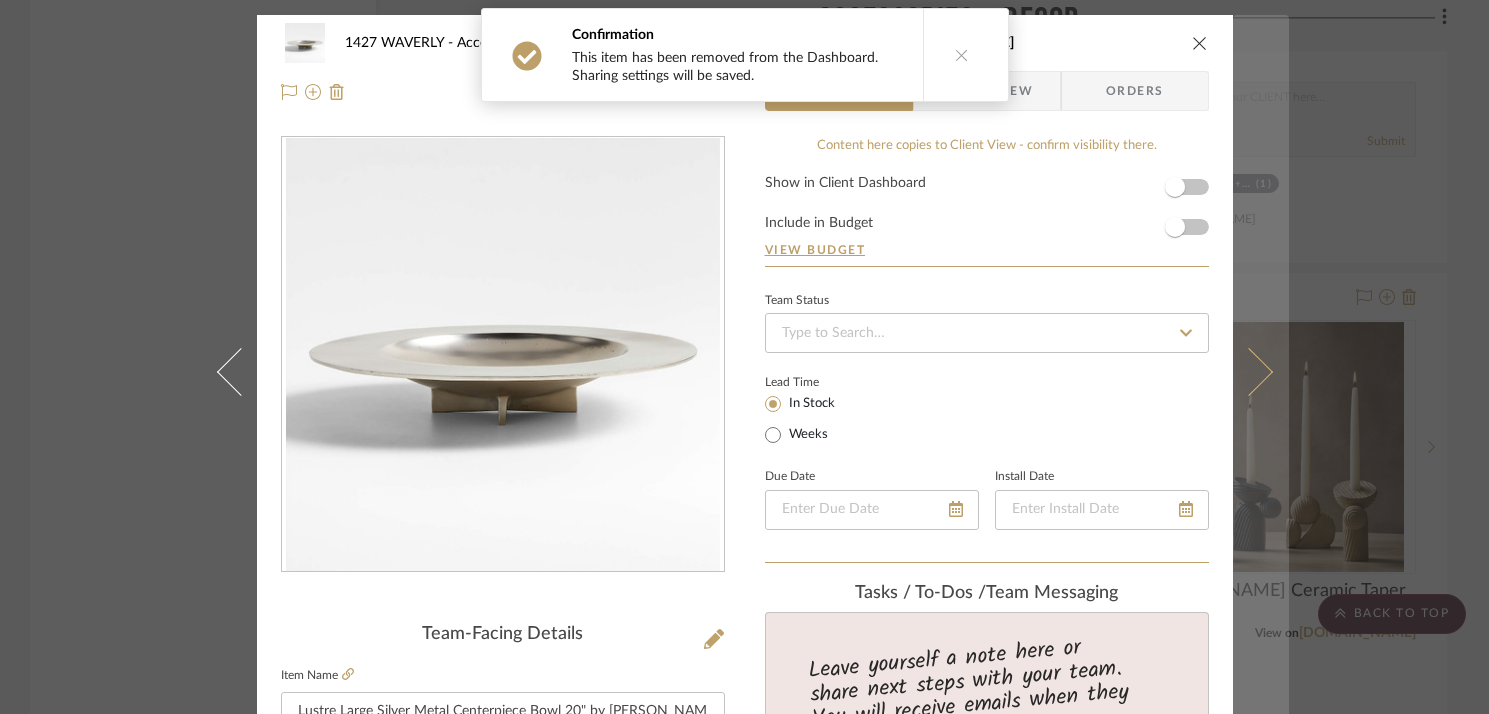 click at bounding box center [1261, 372] 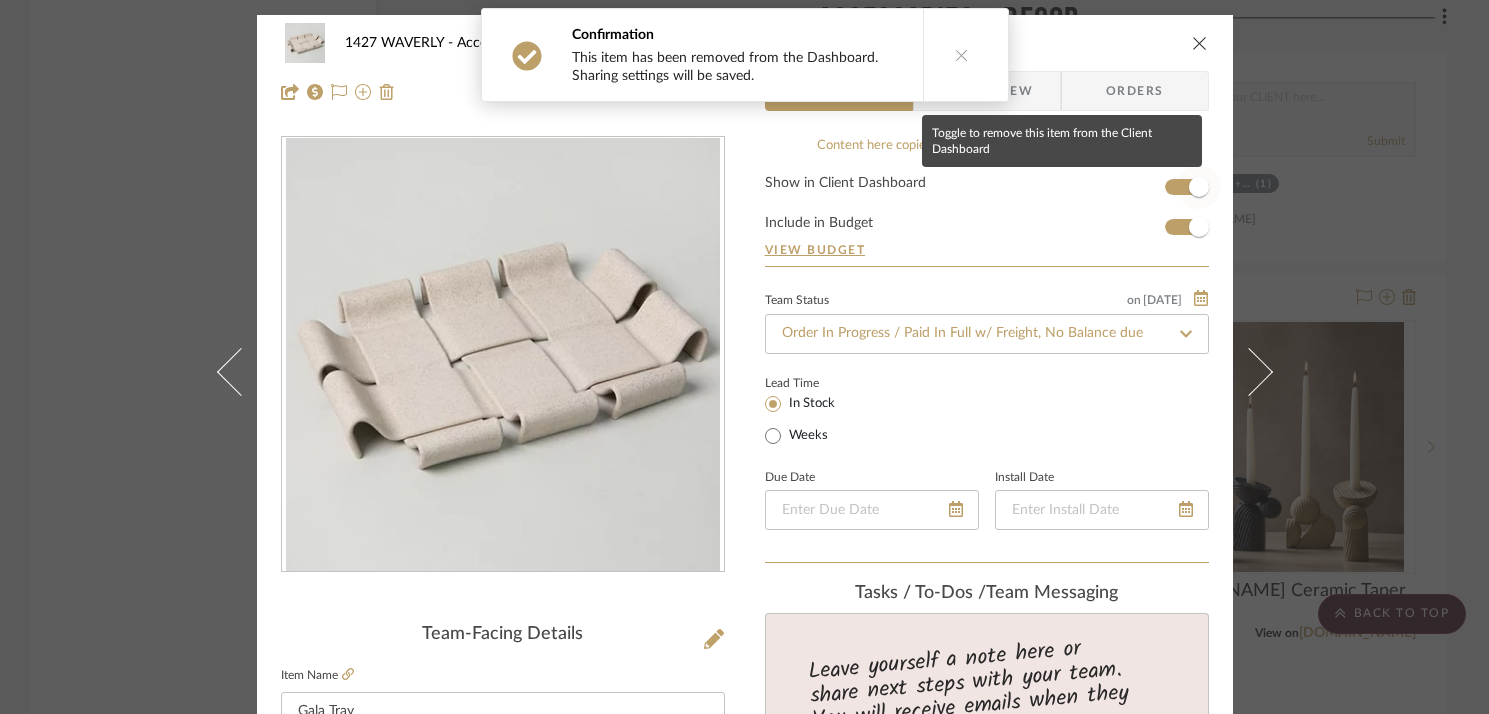 click at bounding box center [1199, 187] 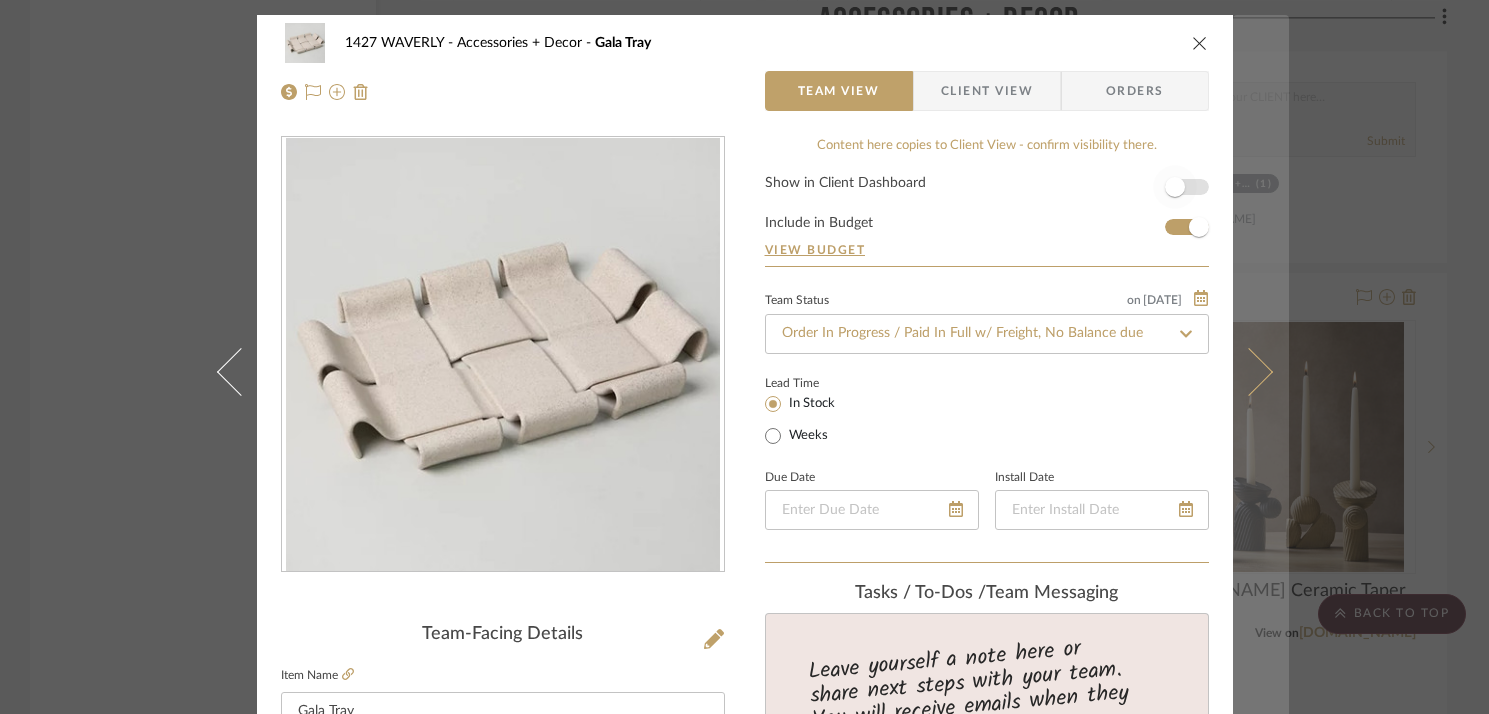 type 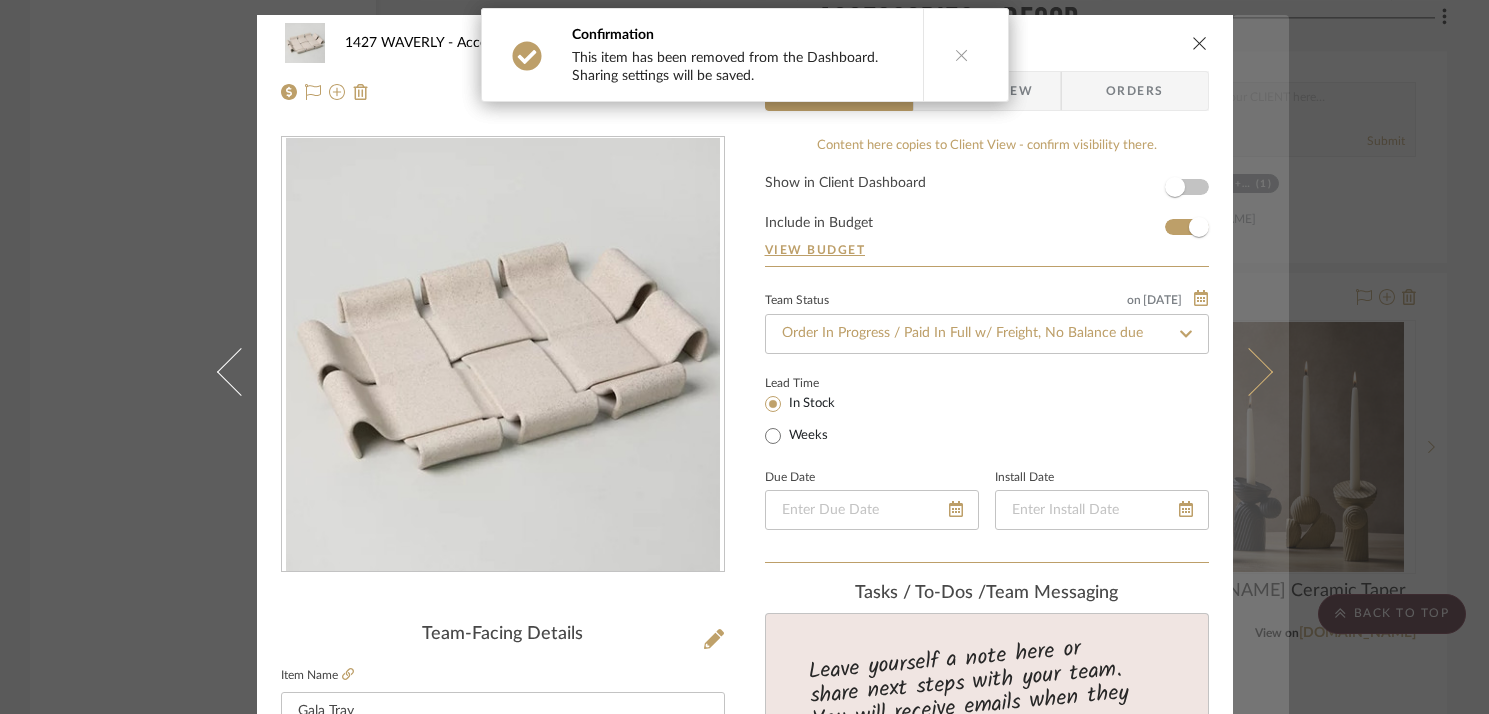 click at bounding box center [1261, 372] 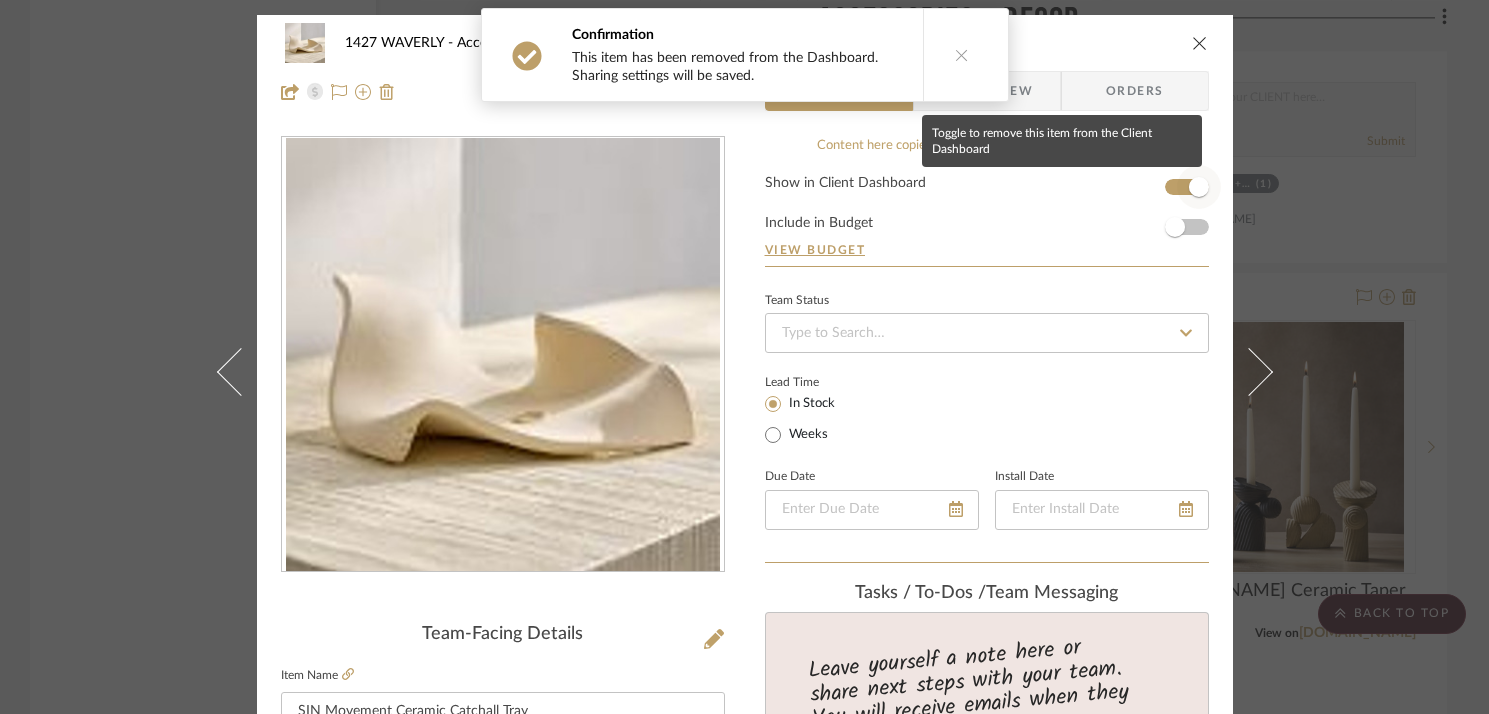 click at bounding box center (1199, 187) 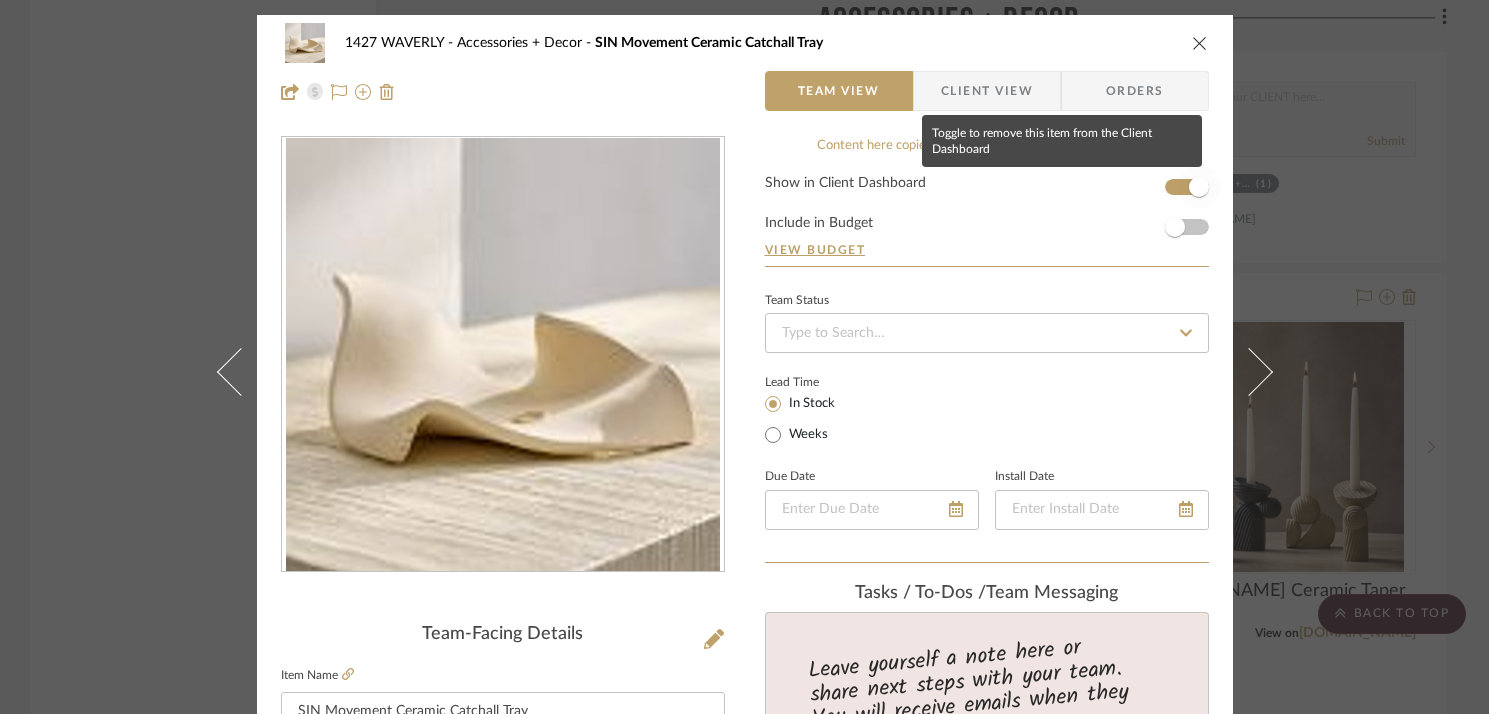 type 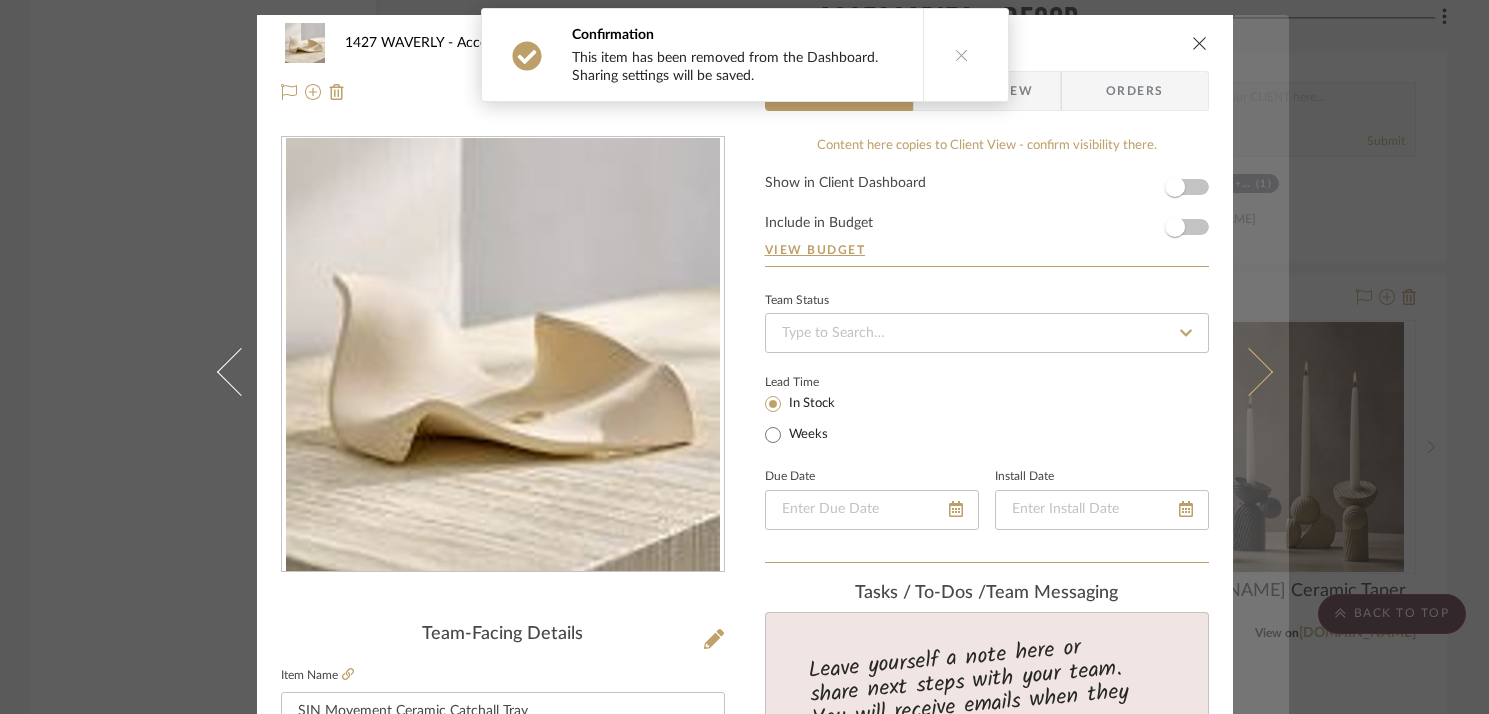 click at bounding box center (1261, 372) 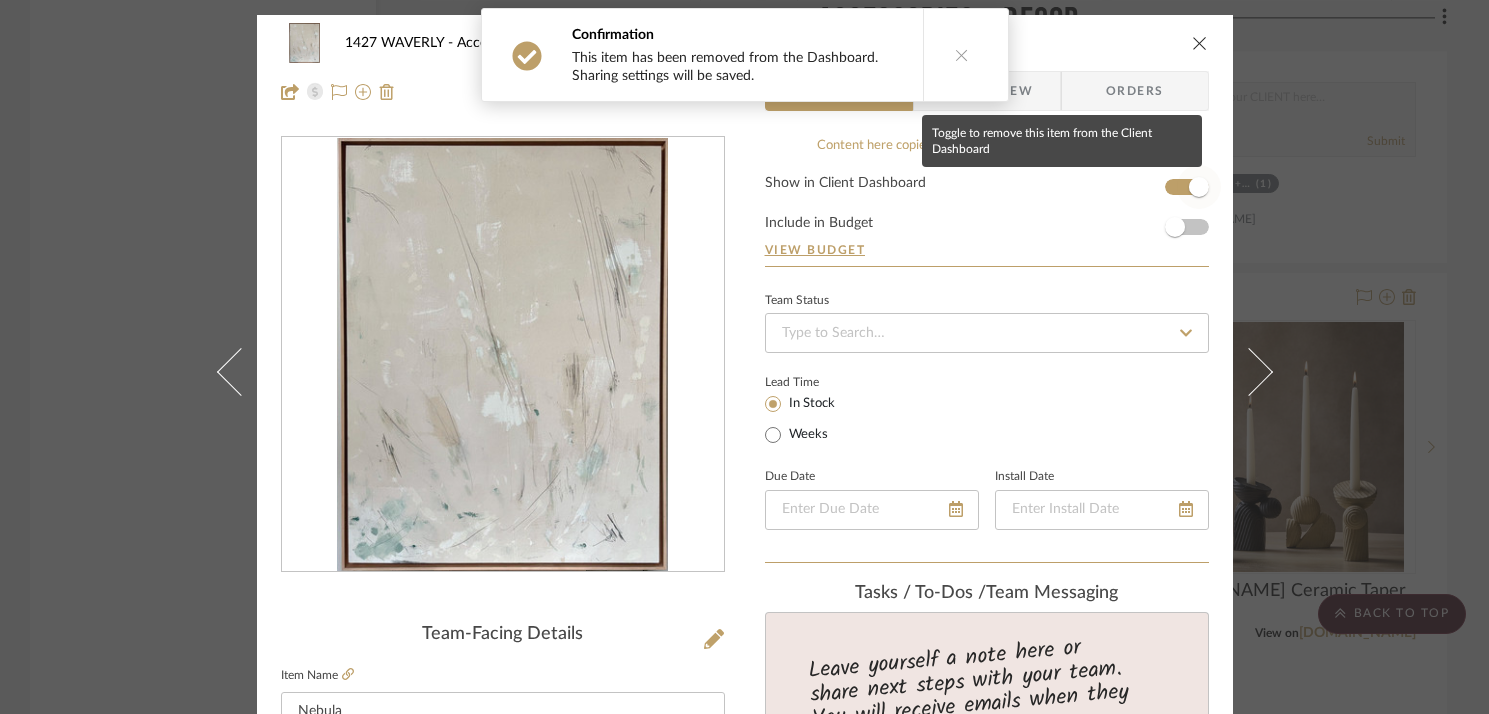 click at bounding box center [1199, 187] 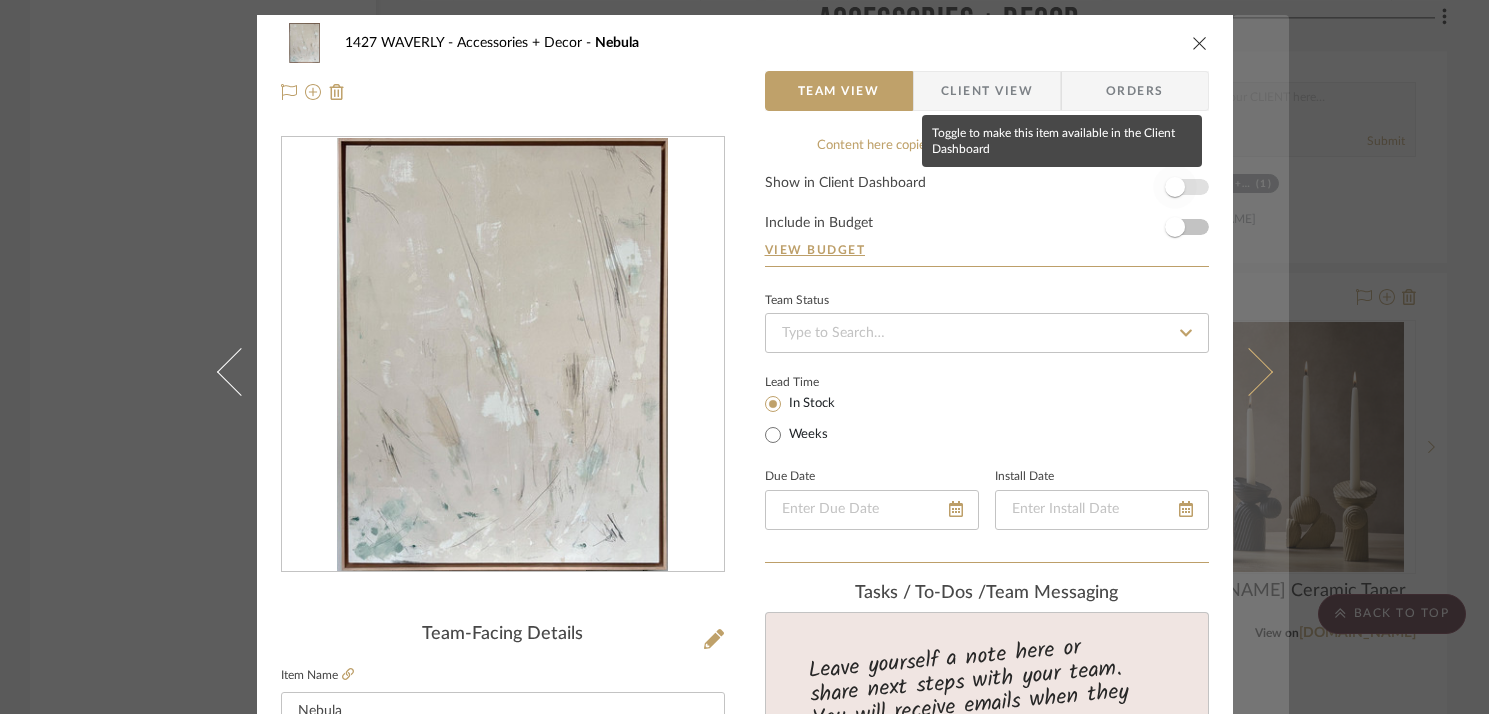 type 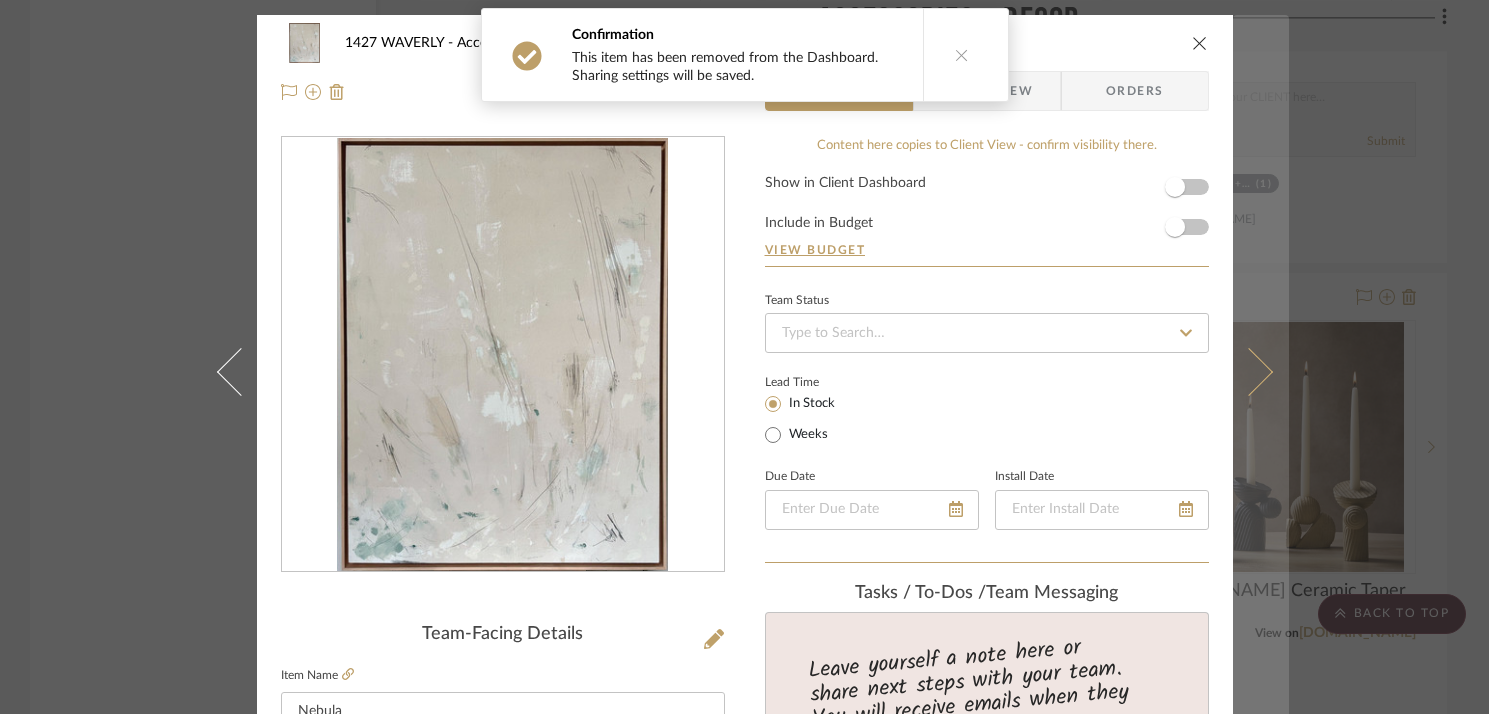 click at bounding box center (1261, 372) 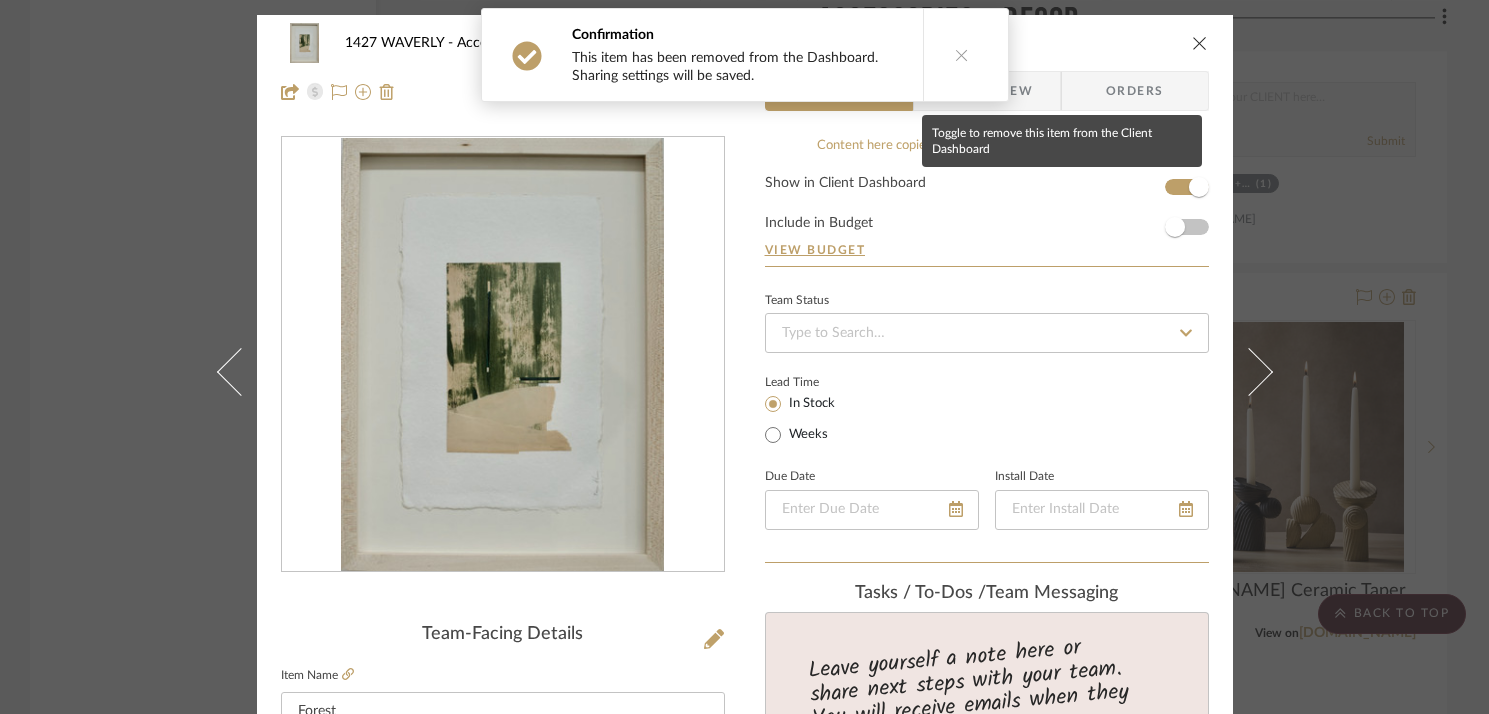 click at bounding box center (1199, 187) 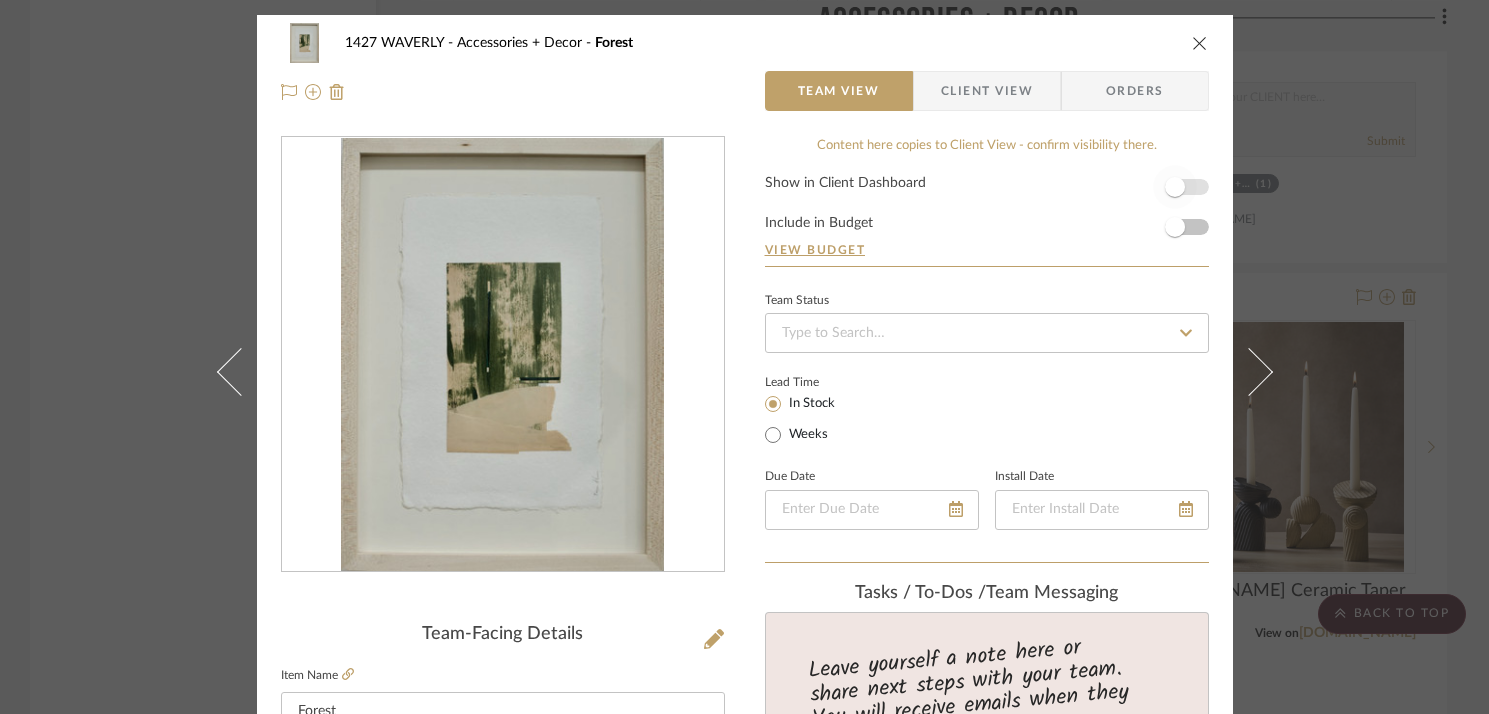 type 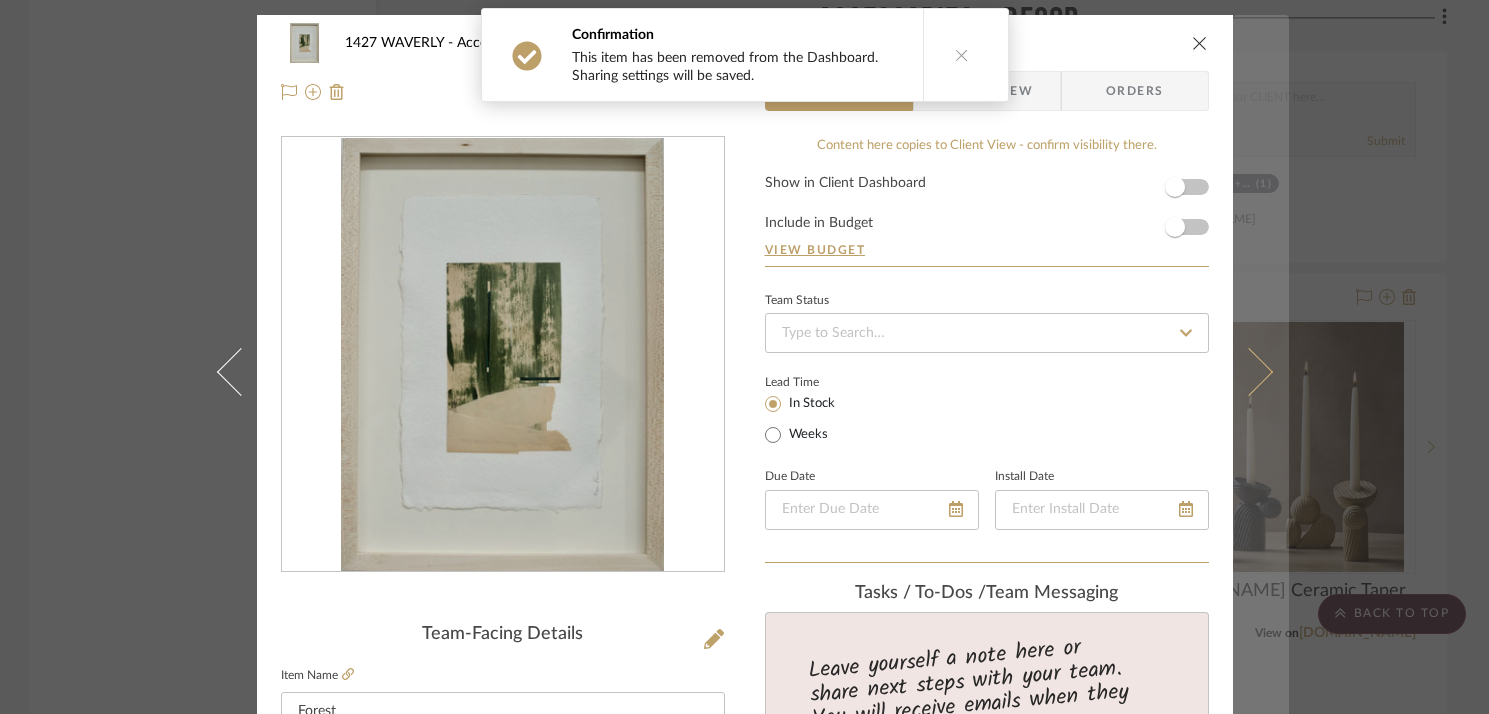 click at bounding box center [1261, 372] 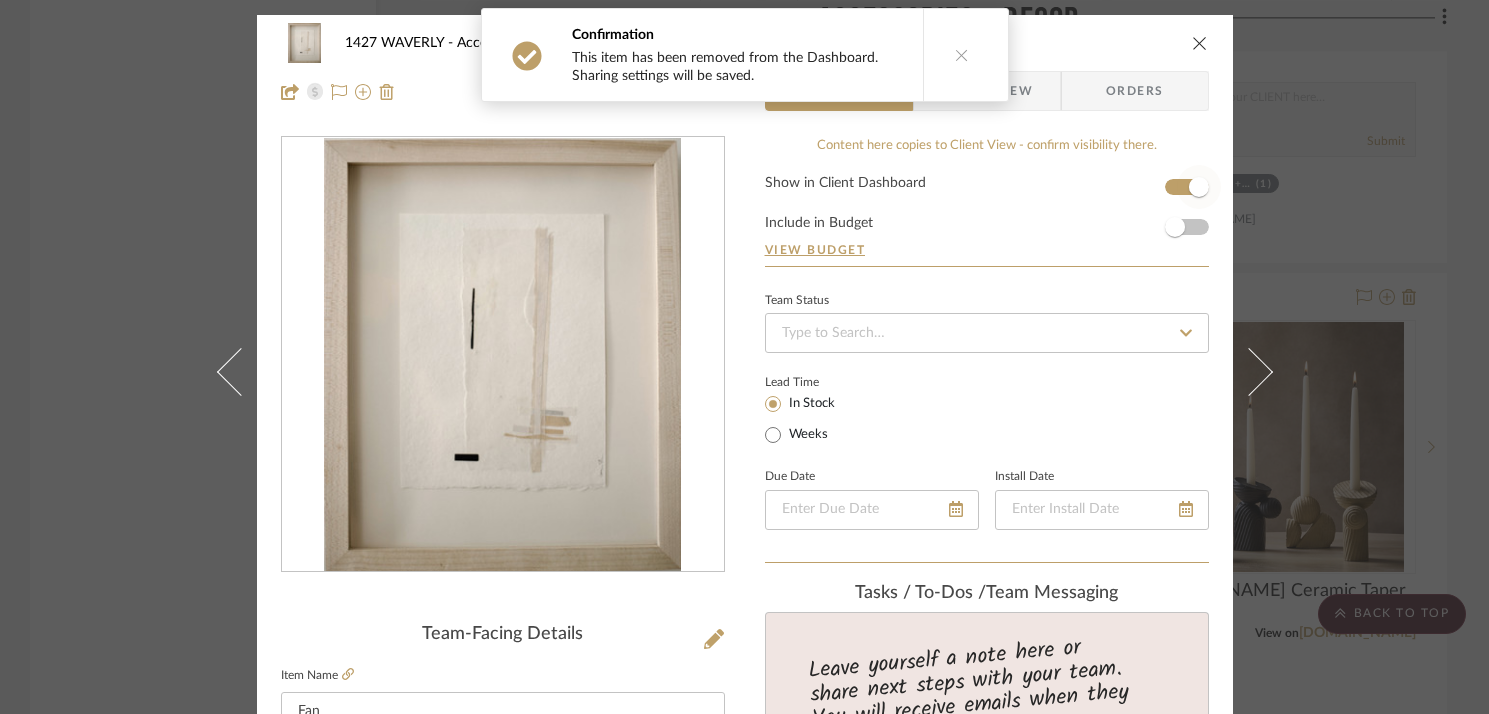 click at bounding box center (1199, 187) 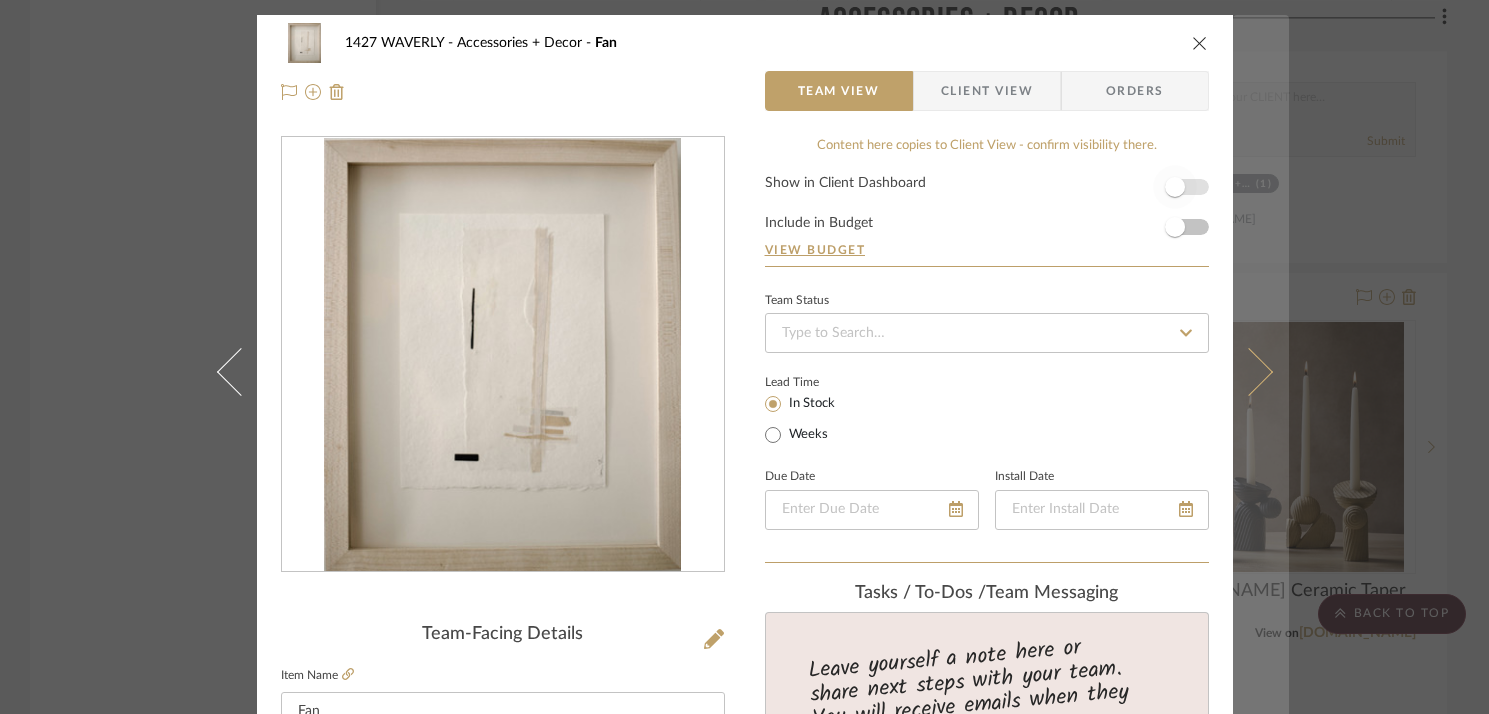 type 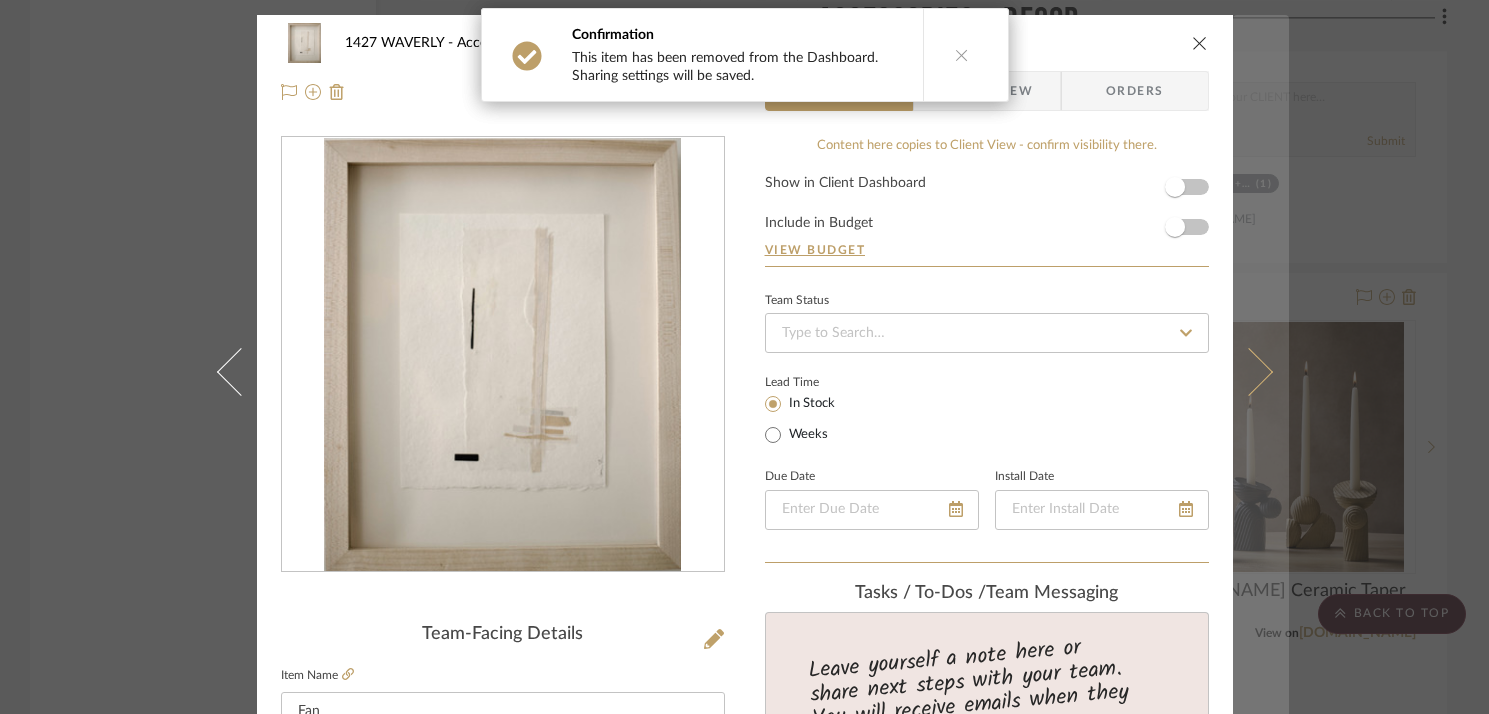 click at bounding box center (1261, 372) 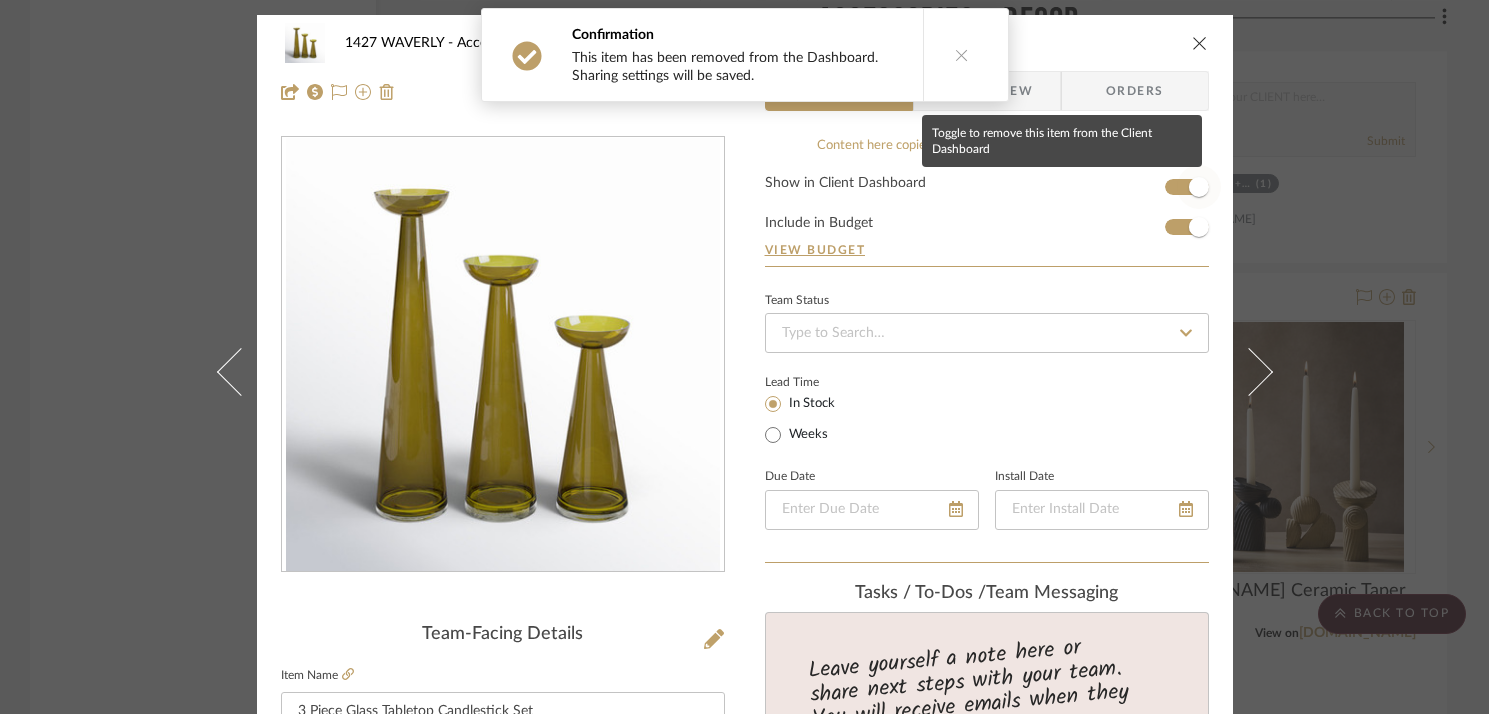 click at bounding box center (1199, 187) 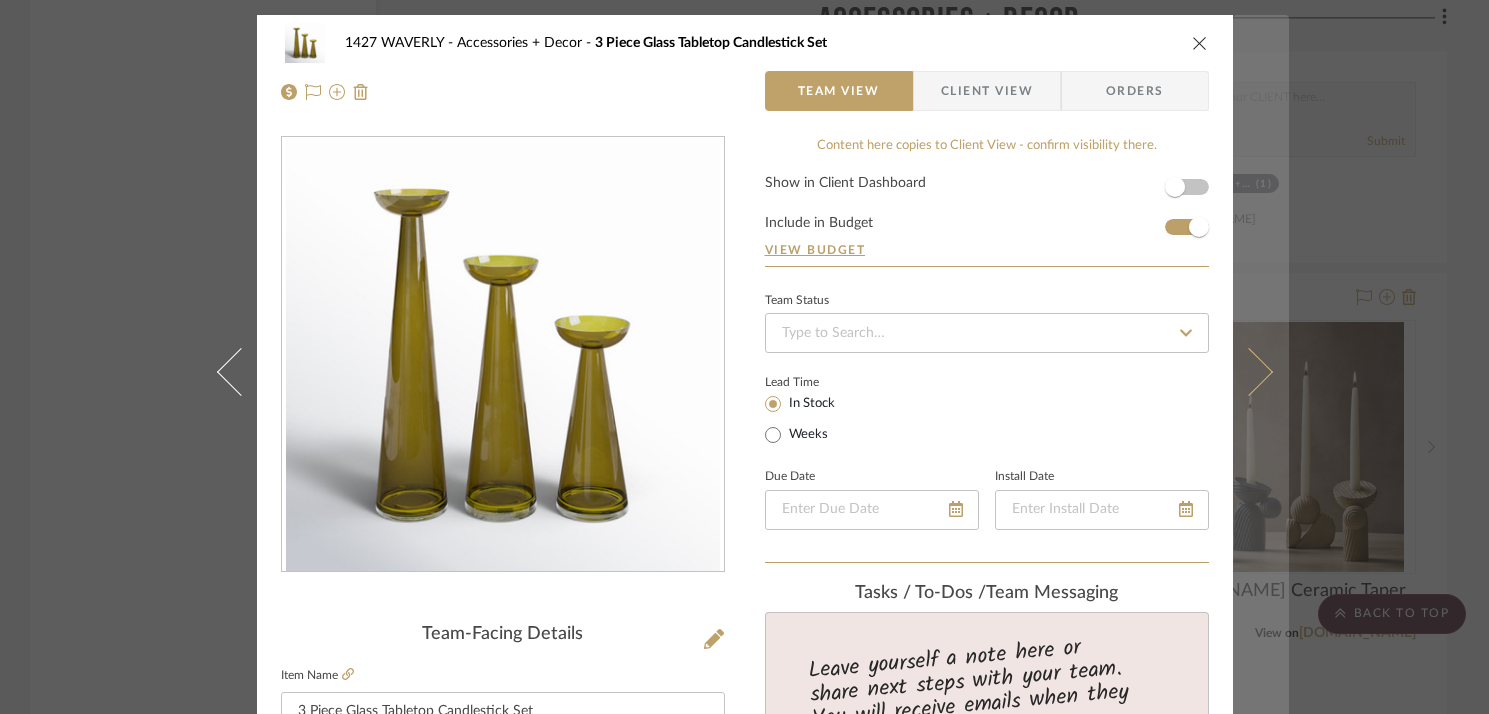 type 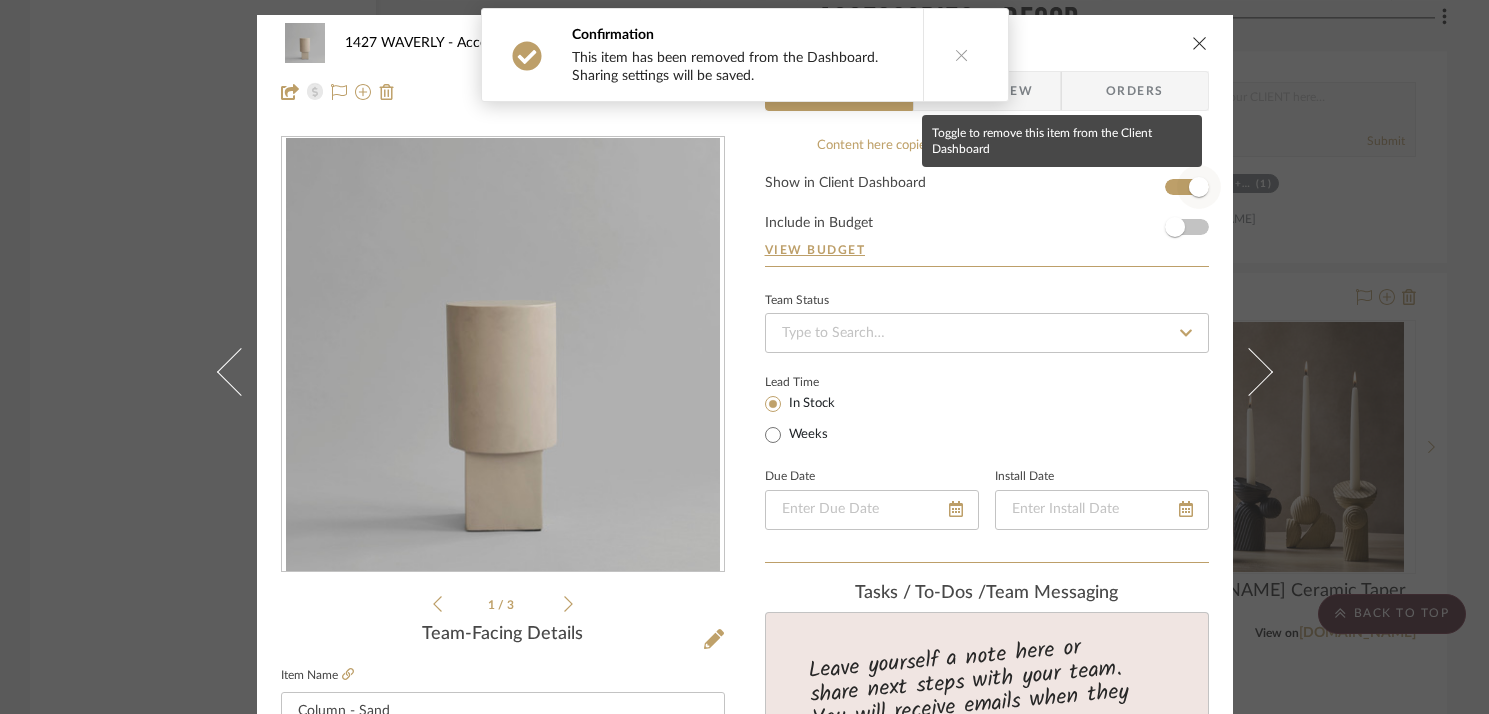 click at bounding box center (1199, 187) 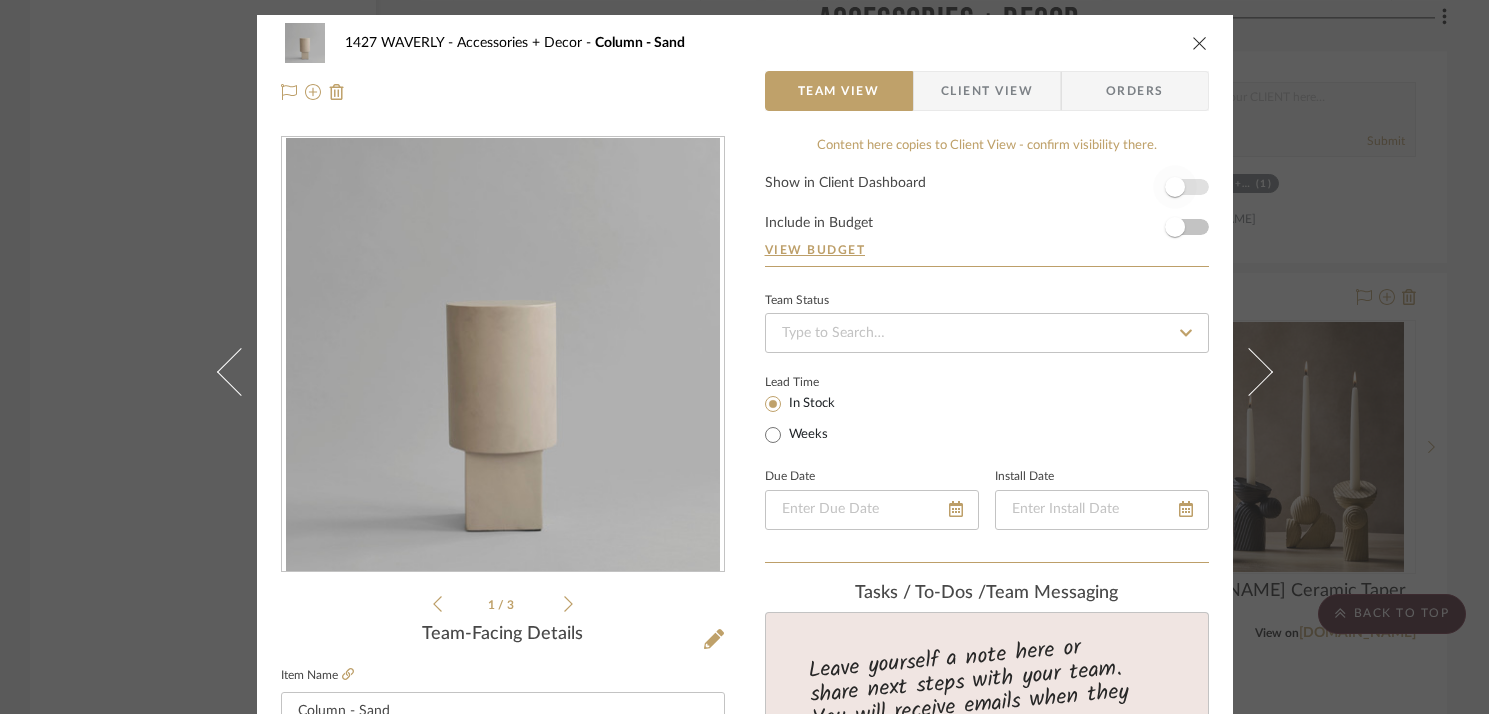 type 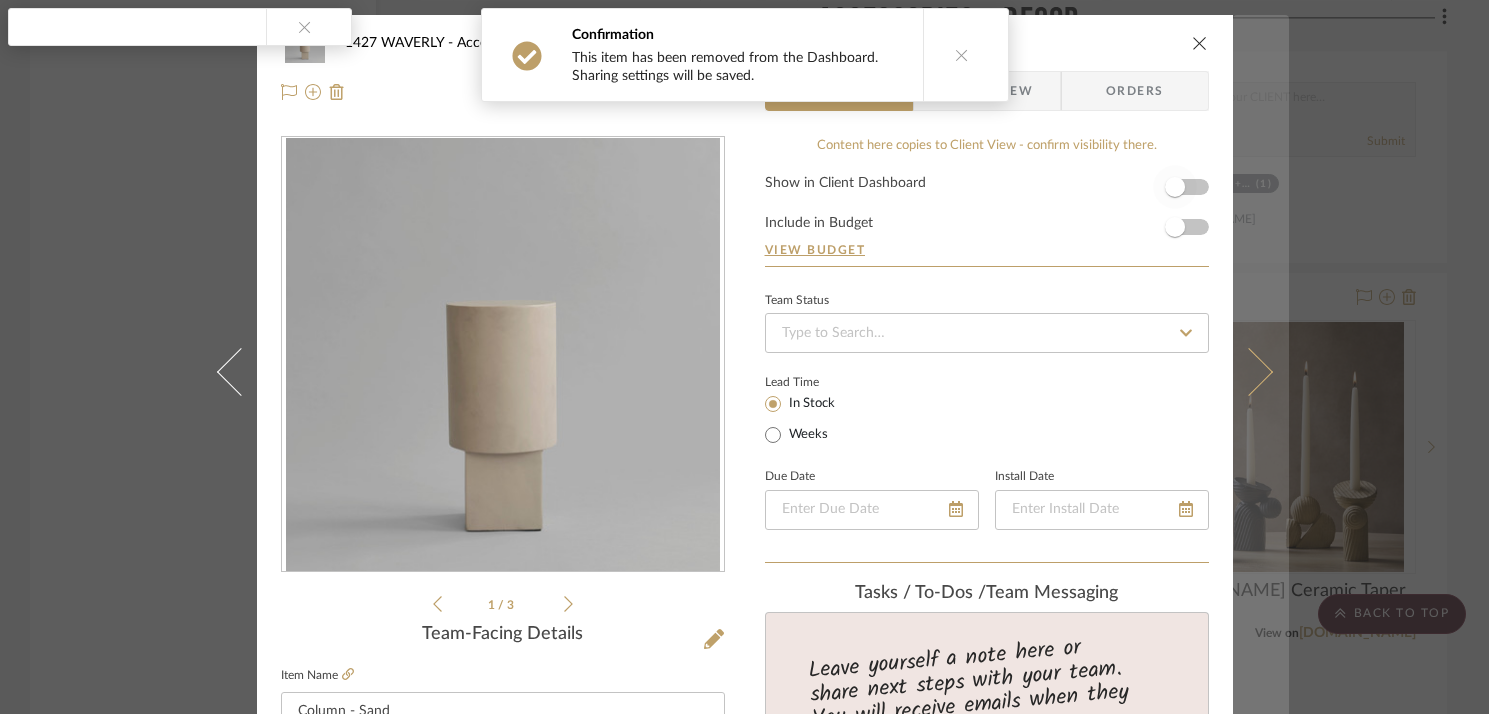 click at bounding box center [1261, 372] 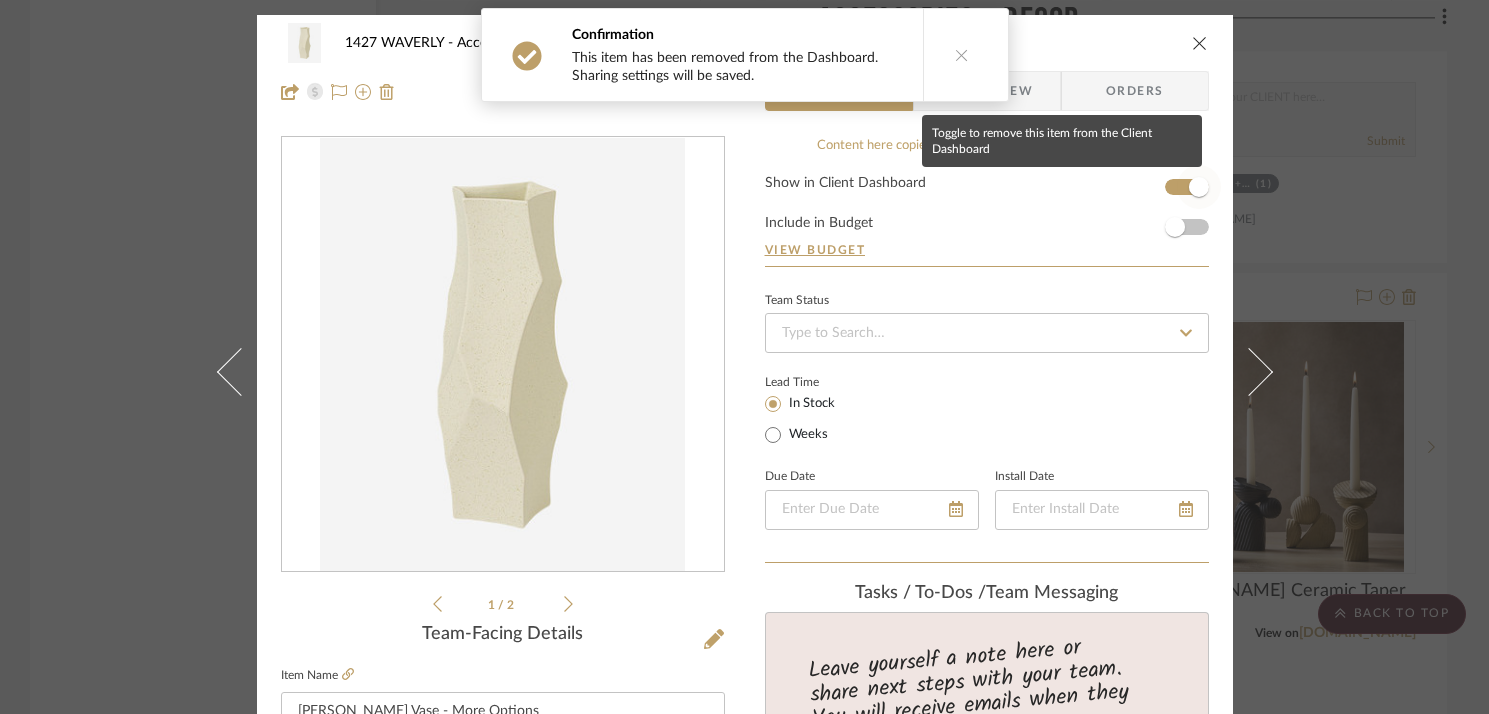 click at bounding box center [1199, 187] 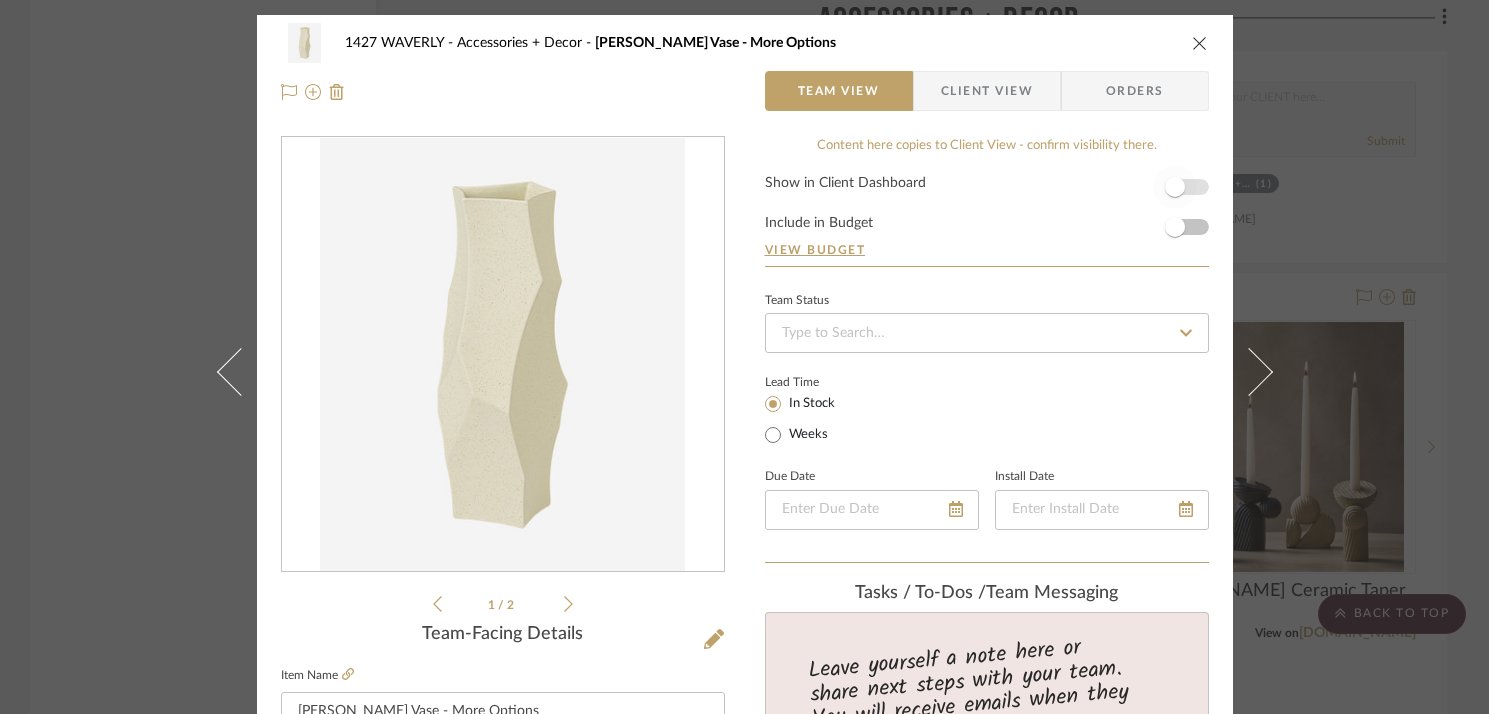 type 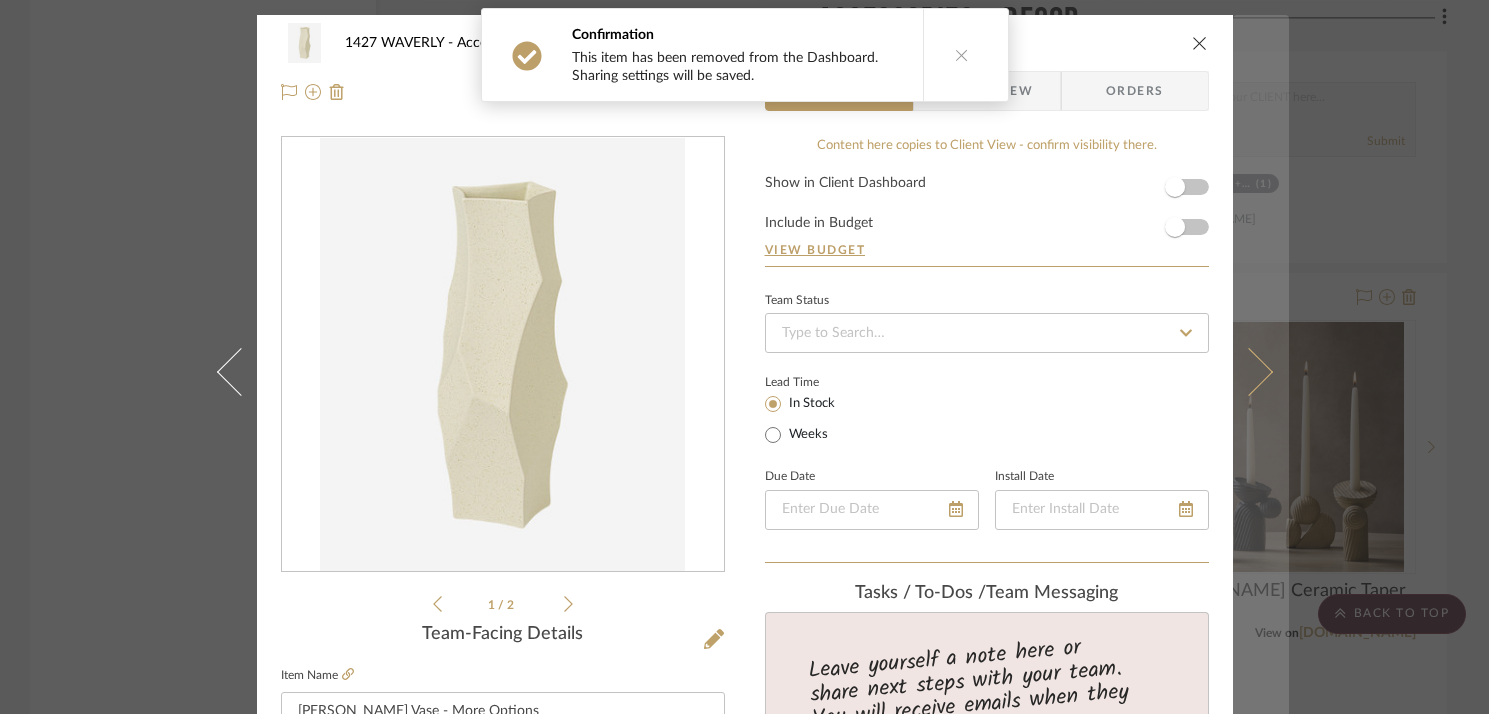 click at bounding box center [1261, 372] 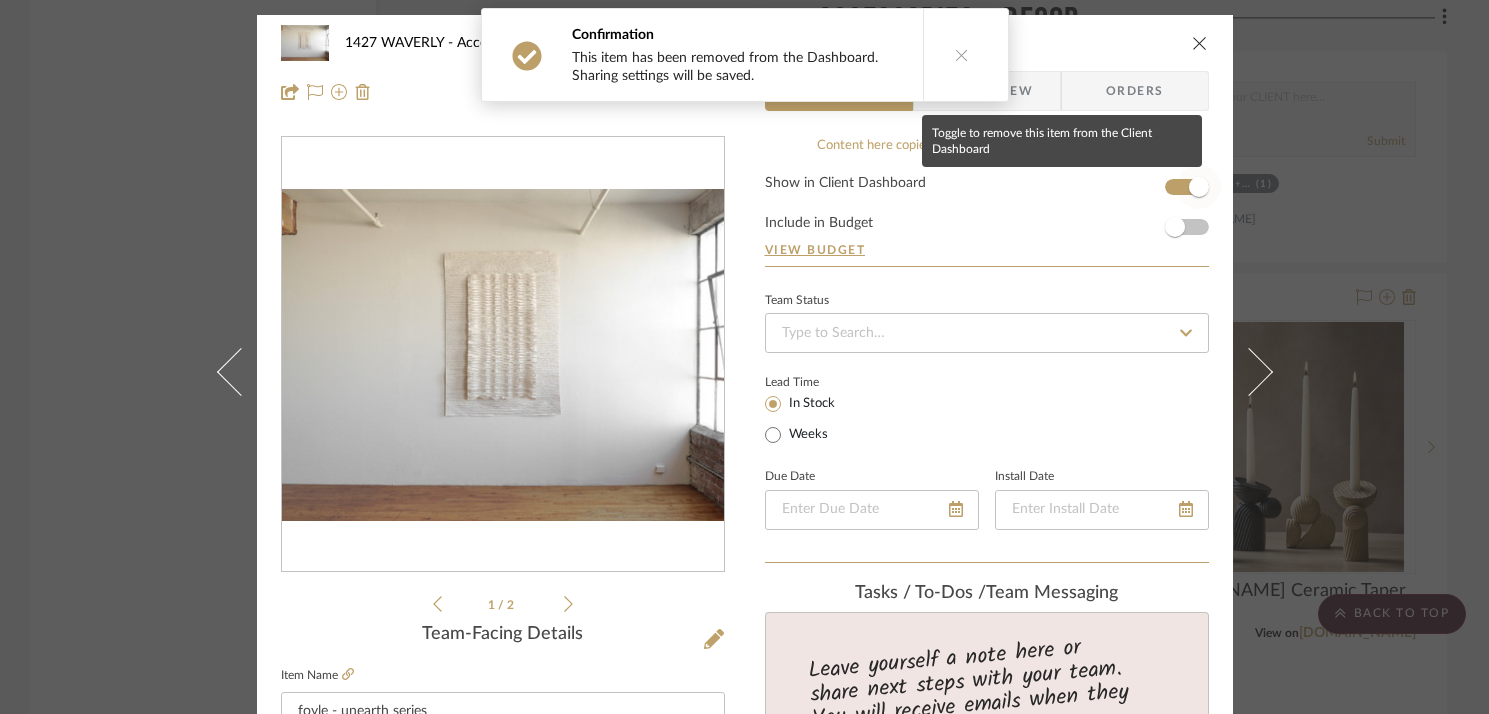click at bounding box center (1199, 187) 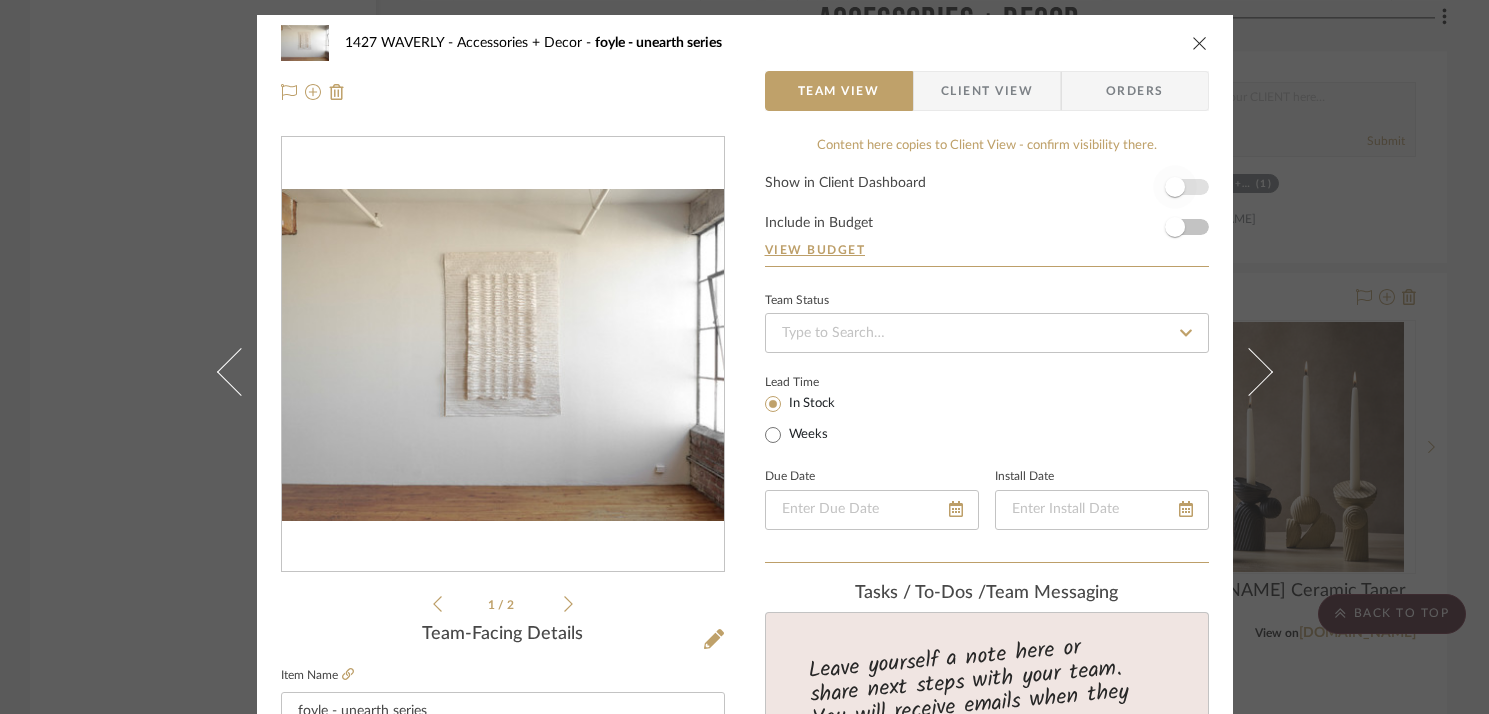 type 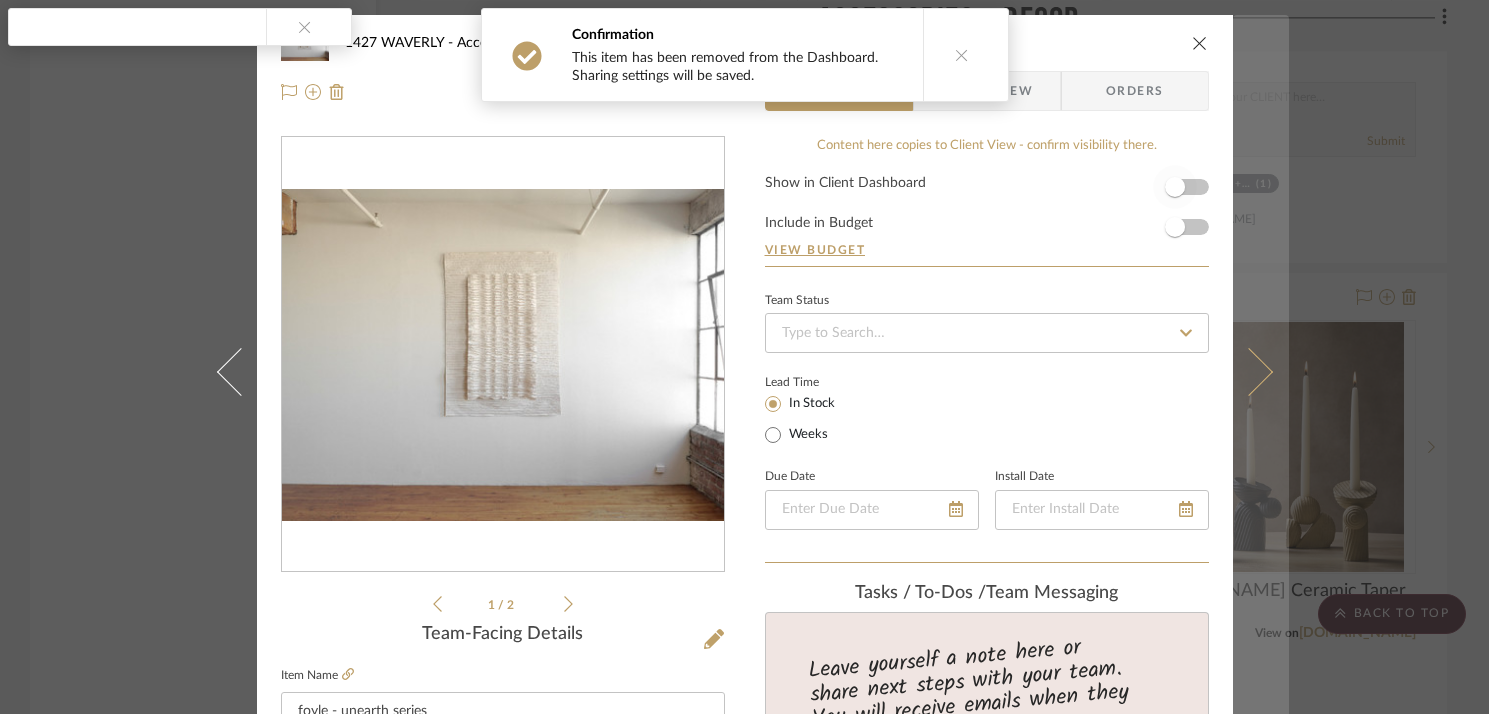 click 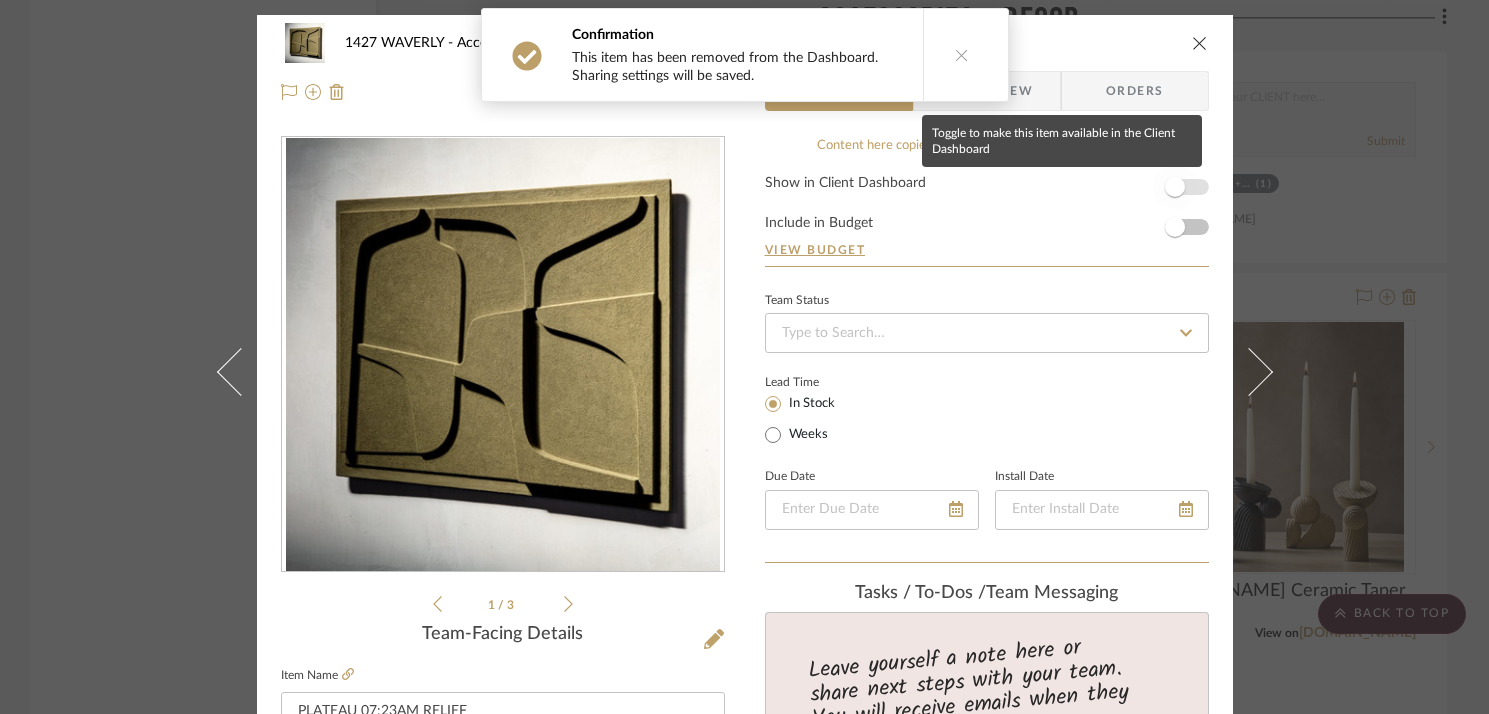 click 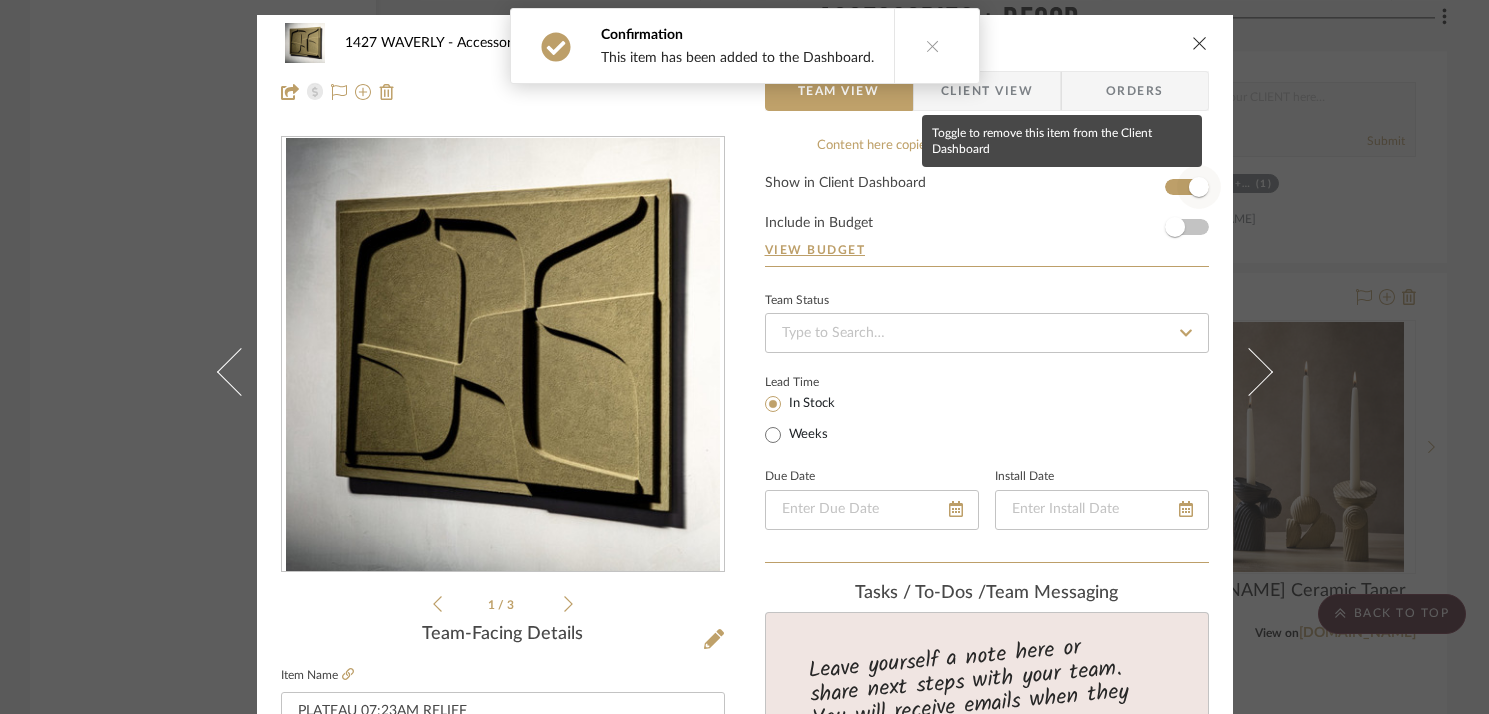 click 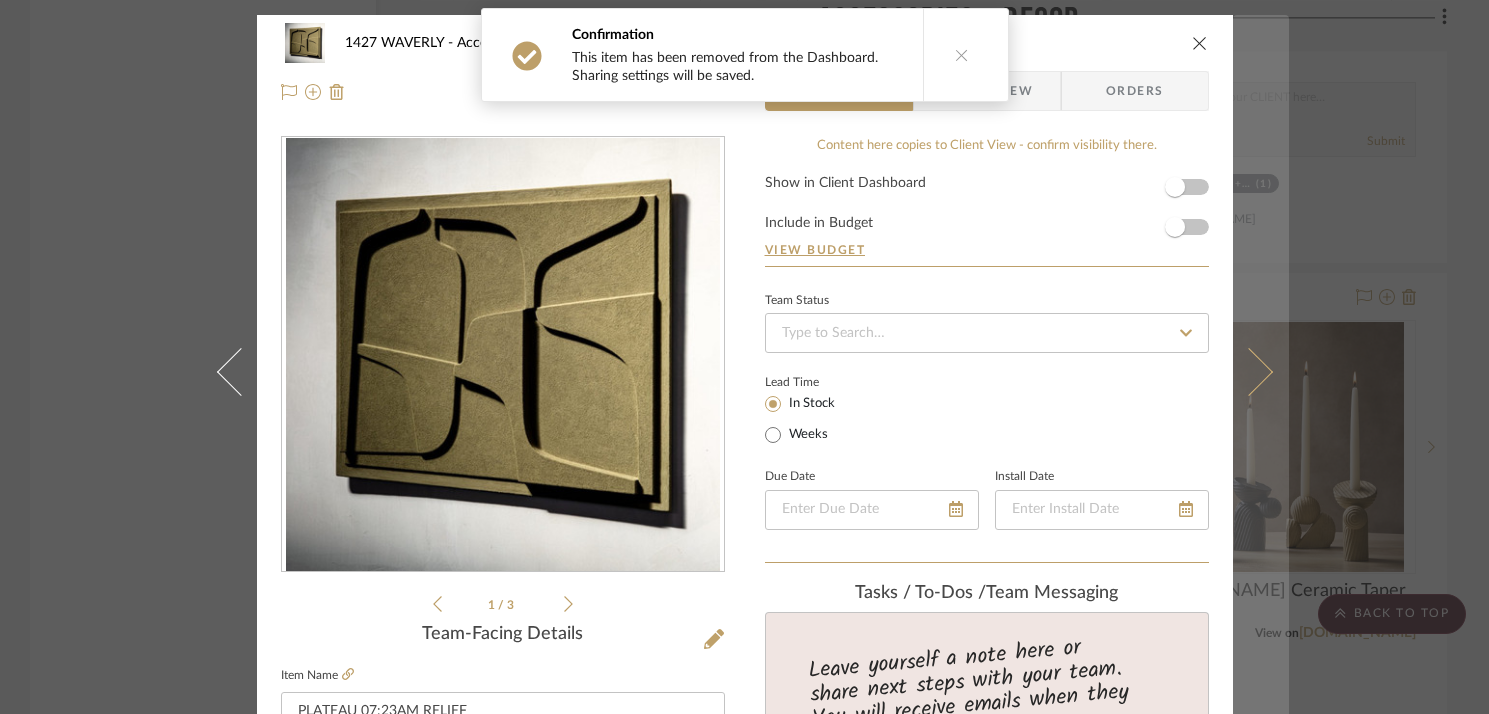 click 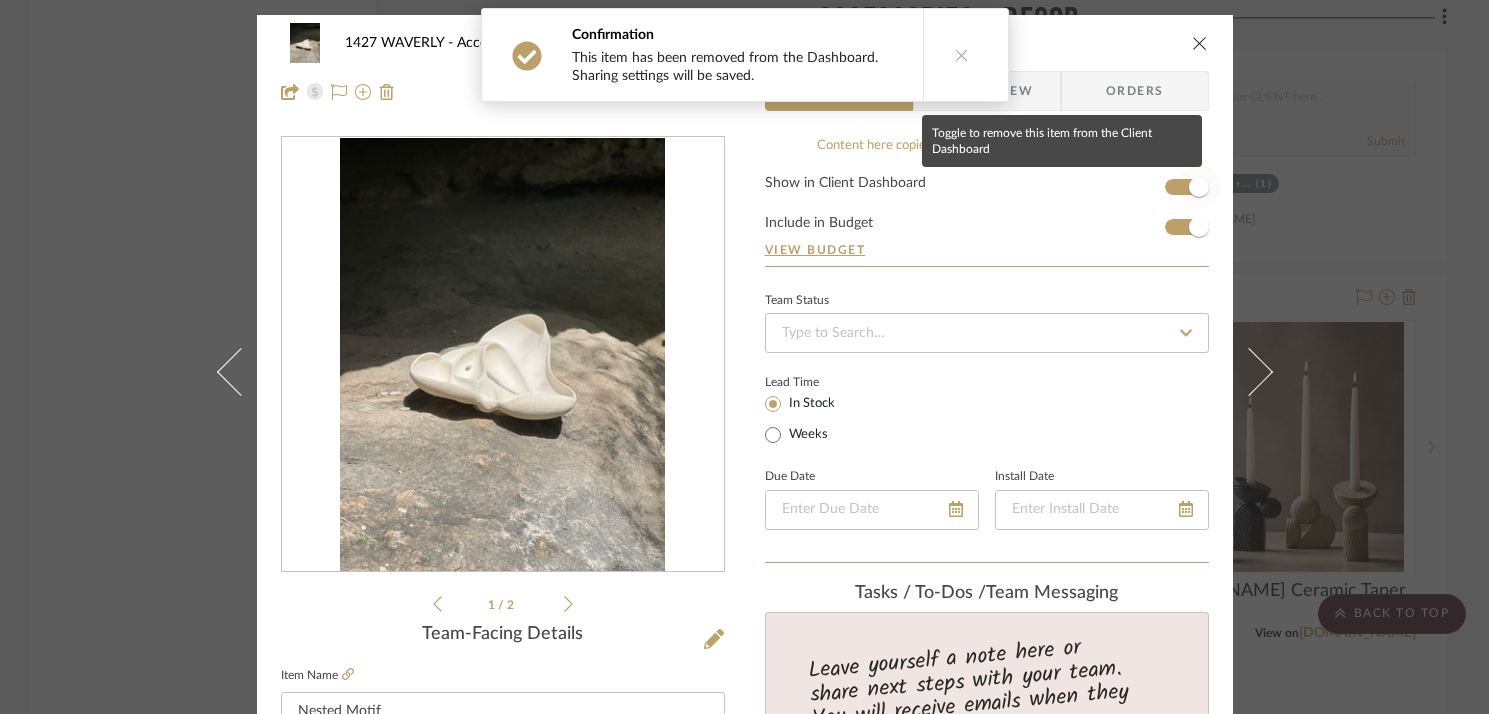 click 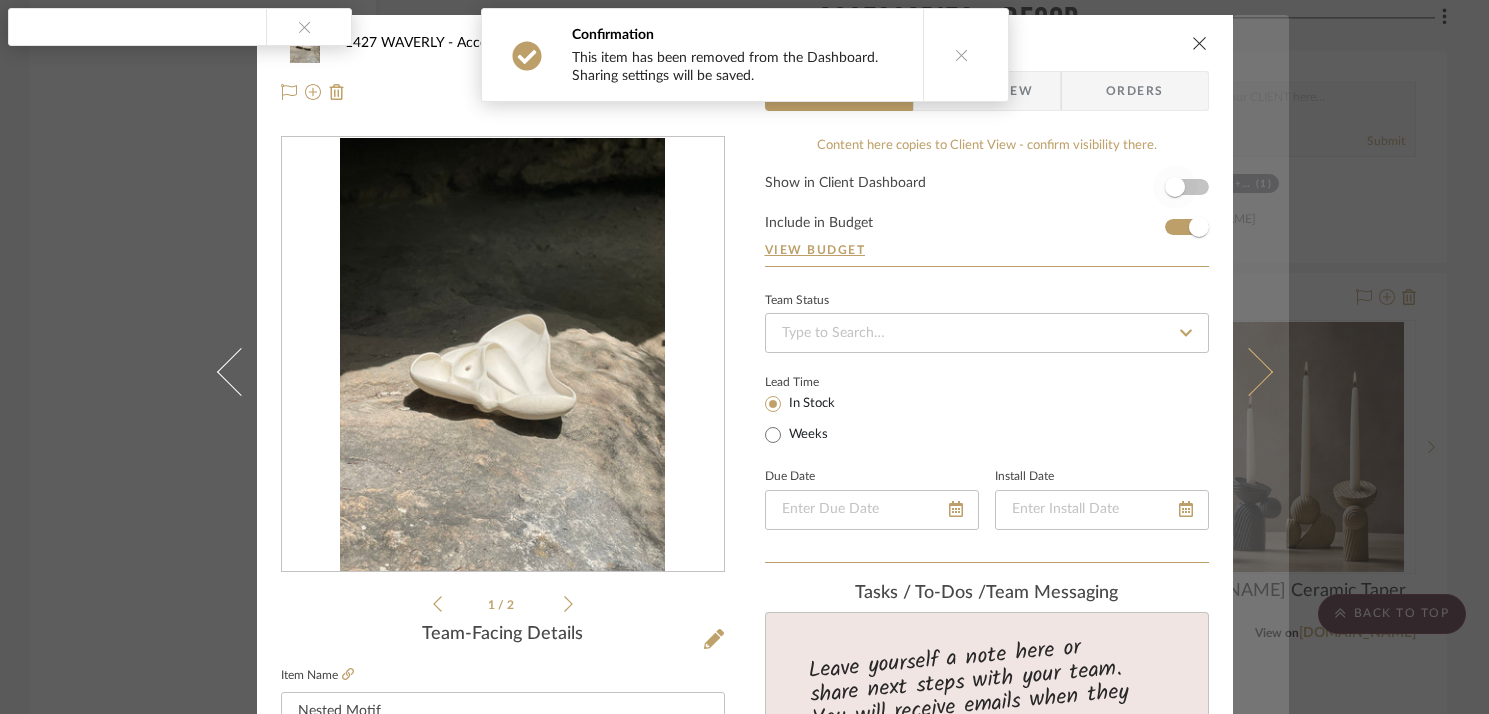 click 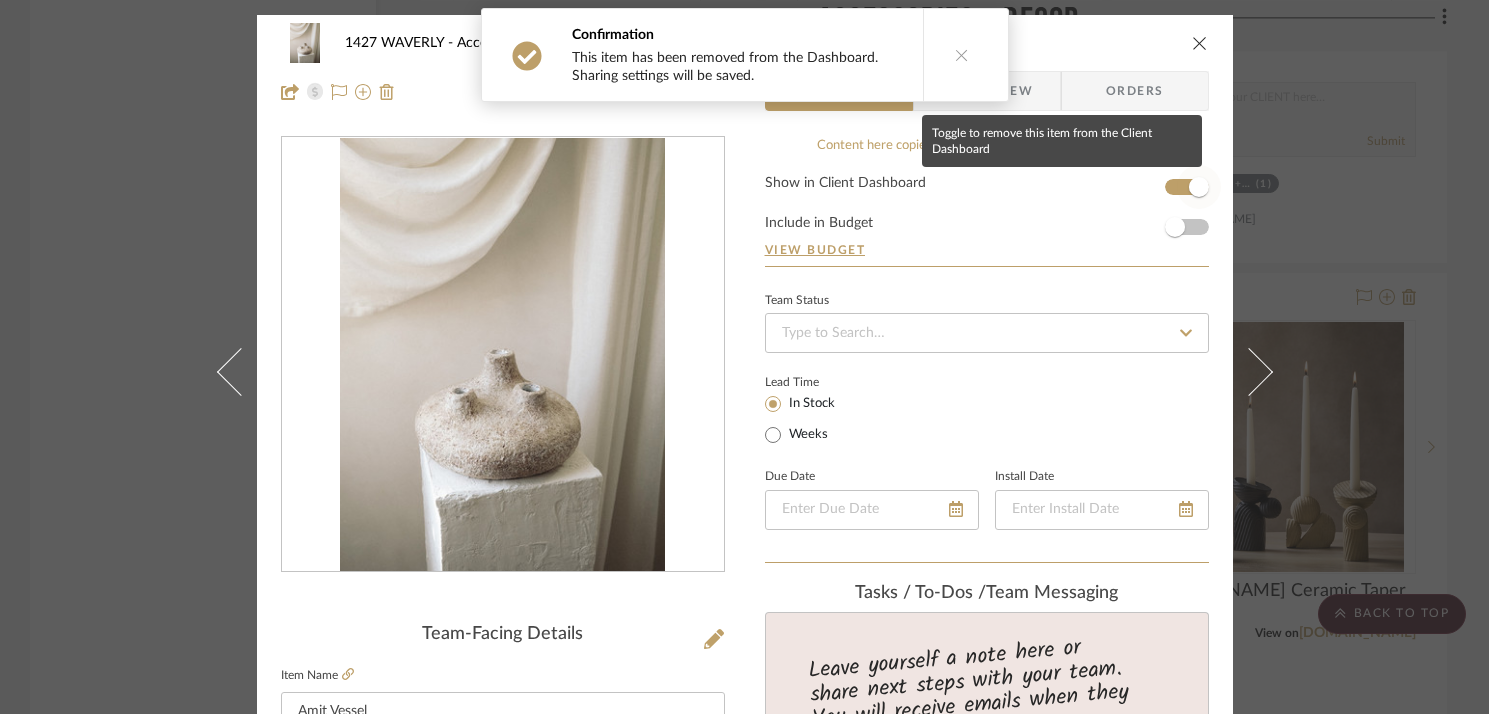 click 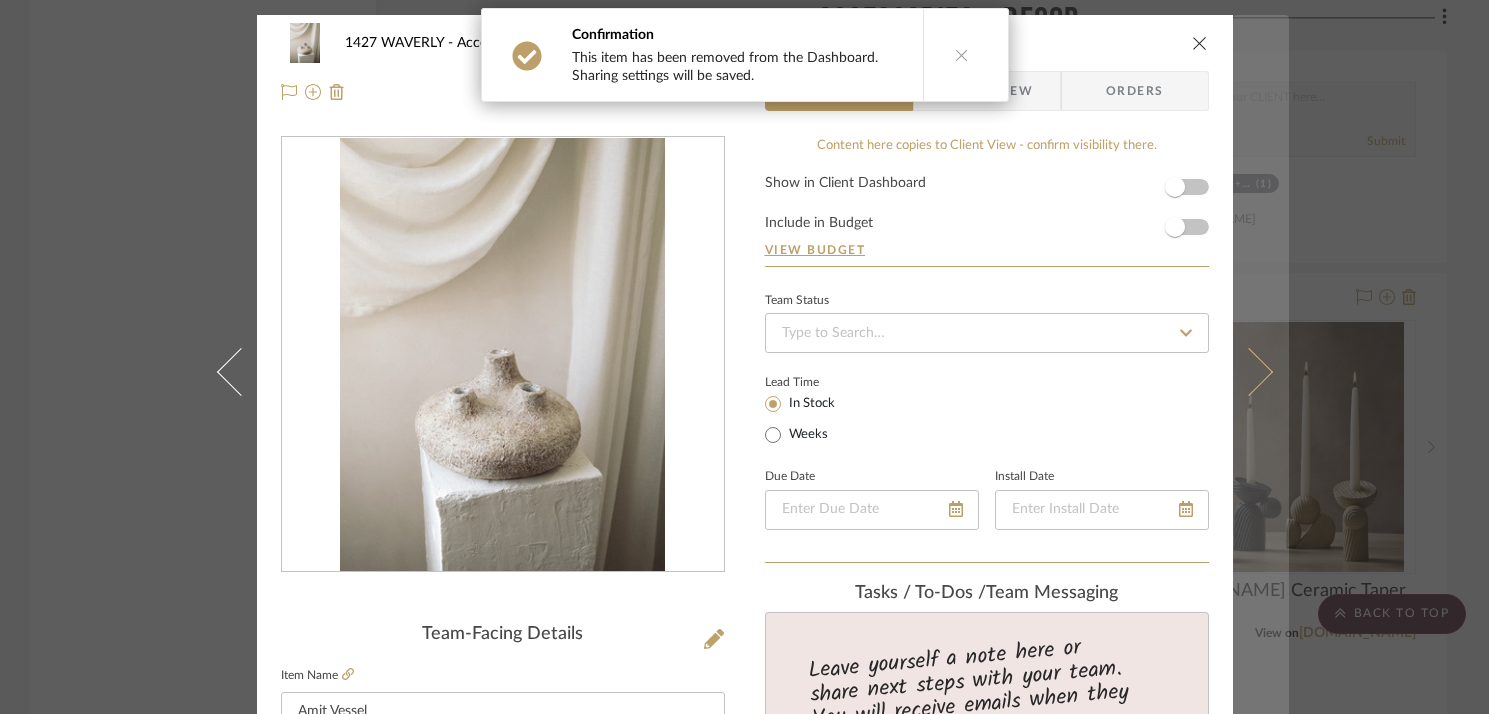 click 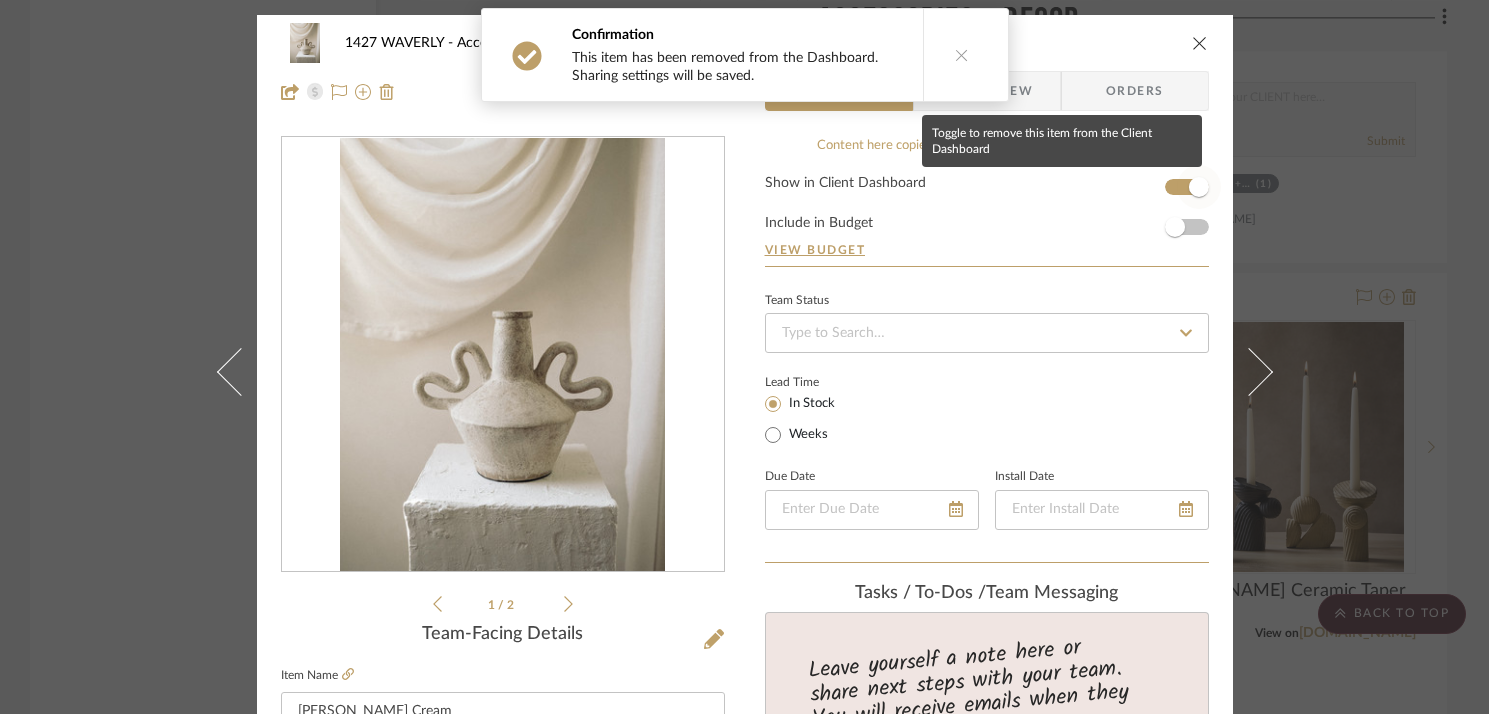 click 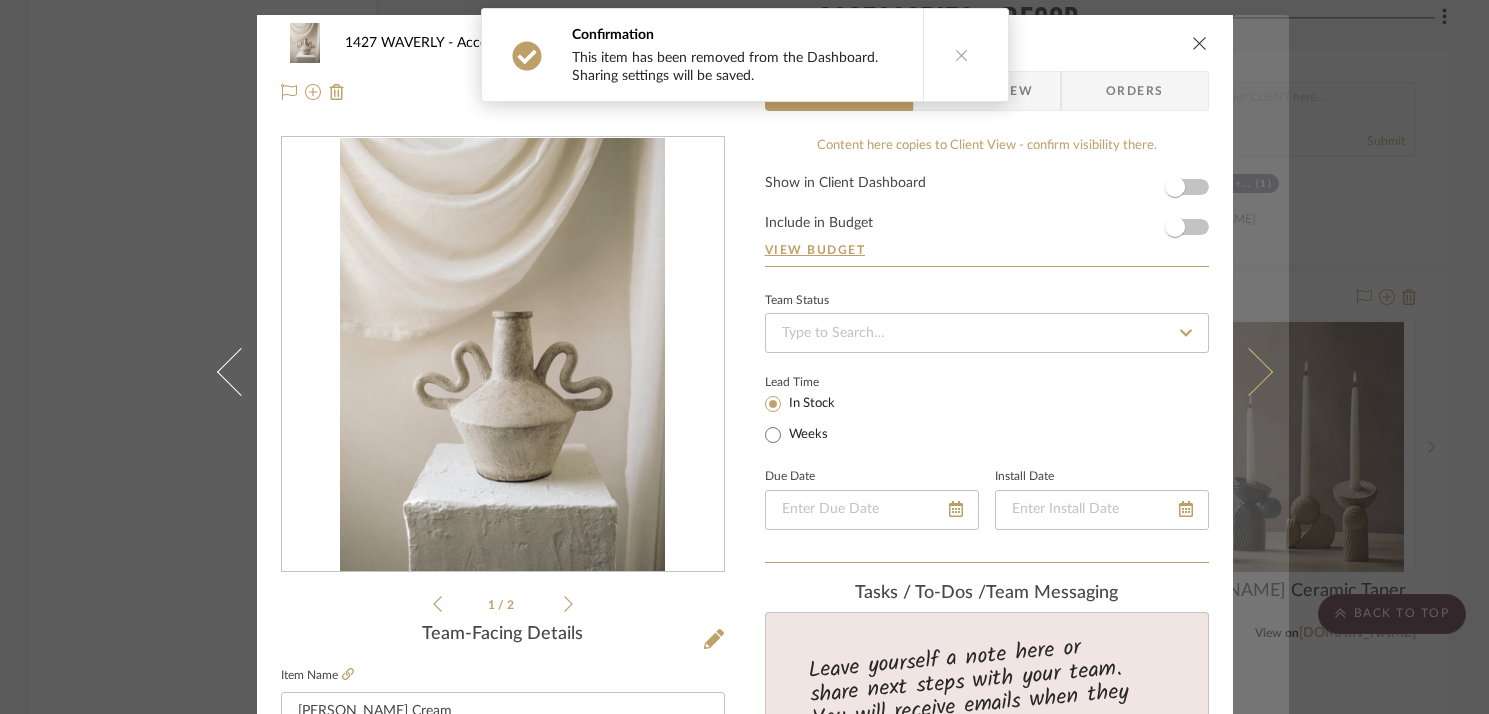 click 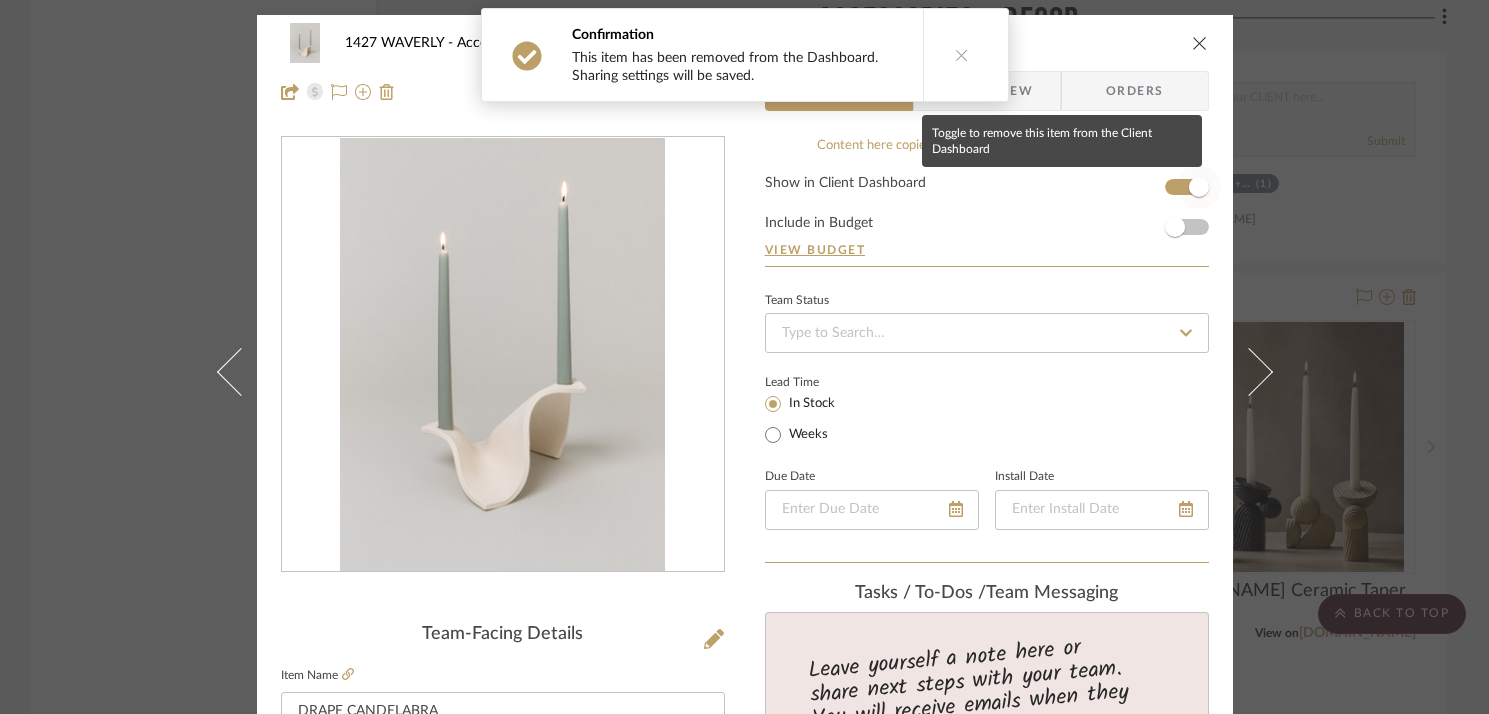 click 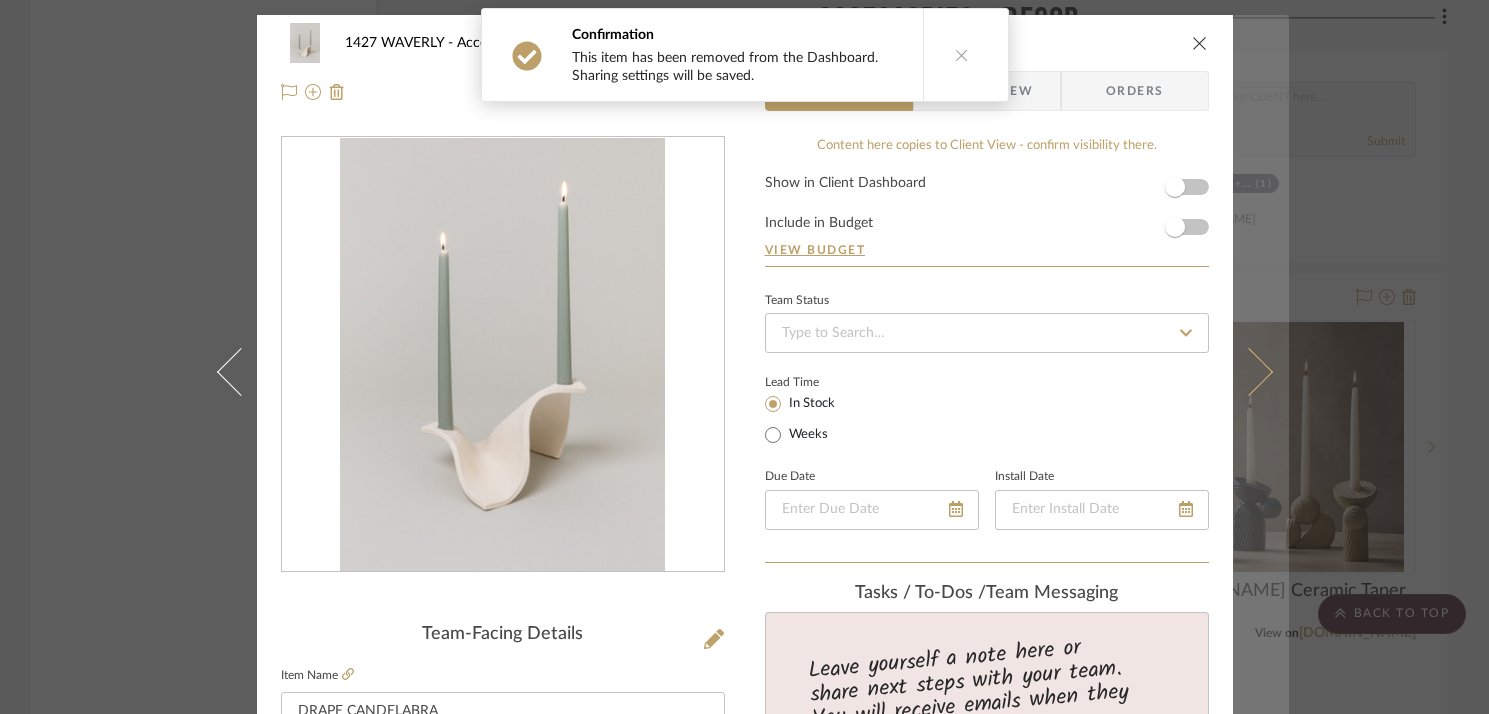 click 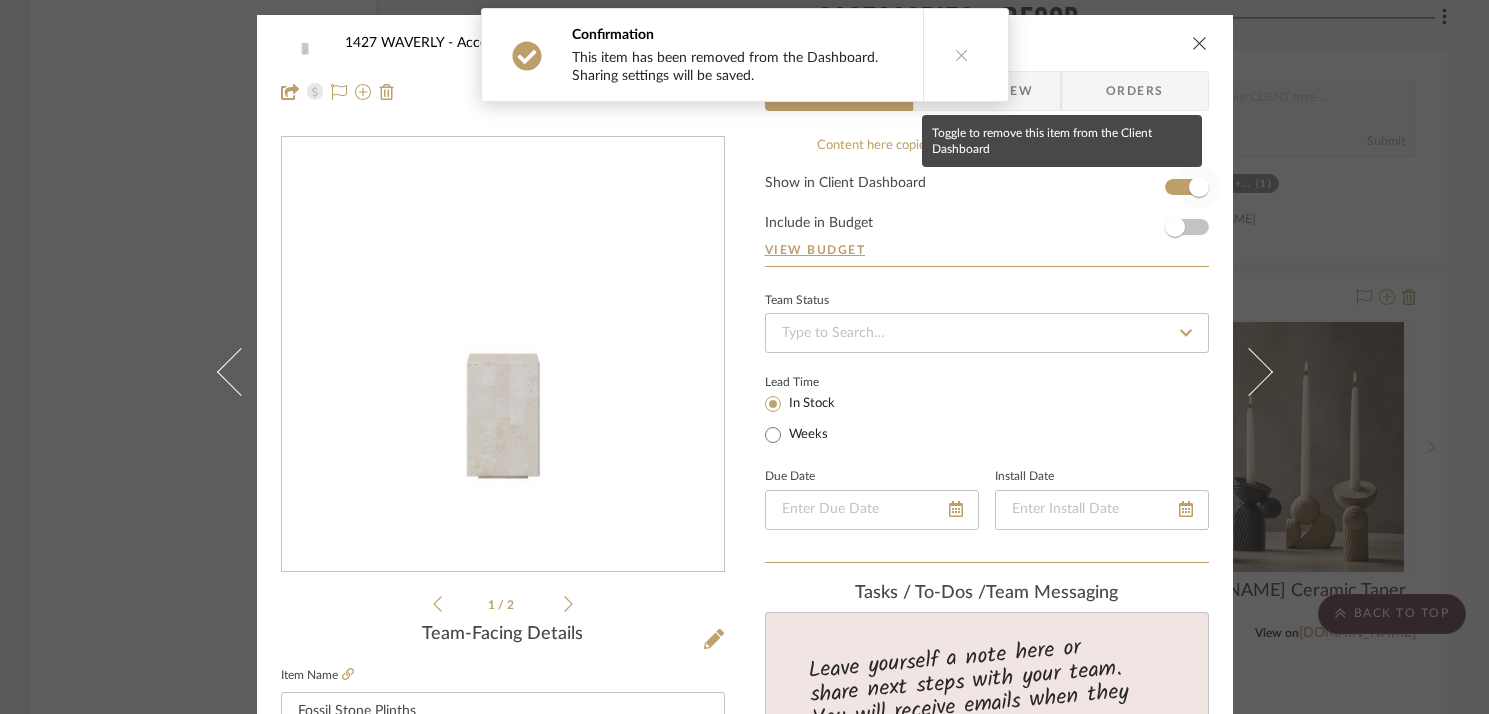 click 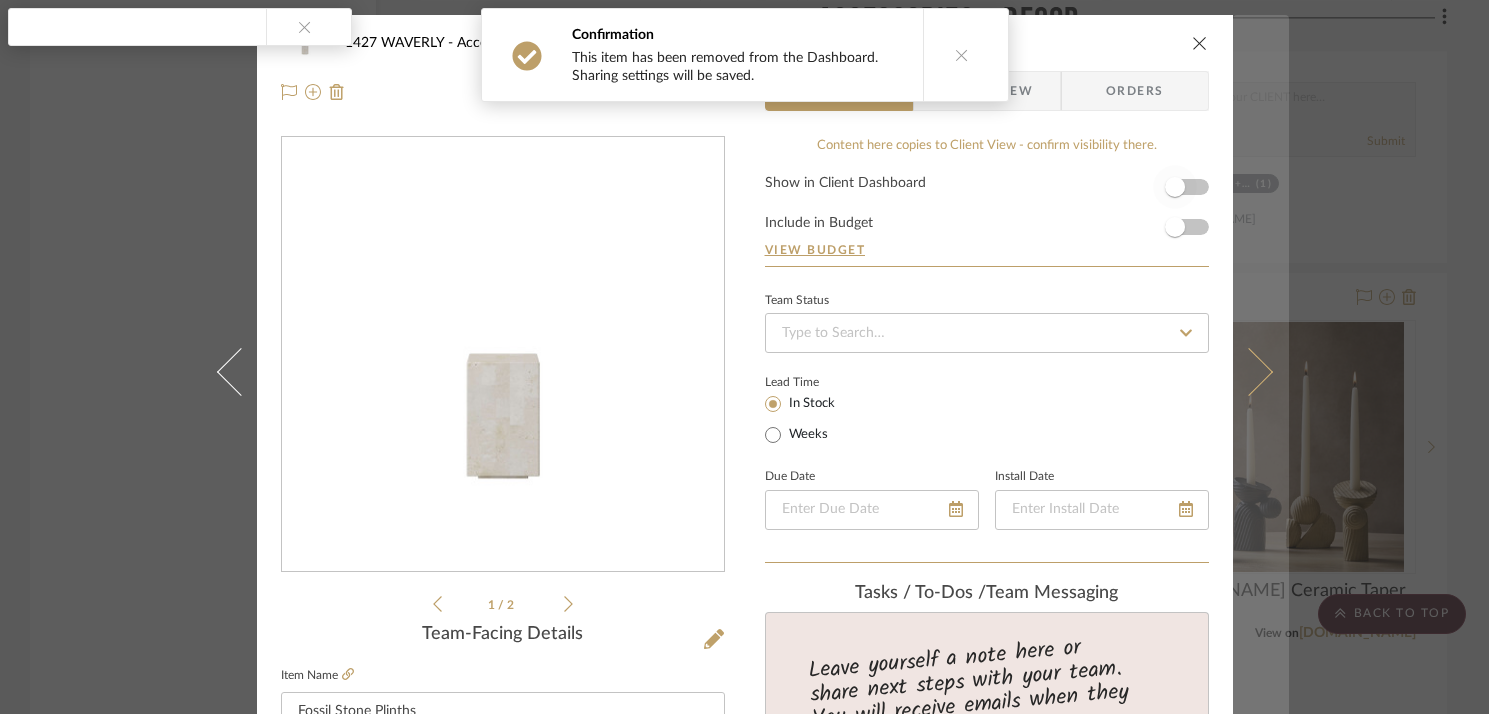 click 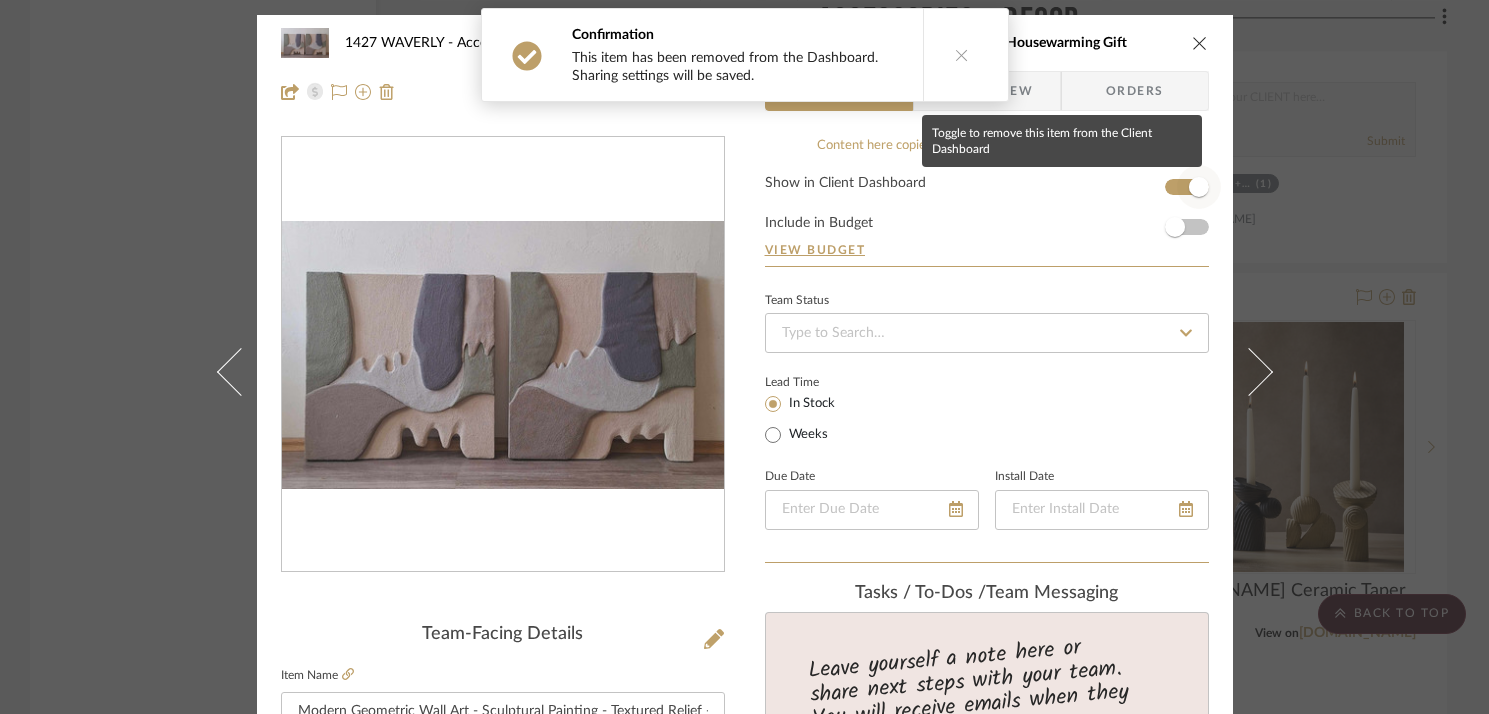 click 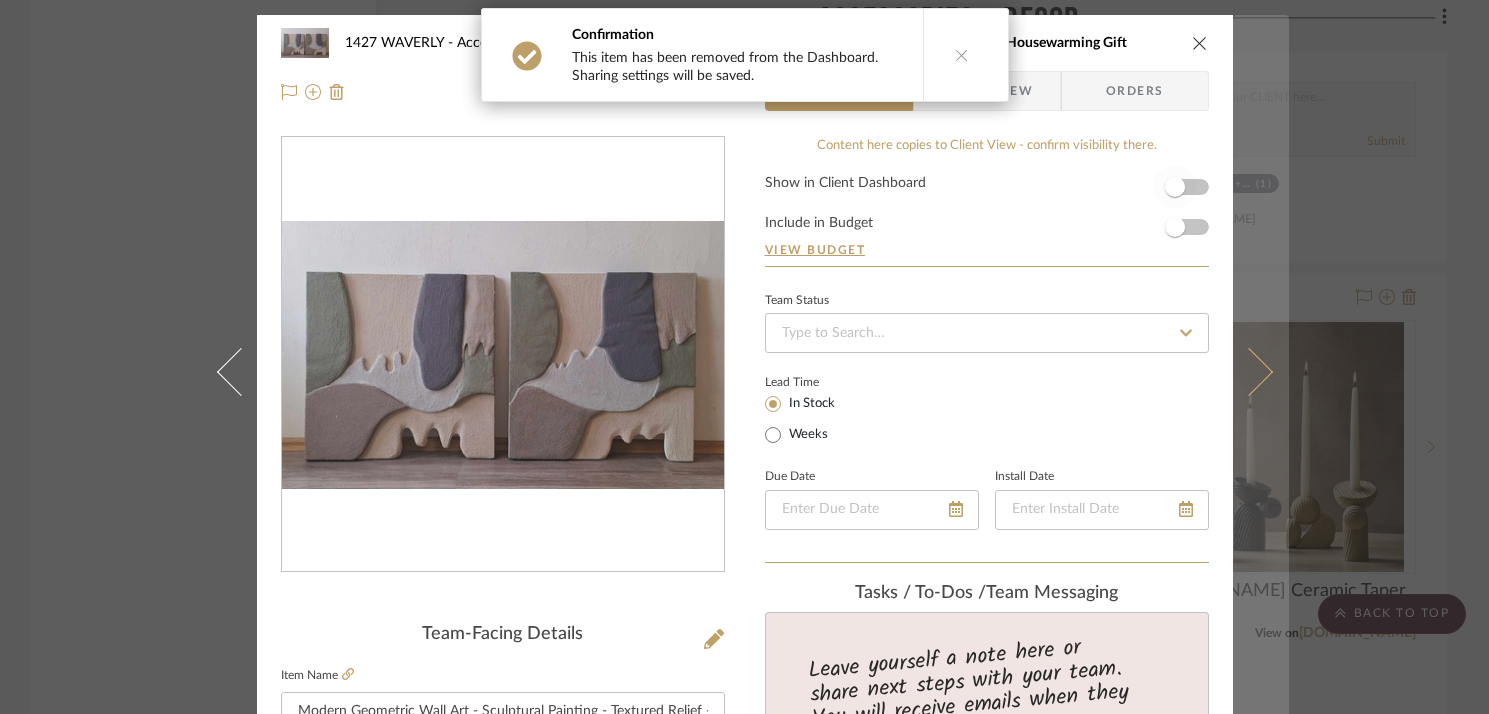 click 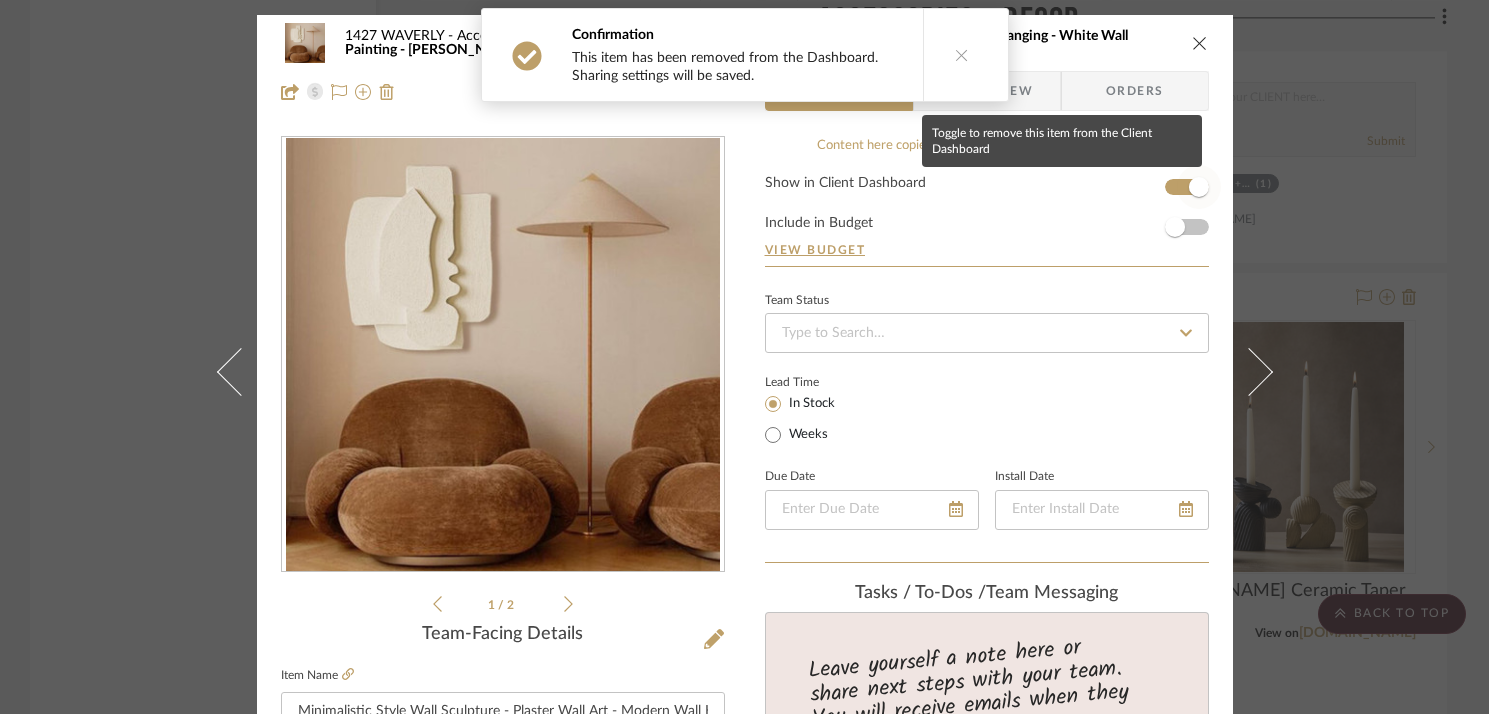 click 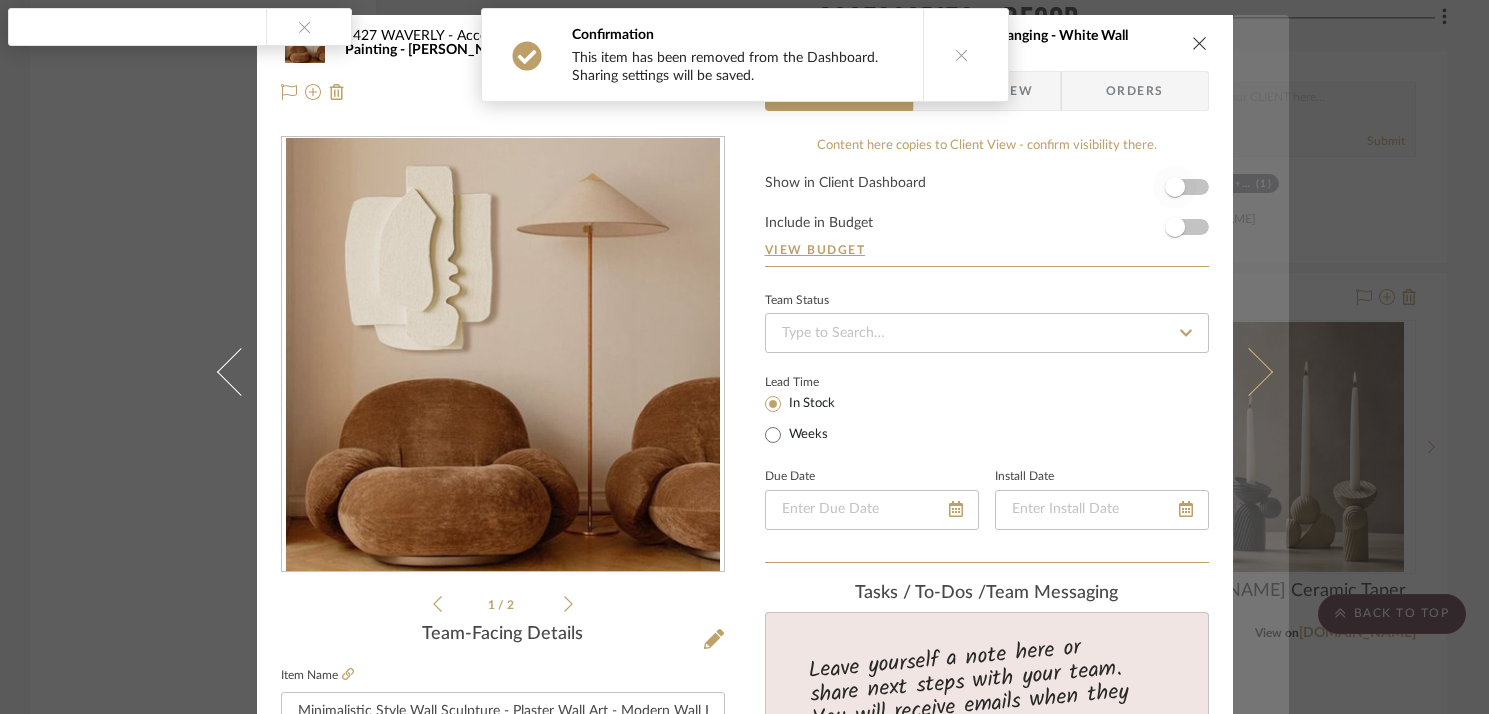 click 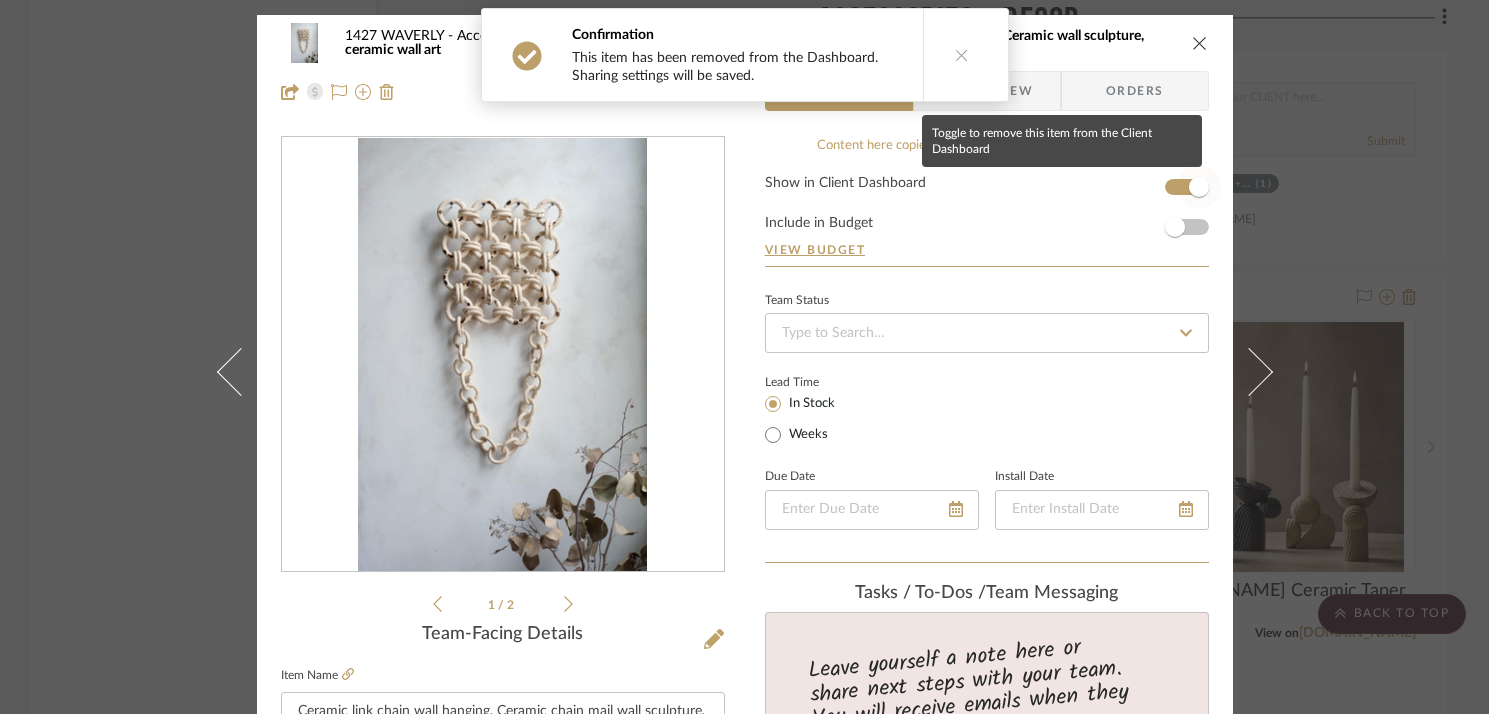 click 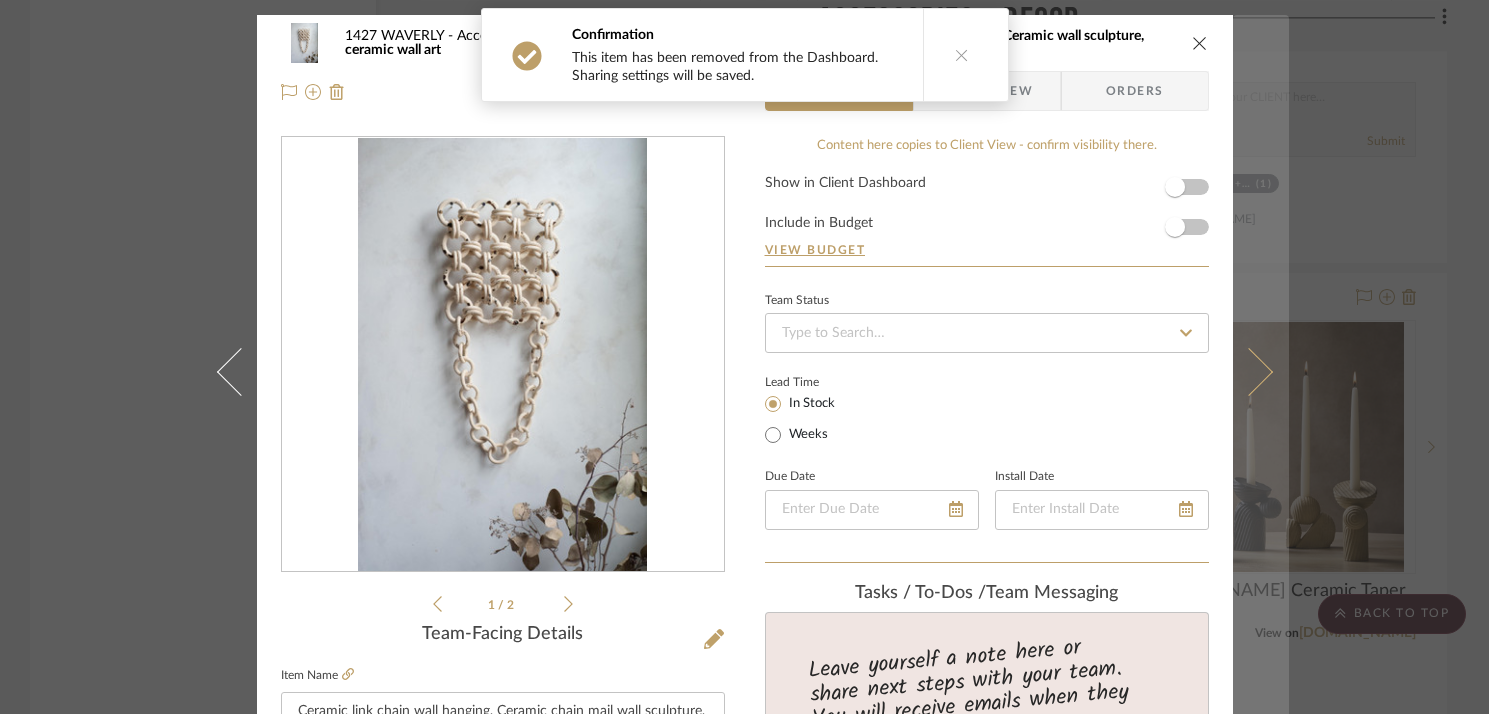 click 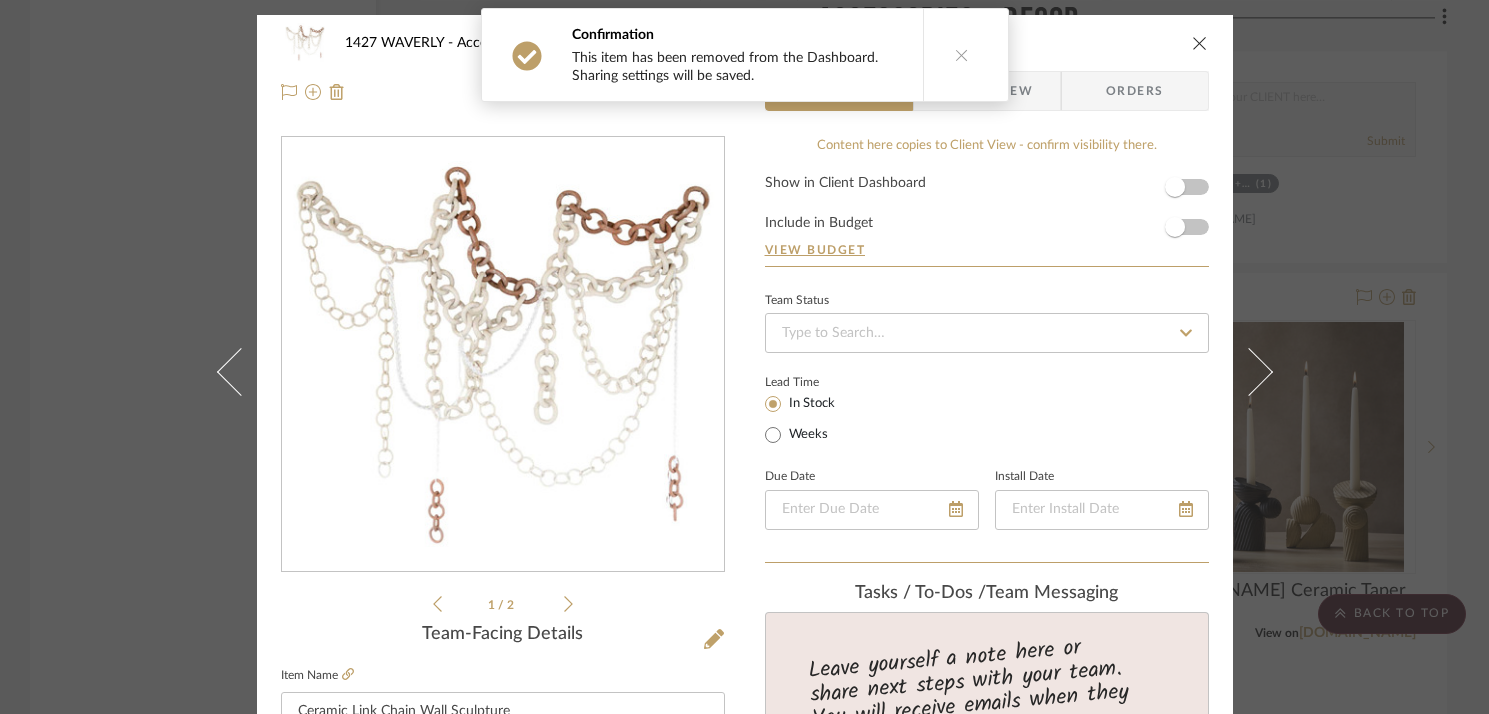 click 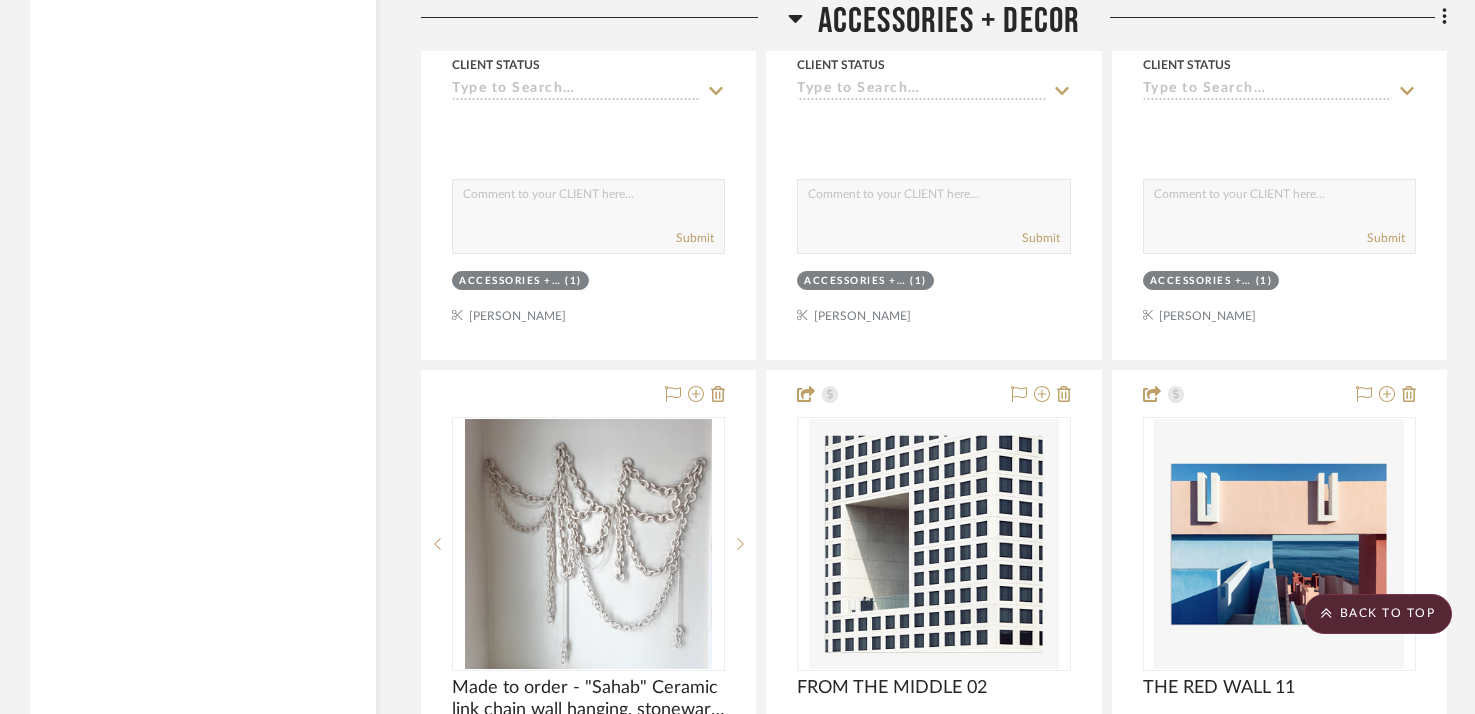 scroll, scrollTop: 14019, scrollLeft: 0, axis: vertical 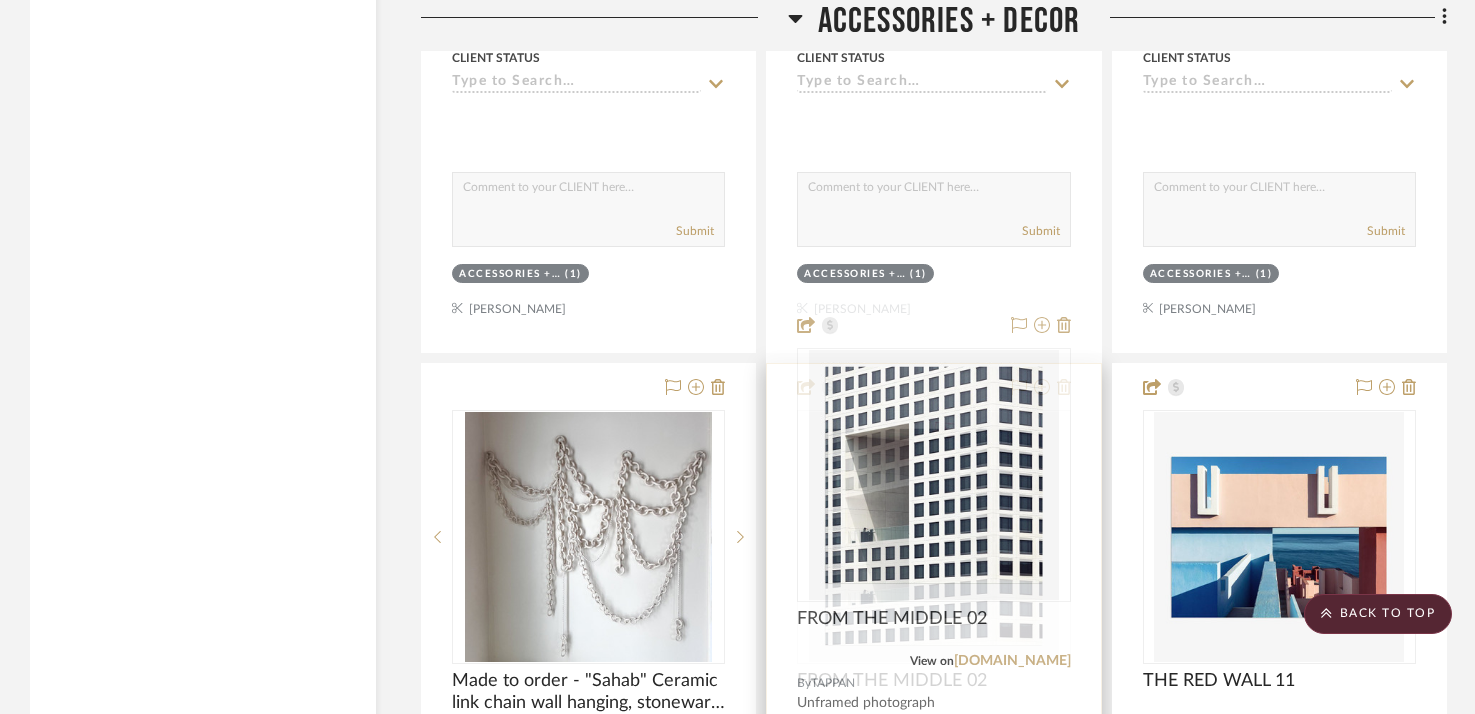 click 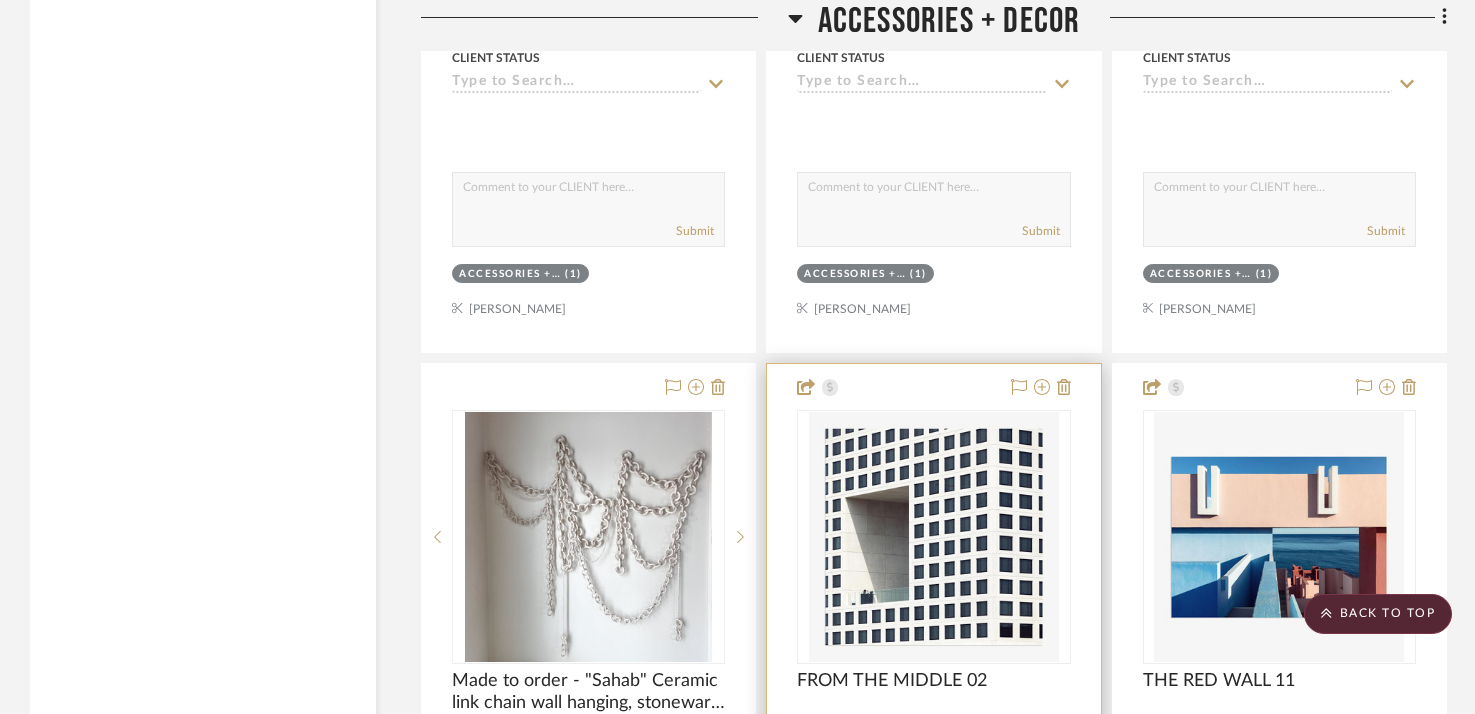click 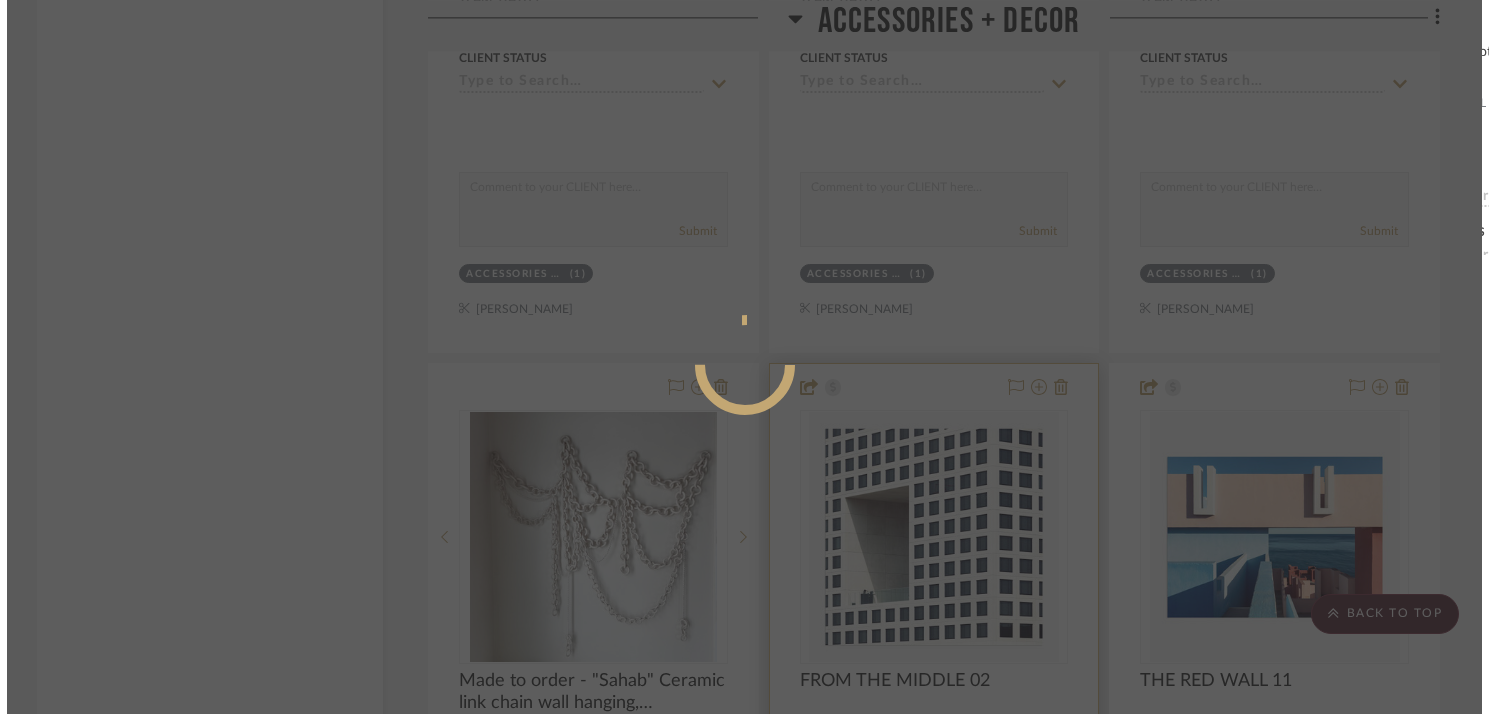 scroll, scrollTop: 0, scrollLeft: 0, axis: both 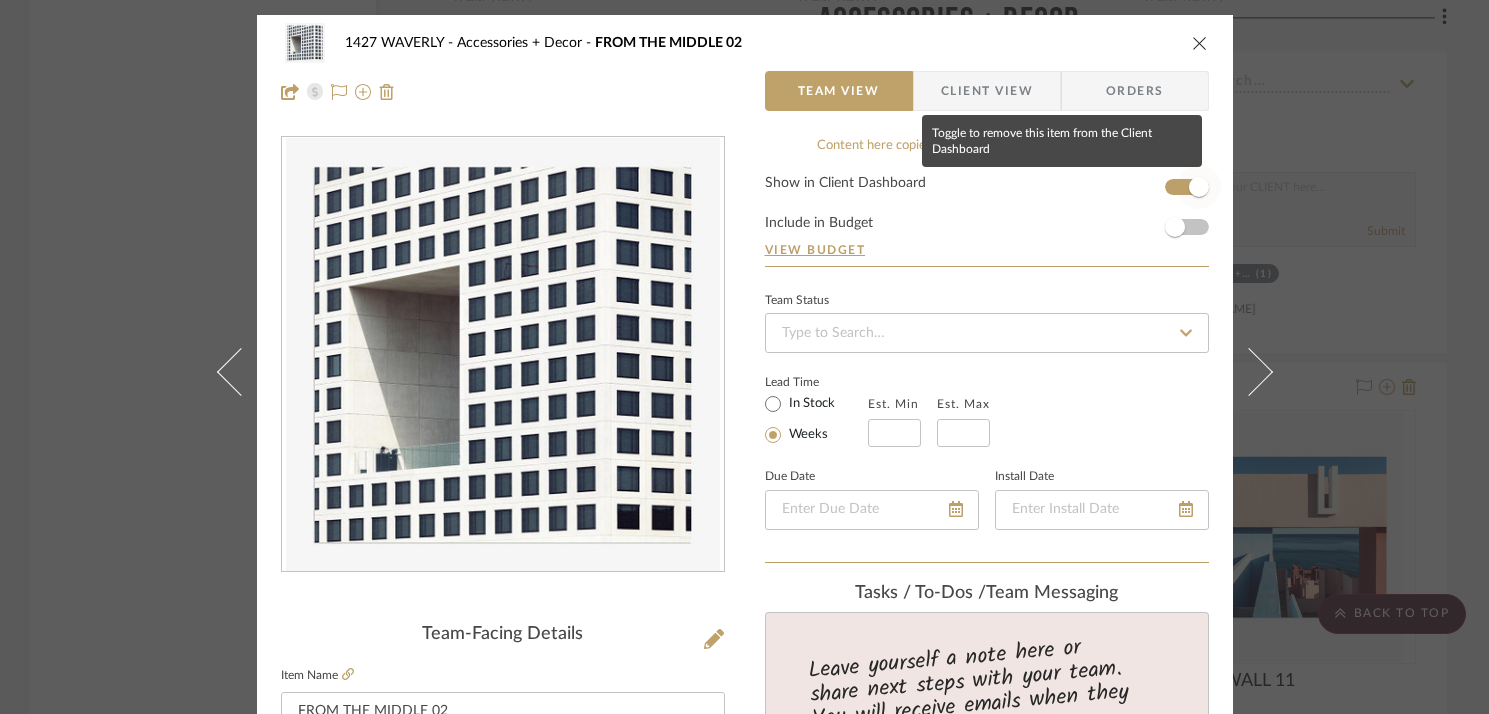 click 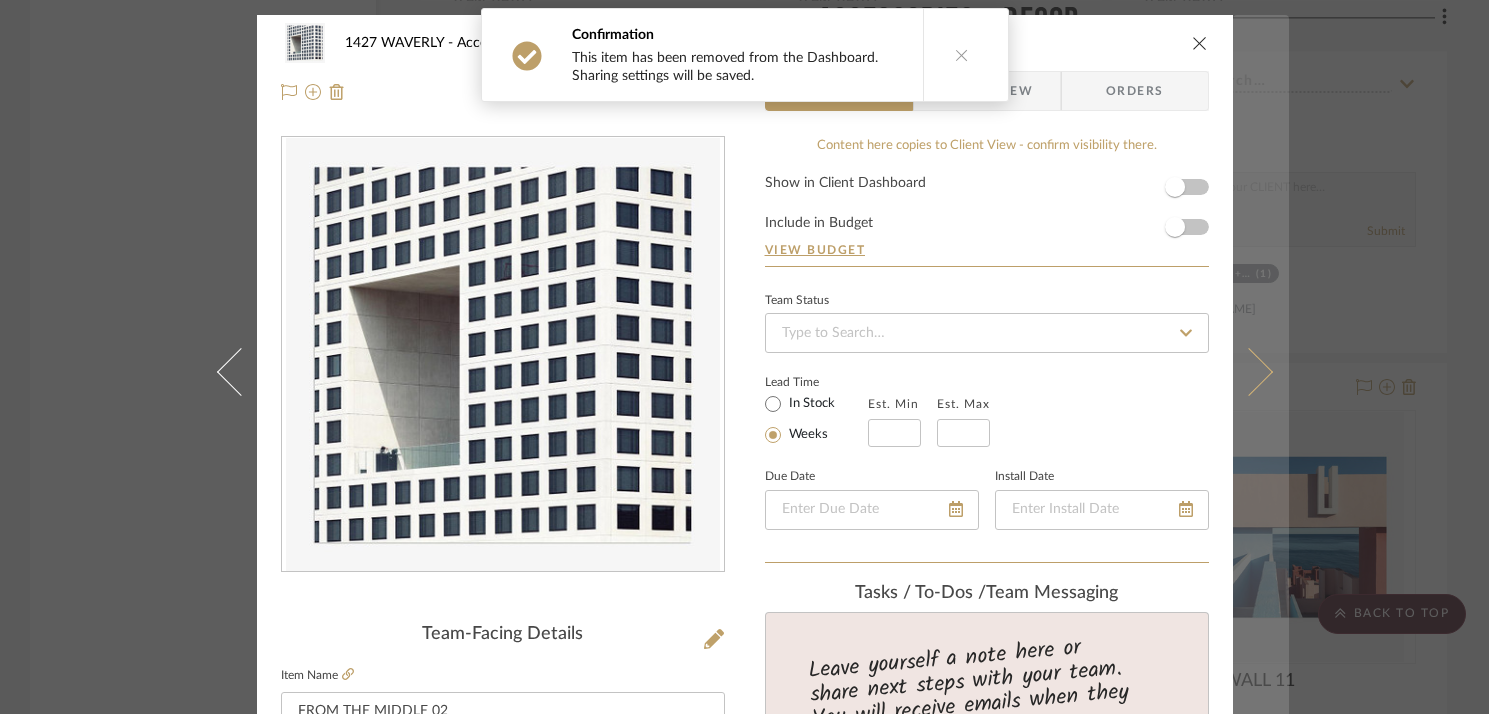 click 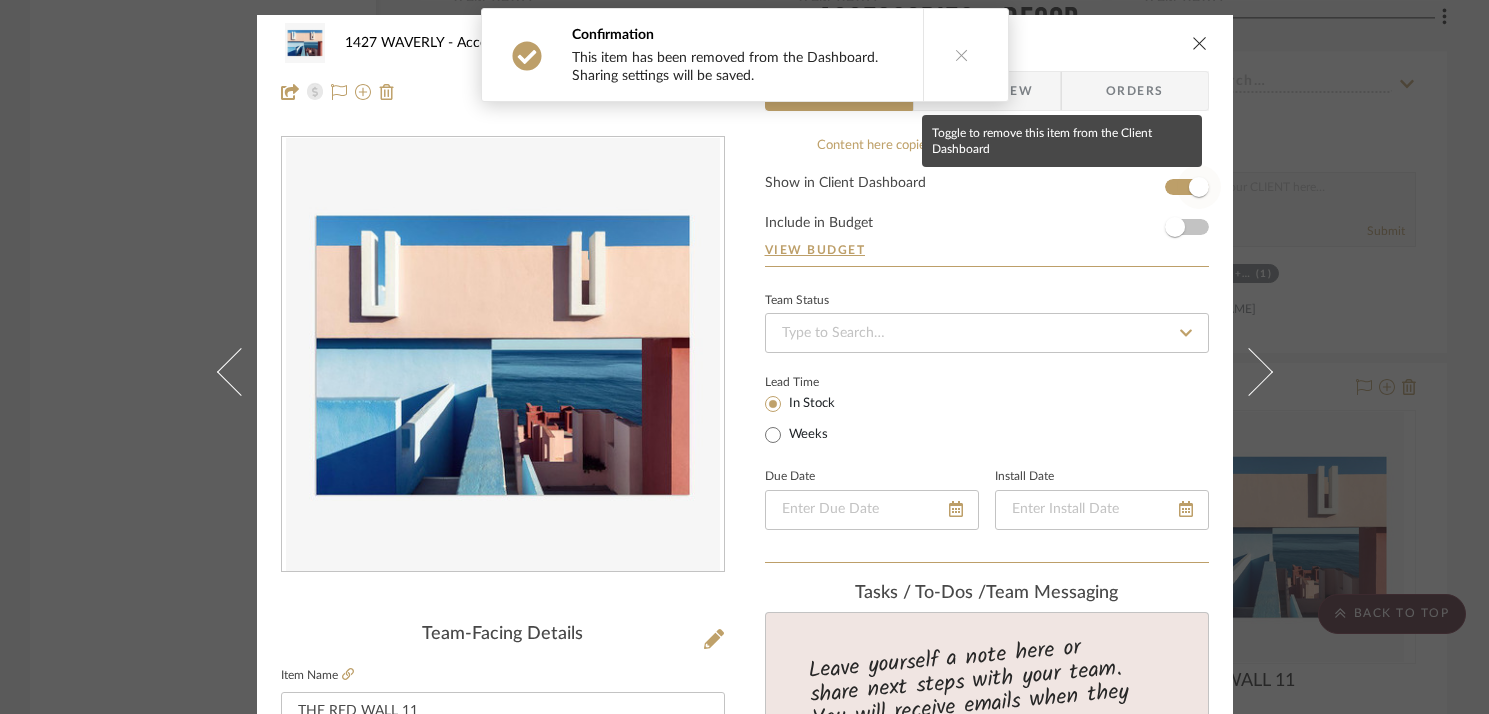 click 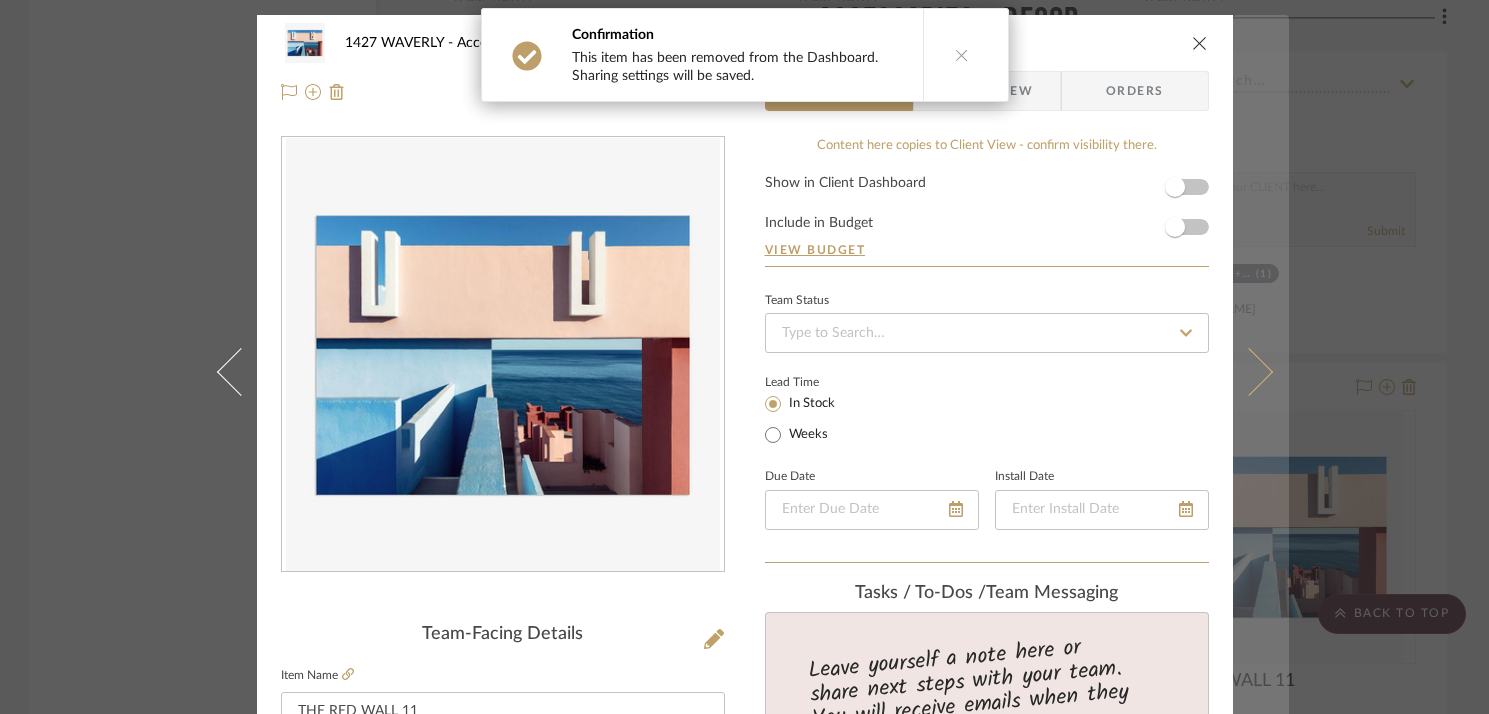 click 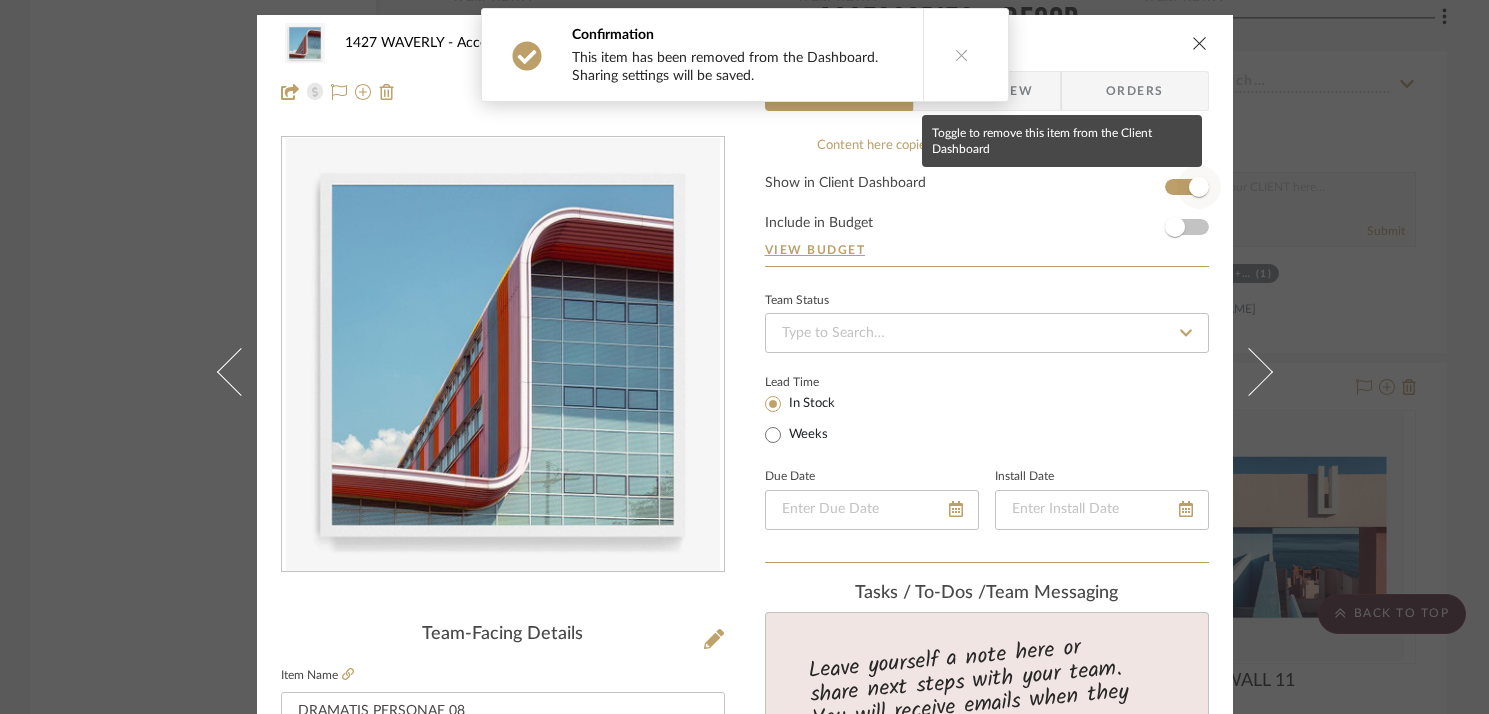 click 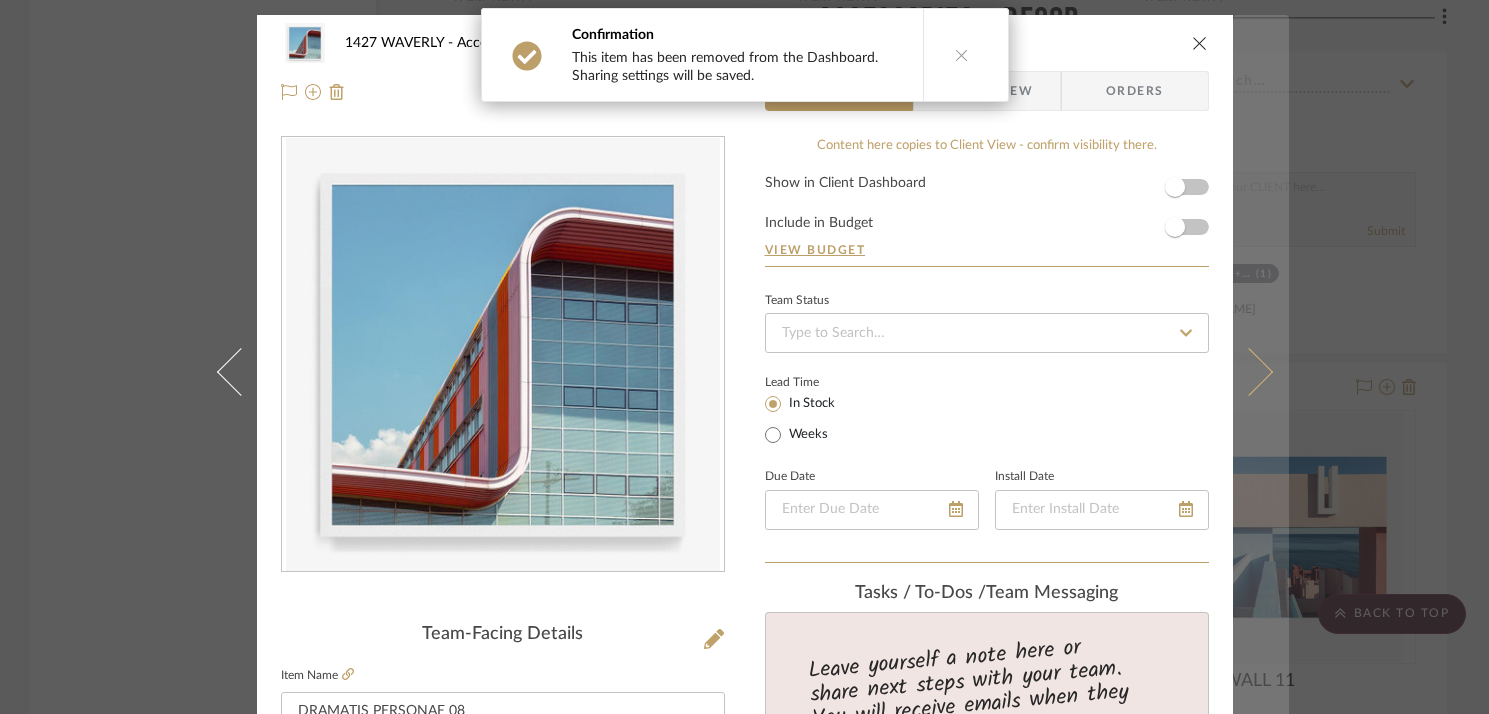 click 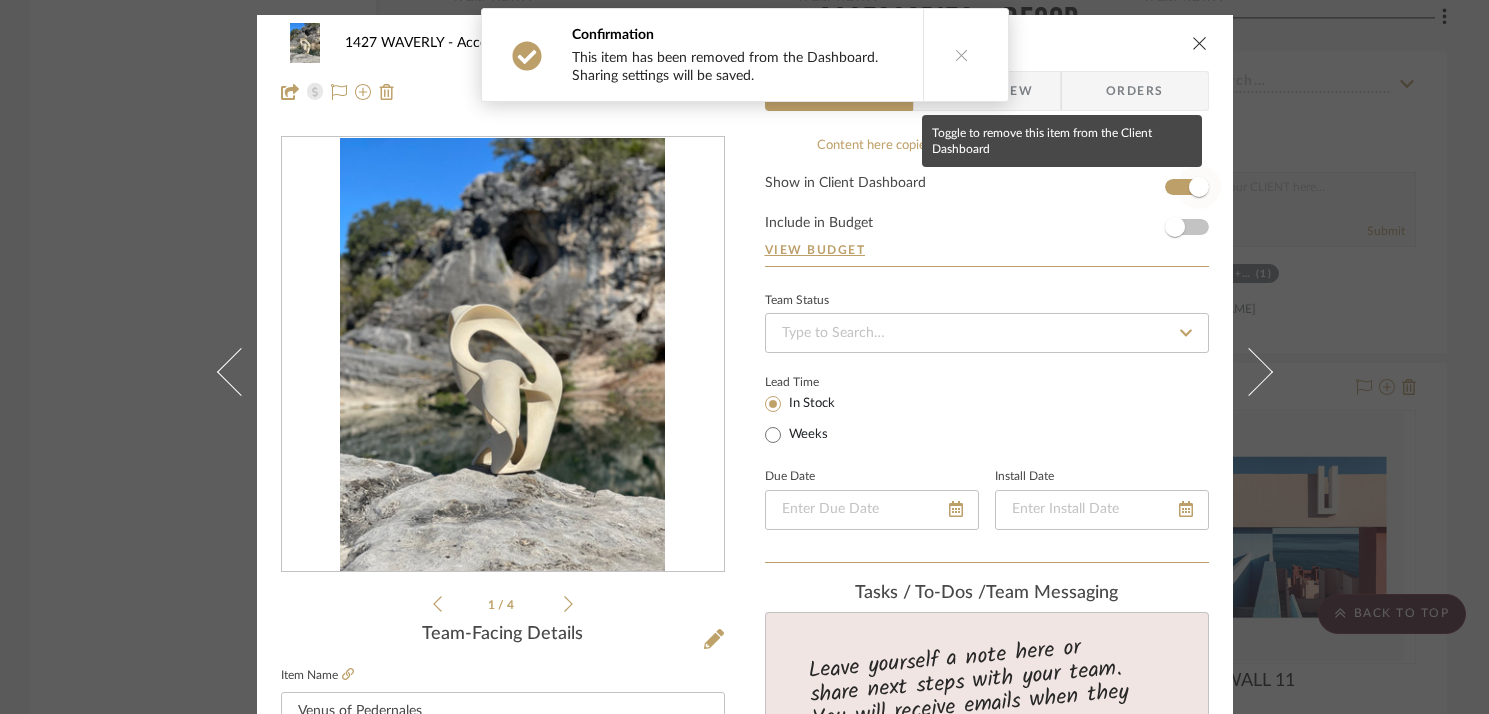 click 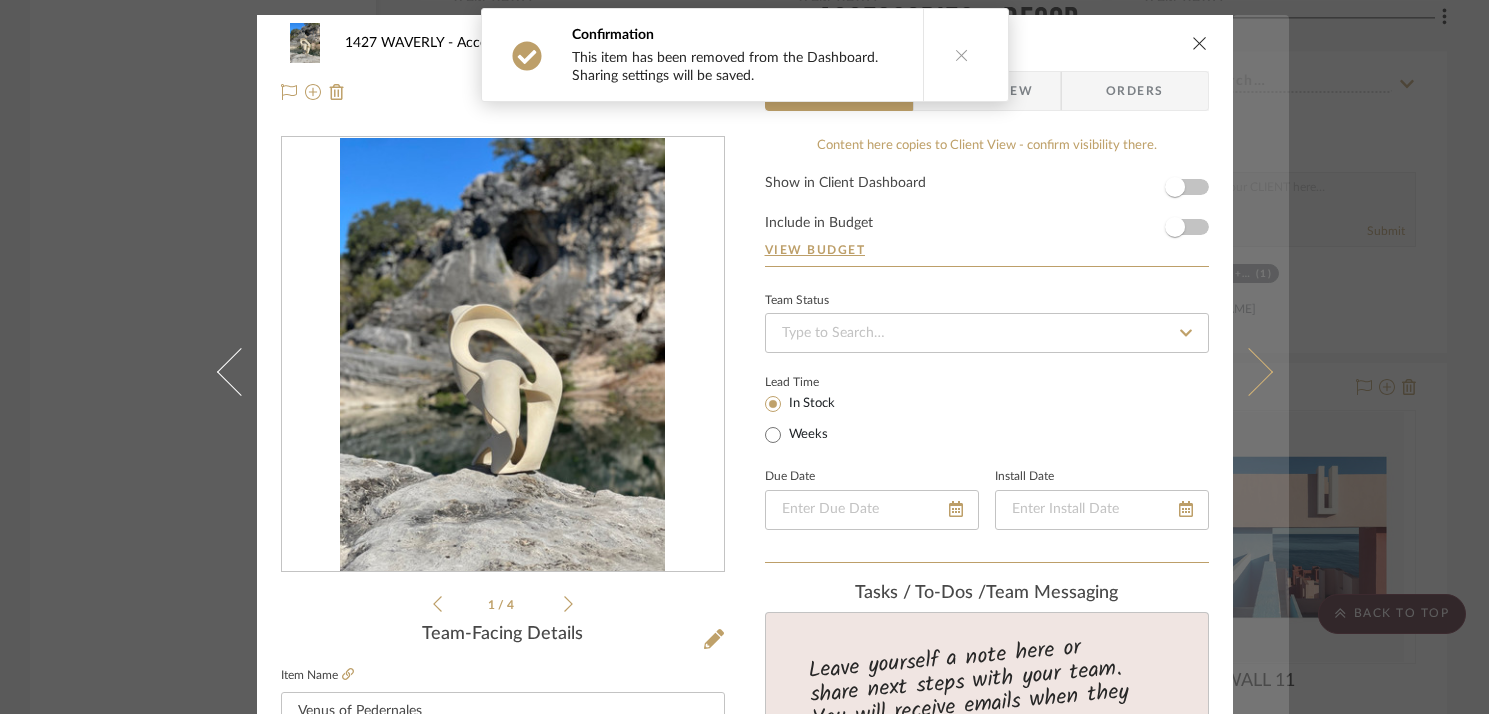 click 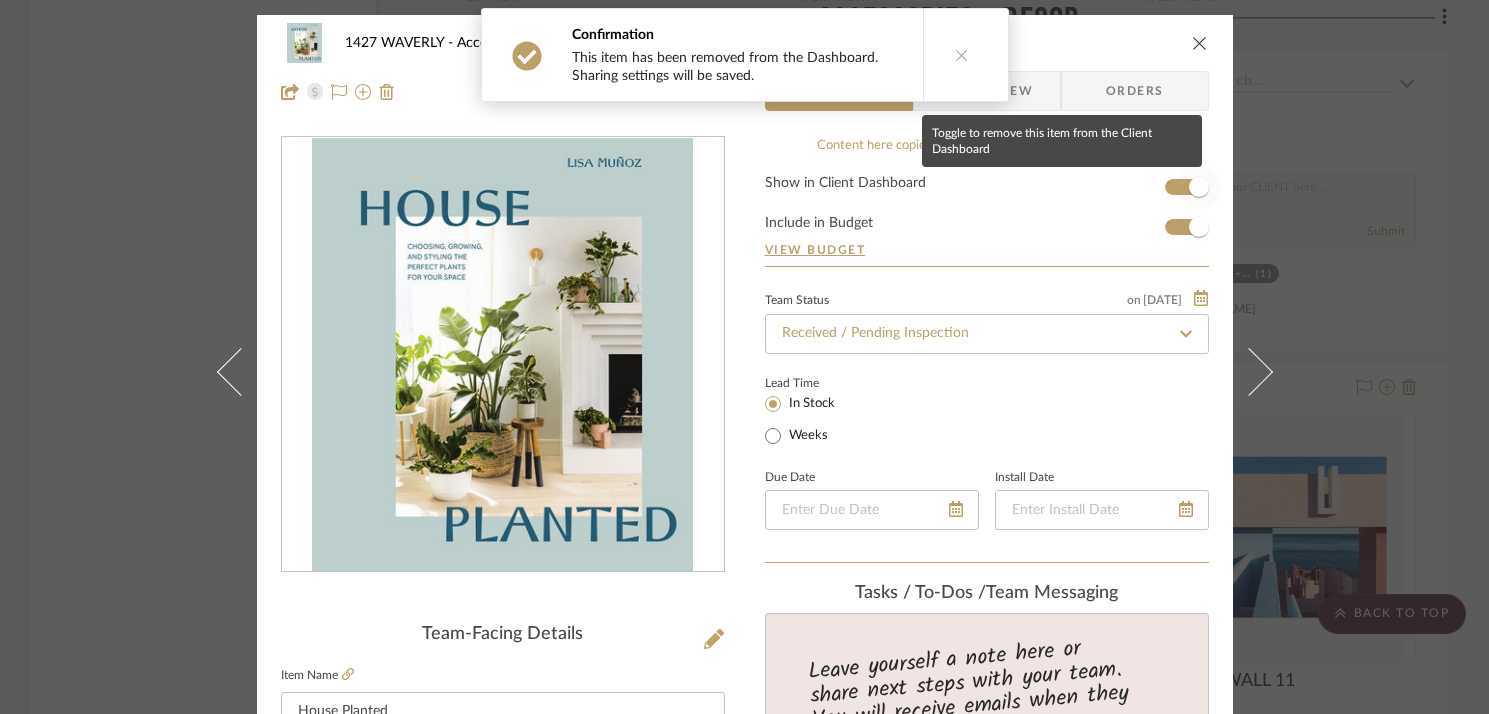 click 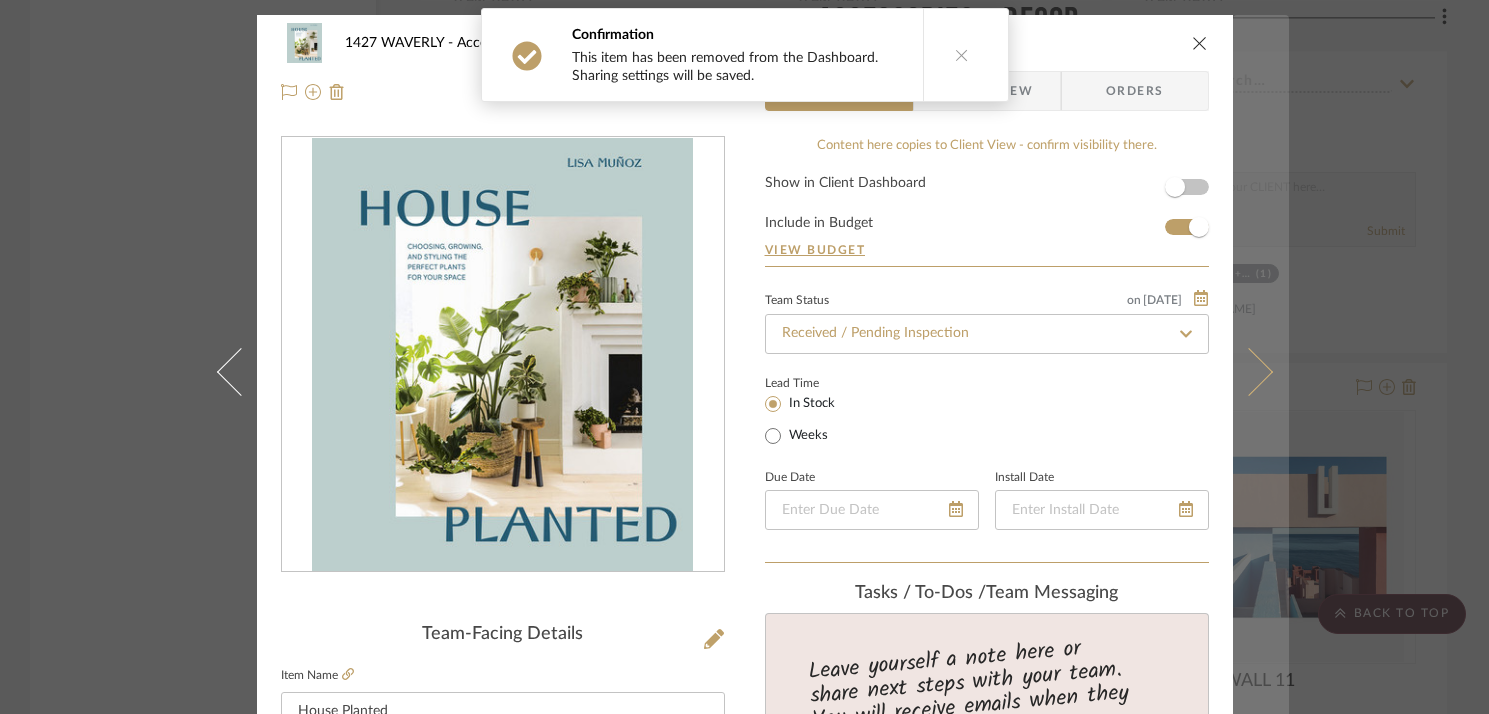 click 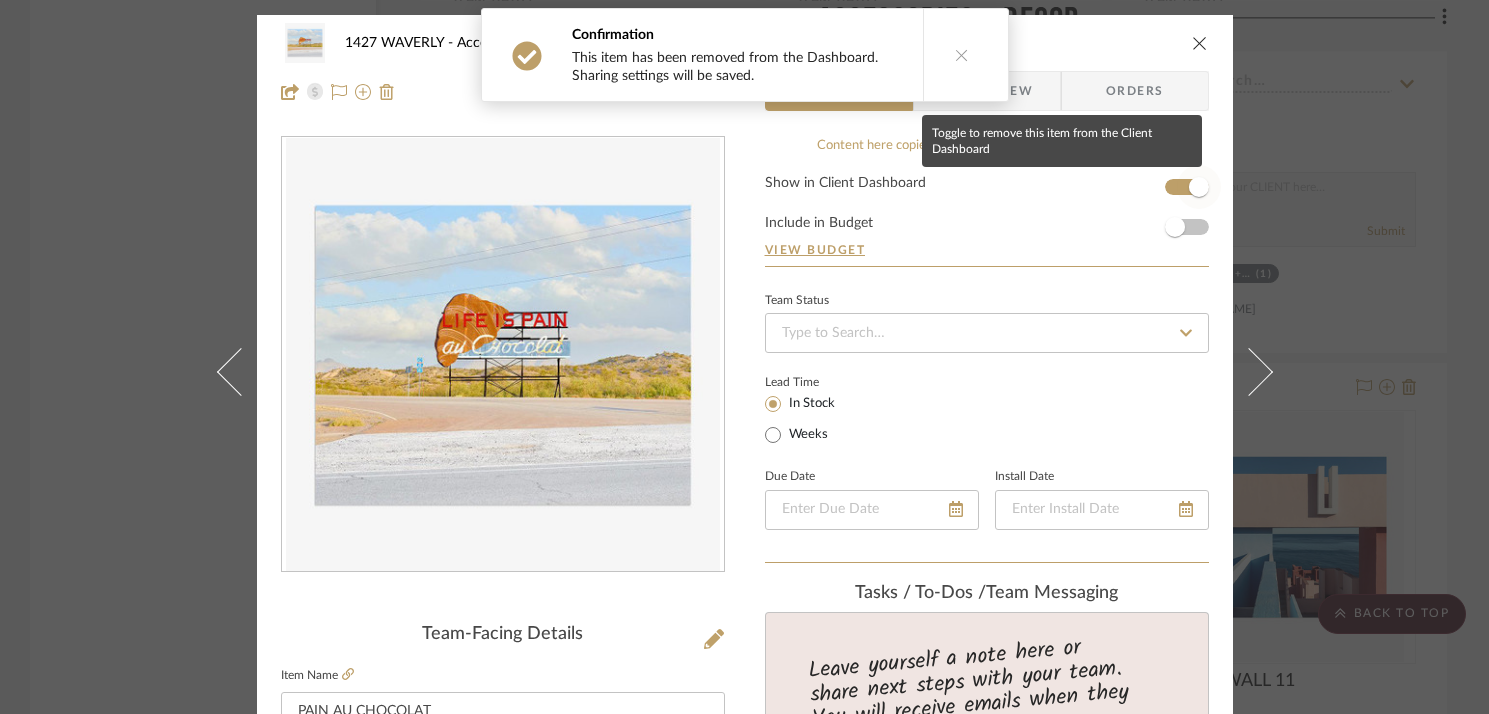 click 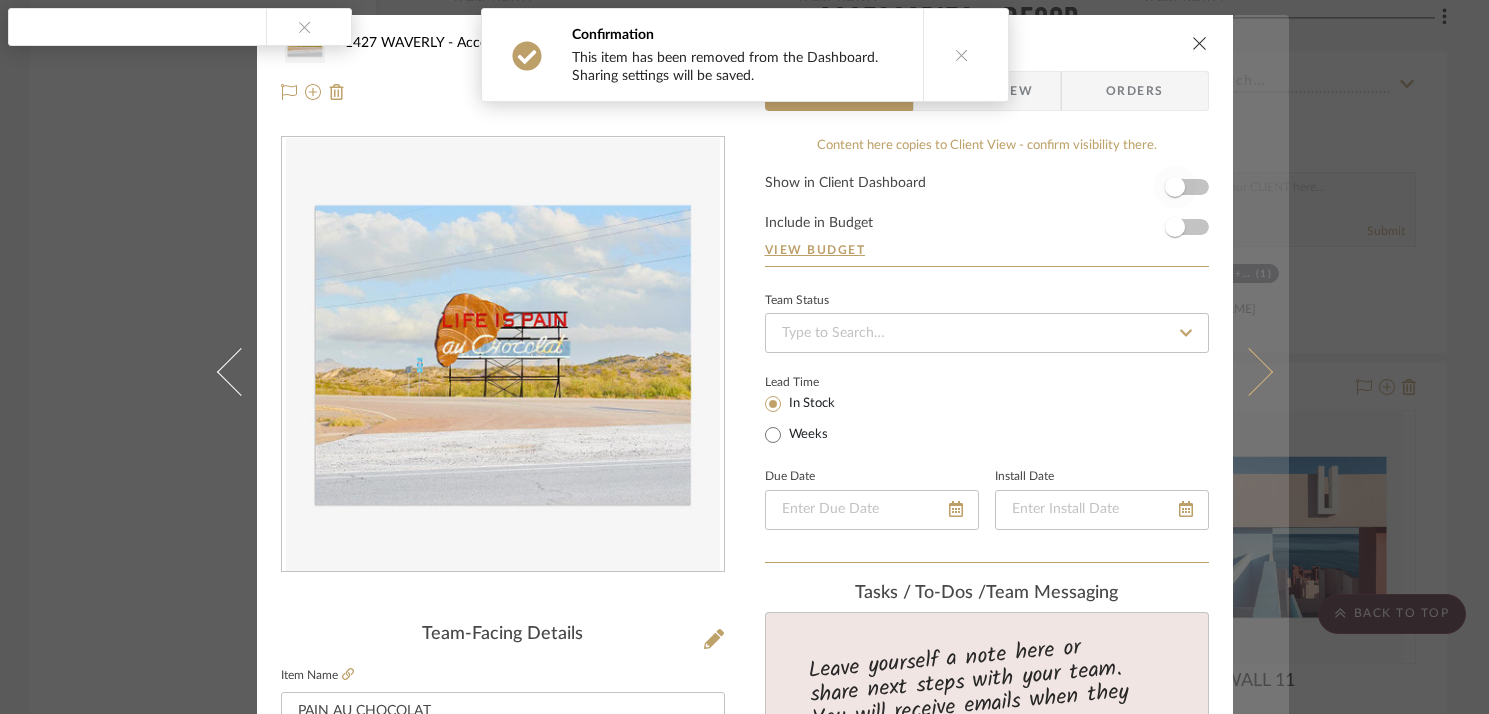click 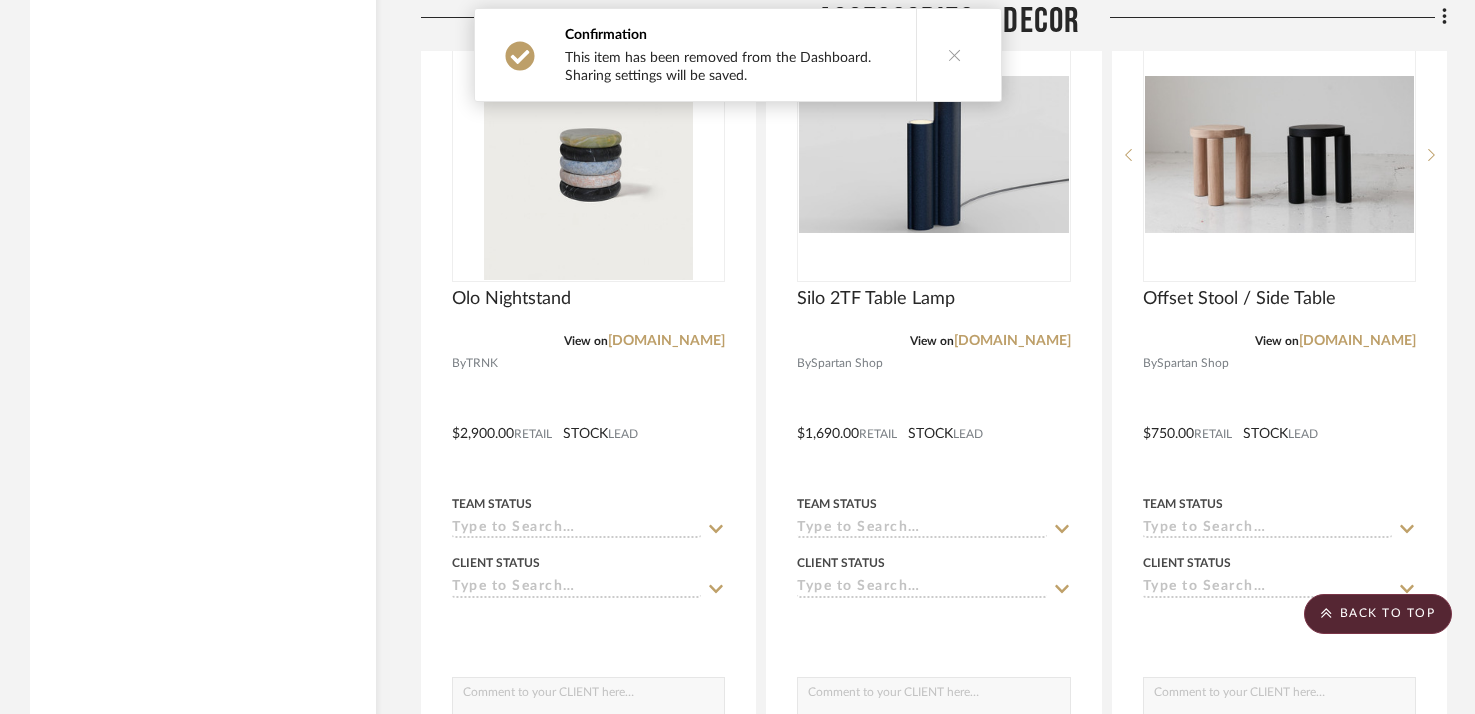 scroll, scrollTop: 18836, scrollLeft: 0, axis: vertical 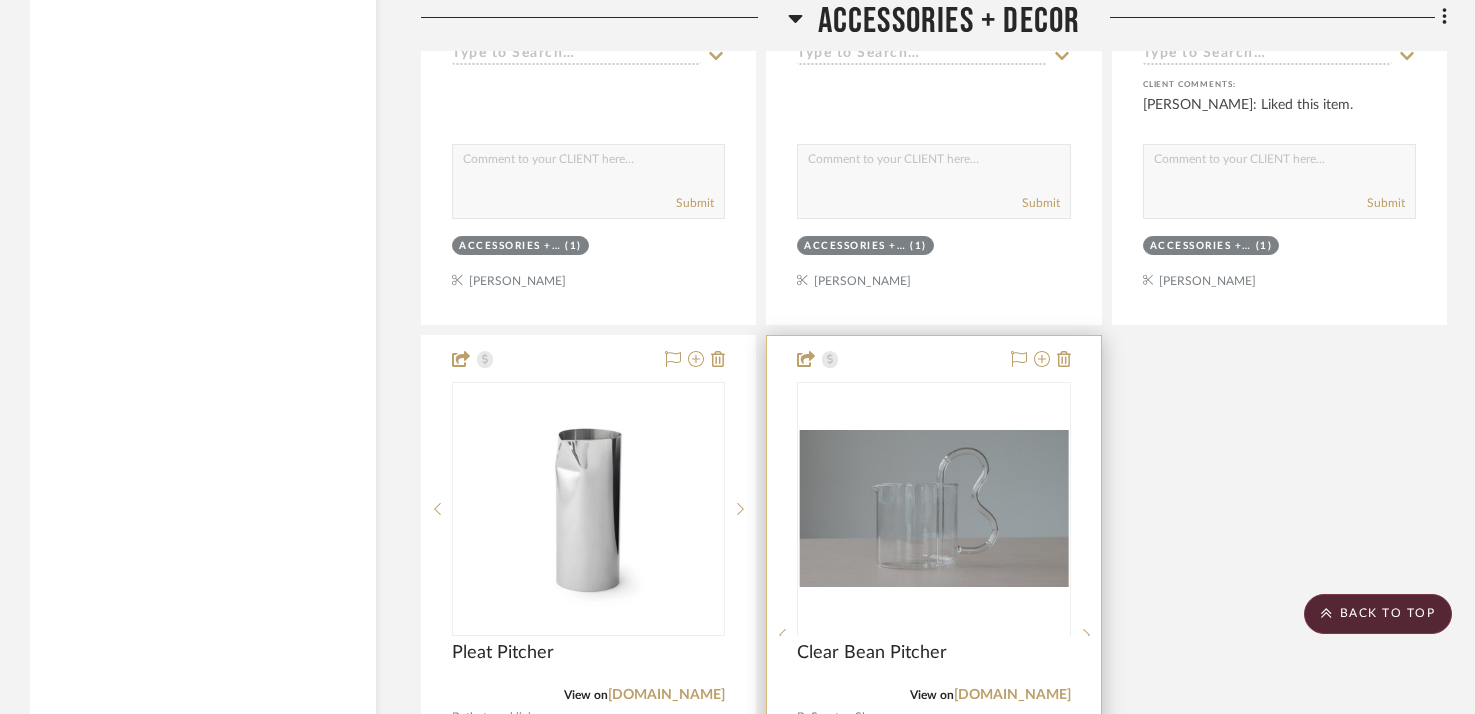 click at bounding box center [933, 773] 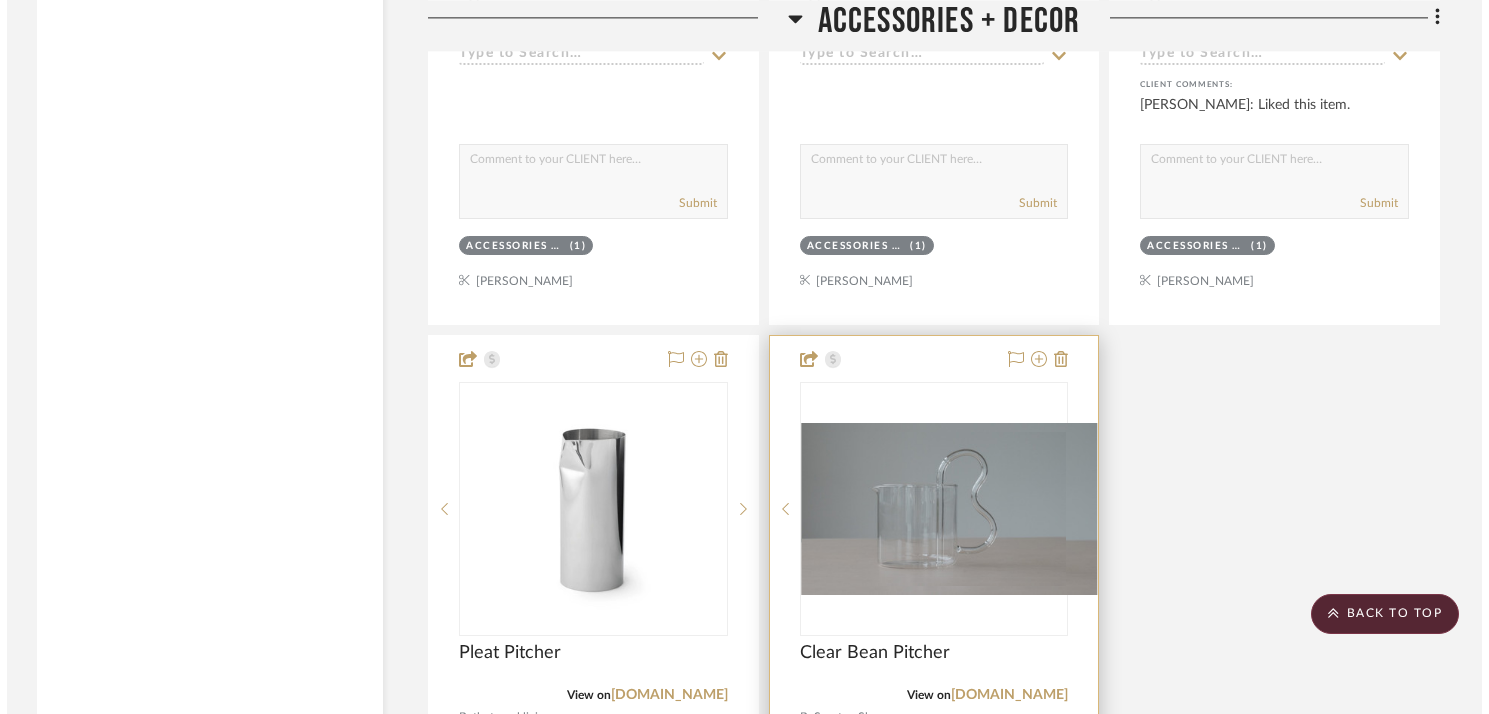 scroll, scrollTop: 0, scrollLeft: 0, axis: both 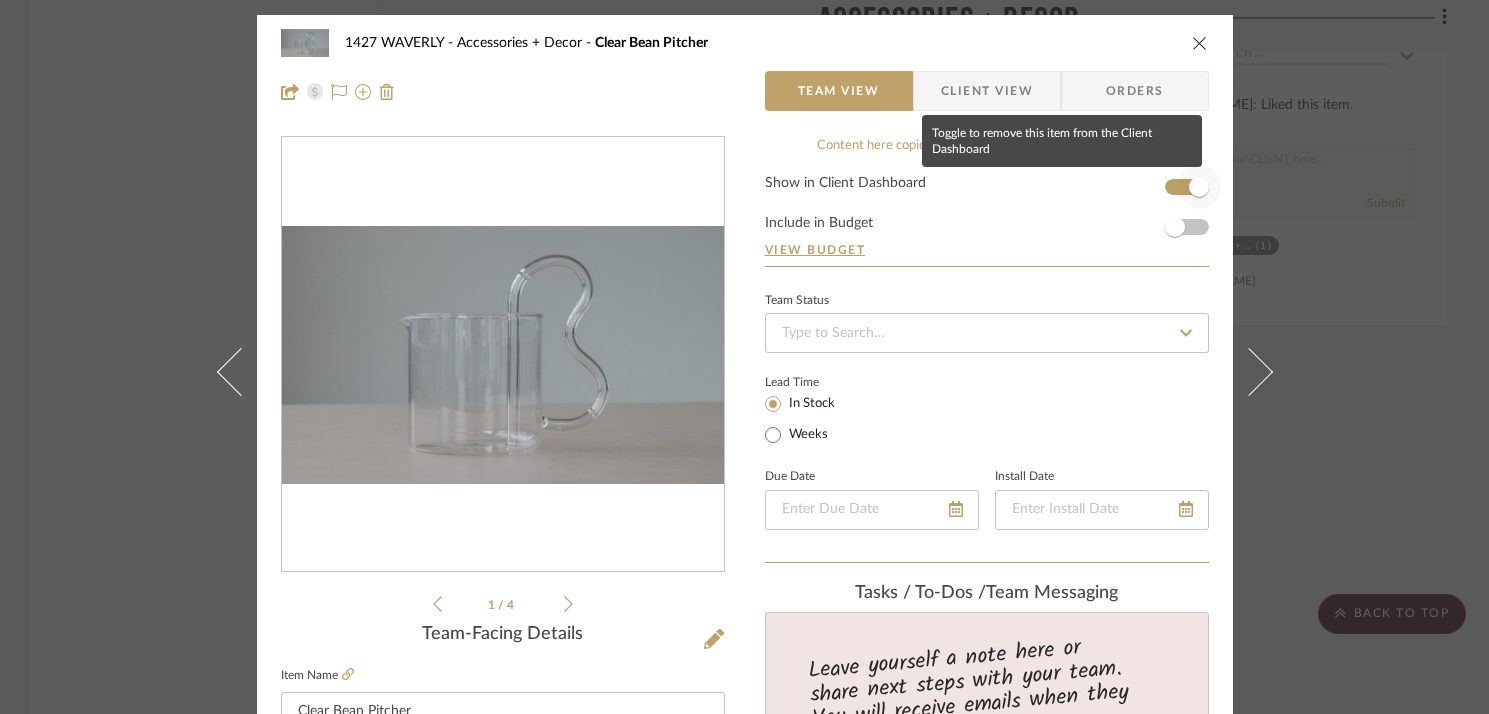 click at bounding box center [1199, 187] 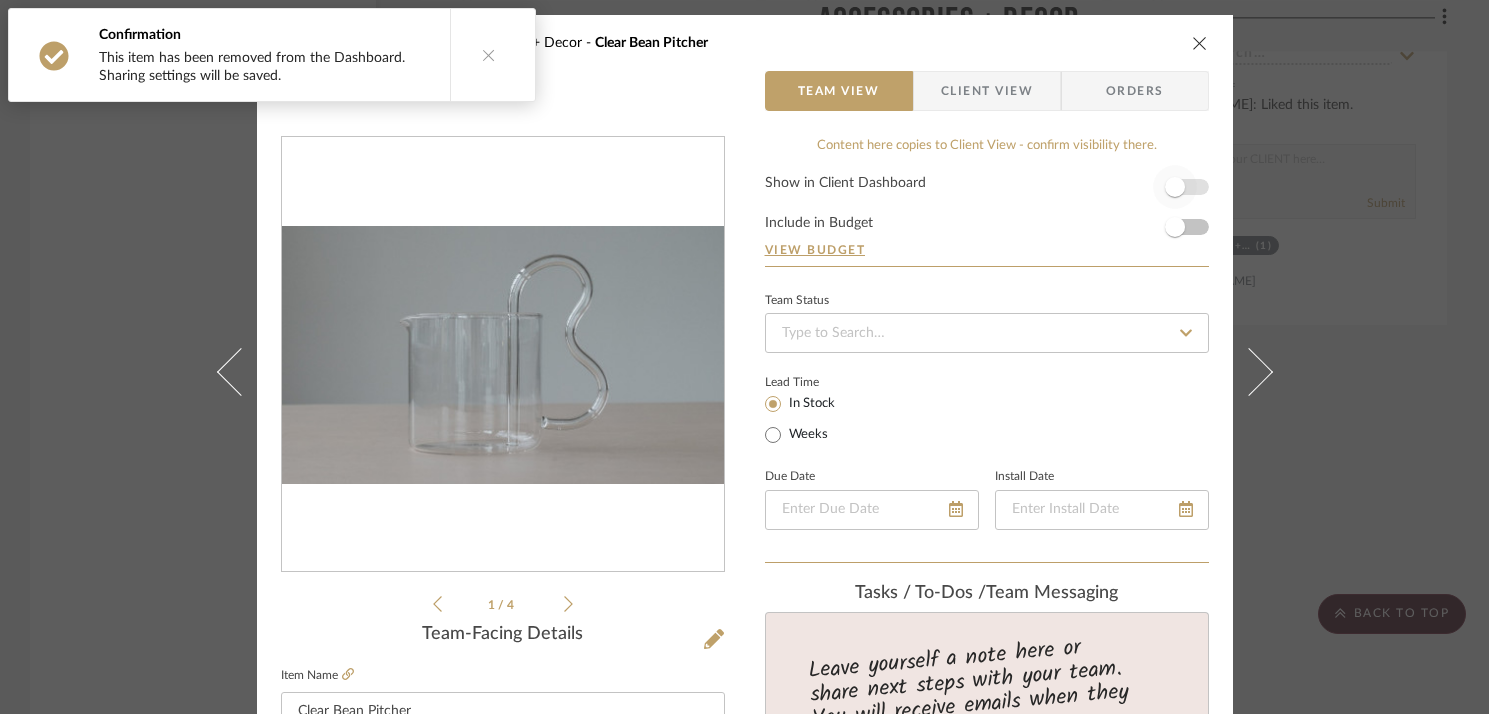 type 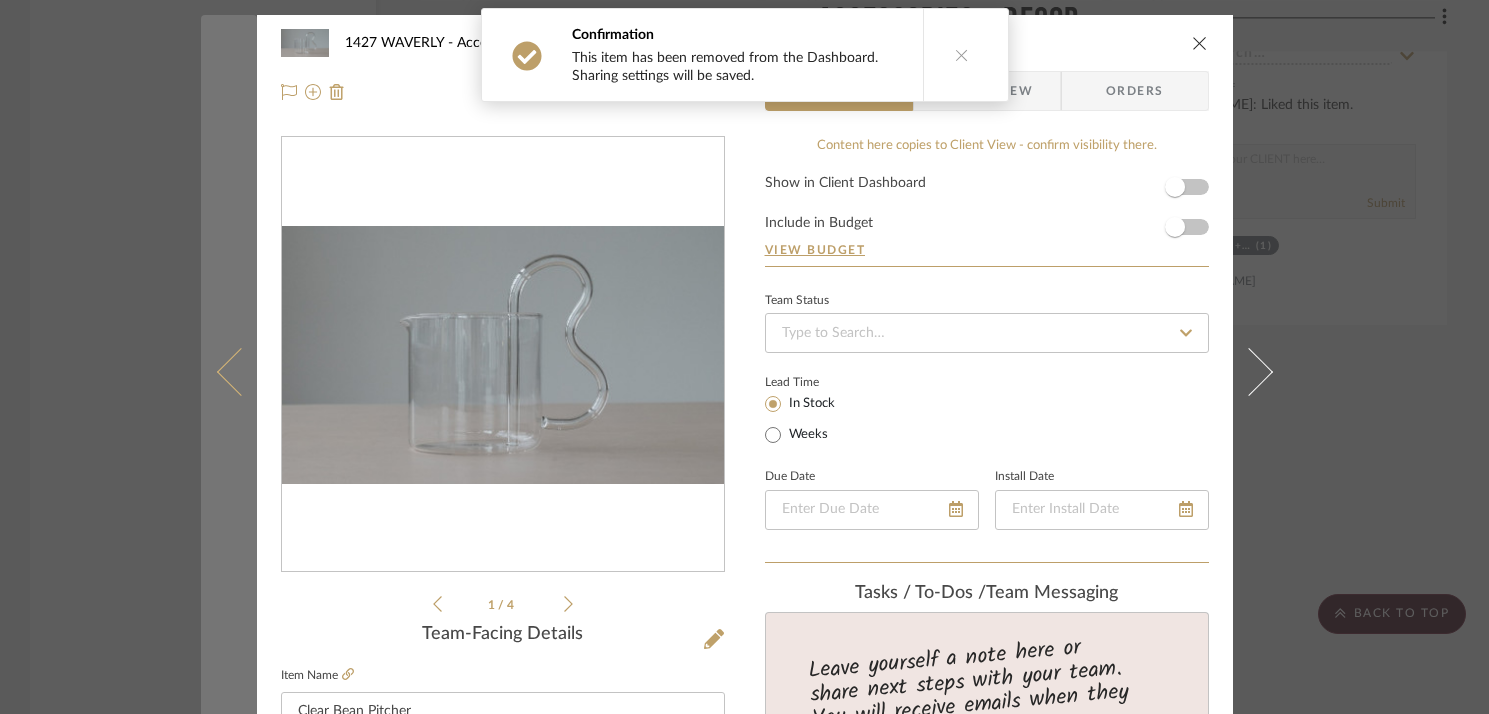 click at bounding box center [229, 372] 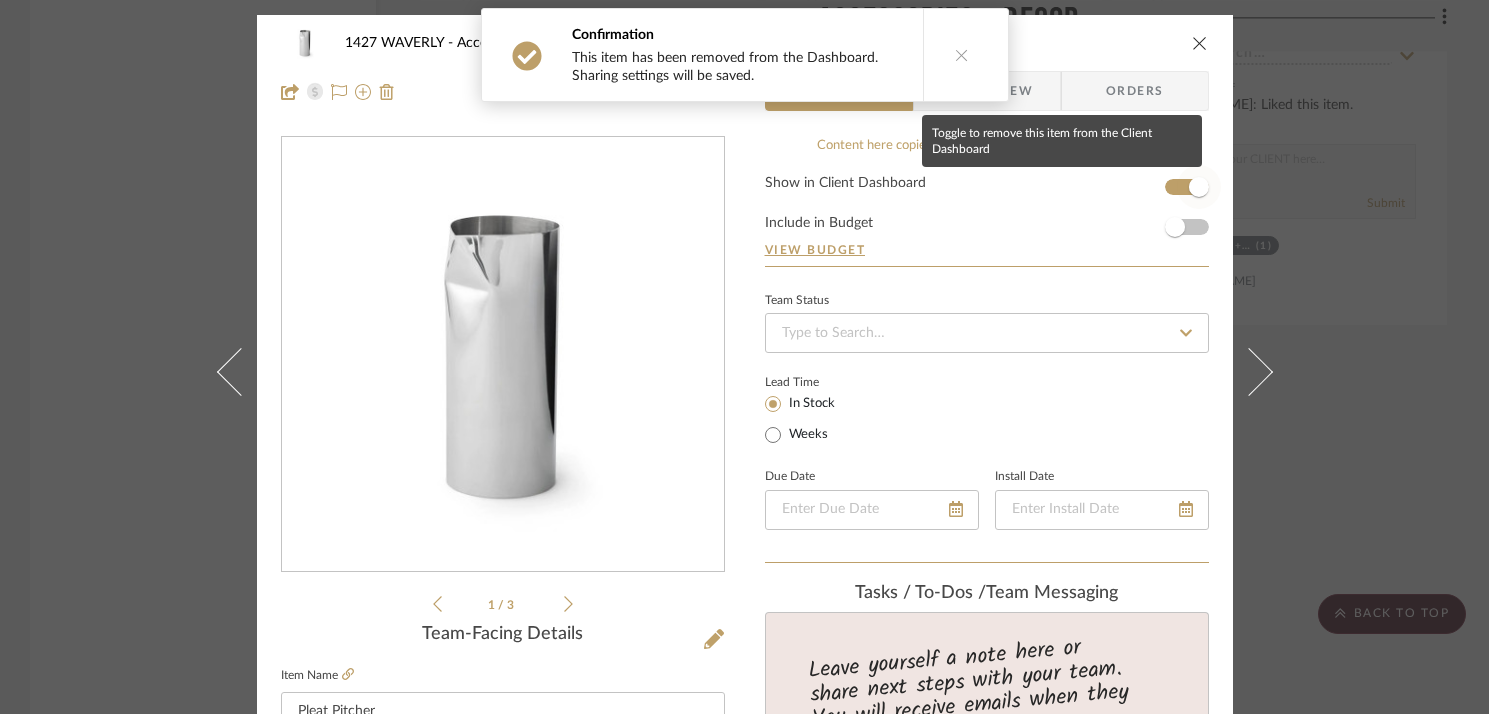click at bounding box center (1199, 187) 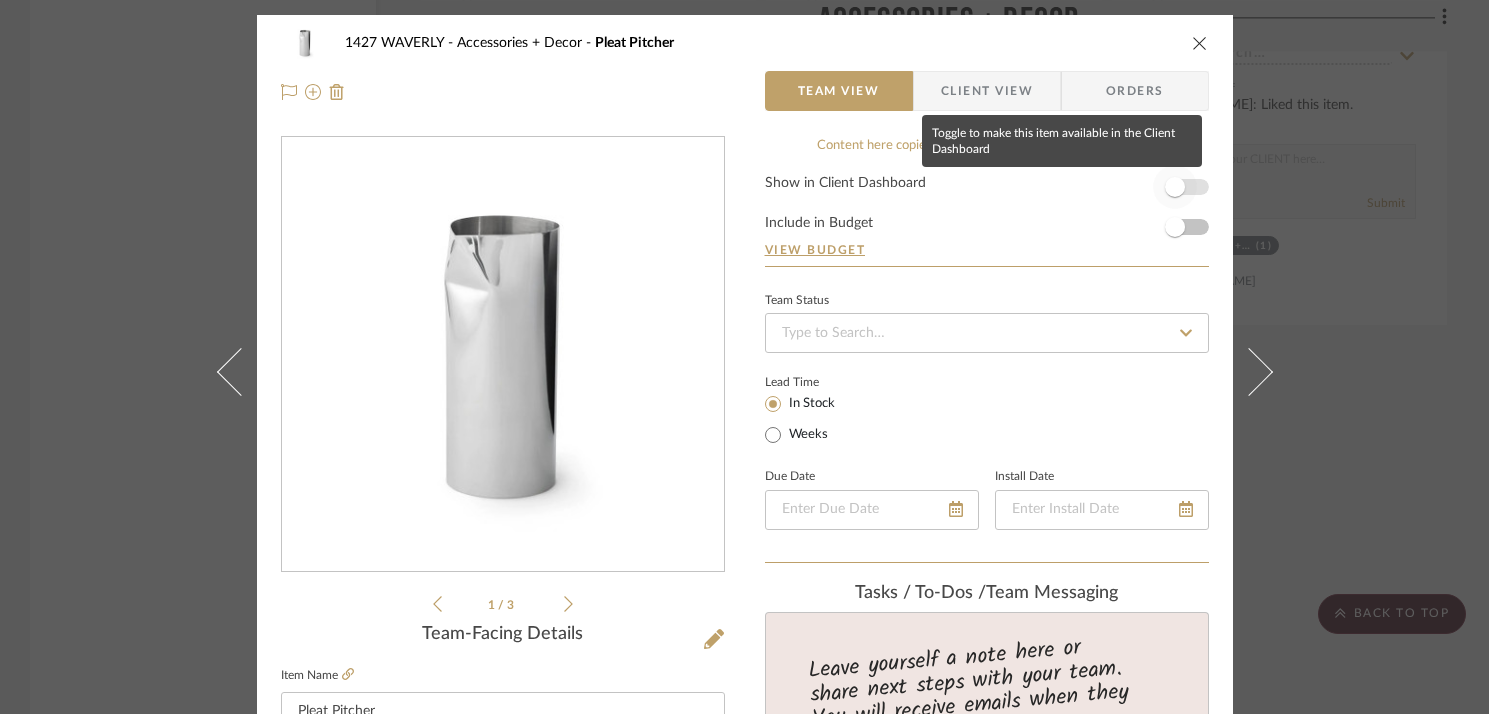 type 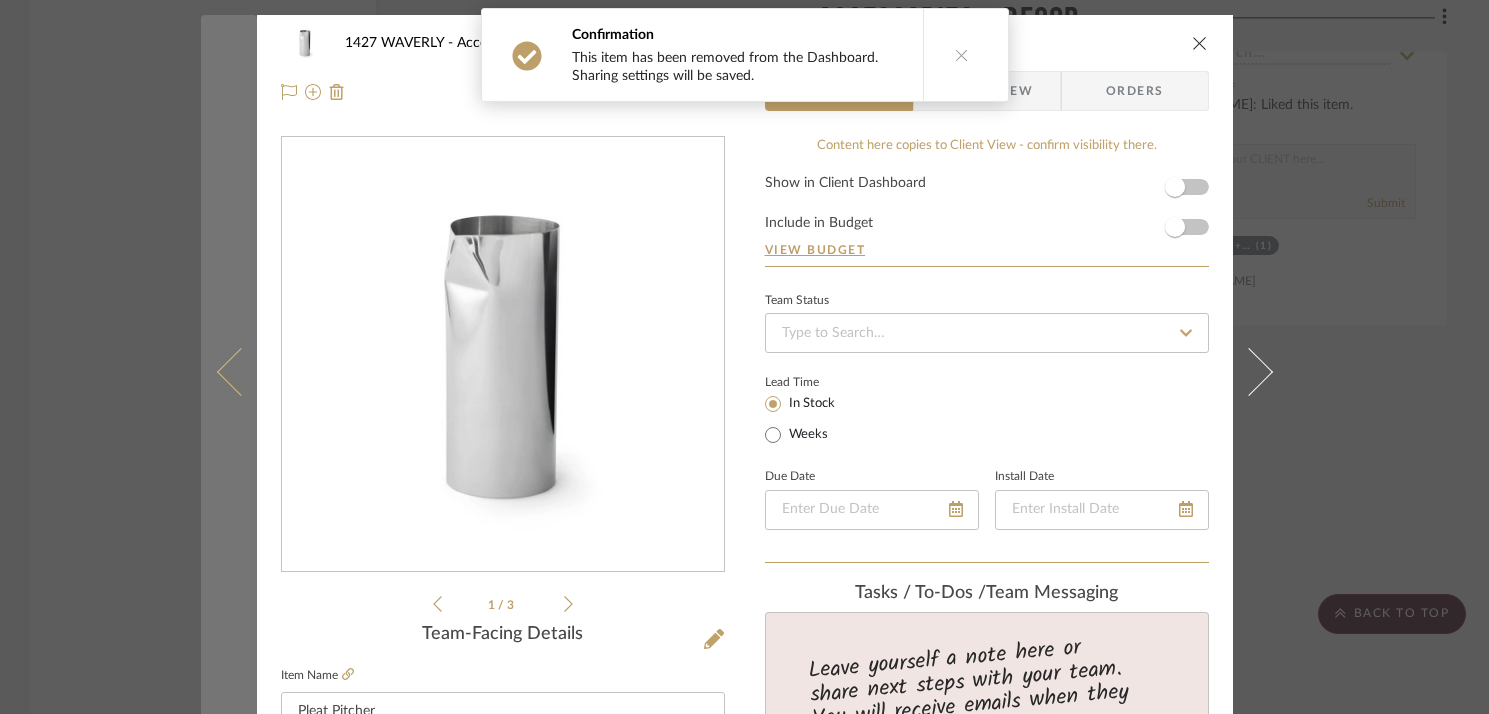 click at bounding box center [240, 372] 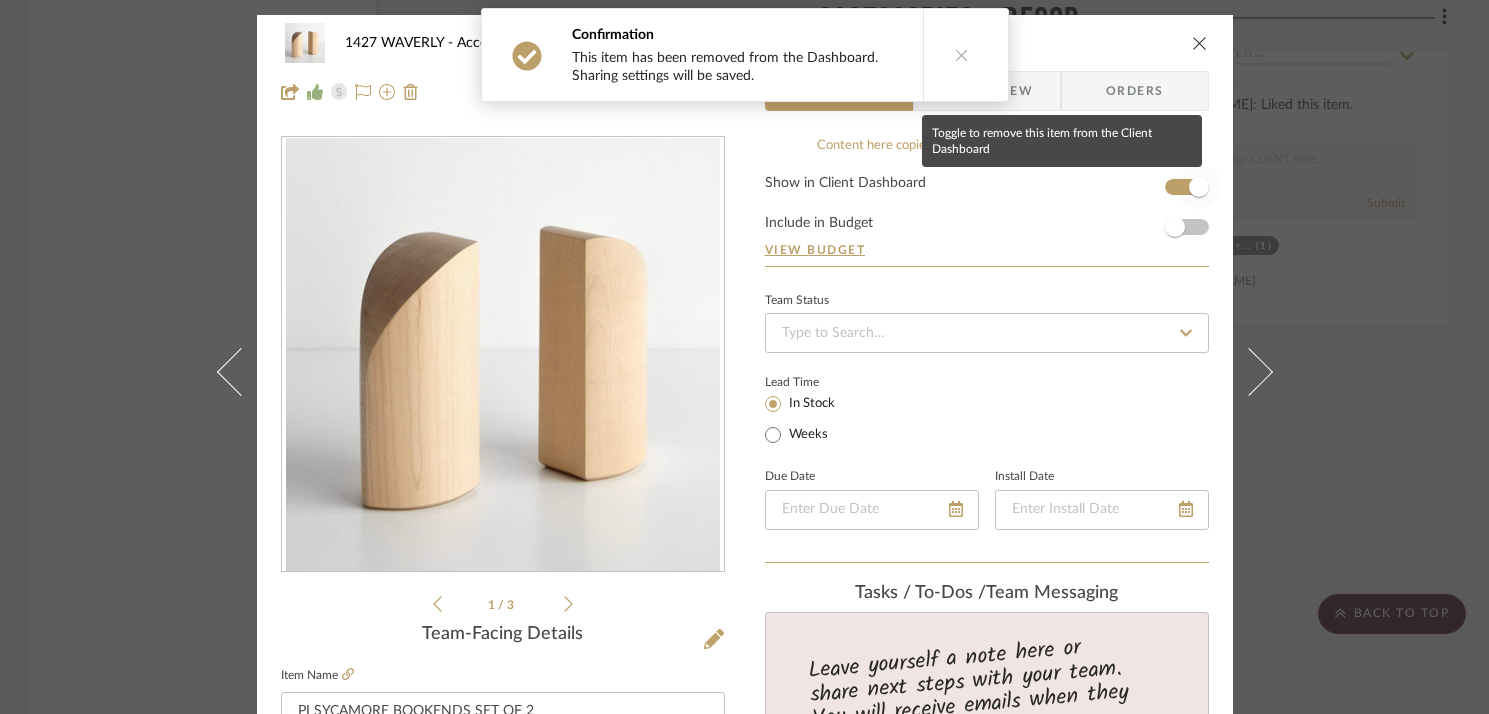 click at bounding box center [1199, 187] 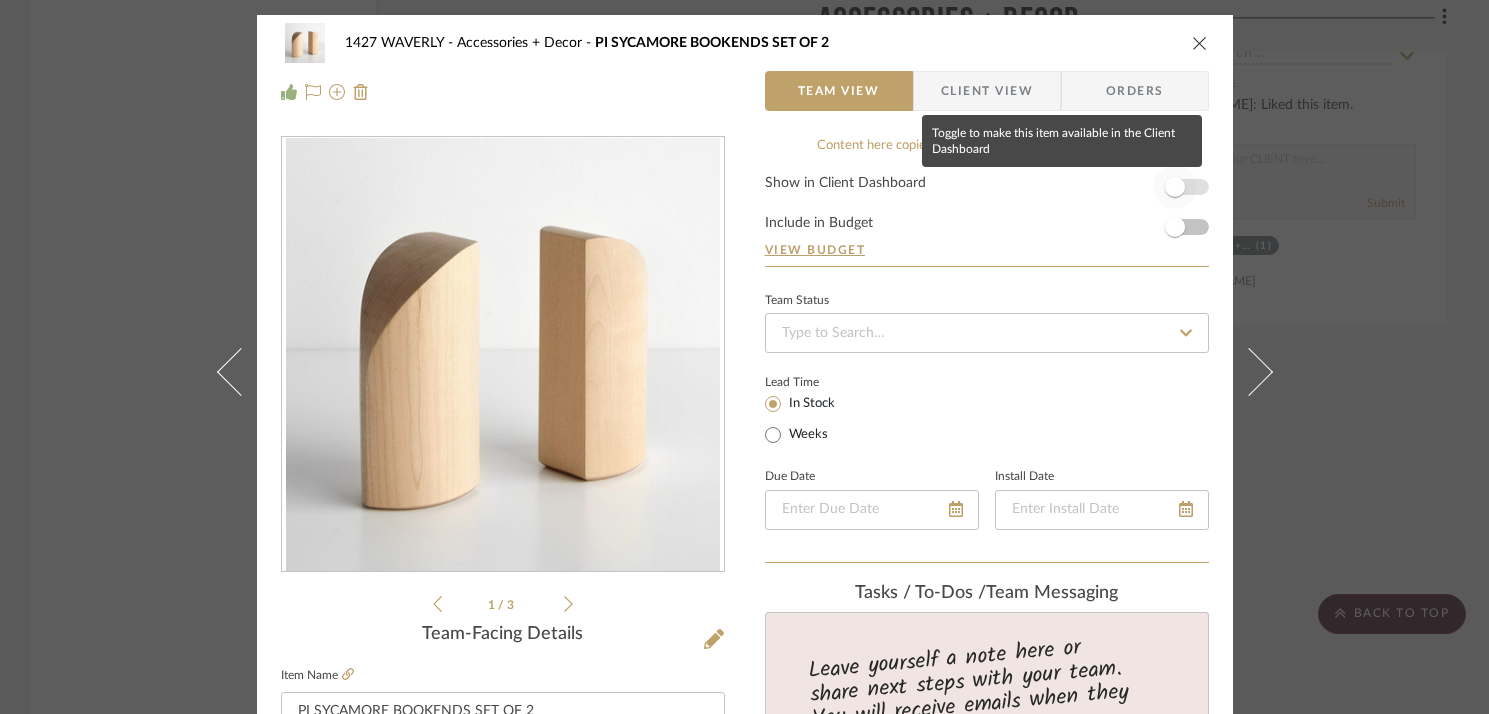 type 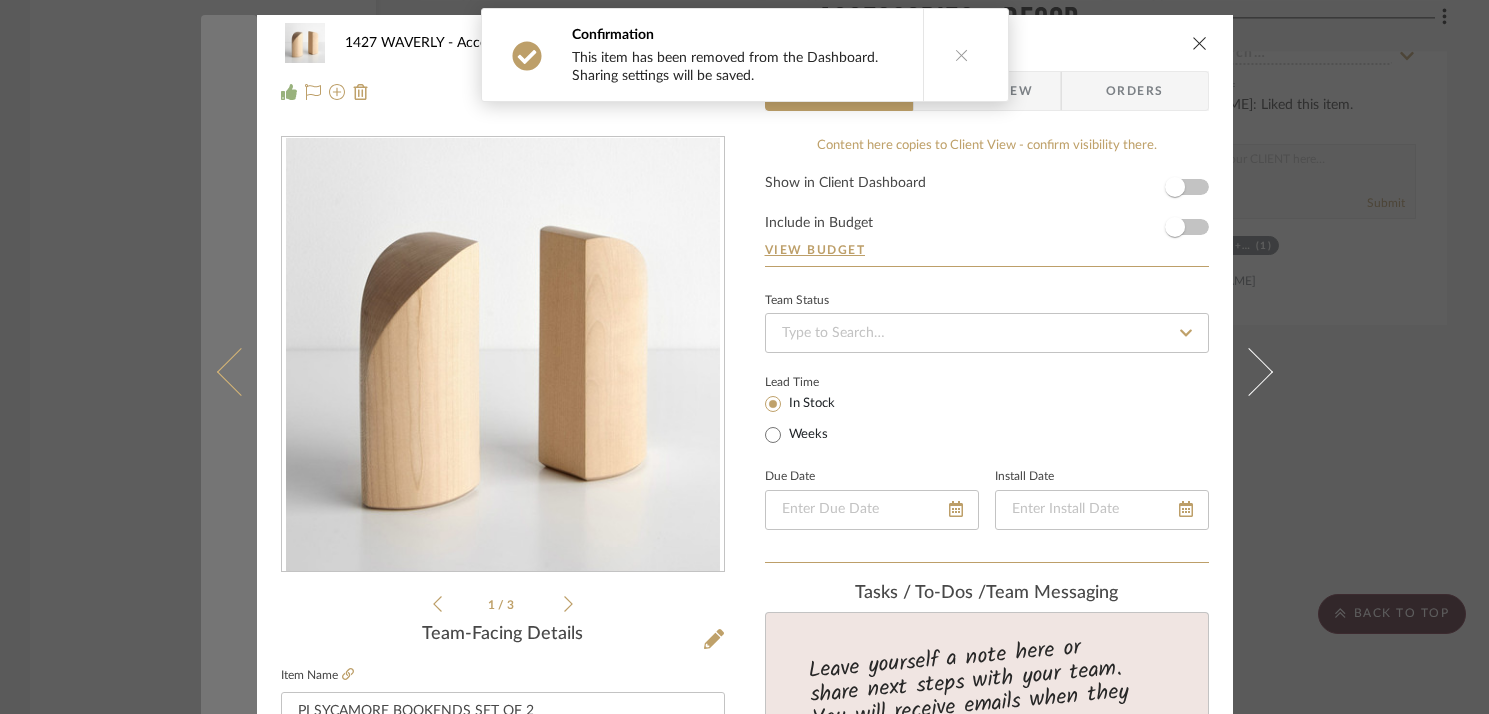 click at bounding box center [240, 372] 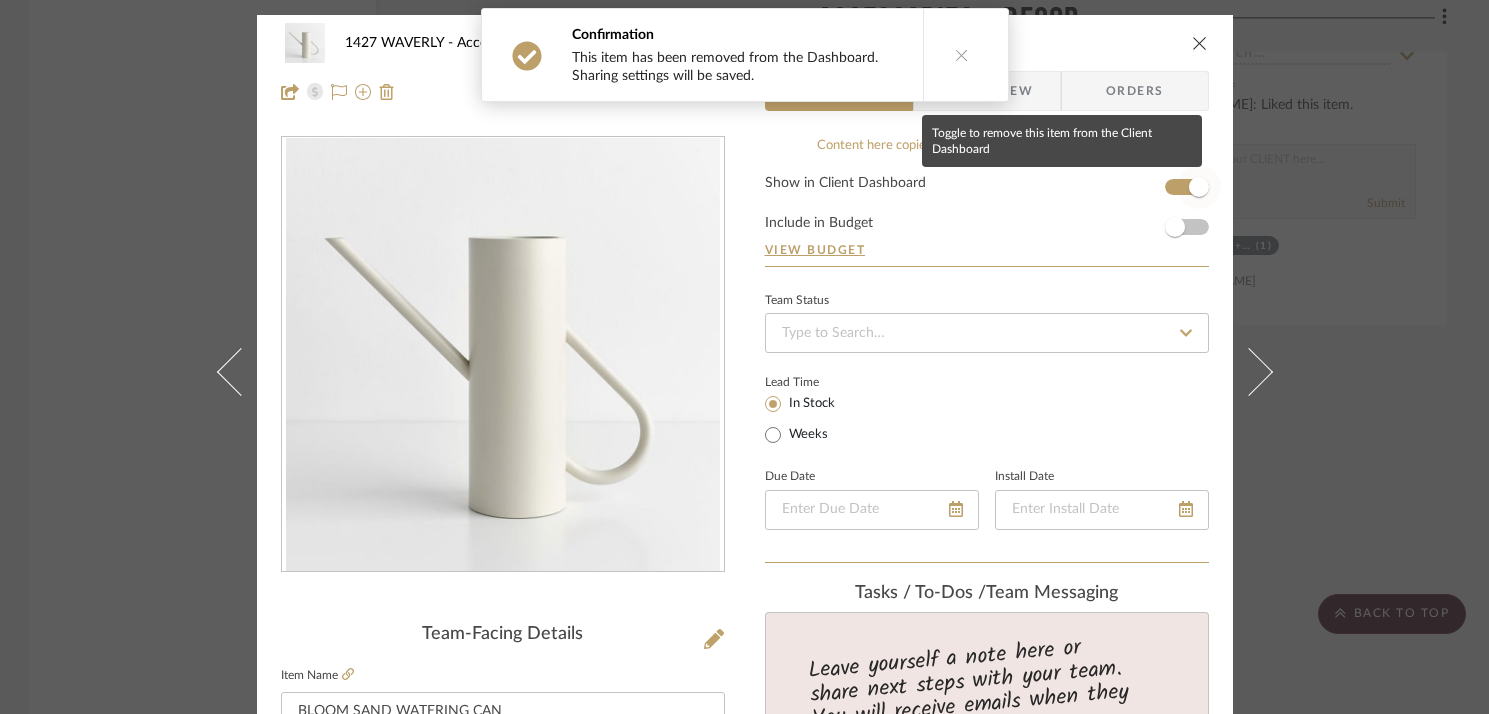 click at bounding box center [1199, 187] 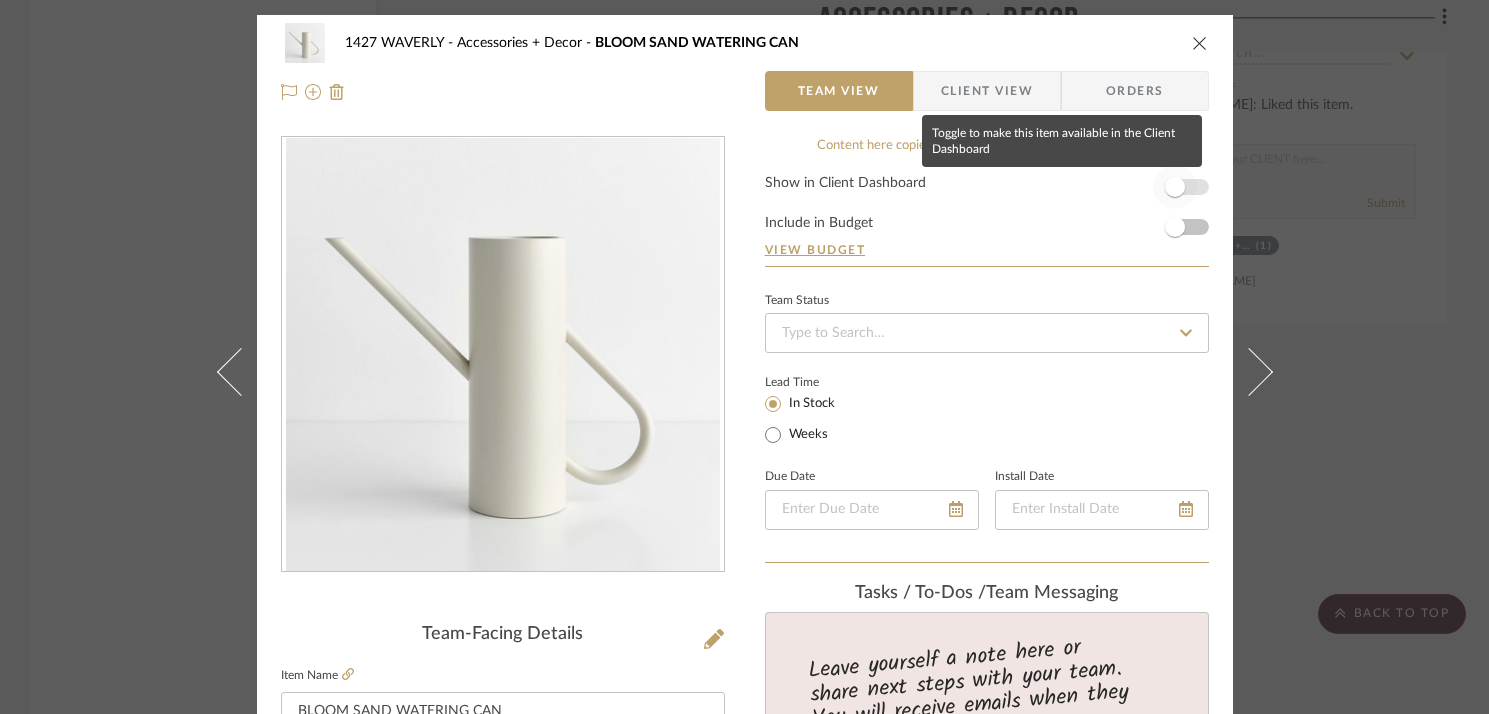 type 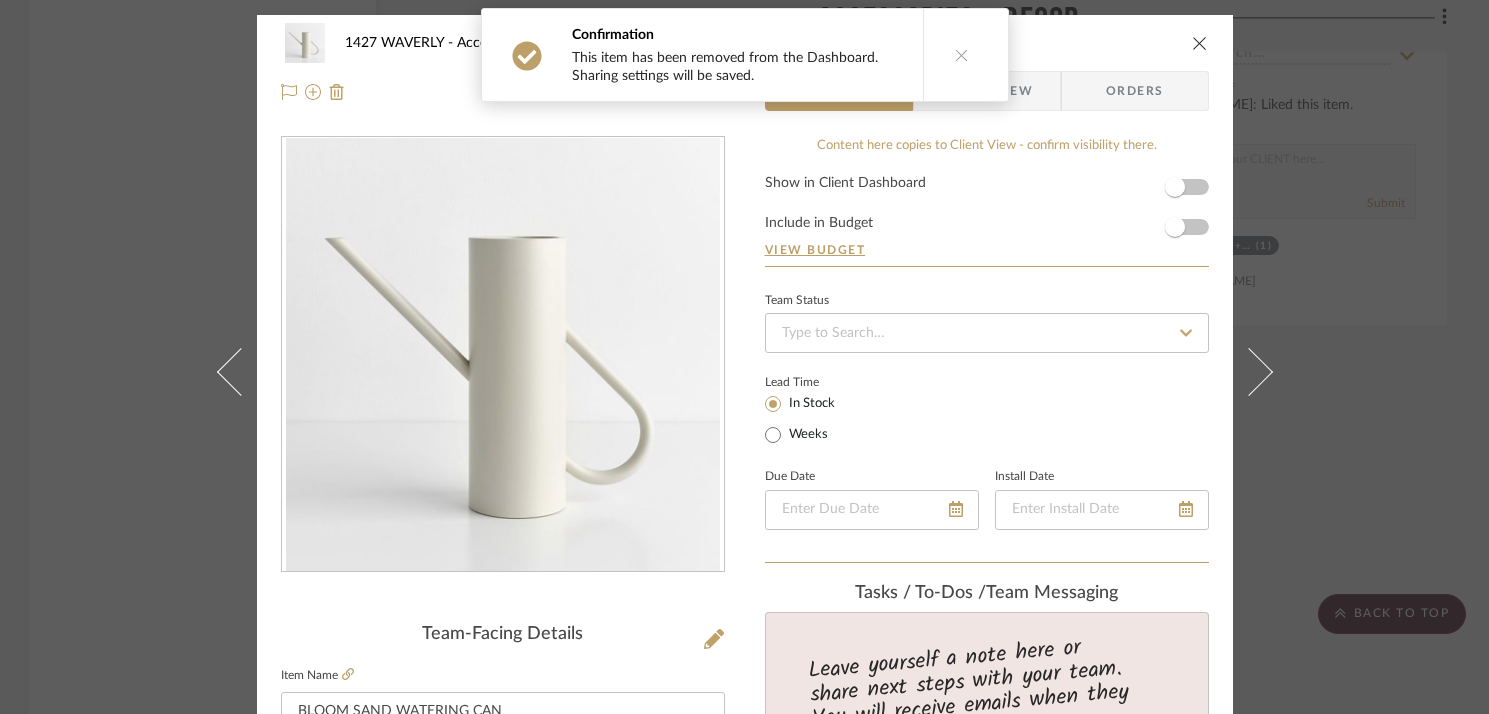 click on "1427 WAVERLY Accessories + Decor BLOOM SAND WATERING CAN Team View Client View Orders  Team-Facing Details   Item Name  BLOOM SAND WATERING CAN  Brand  unison  Internal Description   Dimensions   Product Specifications   Item Costs   View Budget   Markup %  30%  Unit Cost  $122.00  Cost Type  Retail  Client Unit Price   $158.60   Quantity  1  Unit Type  Each  Subtotal   $158.60   Tax %  8.25%  Total Tax   $13.08   Shipping Cost  $0.00  Ship. Markup %  0% Taxable  Total Shipping   $0.00  Total Client Price  $171.68  Your Cost  $132.07  Your Margin  $36.60  Content here copies to Client View - confirm visibility there.  Show in Client Dashboard   Include in Budget   View Budget  Team Status  Lead Time  In Stock Weeks  Due Date   Install Date  Tasks / To-Dos /  team Messaging  Leave yourself a note here or share next steps with your team. You will receive emails when they
respond!  Invite Collaborator Internal Notes  Documents  Choose a file  or drag it here. Change Room/Update Quantity (1)" at bounding box center [745, 889] 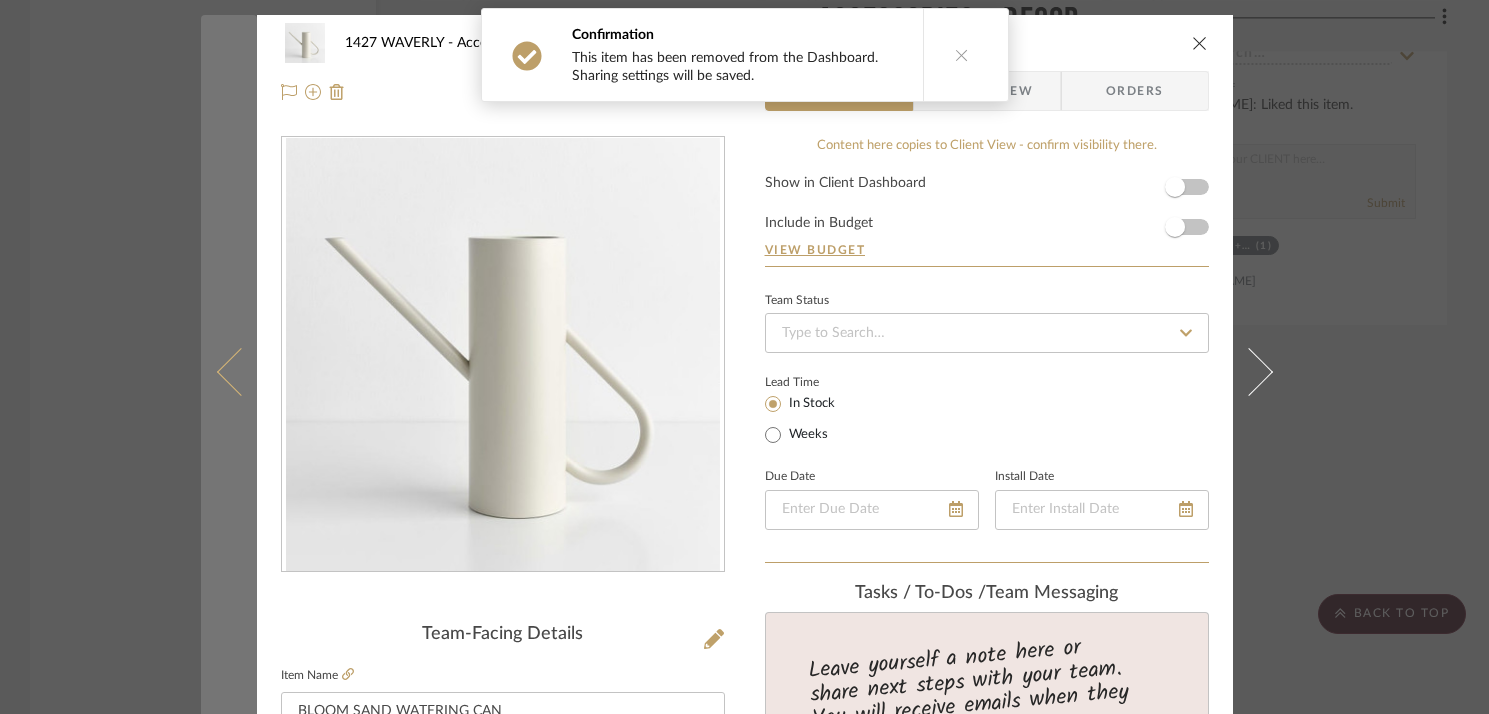 click at bounding box center [240, 372] 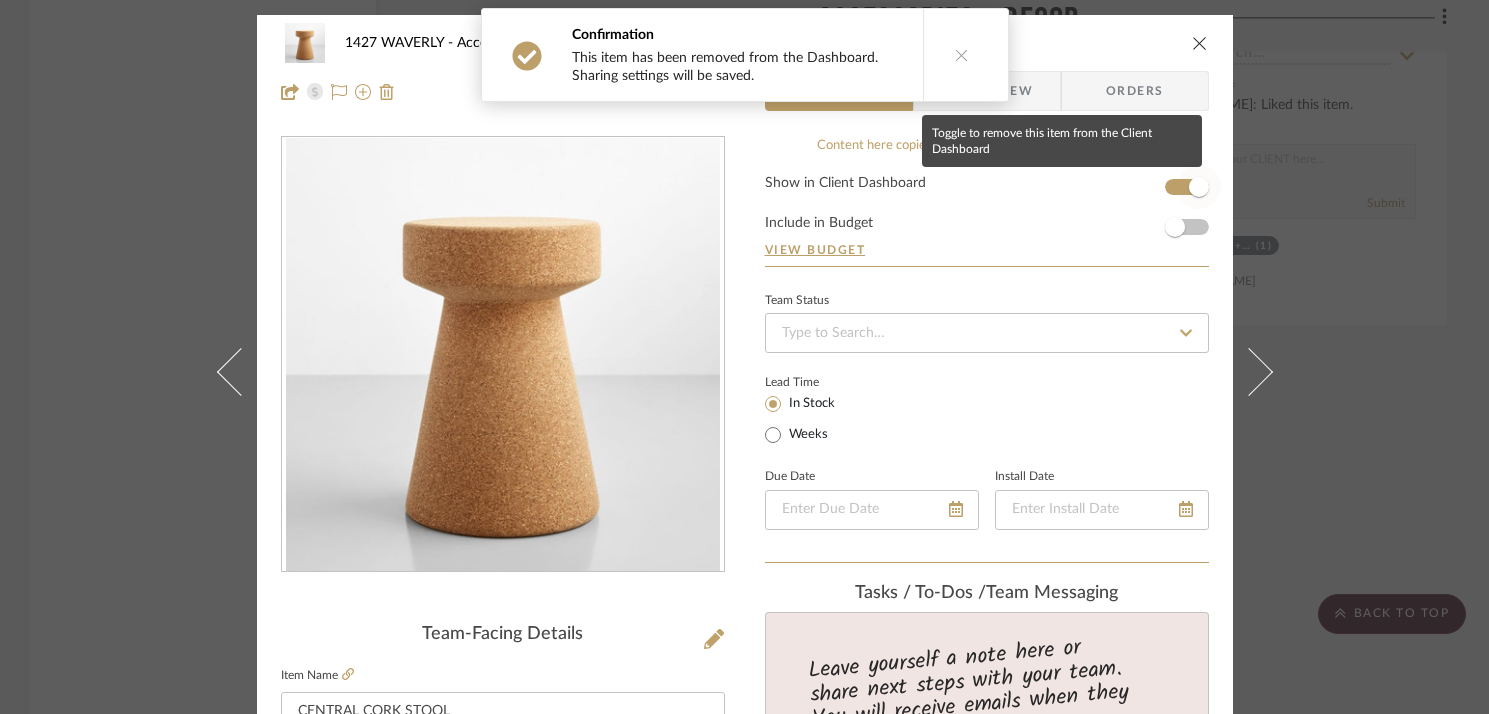 click at bounding box center [1199, 187] 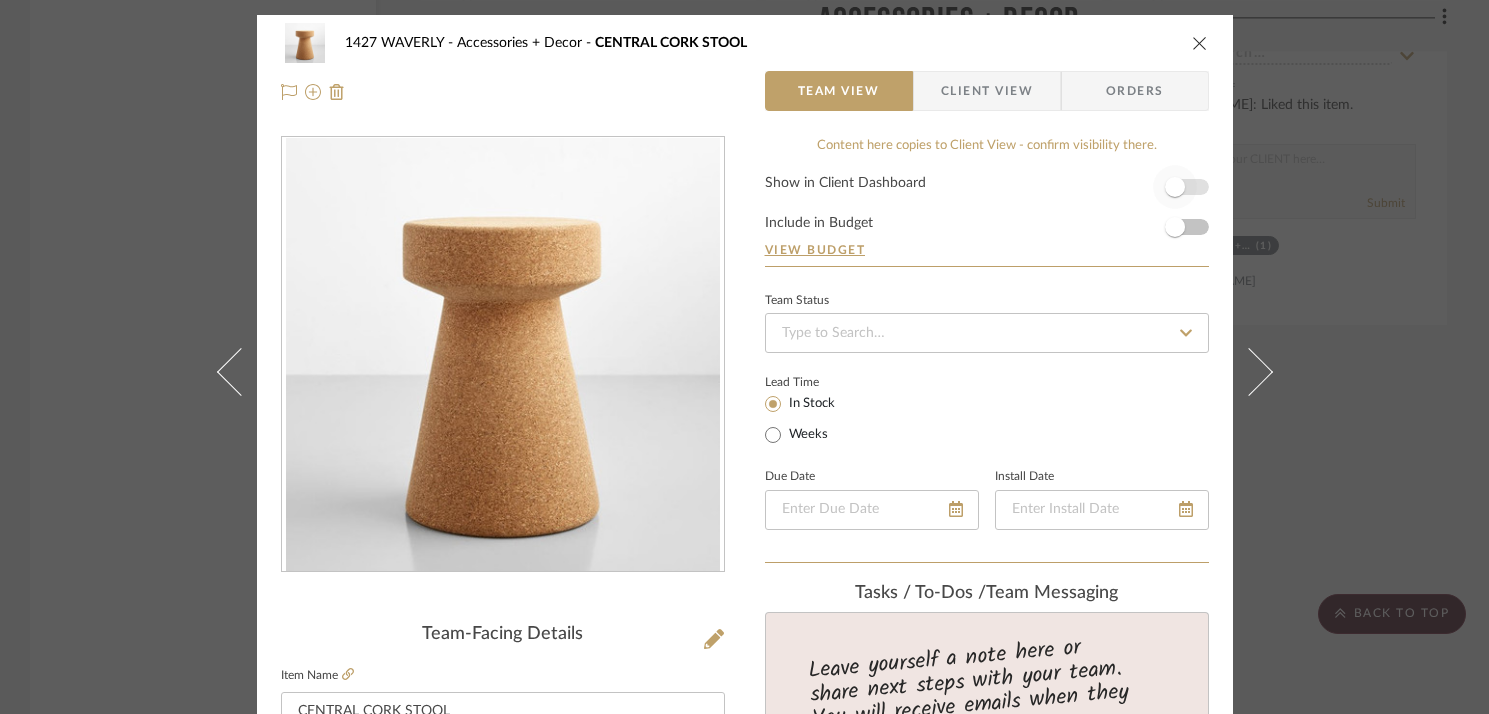 type 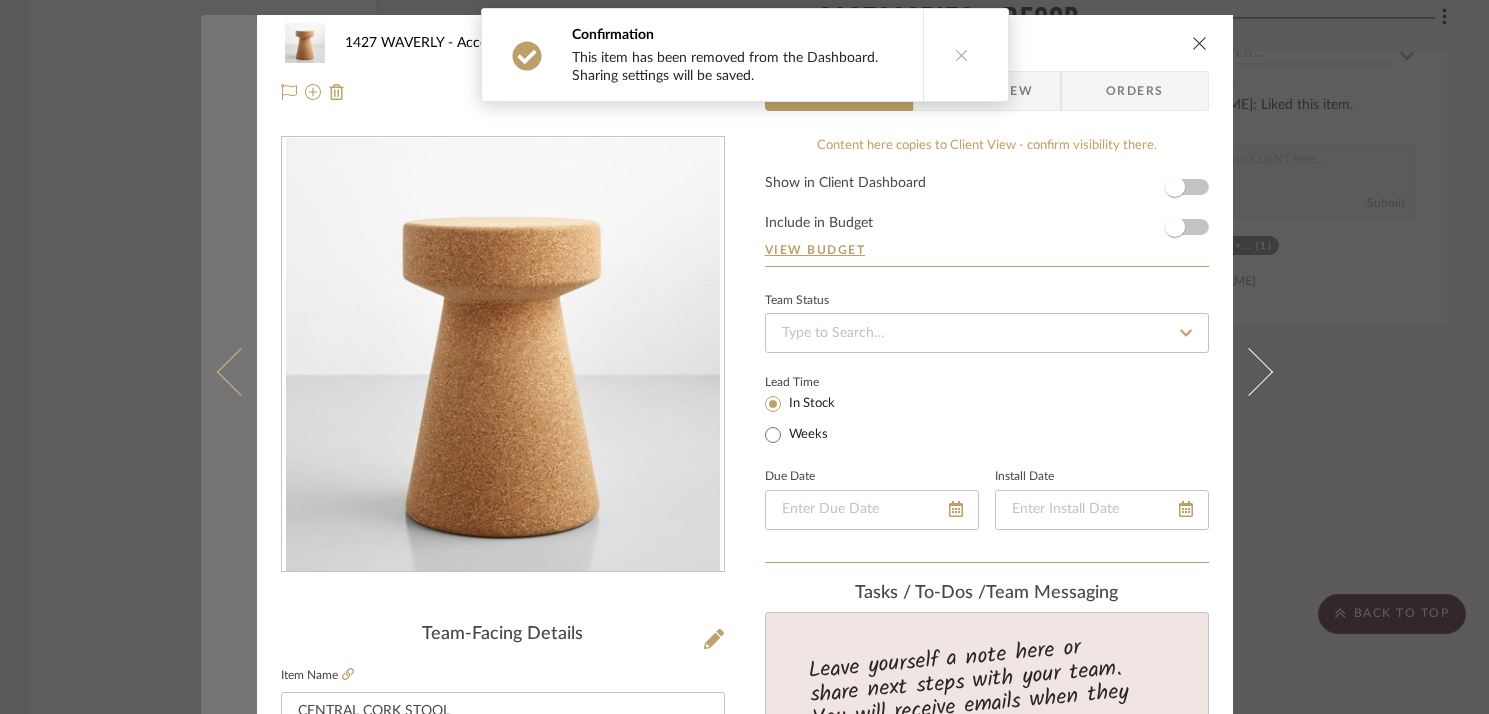 click at bounding box center [240, 372] 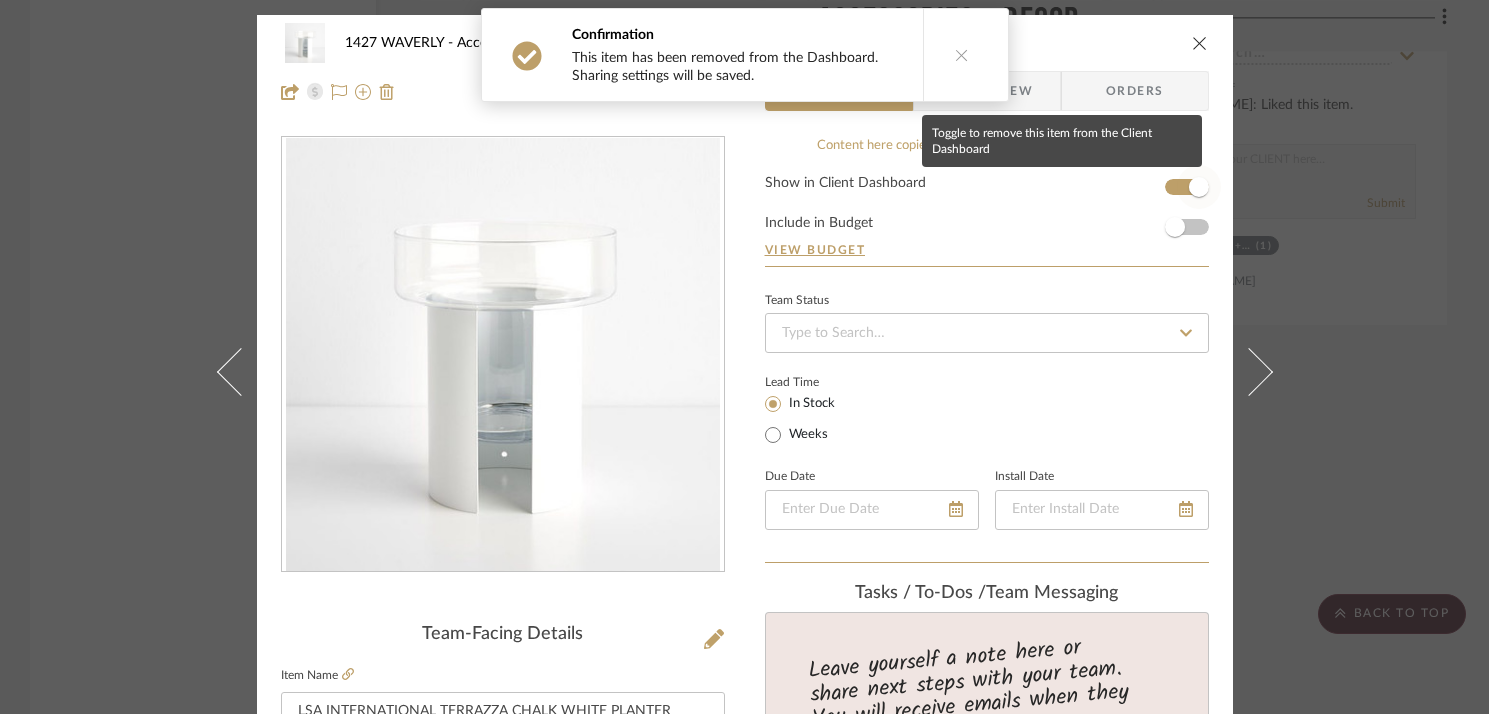 click at bounding box center (1199, 187) 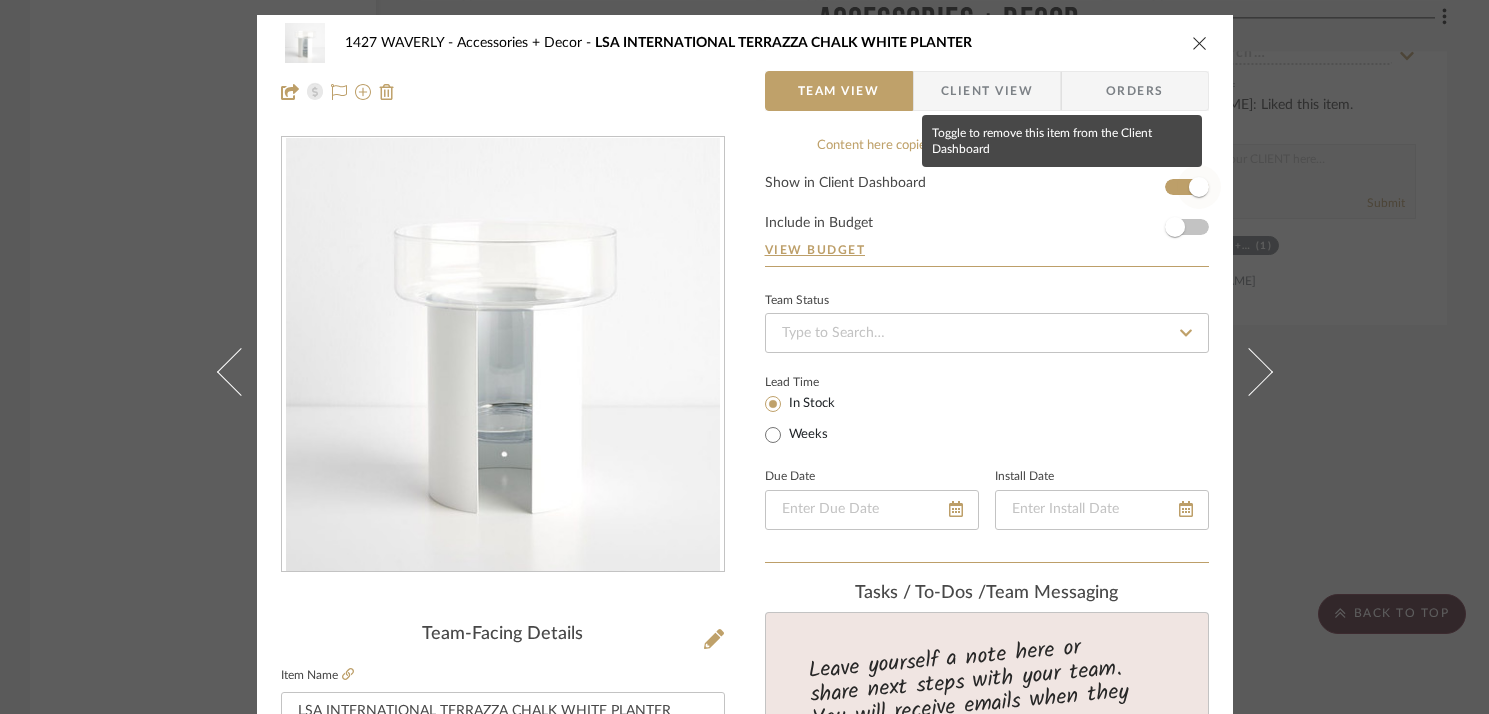 type 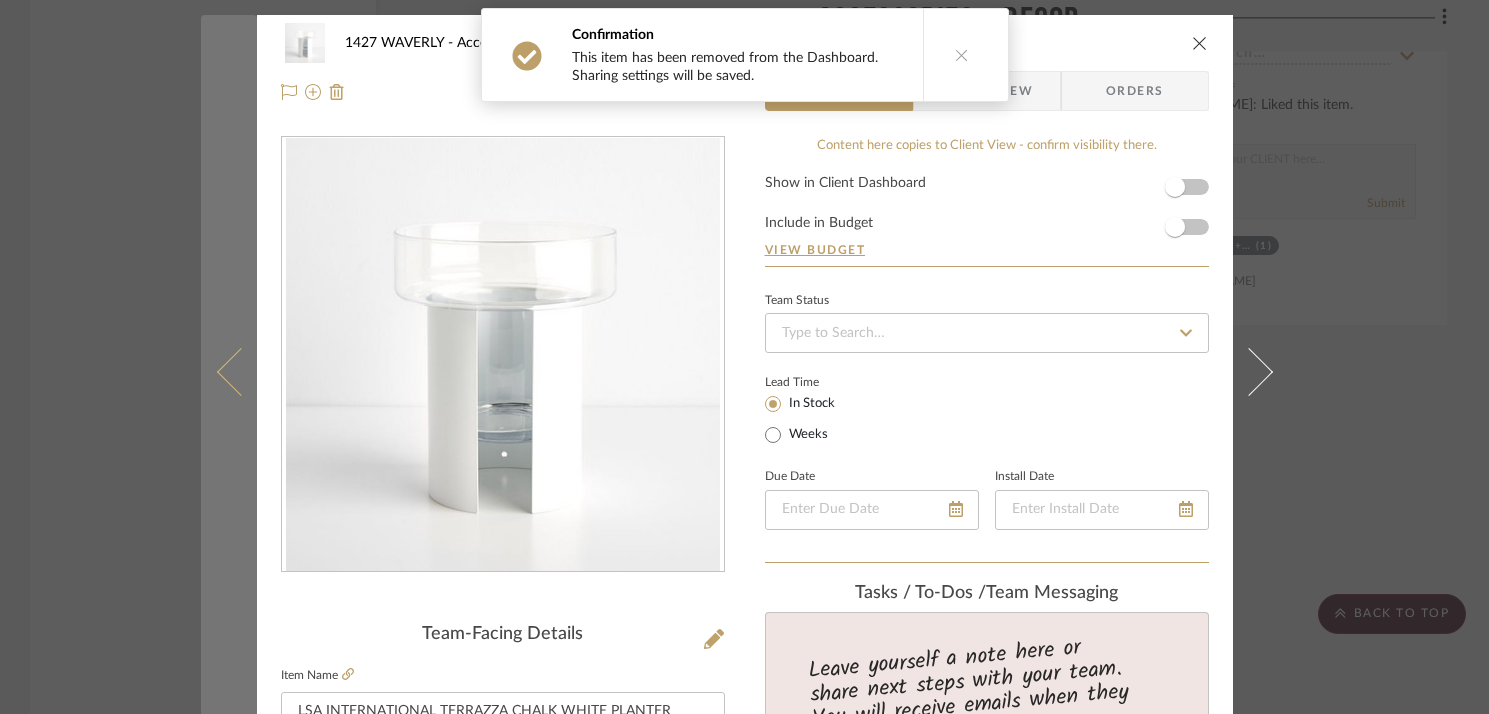 click at bounding box center (240, 372) 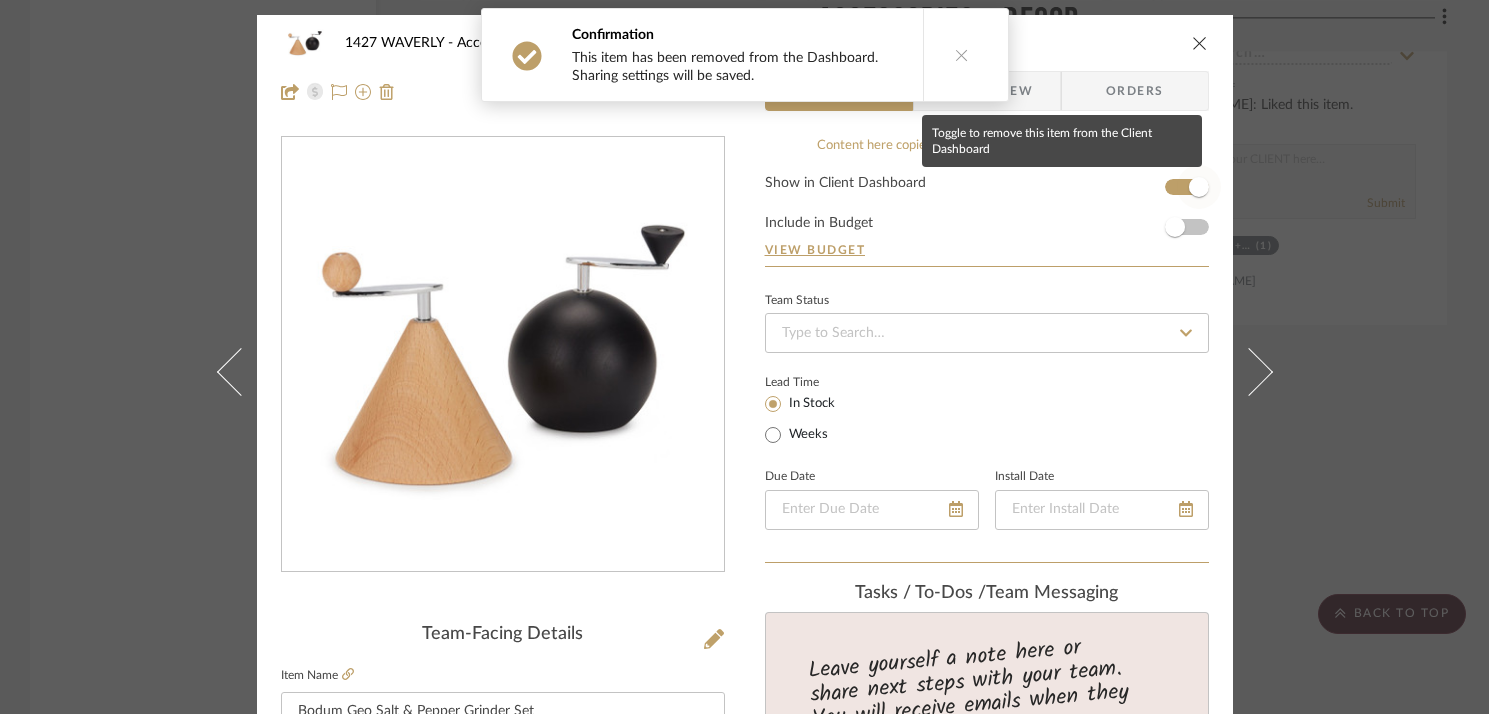 click at bounding box center [1199, 187] 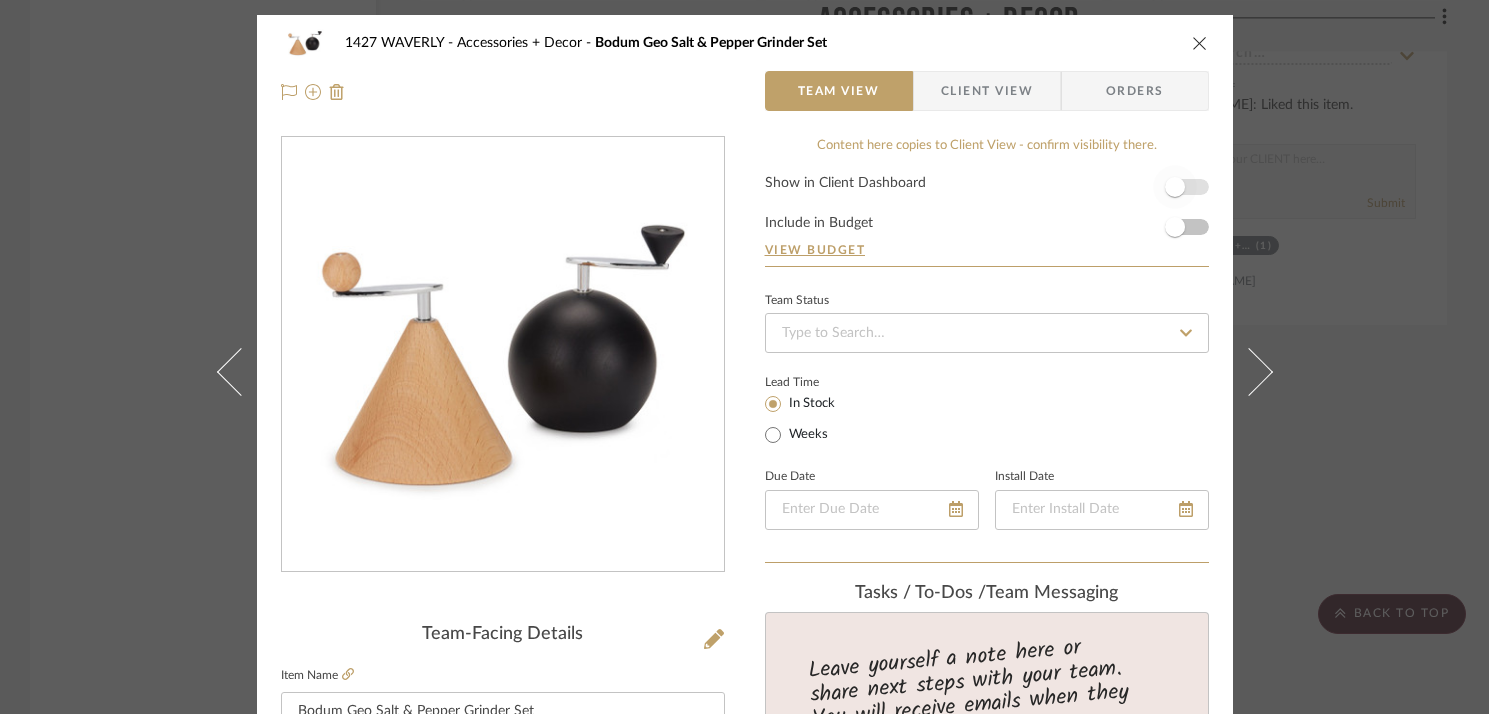 type 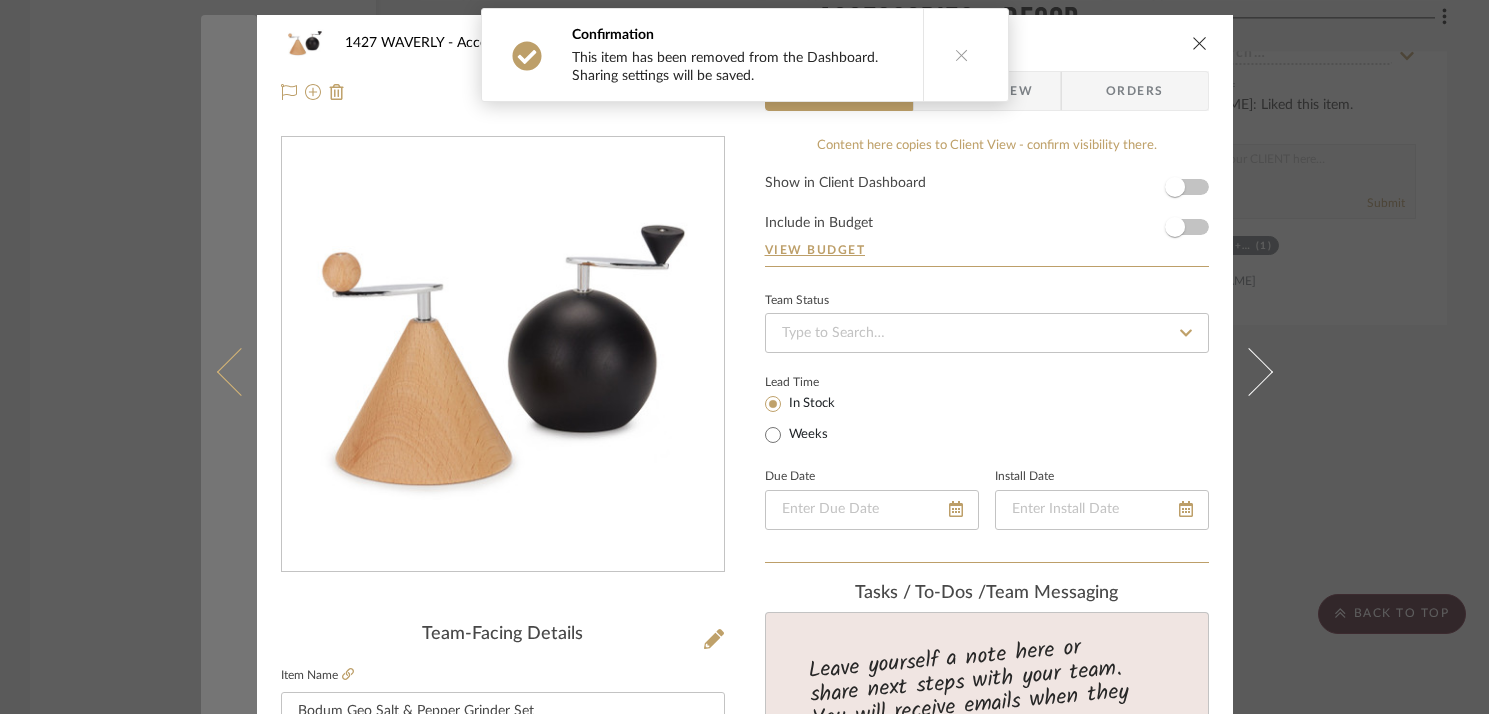 click at bounding box center [229, 372] 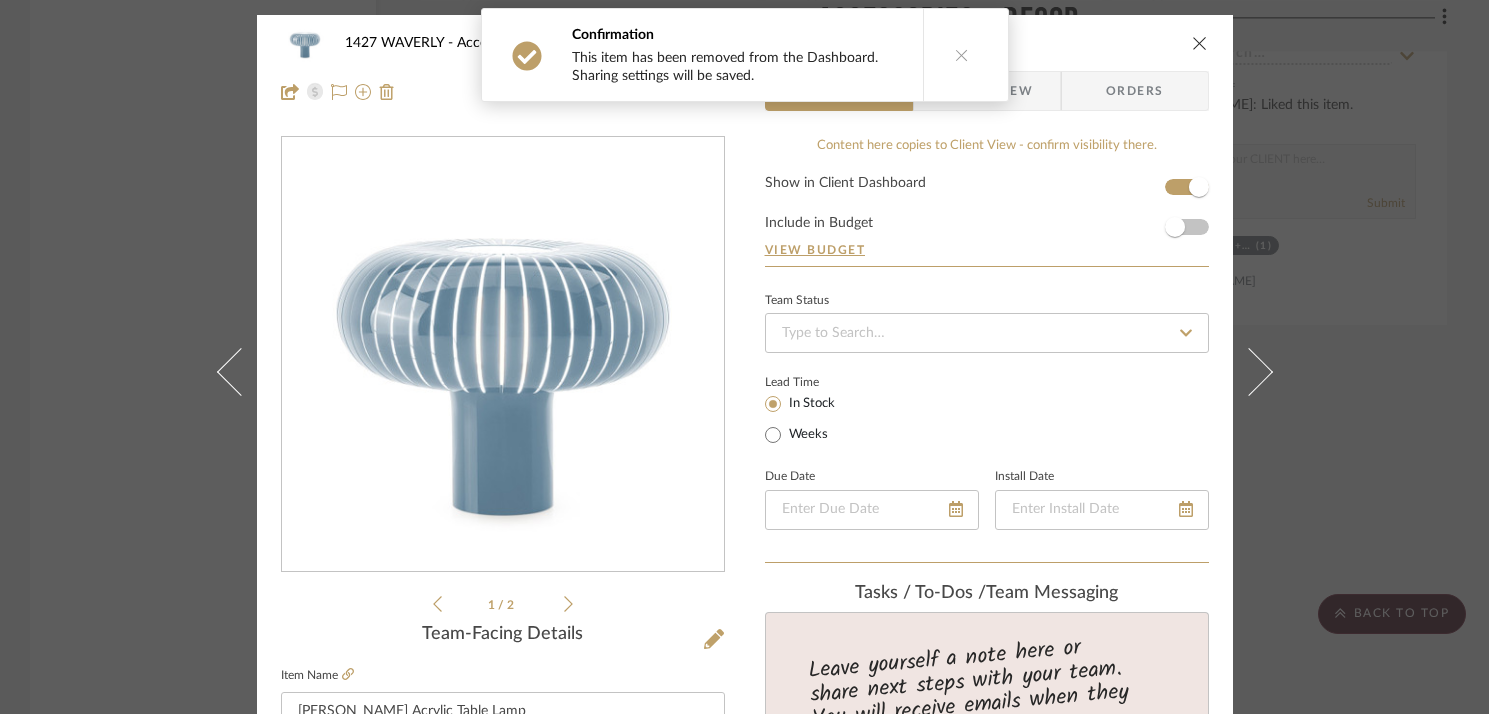 click on "Show in Client Dashboard   Include in Budget   View Budget" at bounding box center (987, 221) 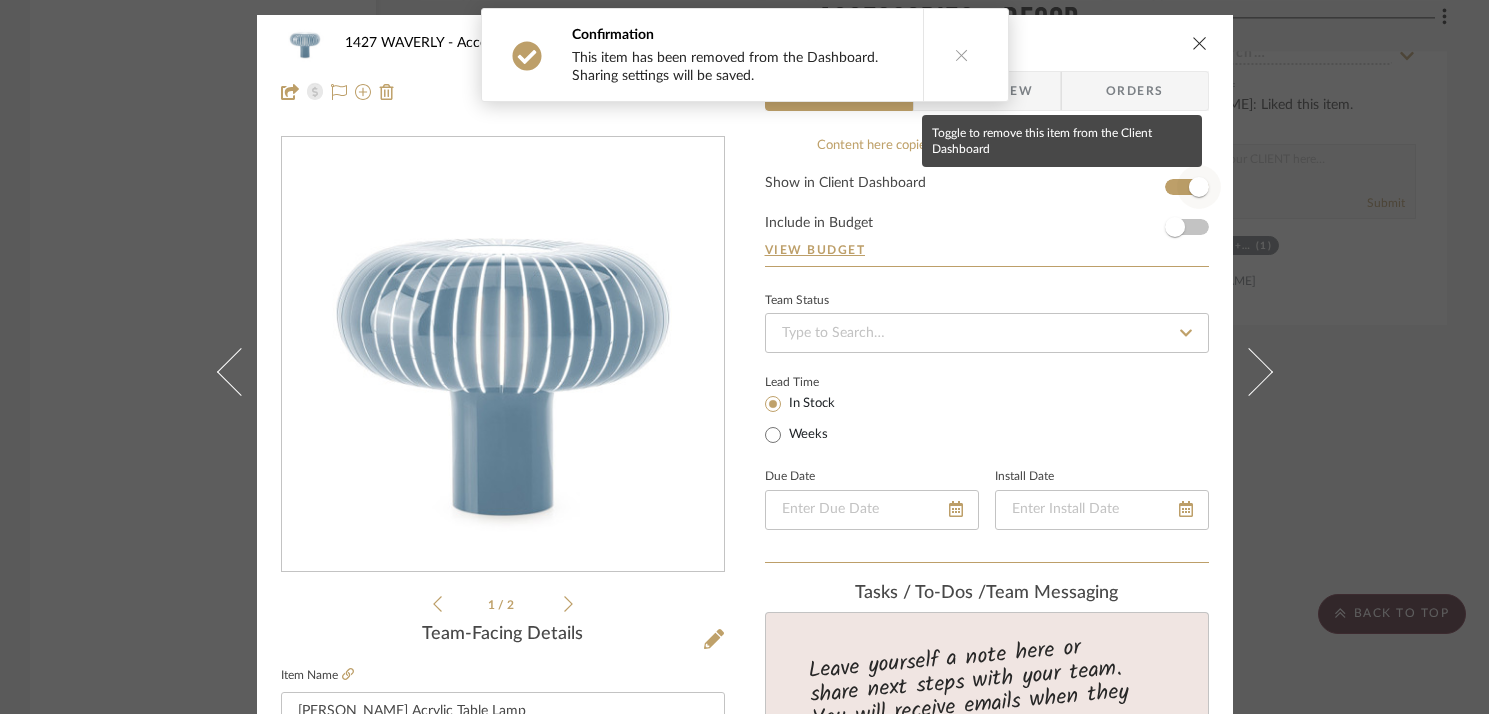 click at bounding box center [1199, 187] 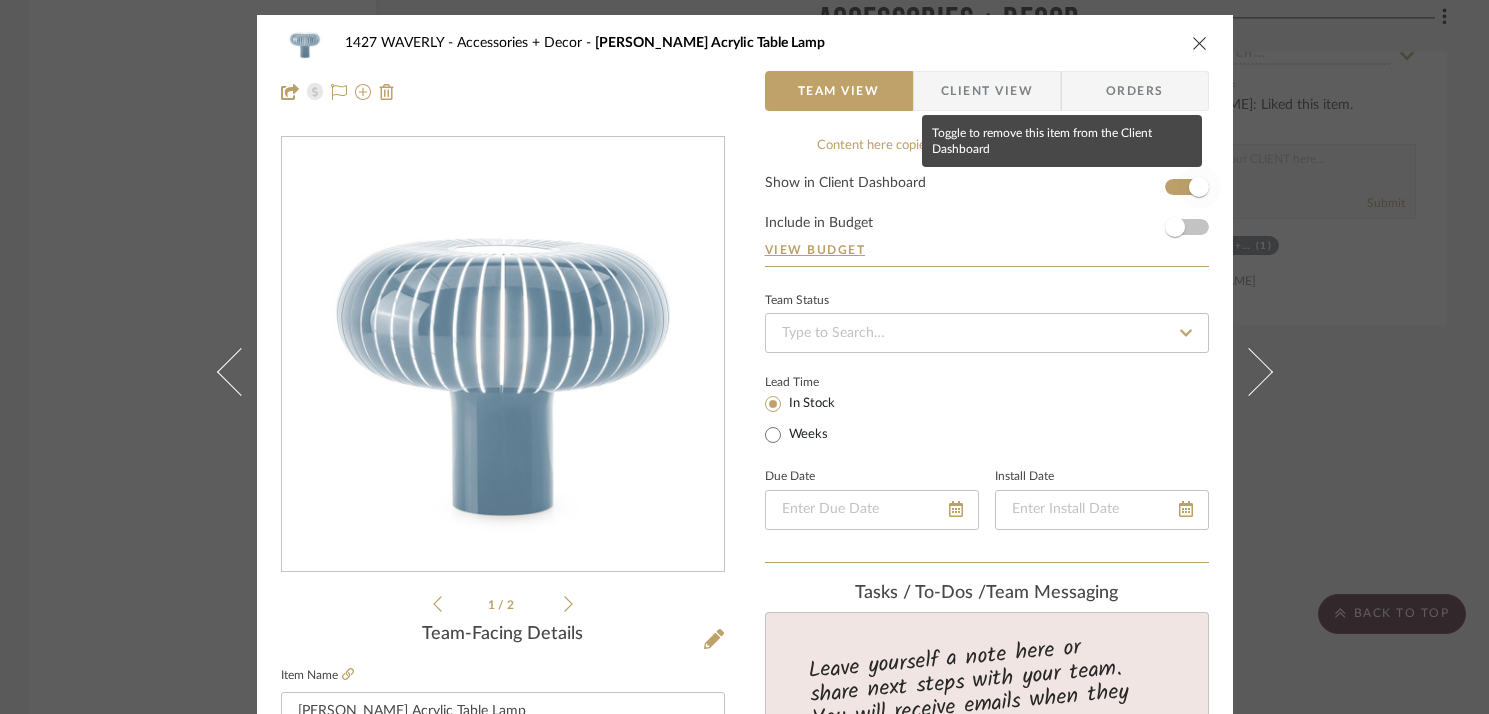 type 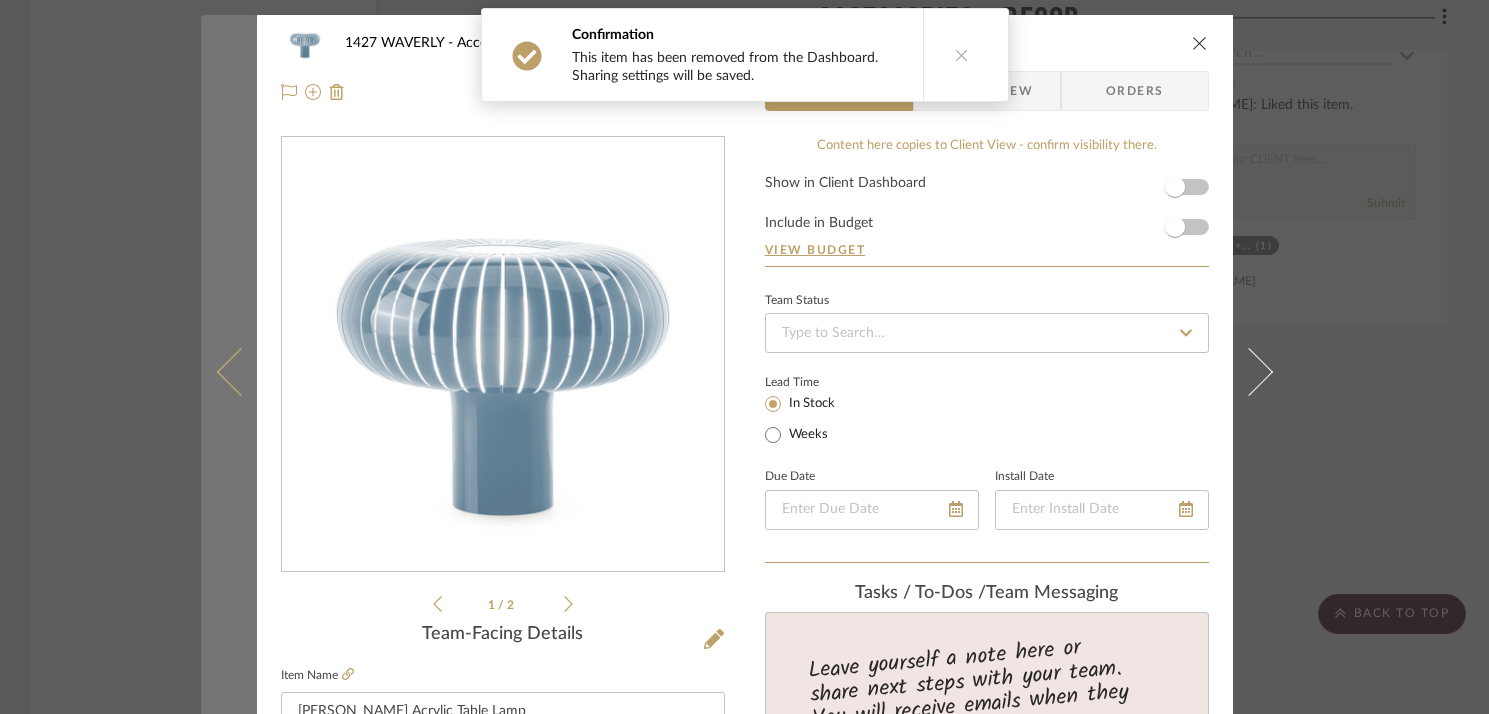 click at bounding box center [240, 372] 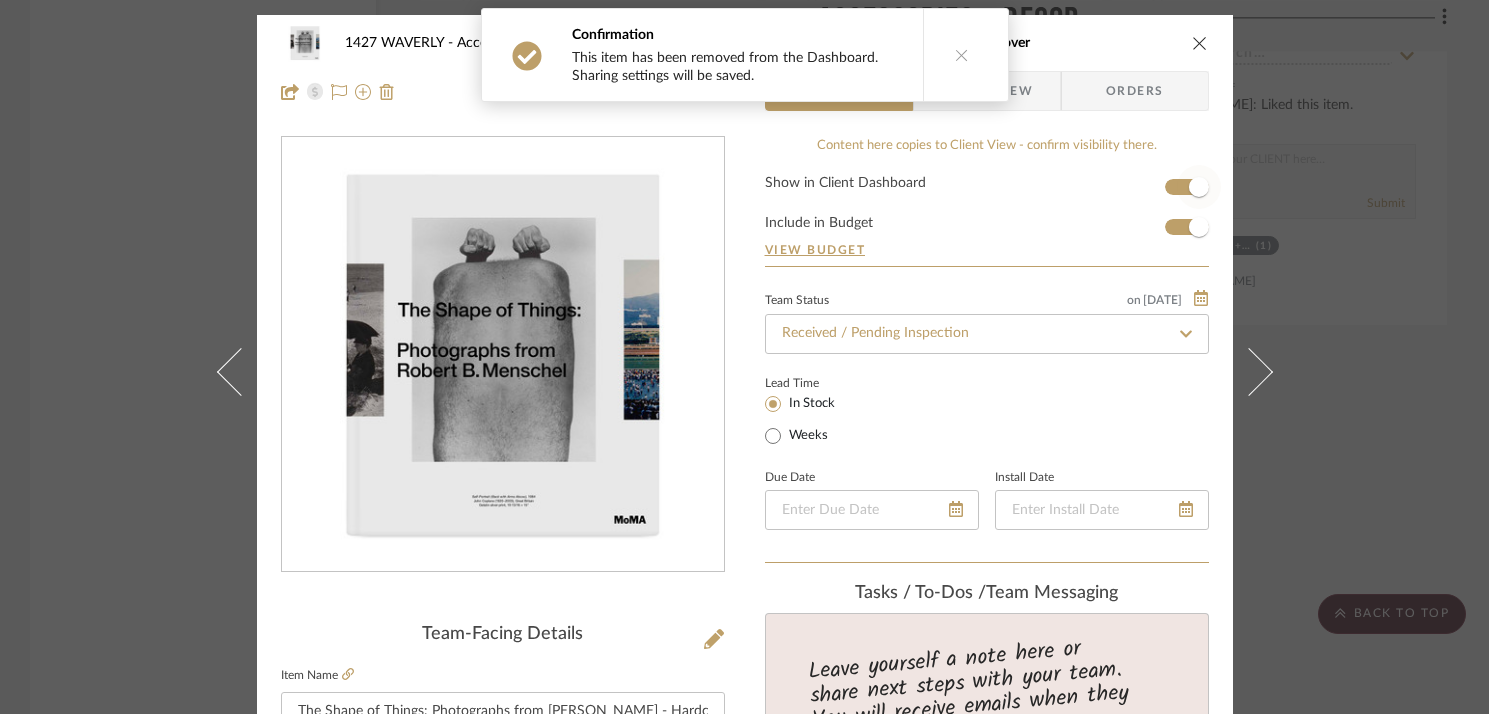 click at bounding box center [1199, 187] 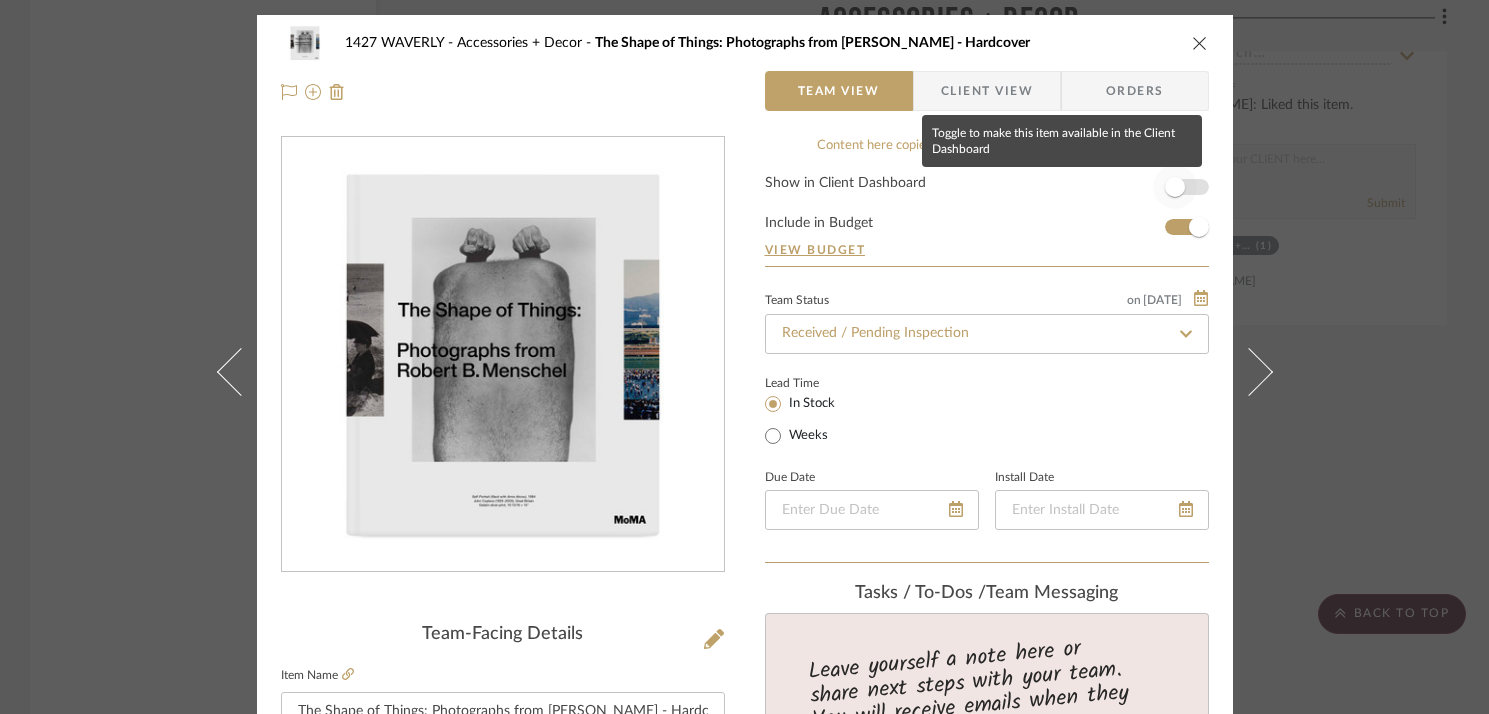type 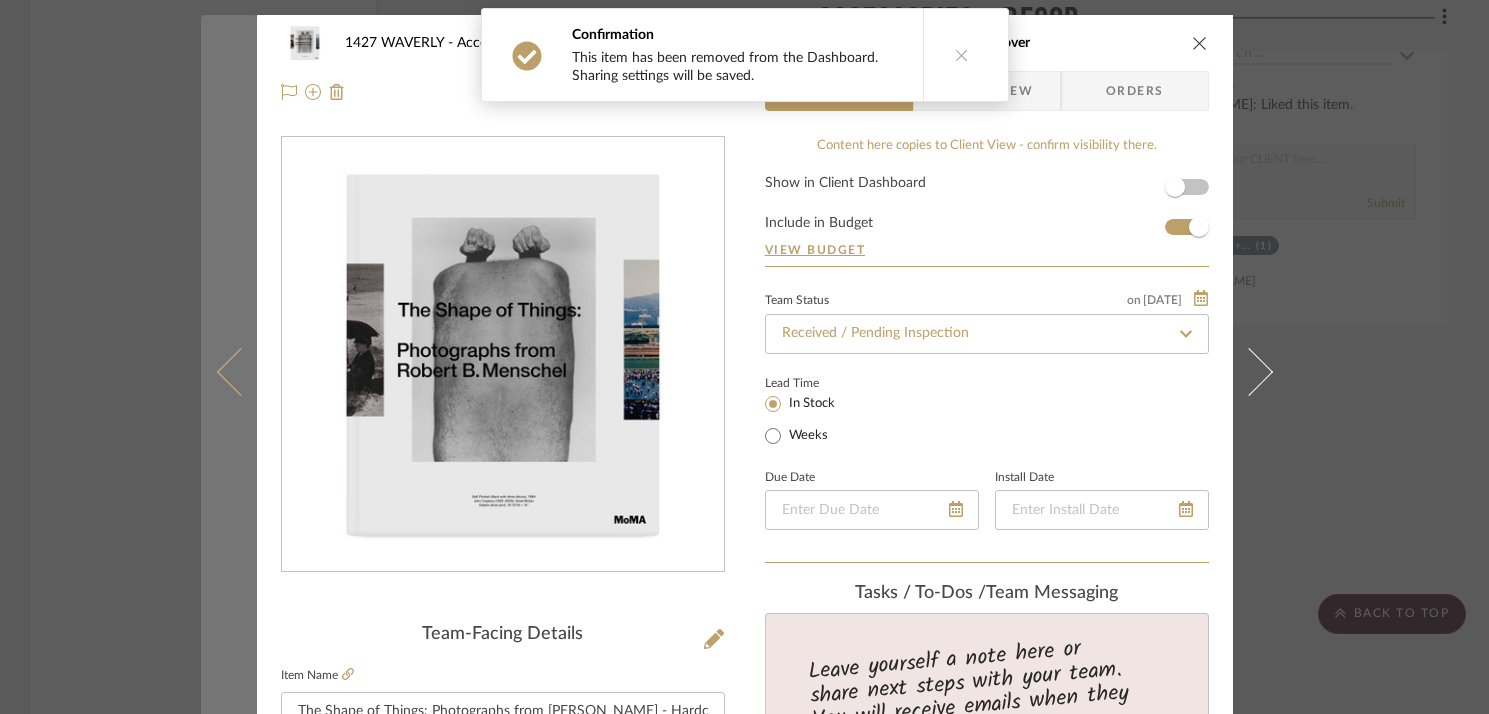 click at bounding box center (240, 372) 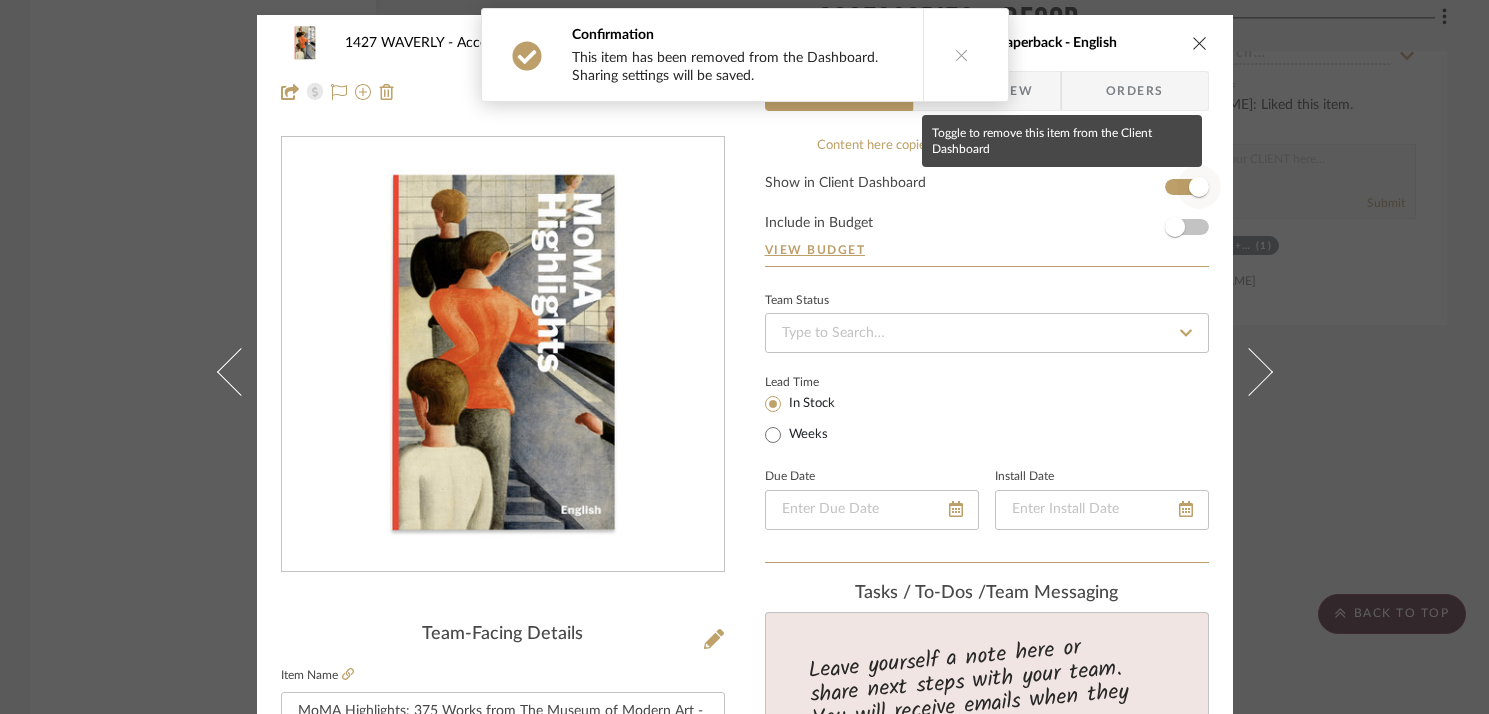 click at bounding box center (1199, 187) 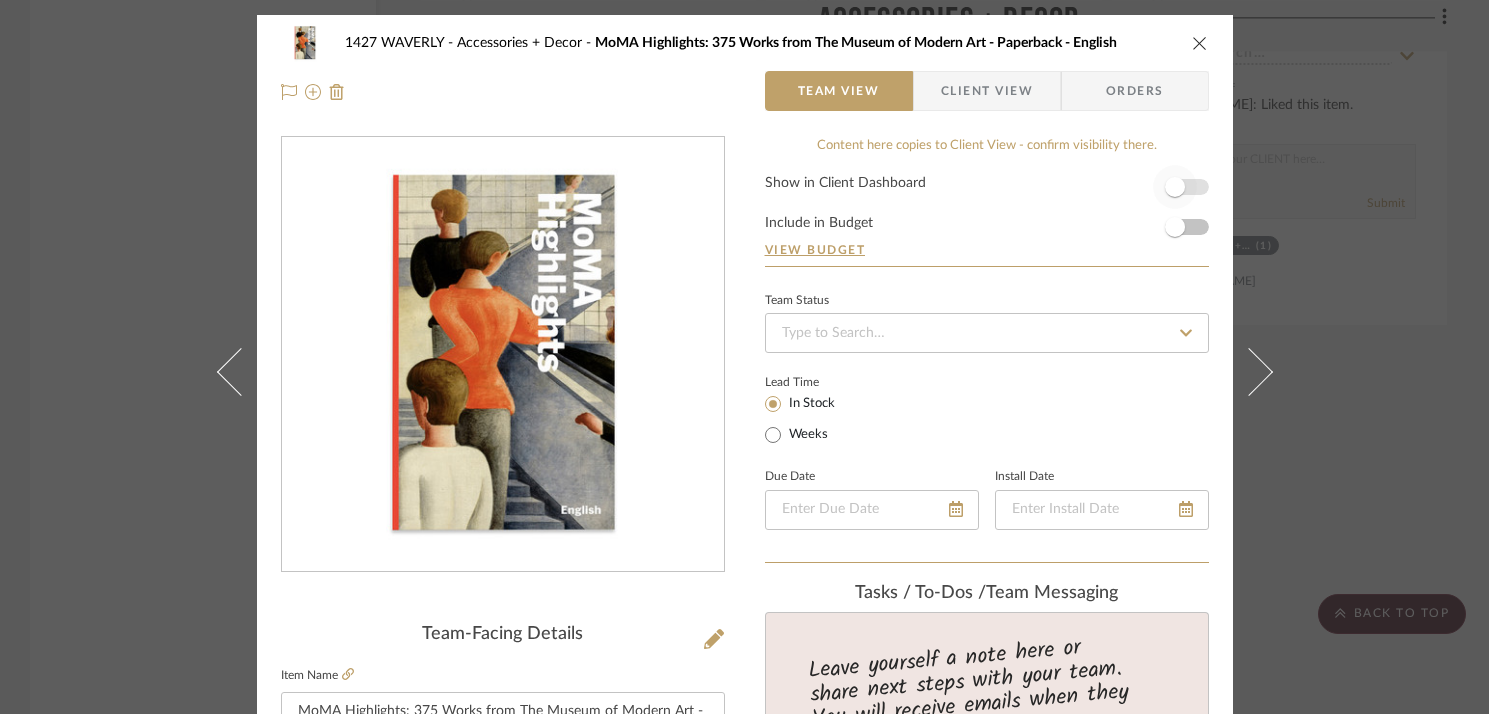 type 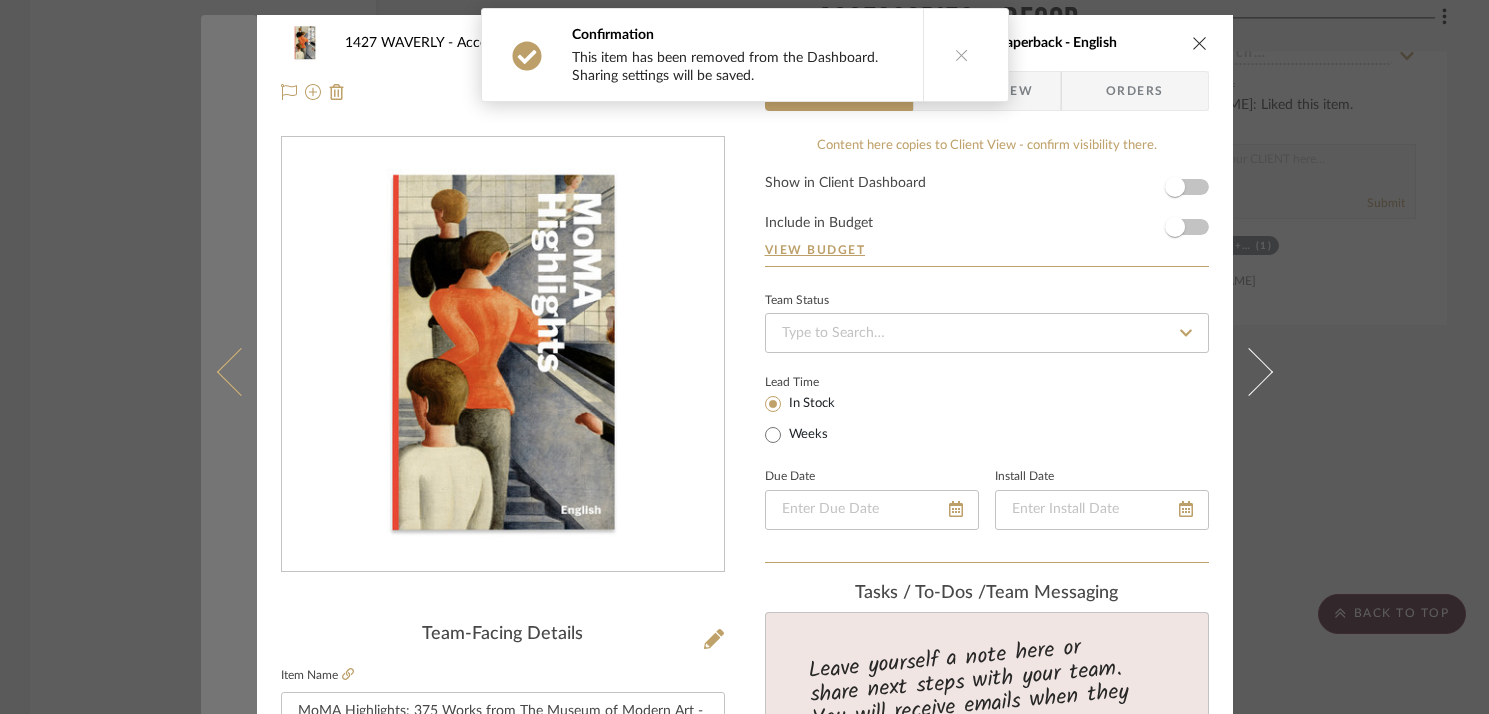 click at bounding box center [240, 372] 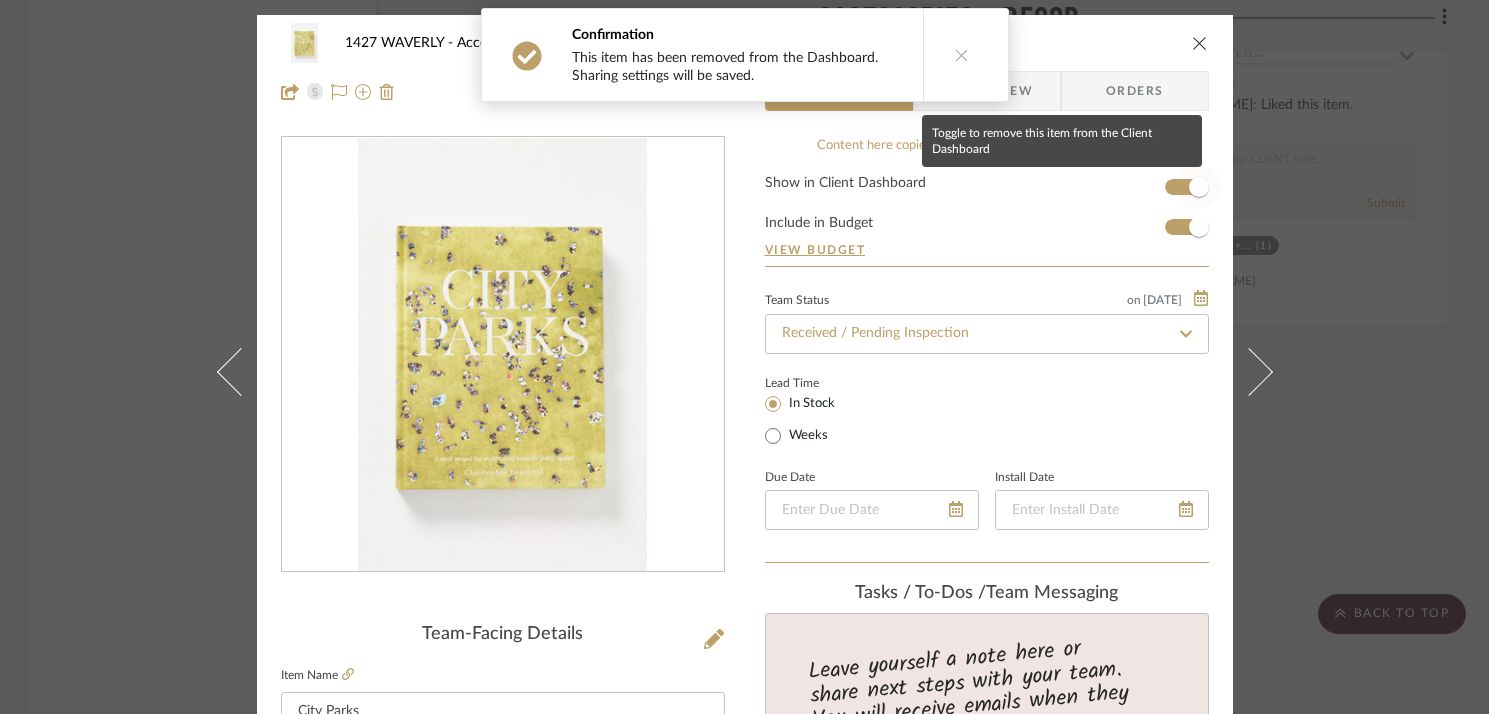 click at bounding box center (1199, 187) 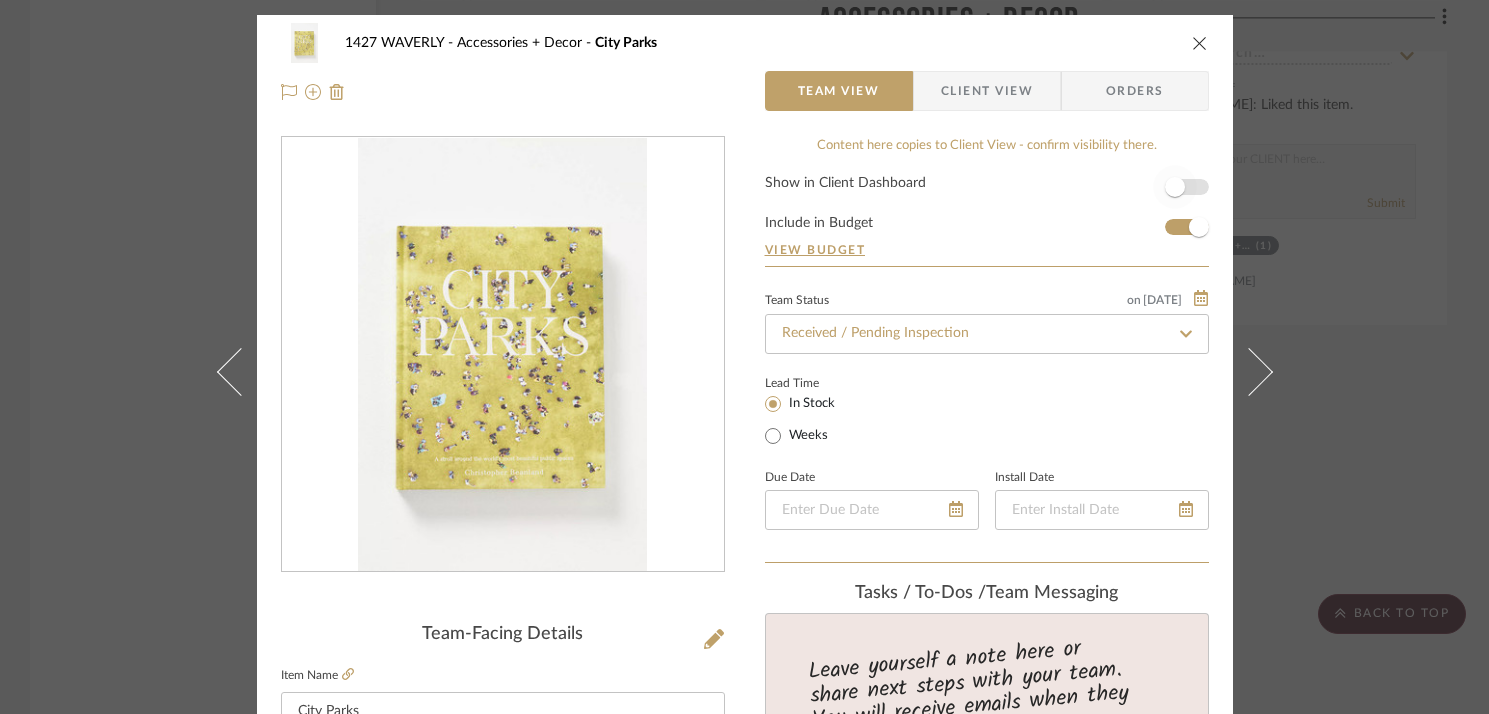 type 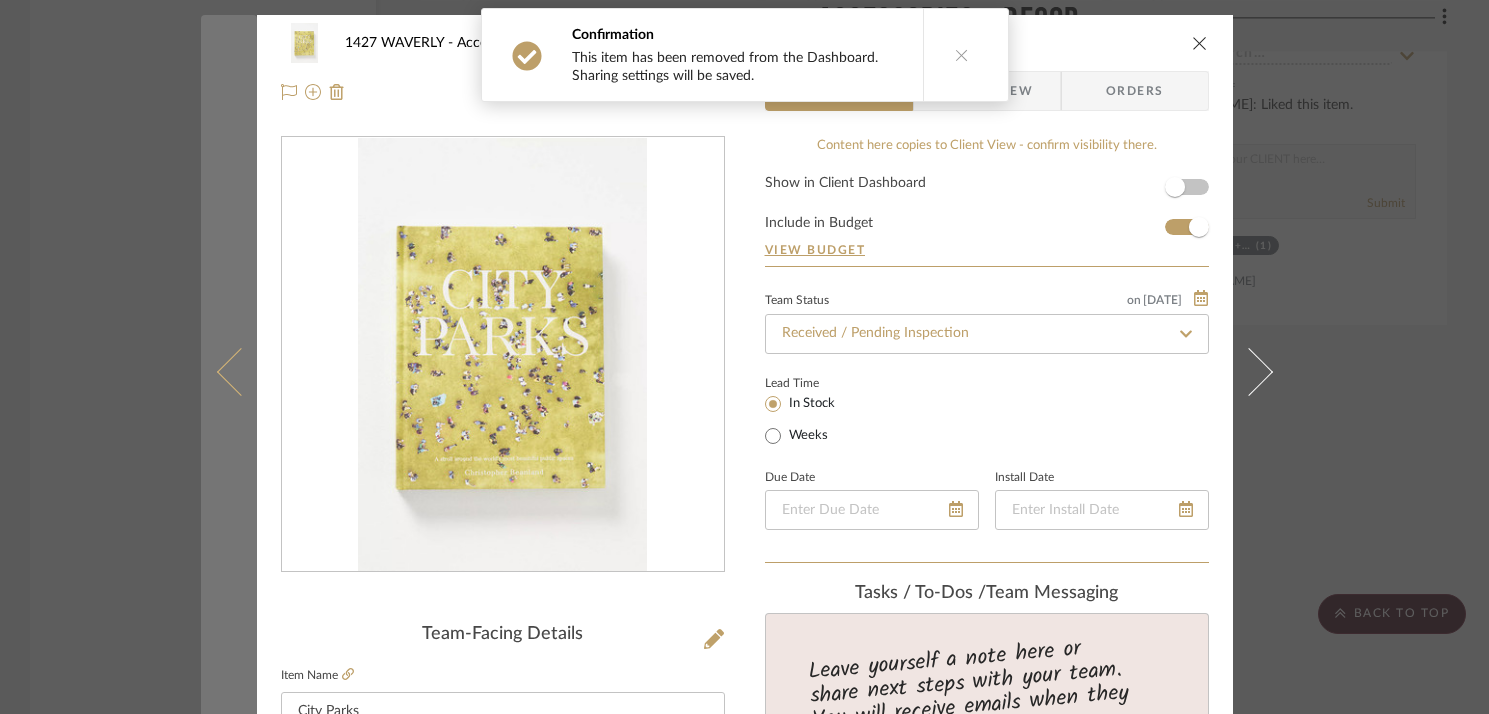 click at bounding box center (229, 372) 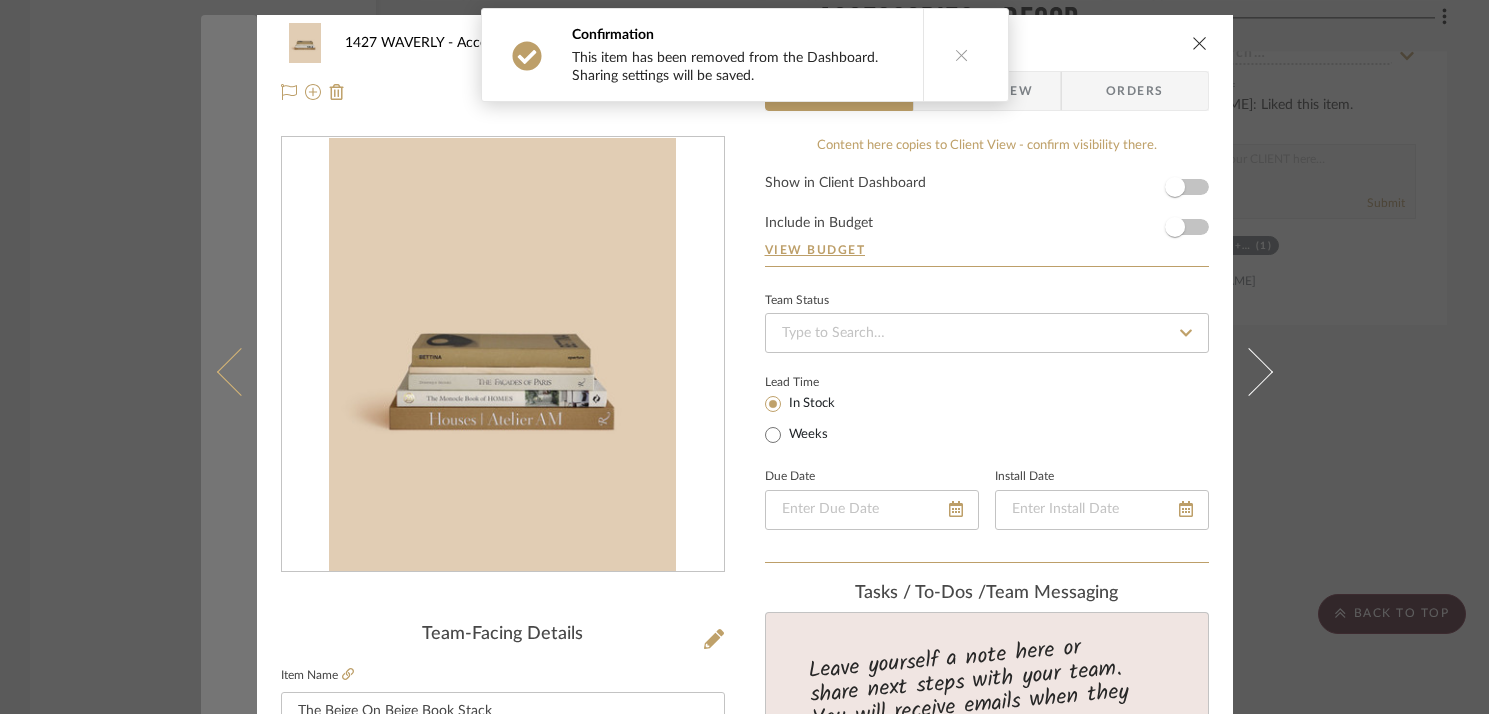 click at bounding box center (229, 372) 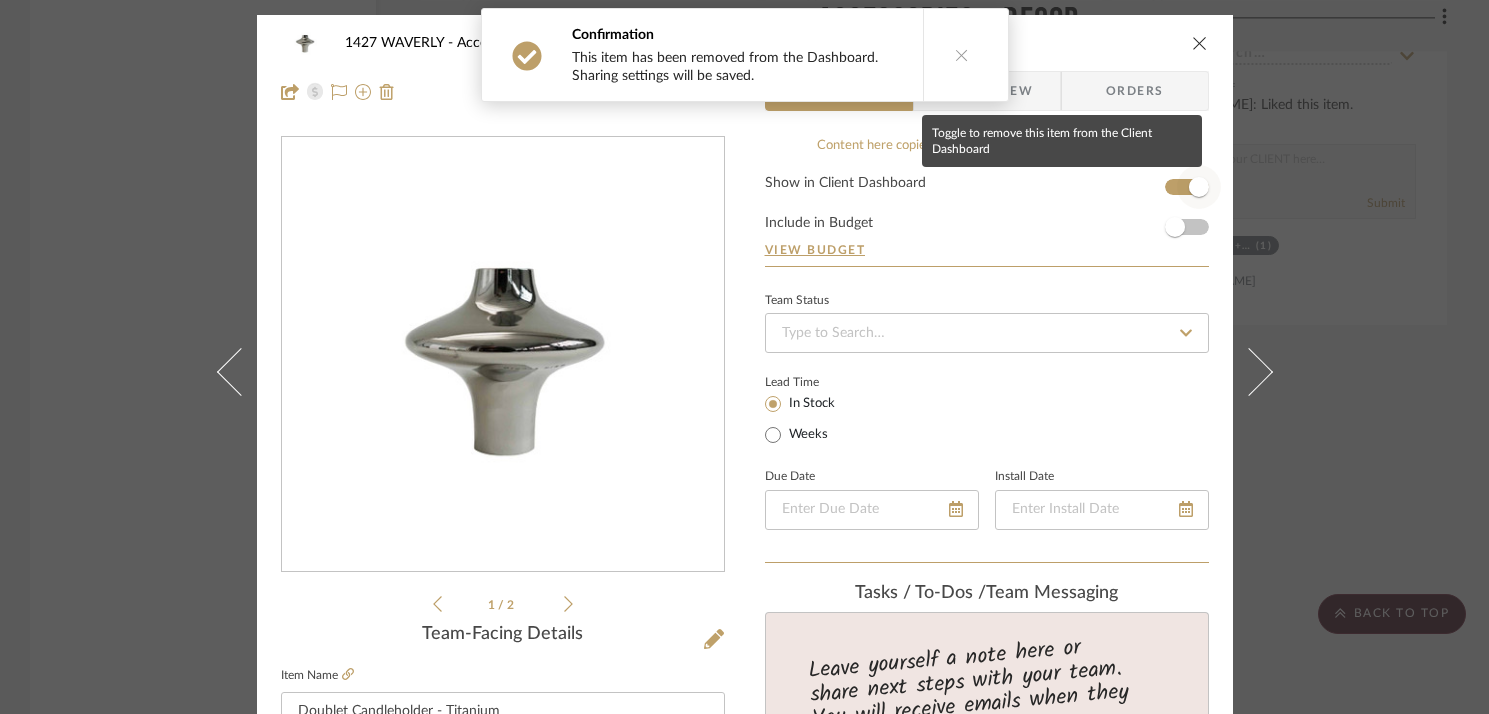 click at bounding box center [1199, 187] 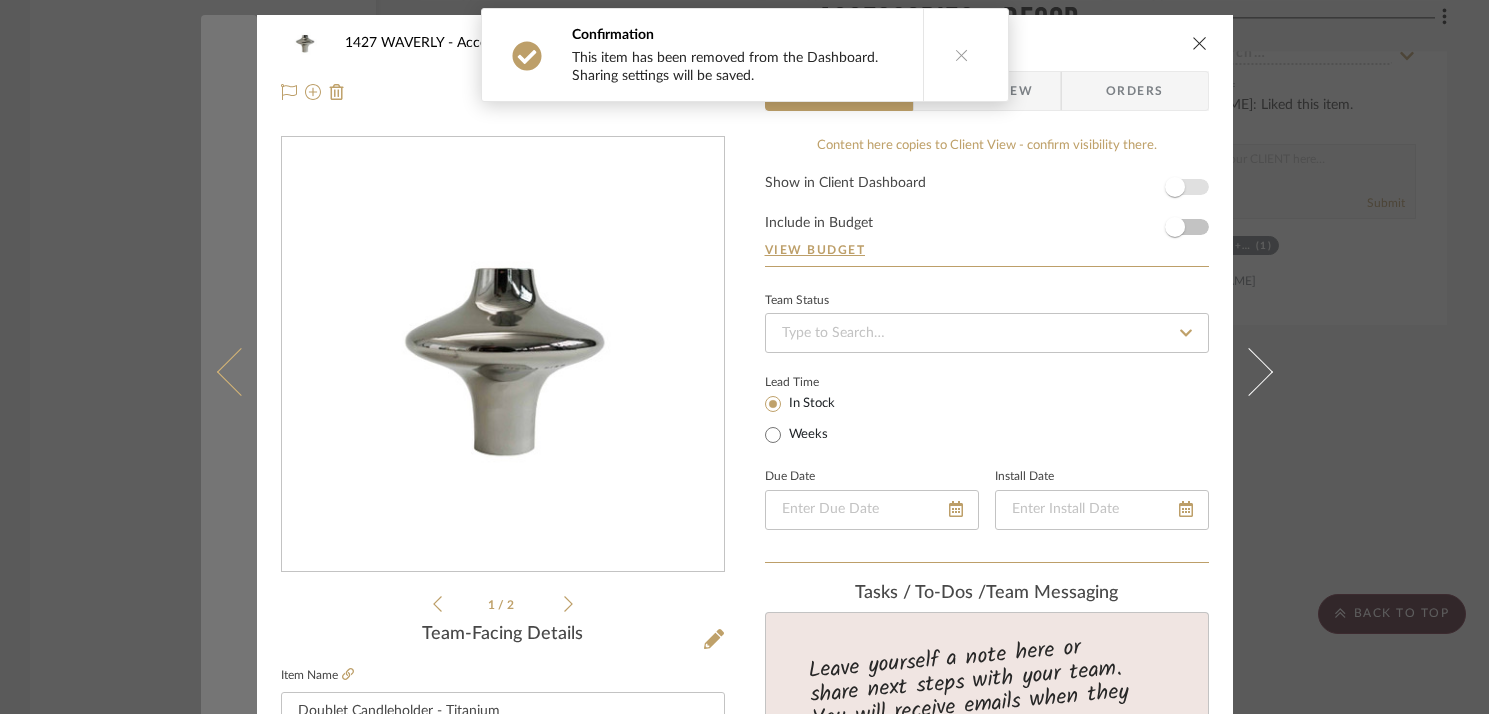 type 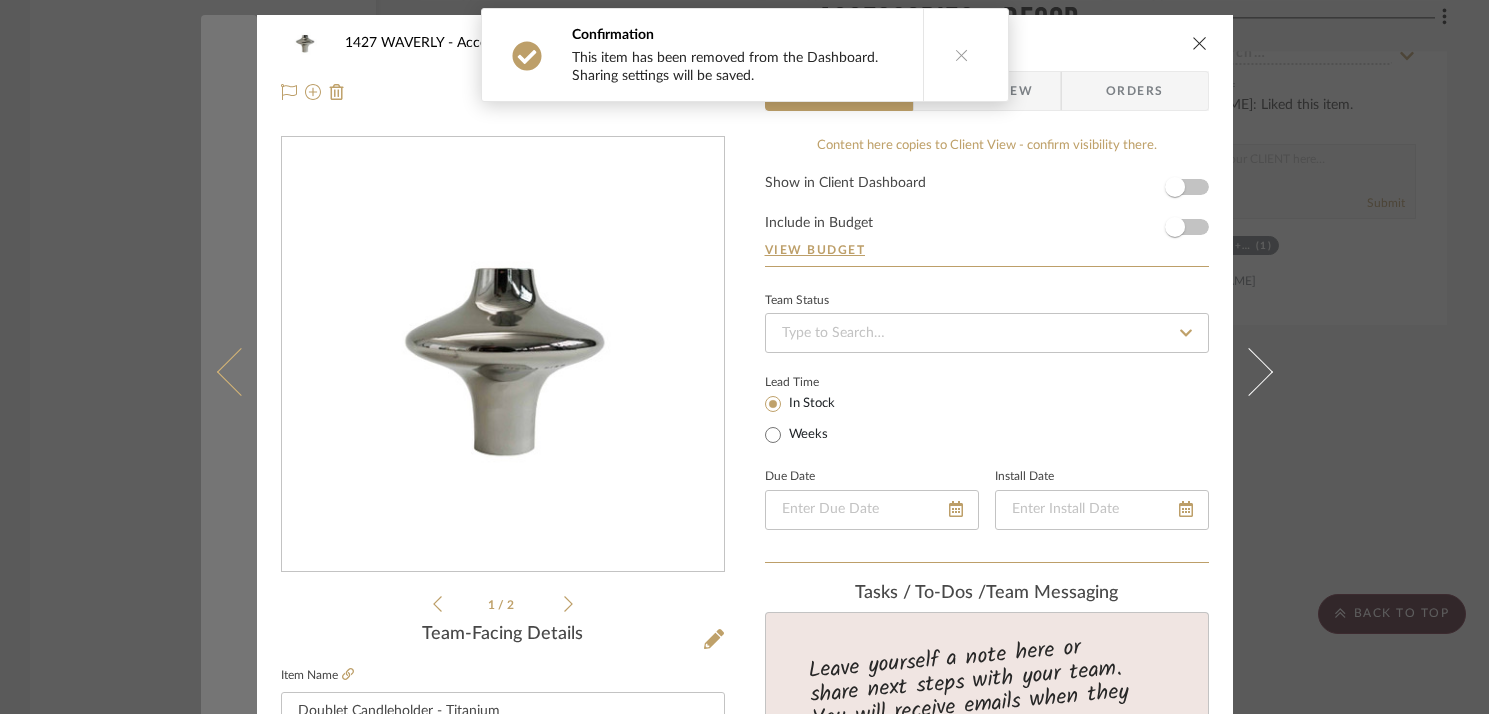 click at bounding box center (229, 372) 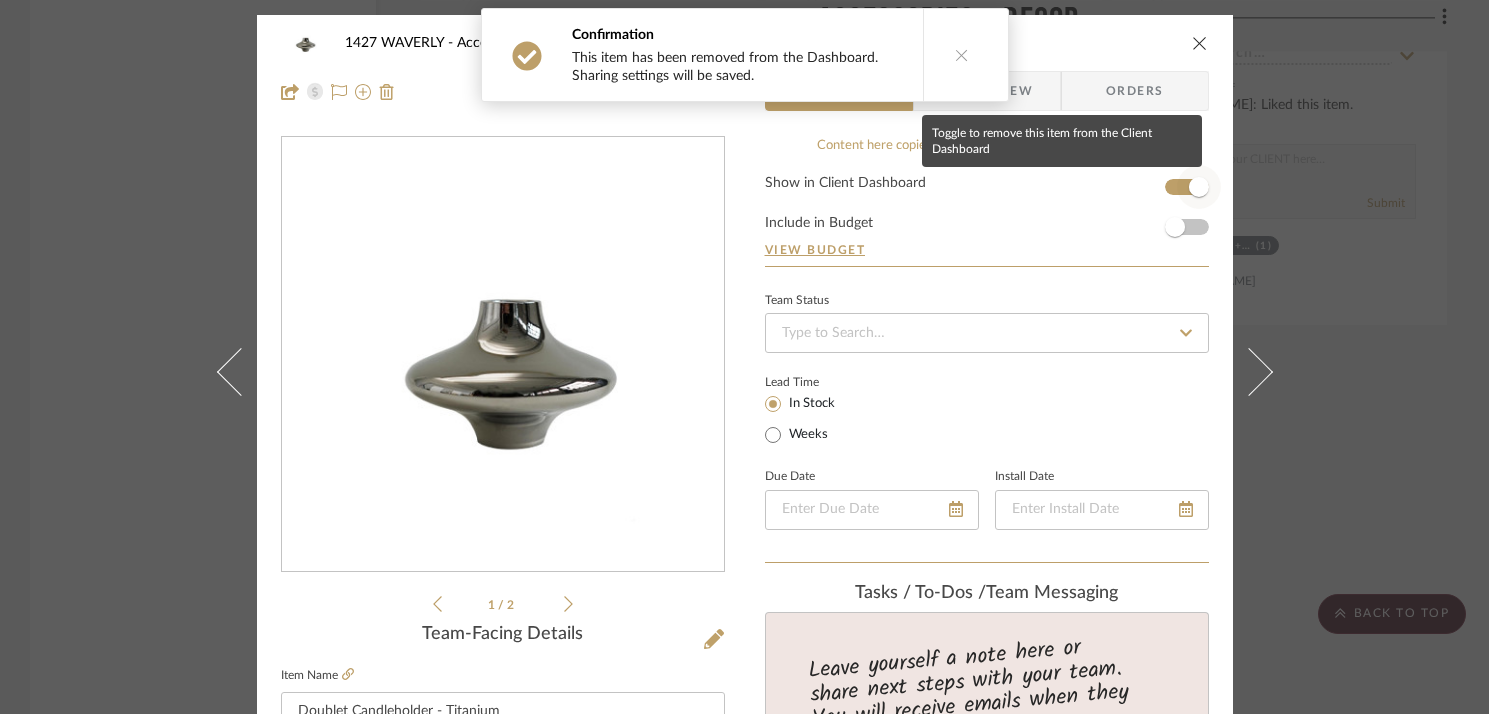 click at bounding box center (1199, 187) 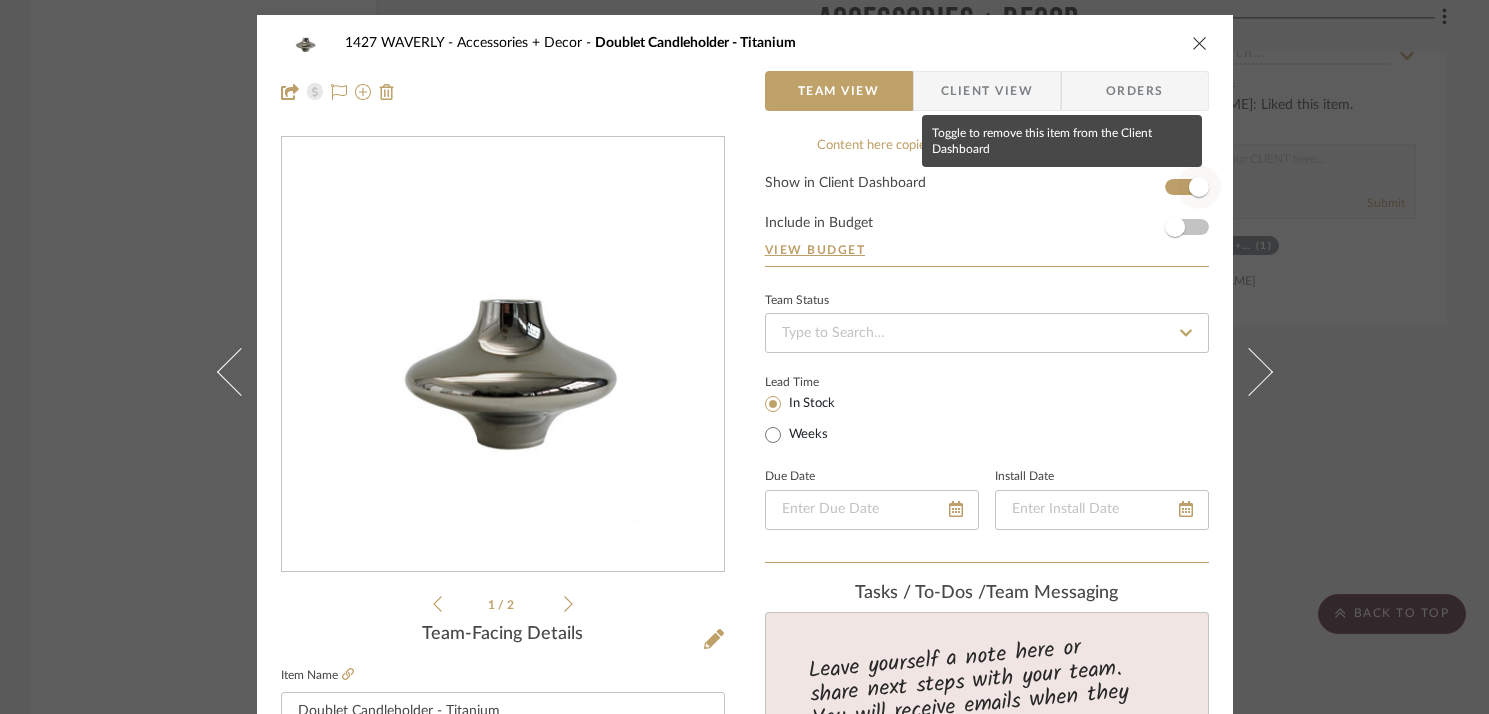 type 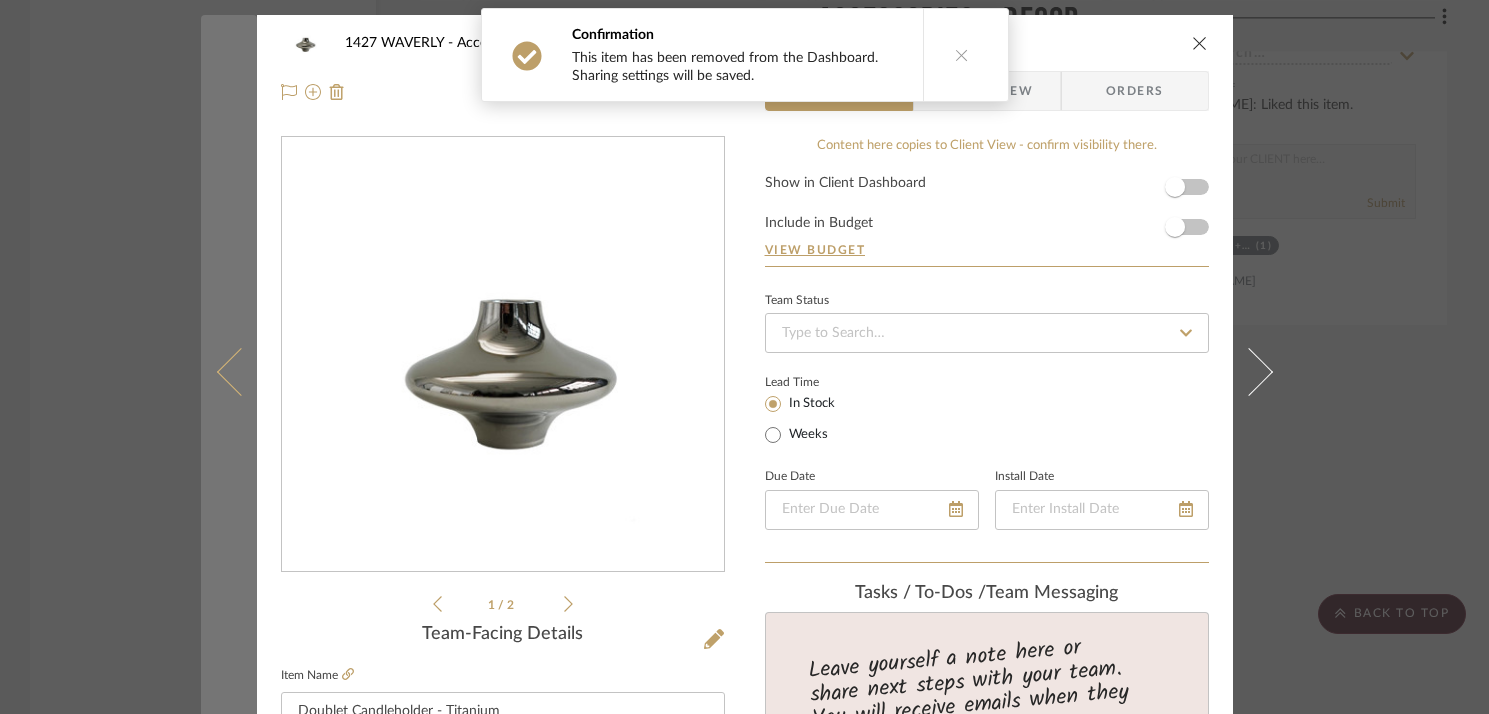 click at bounding box center [240, 372] 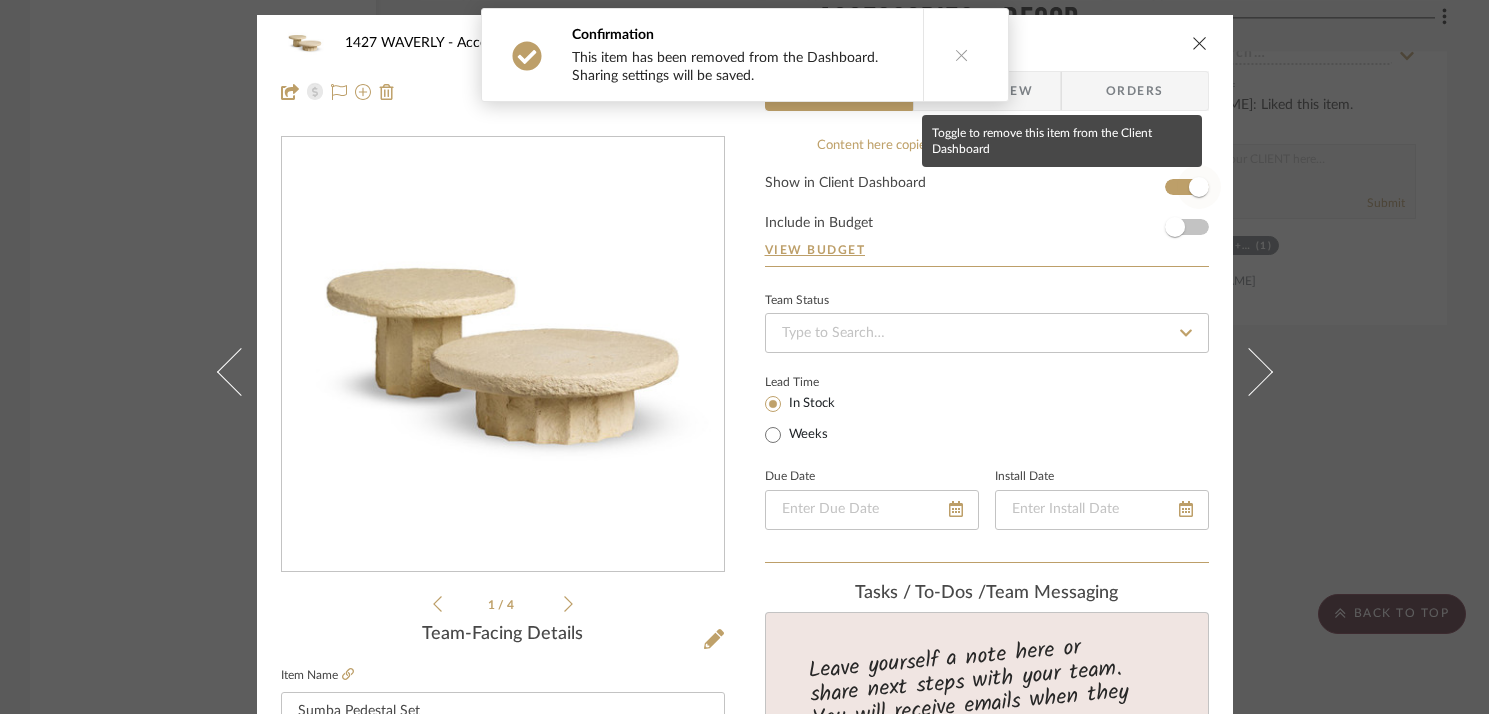 click at bounding box center (1199, 187) 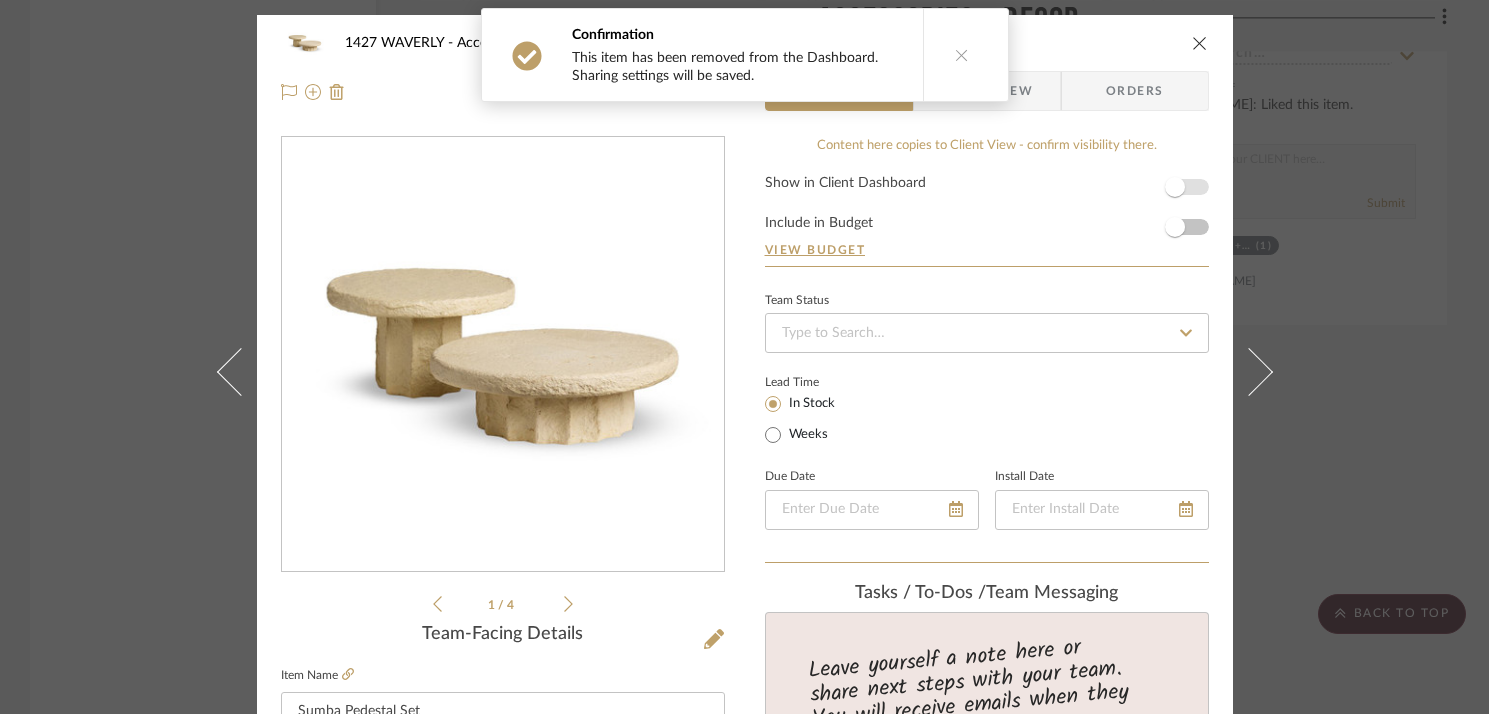 type 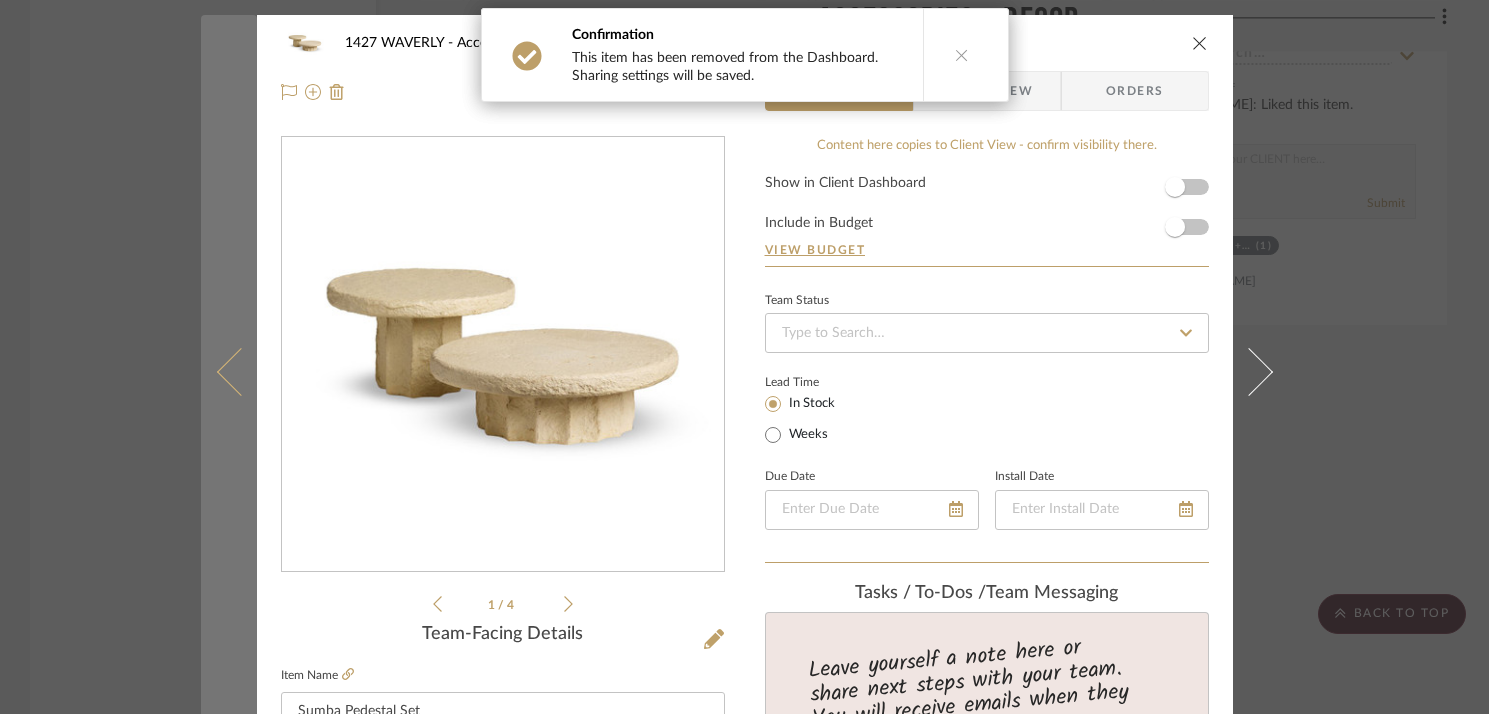 click at bounding box center [229, 372] 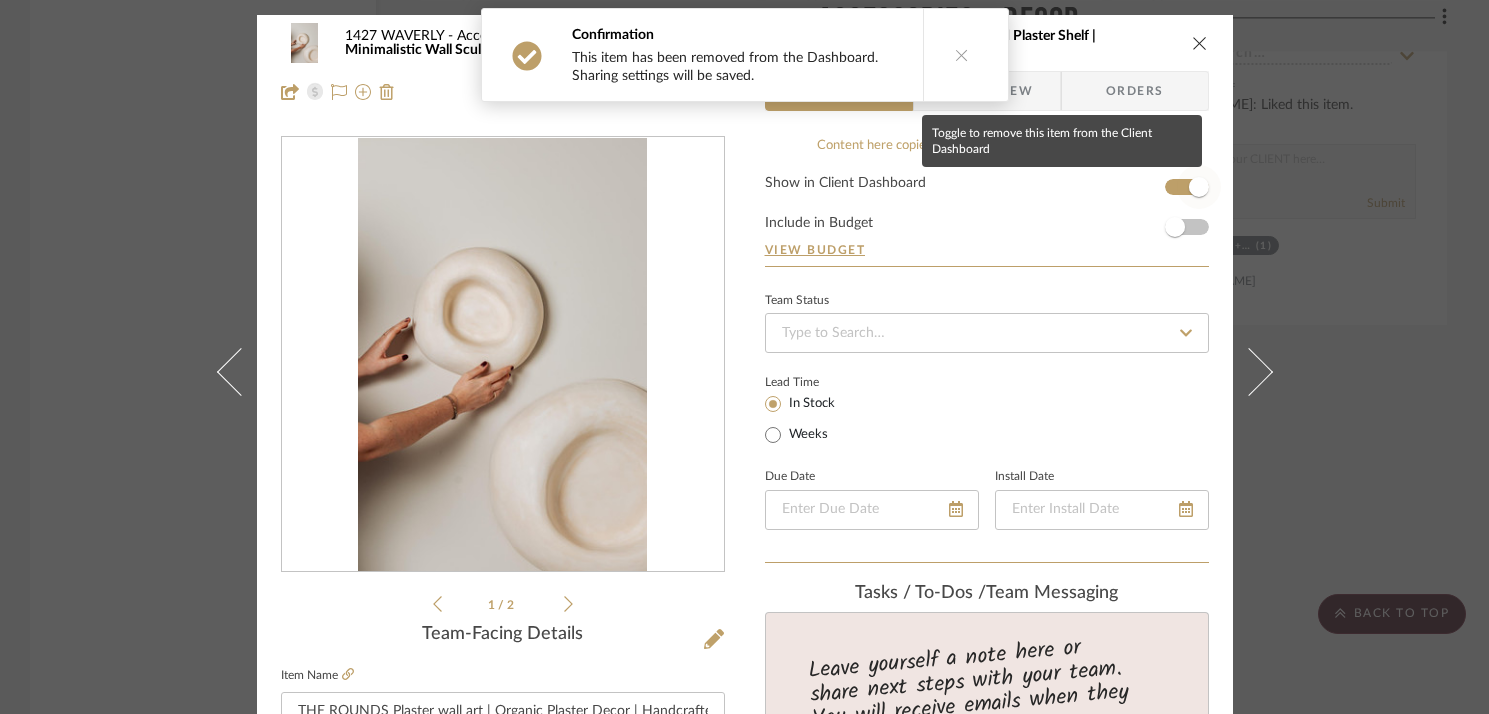 click at bounding box center (1199, 187) 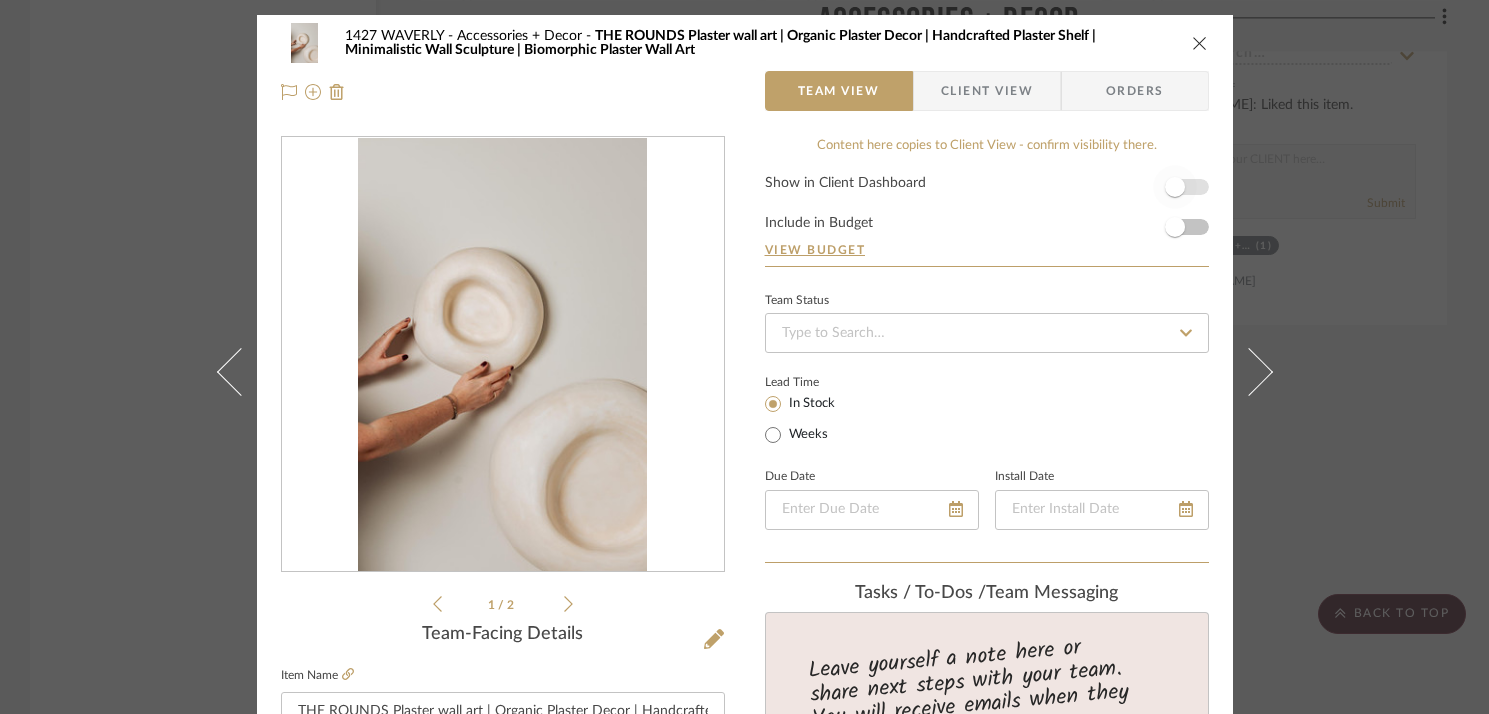type 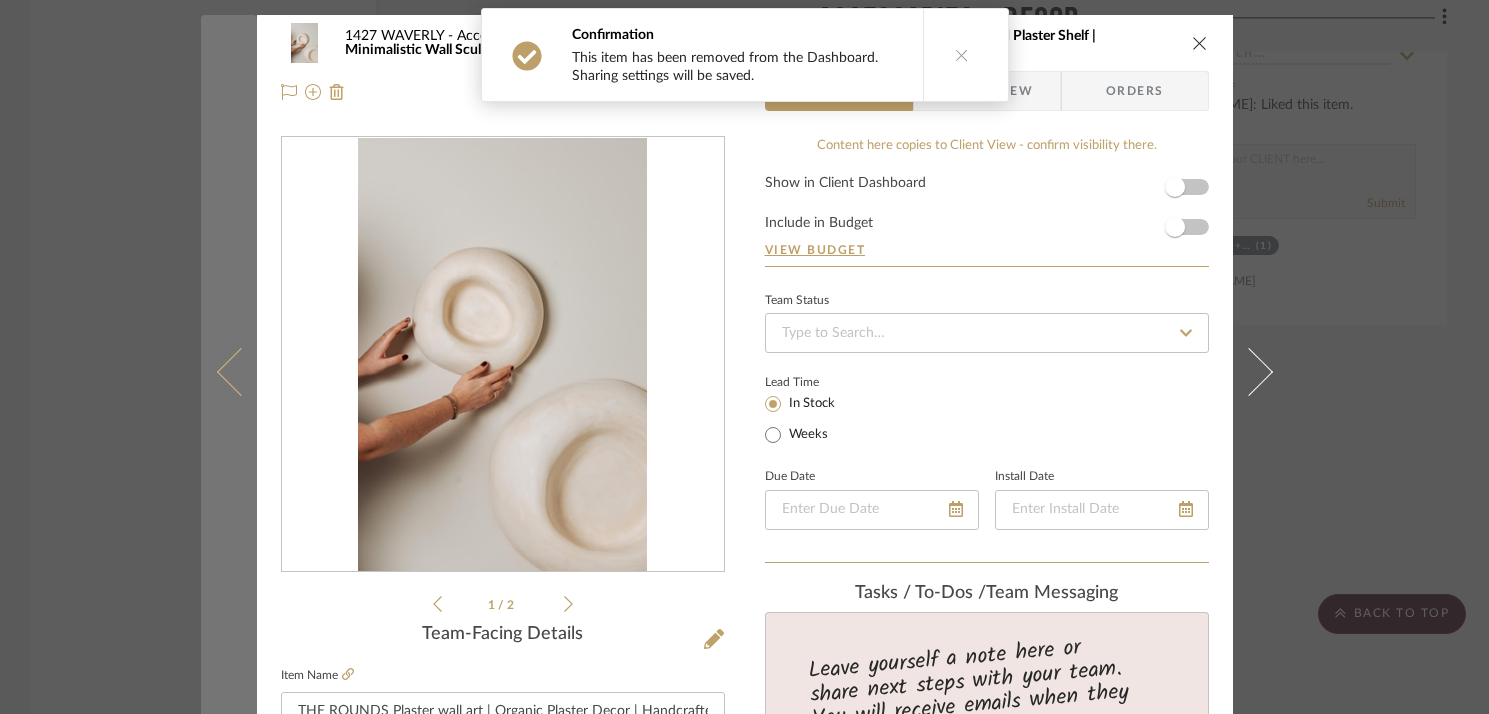 click at bounding box center (240, 372) 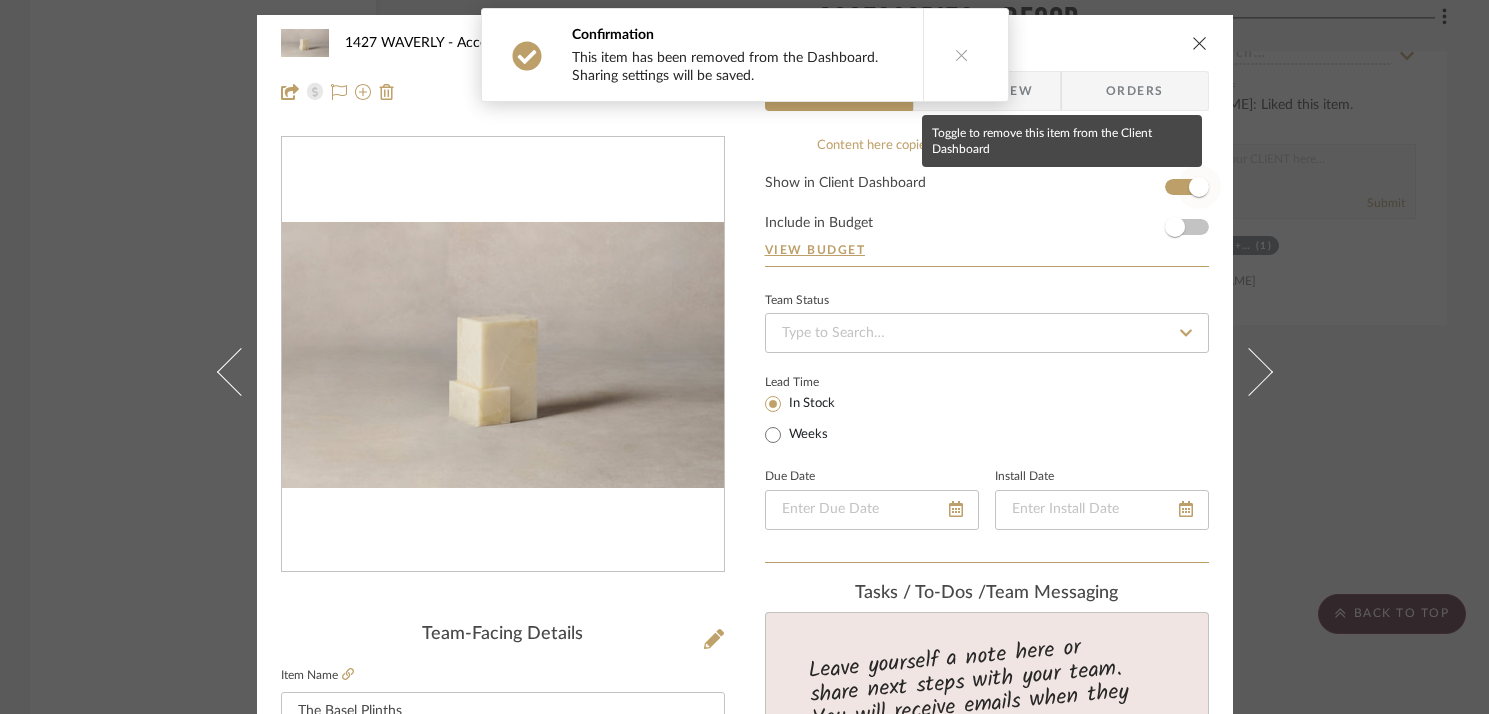 click at bounding box center [1199, 187] 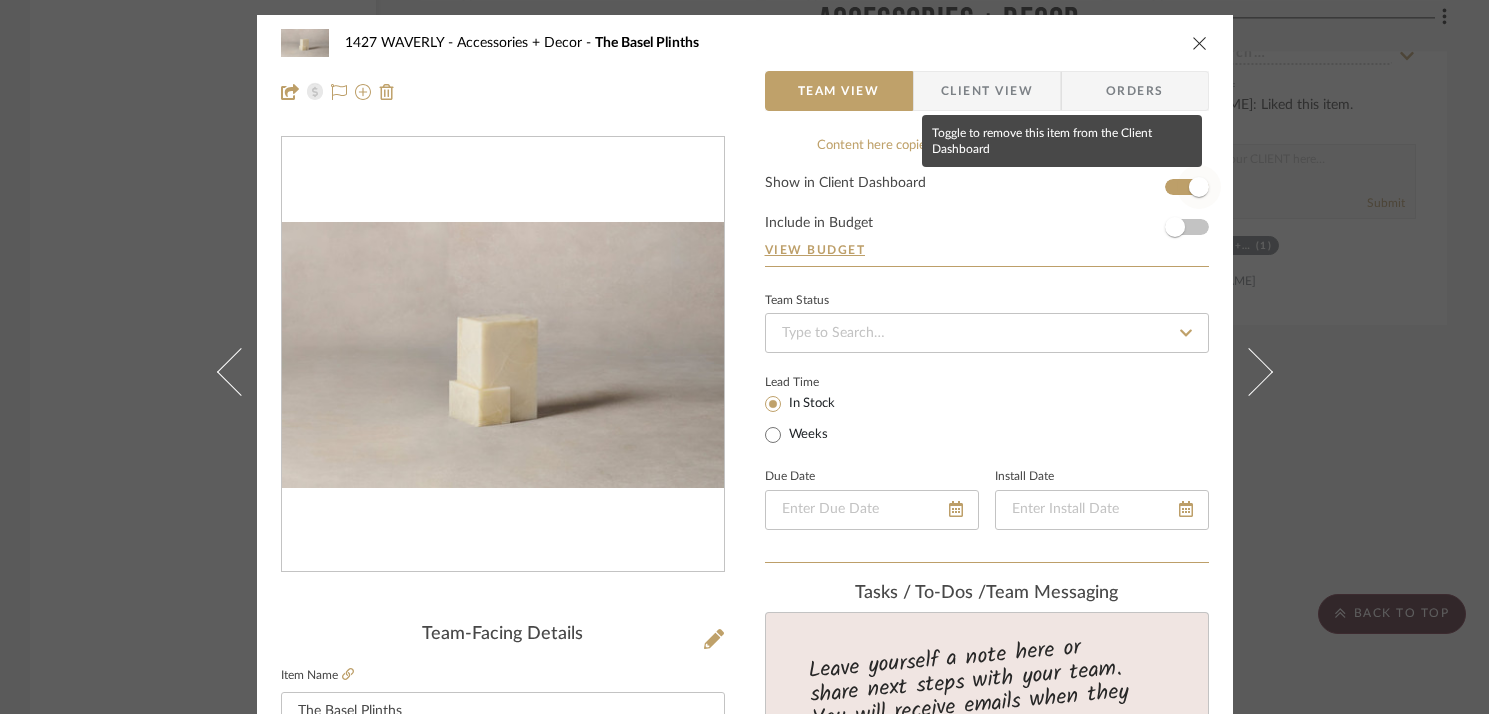 type 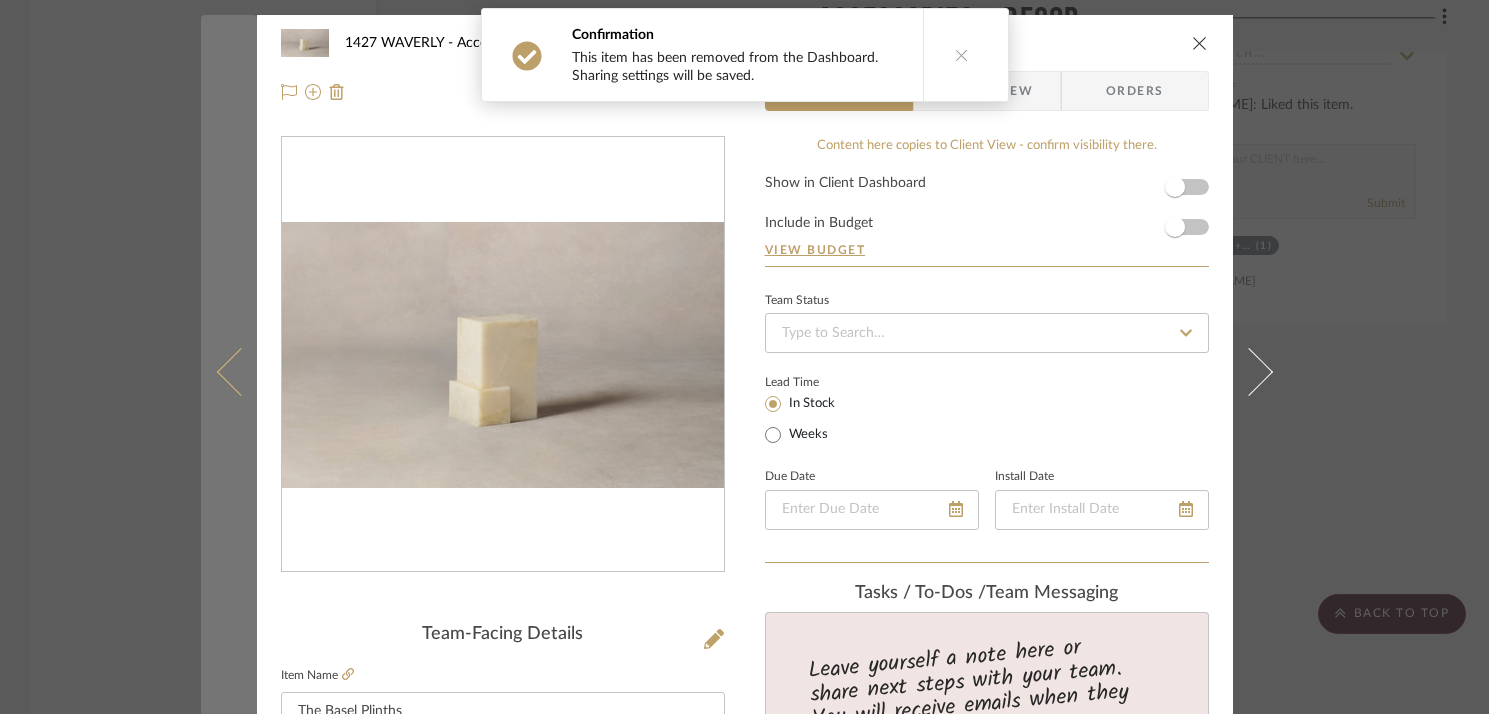 click at bounding box center [240, 372] 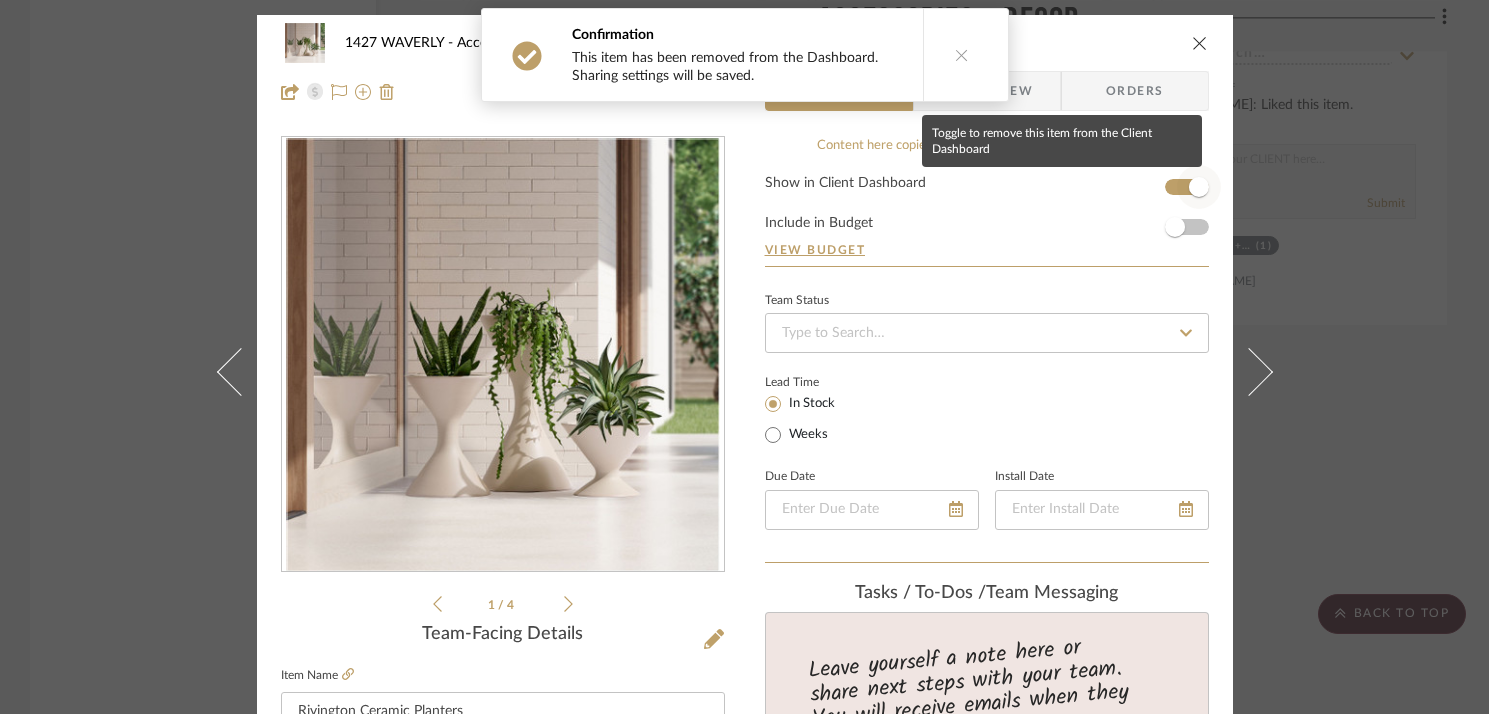 click at bounding box center (1199, 187) 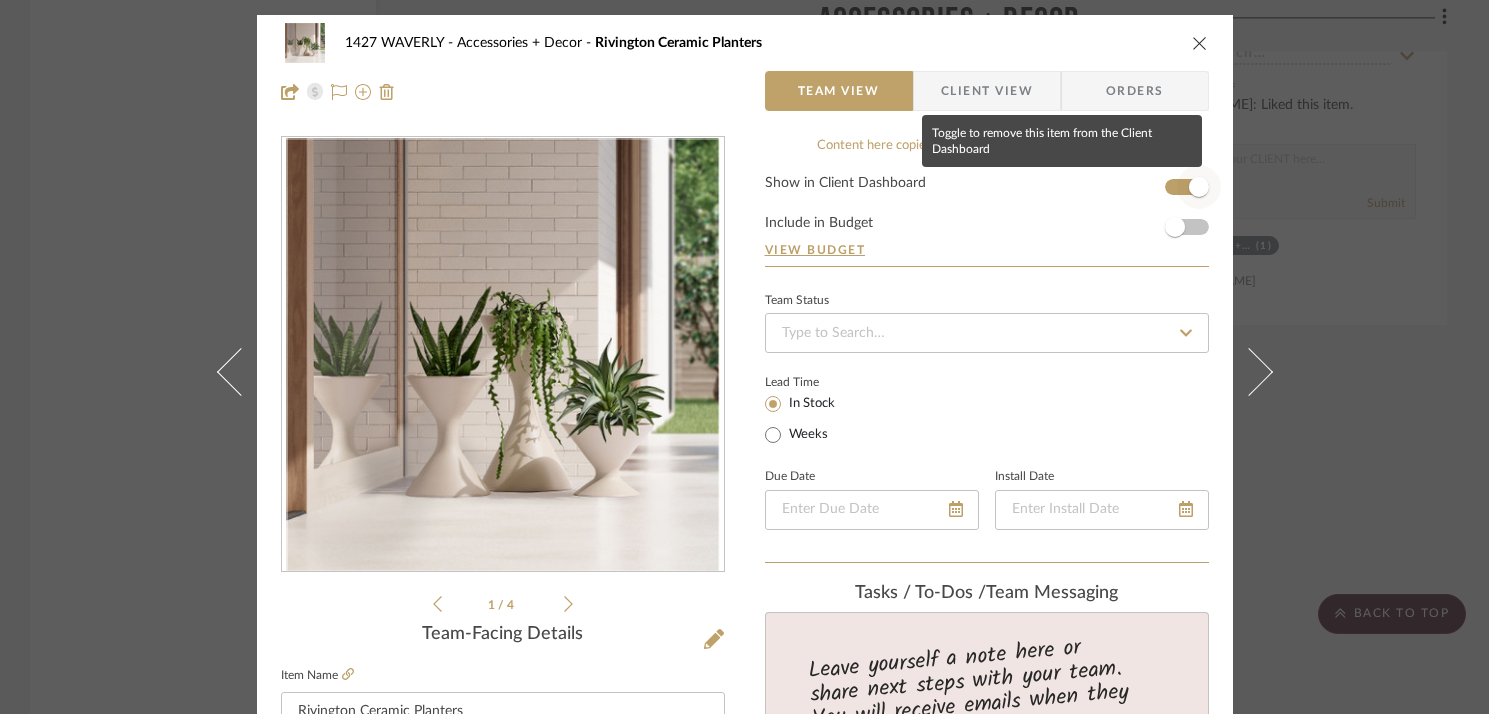 type 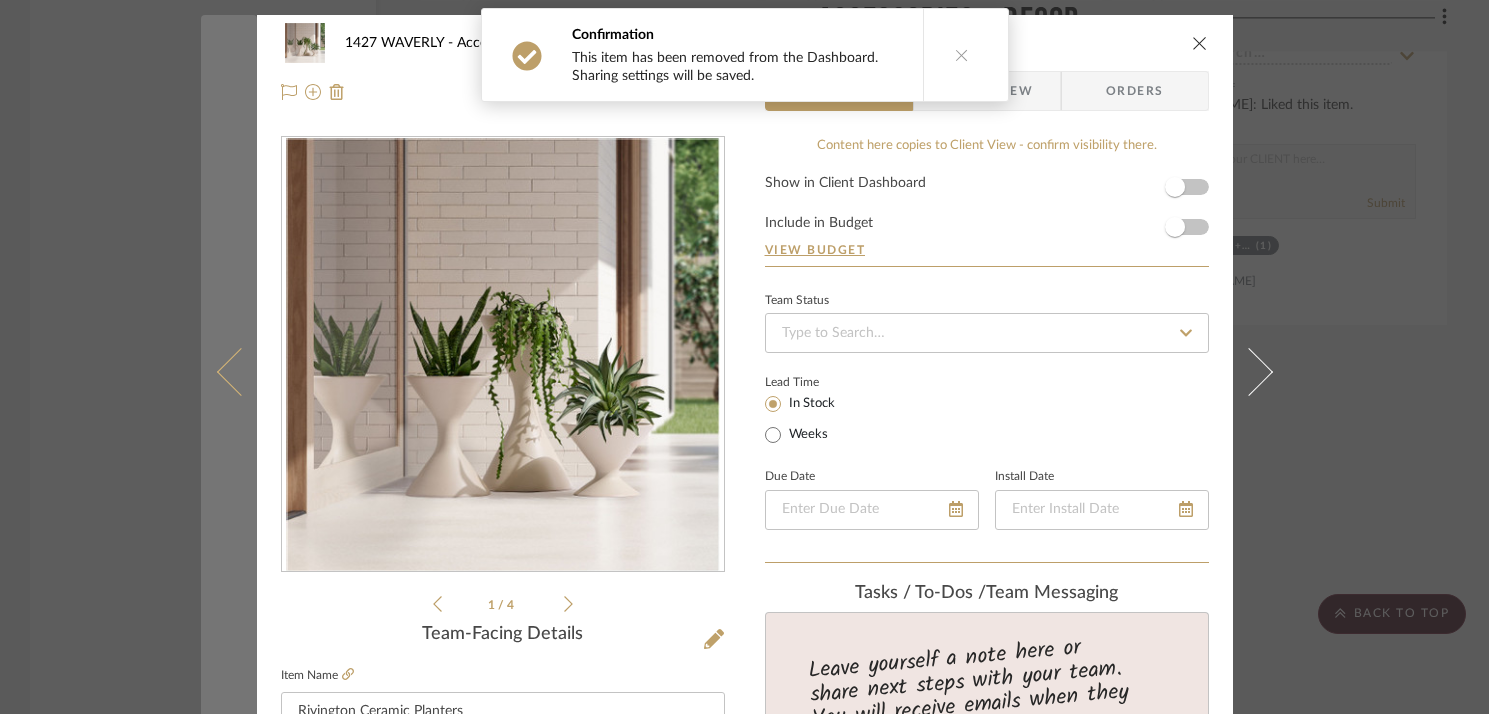 click at bounding box center (240, 372) 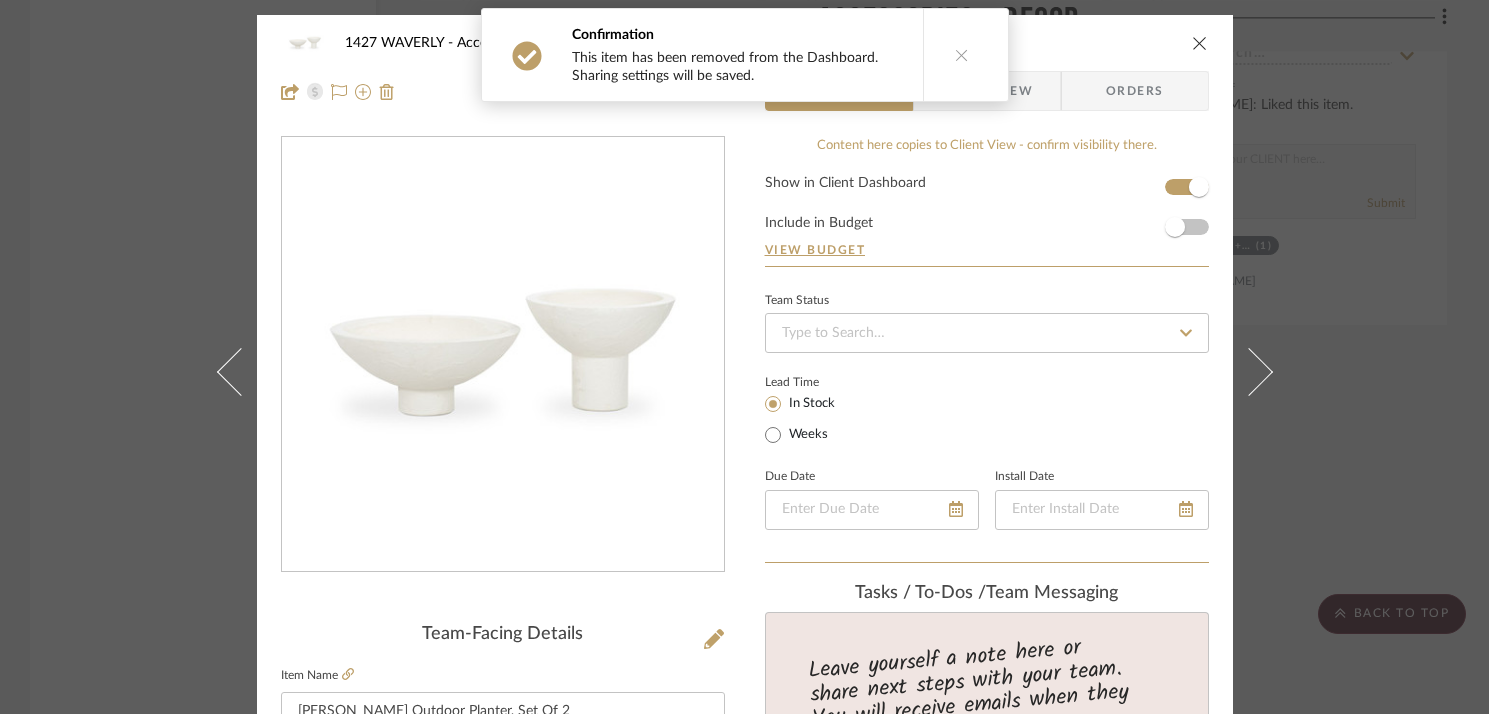 click on "Show in Client Dashboard   Include in Budget   View Budget" at bounding box center [987, 221] 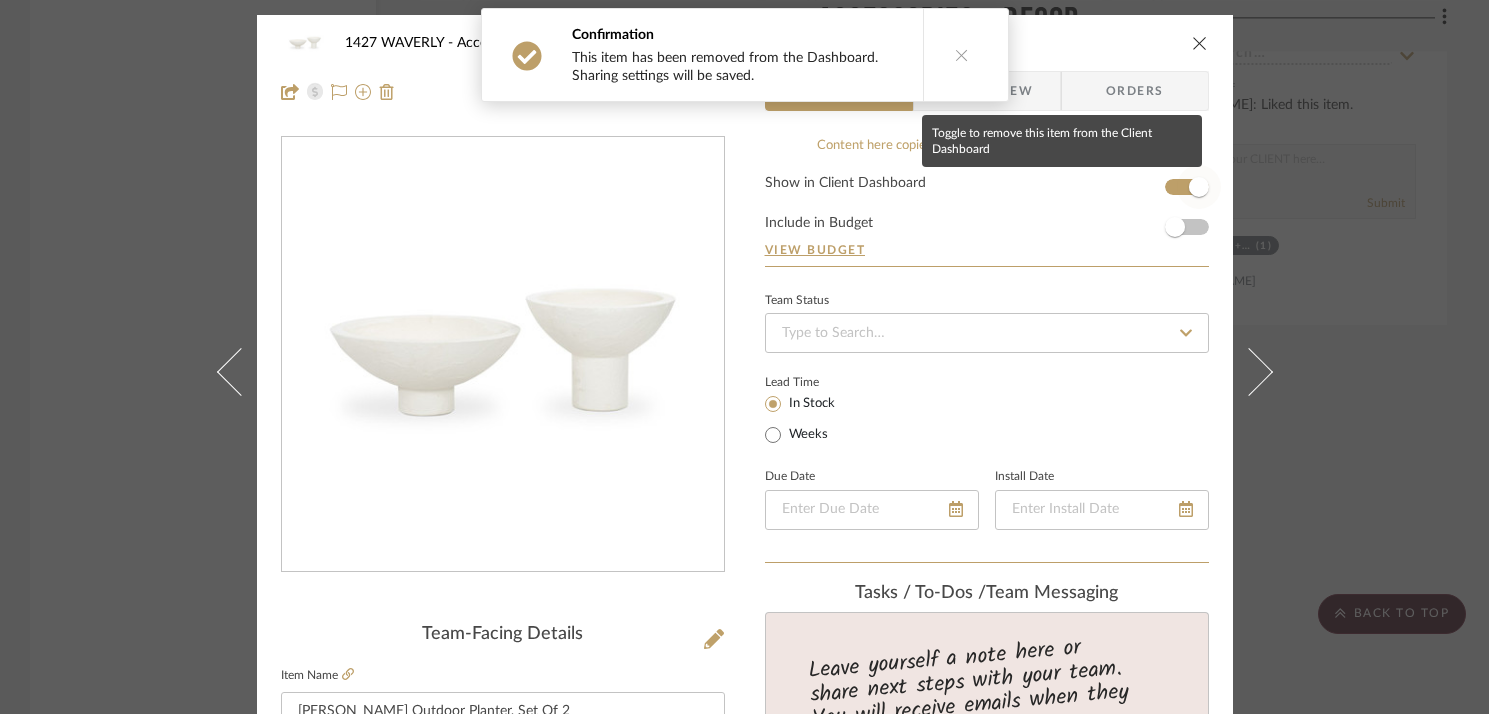 click at bounding box center (1199, 187) 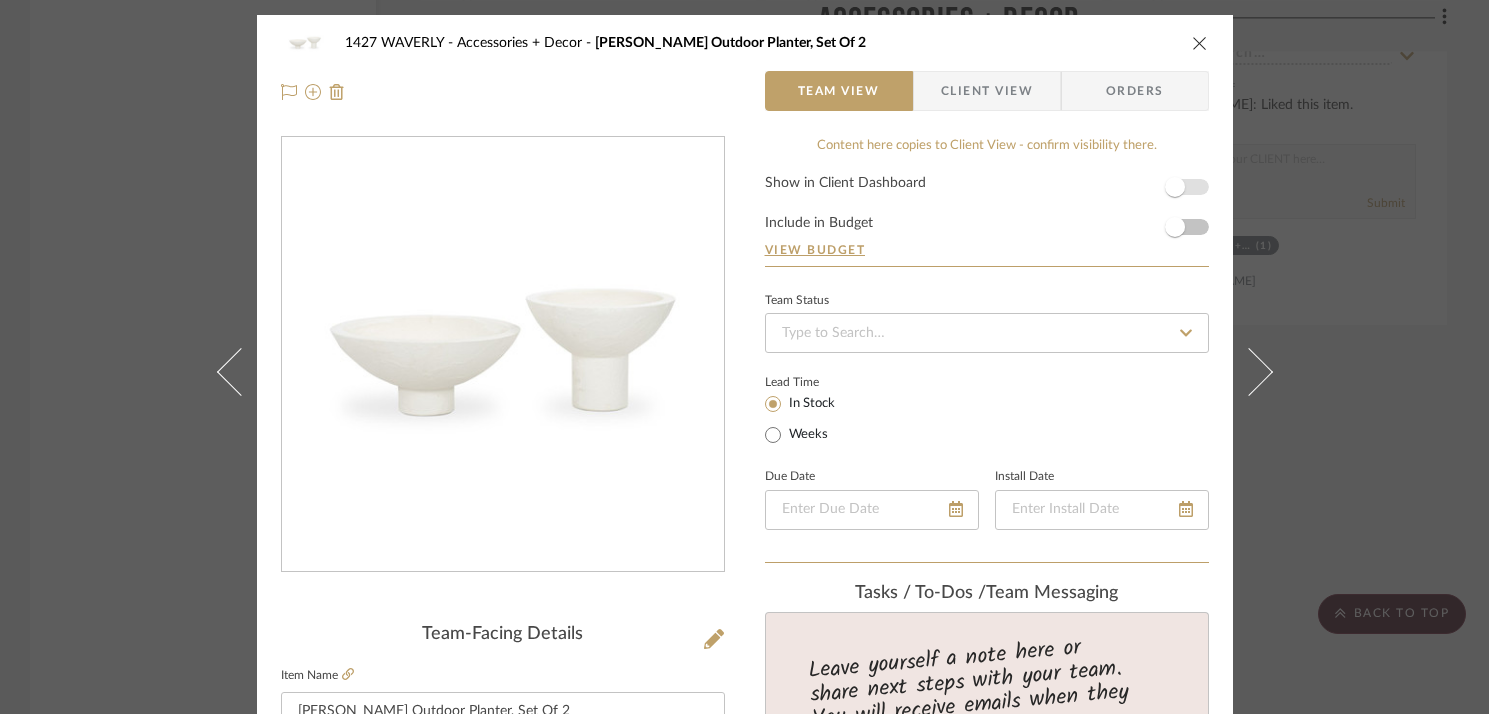type 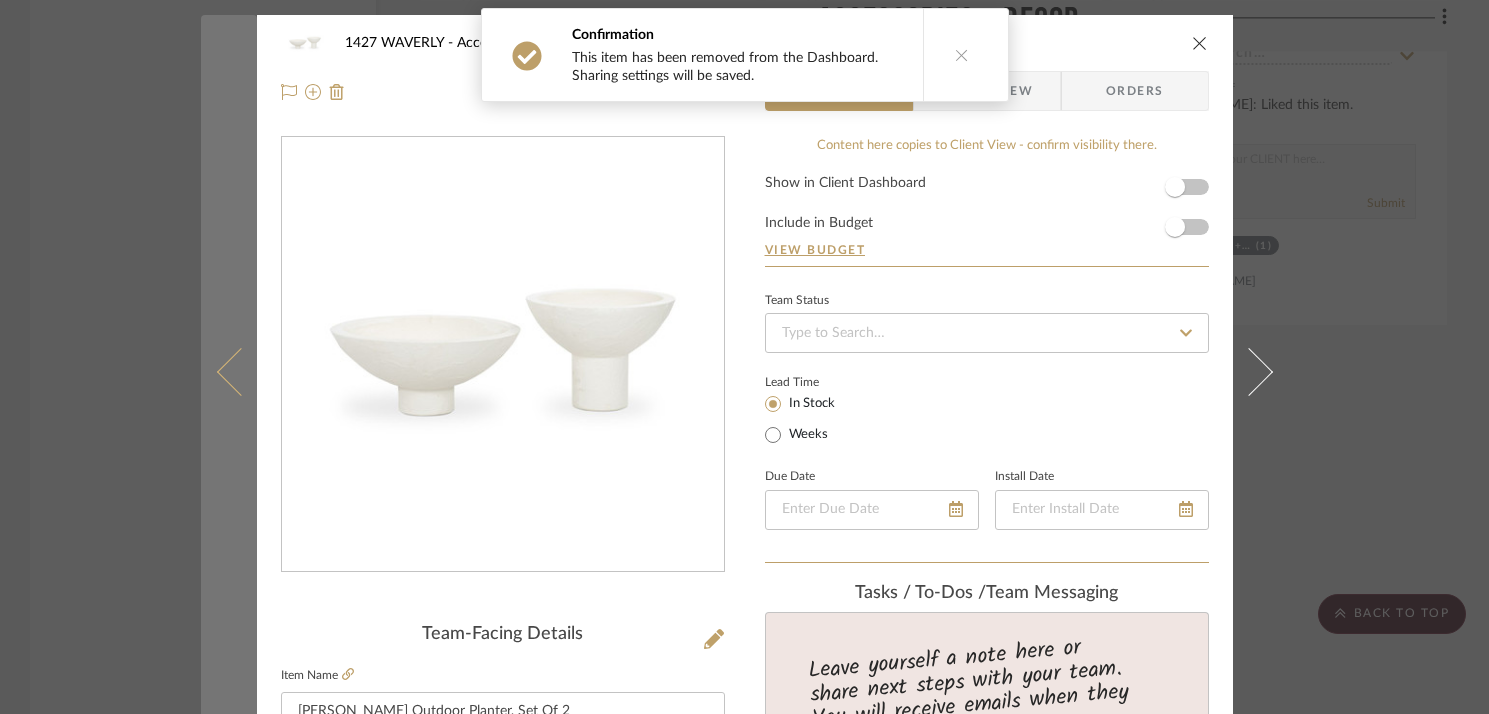 click at bounding box center (229, 372) 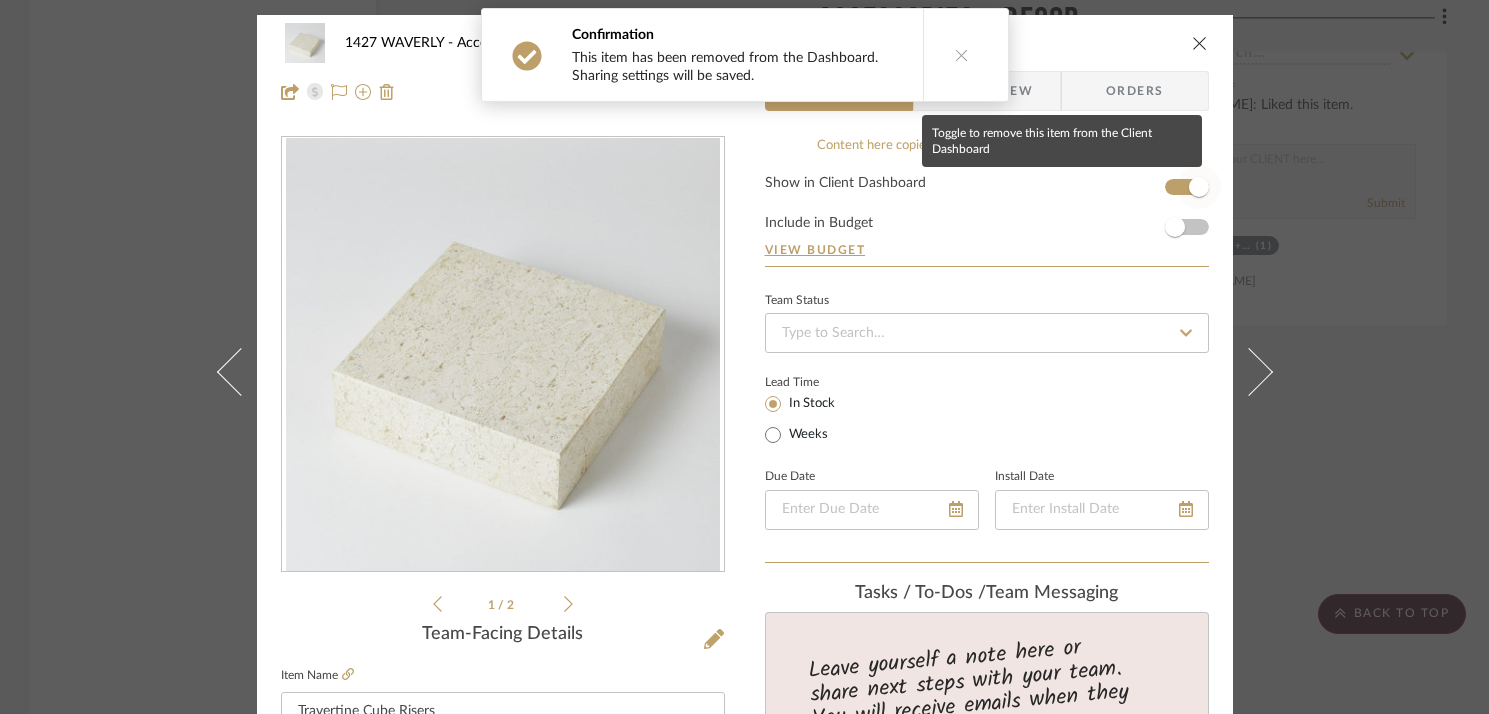 click at bounding box center [1199, 187] 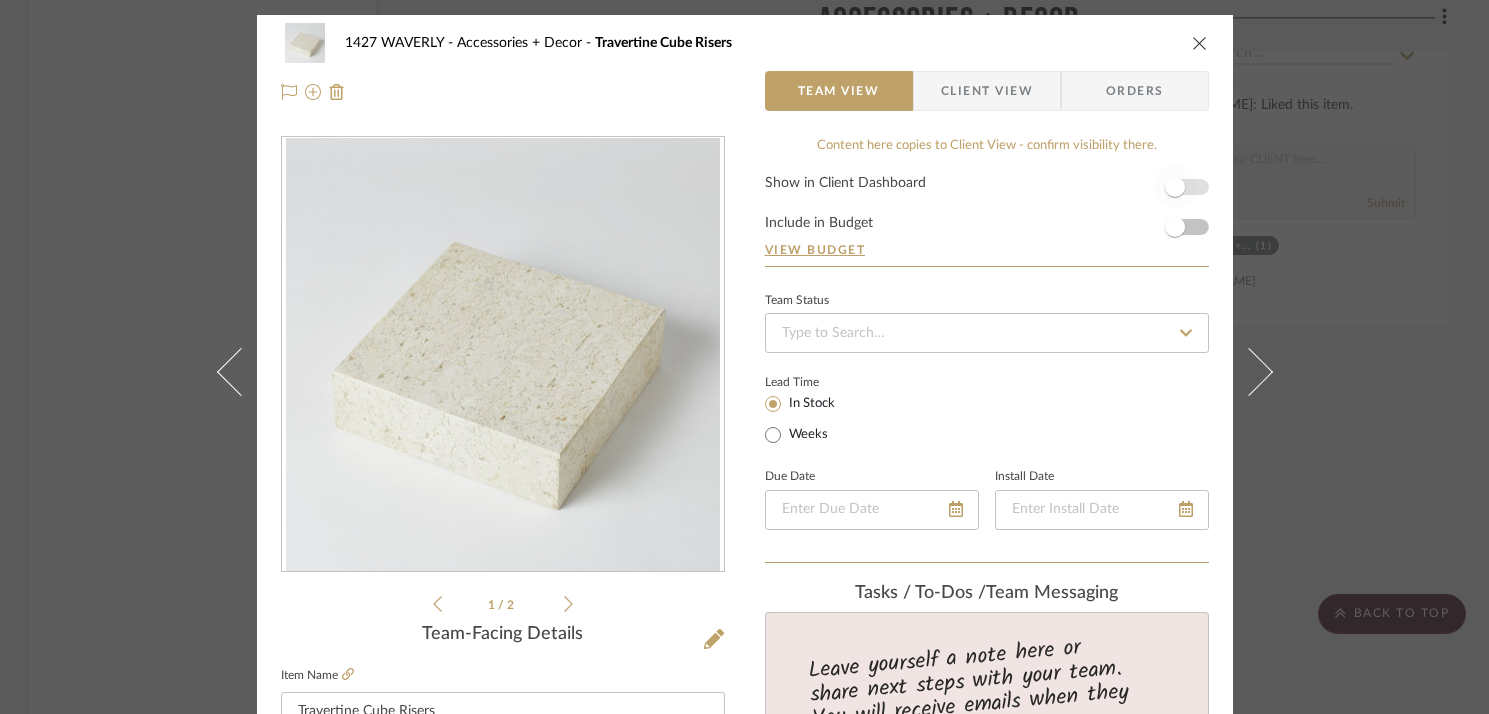 type 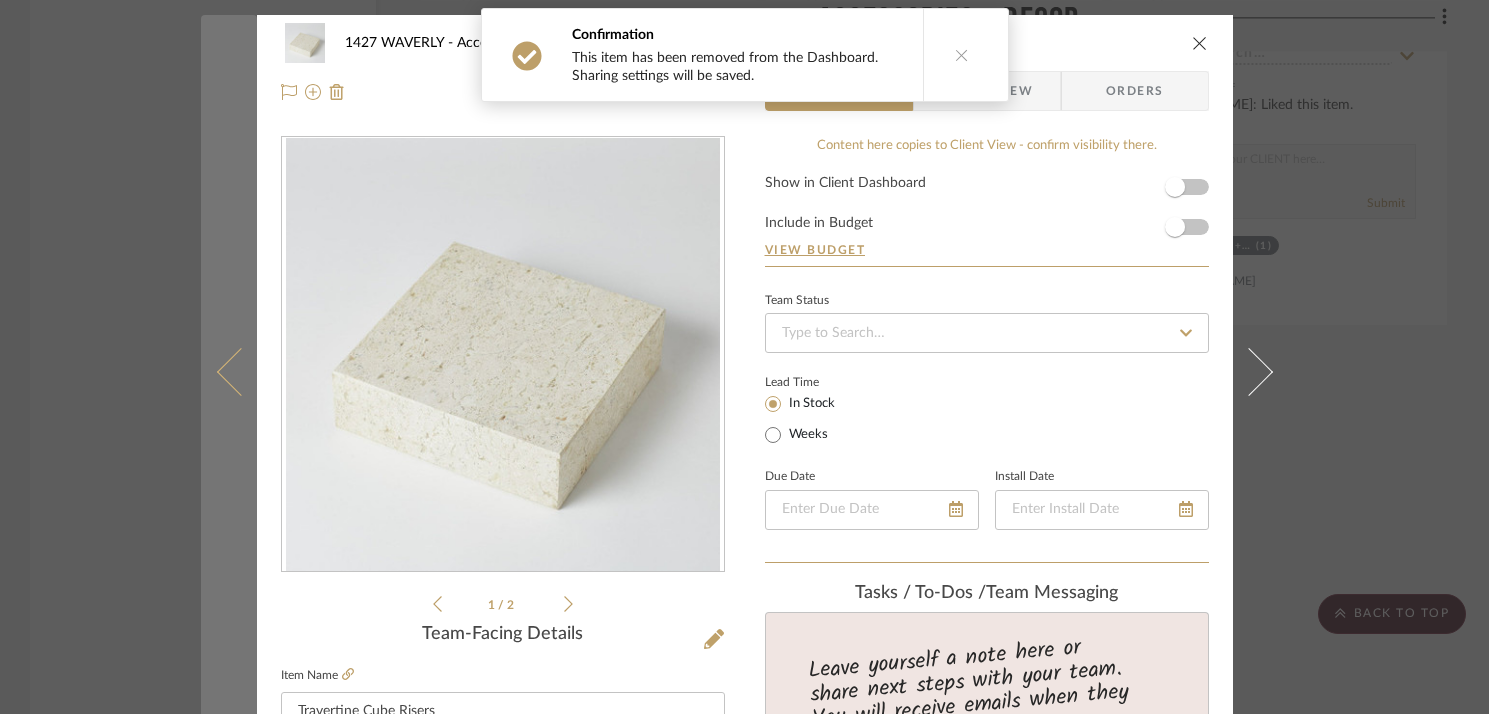 click at bounding box center [240, 372] 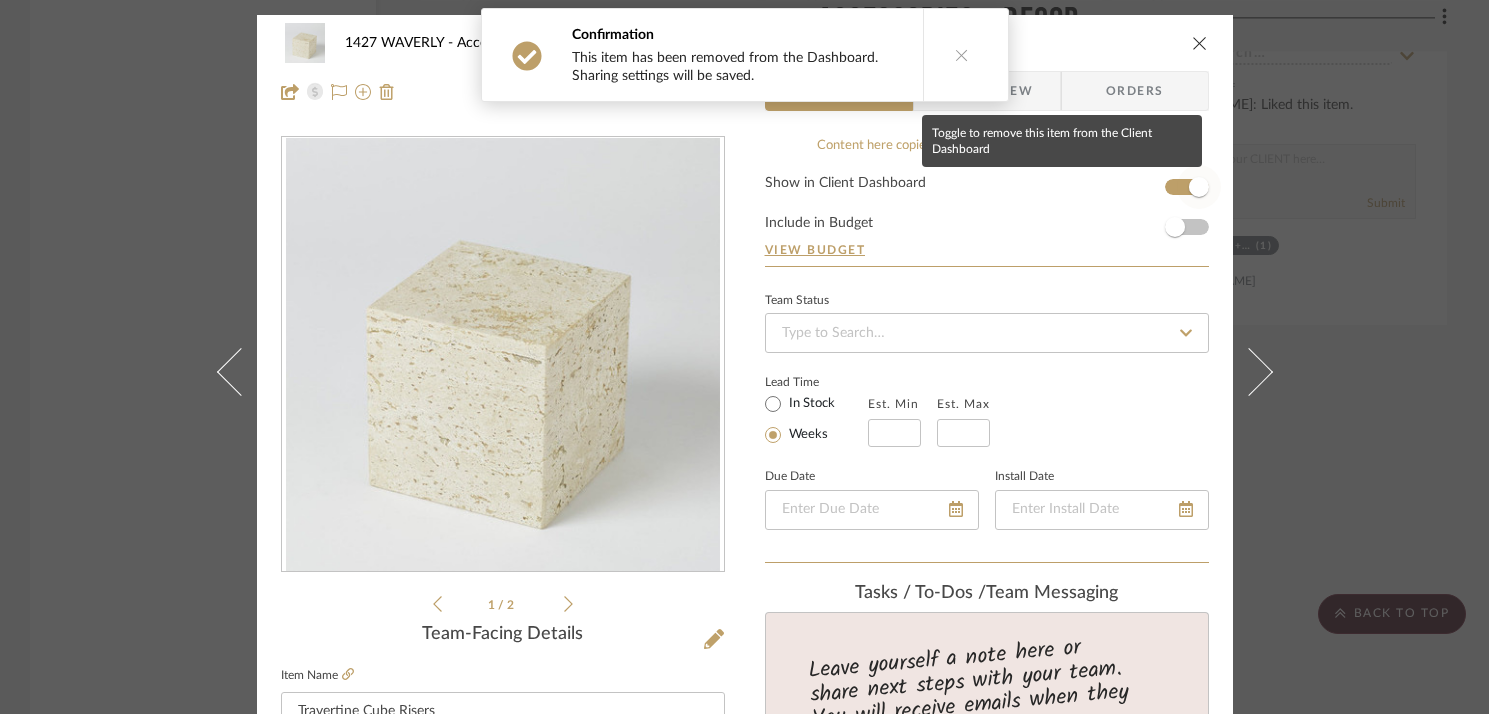 click at bounding box center [1199, 187] 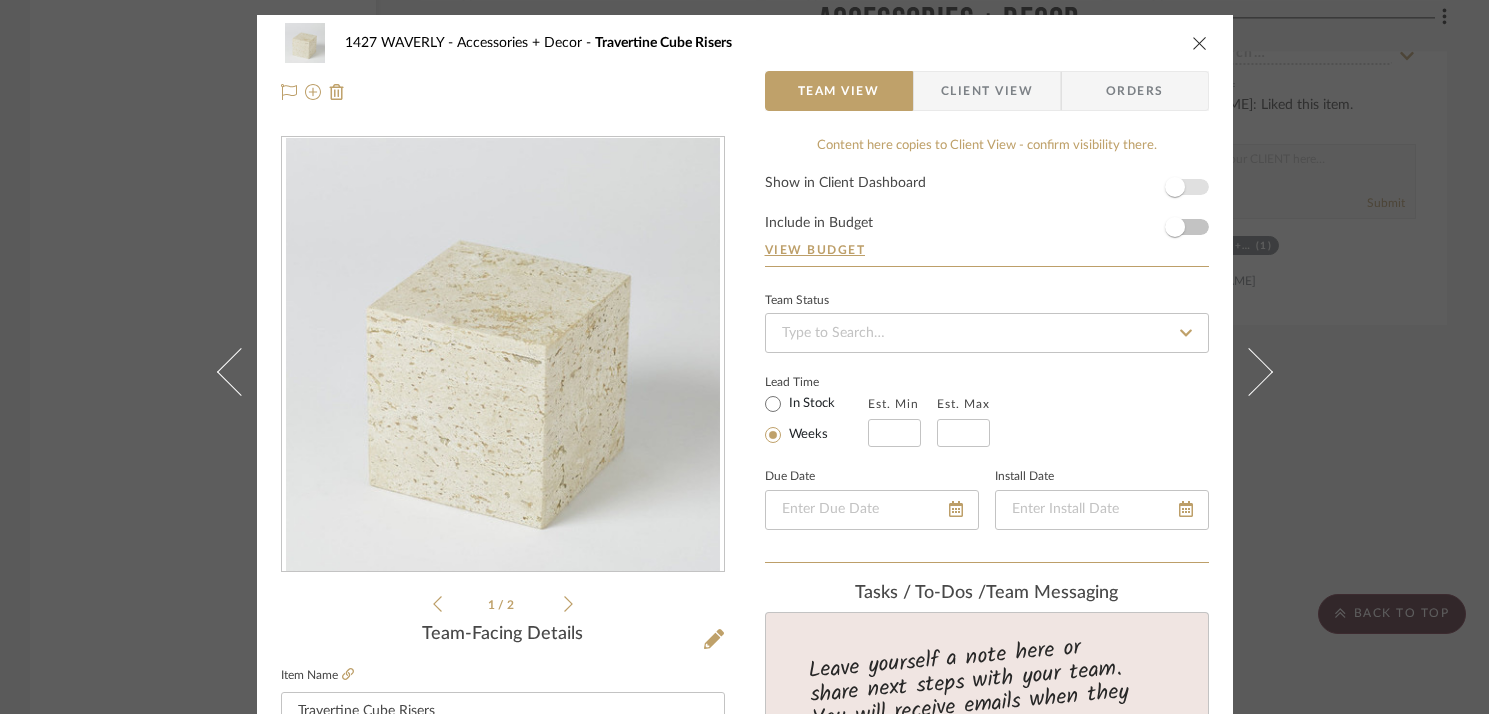 type 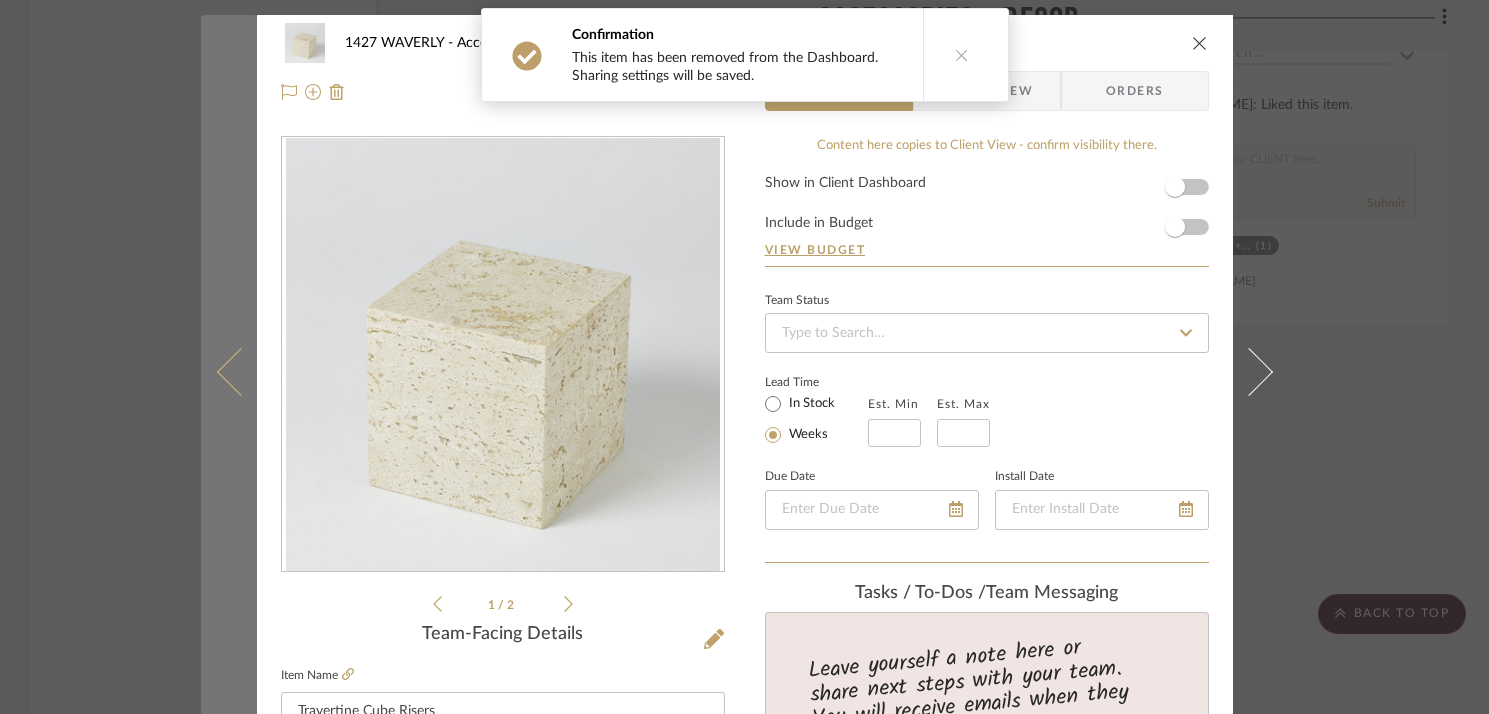 click at bounding box center [229, 372] 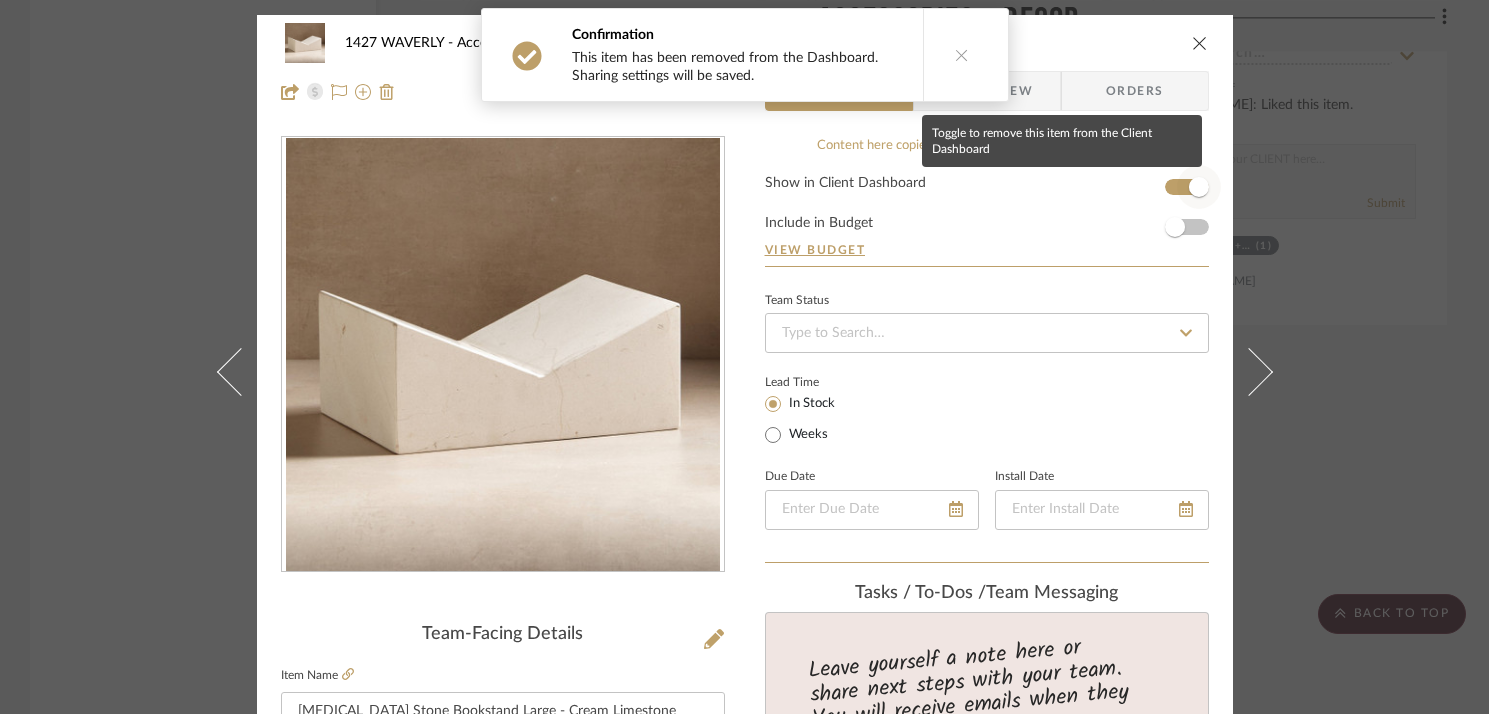 click at bounding box center [1199, 187] 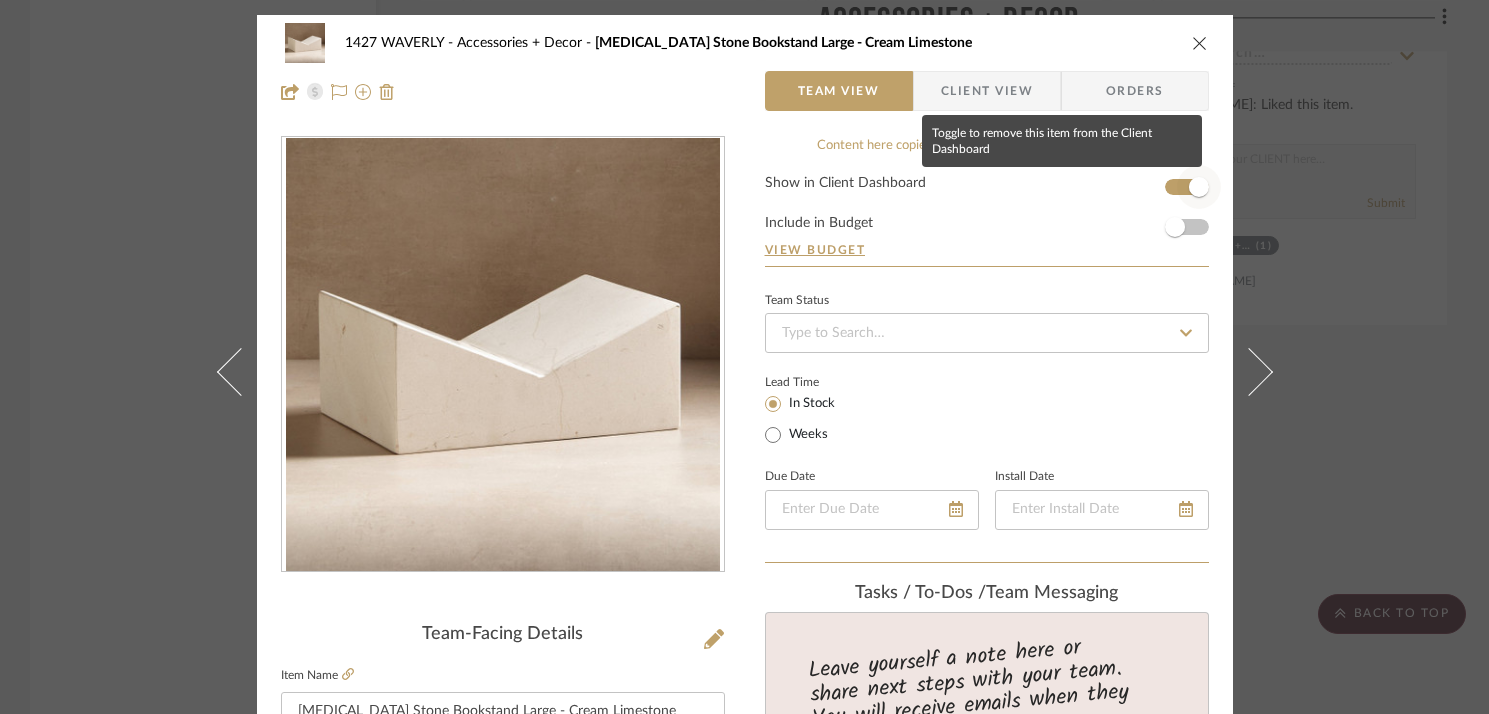 type 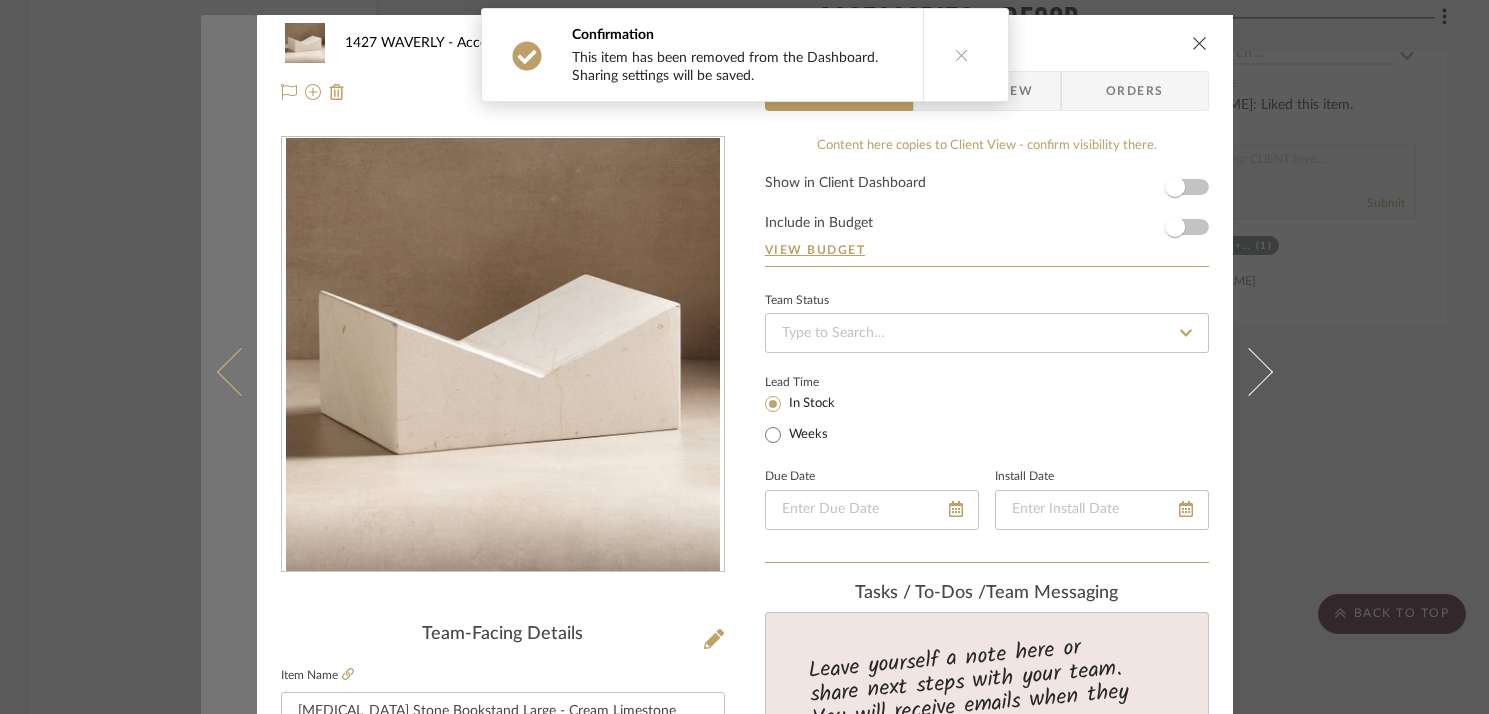 click at bounding box center (240, 372) 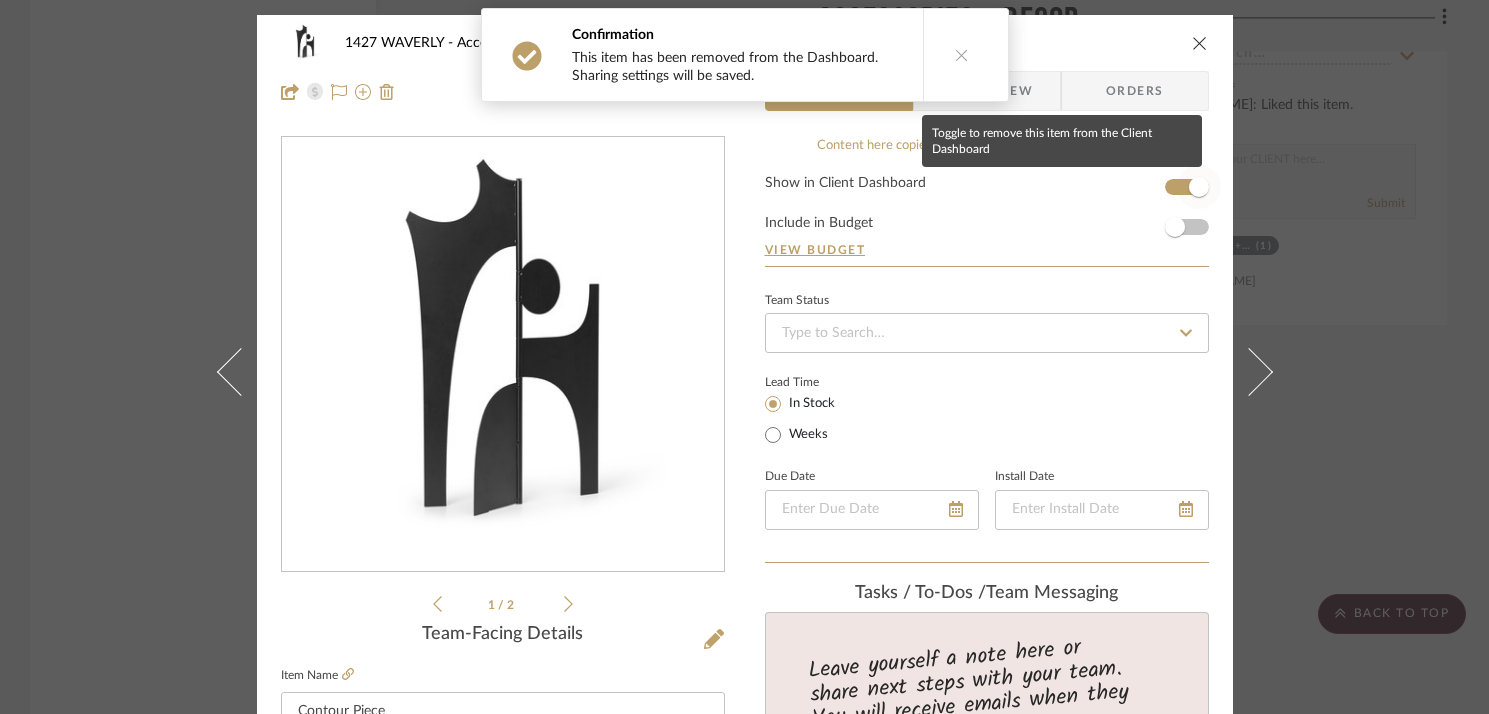 click at bounding box center [1199, 187] 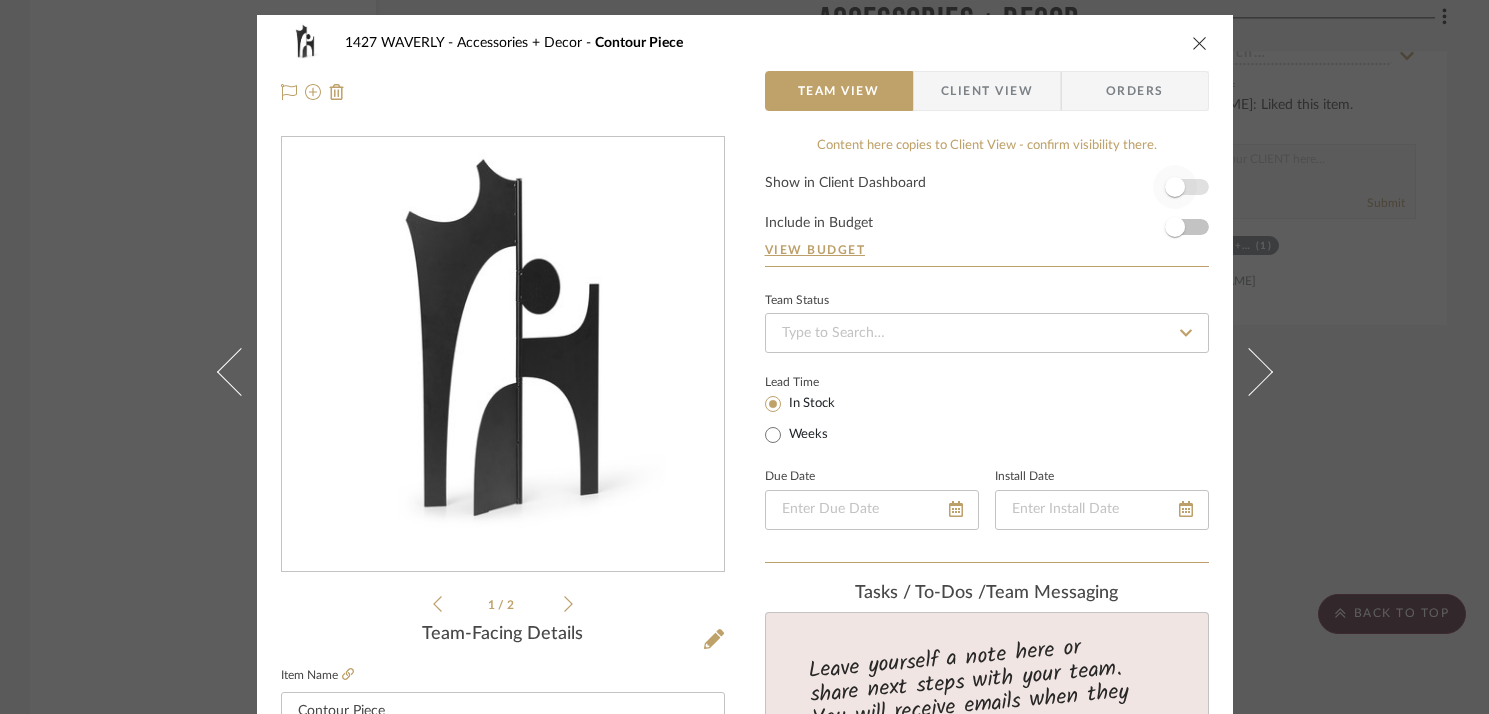 type 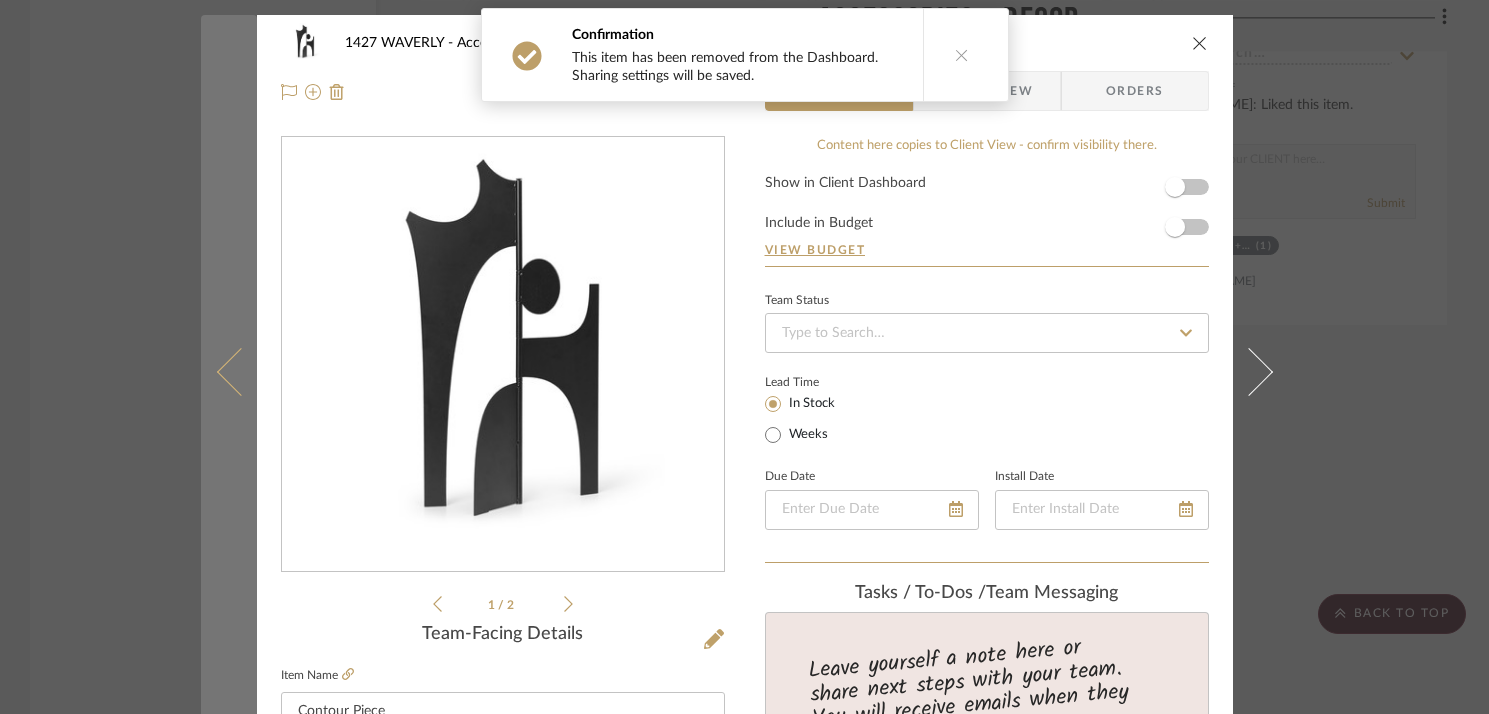 click at bounding box center [229, 372] 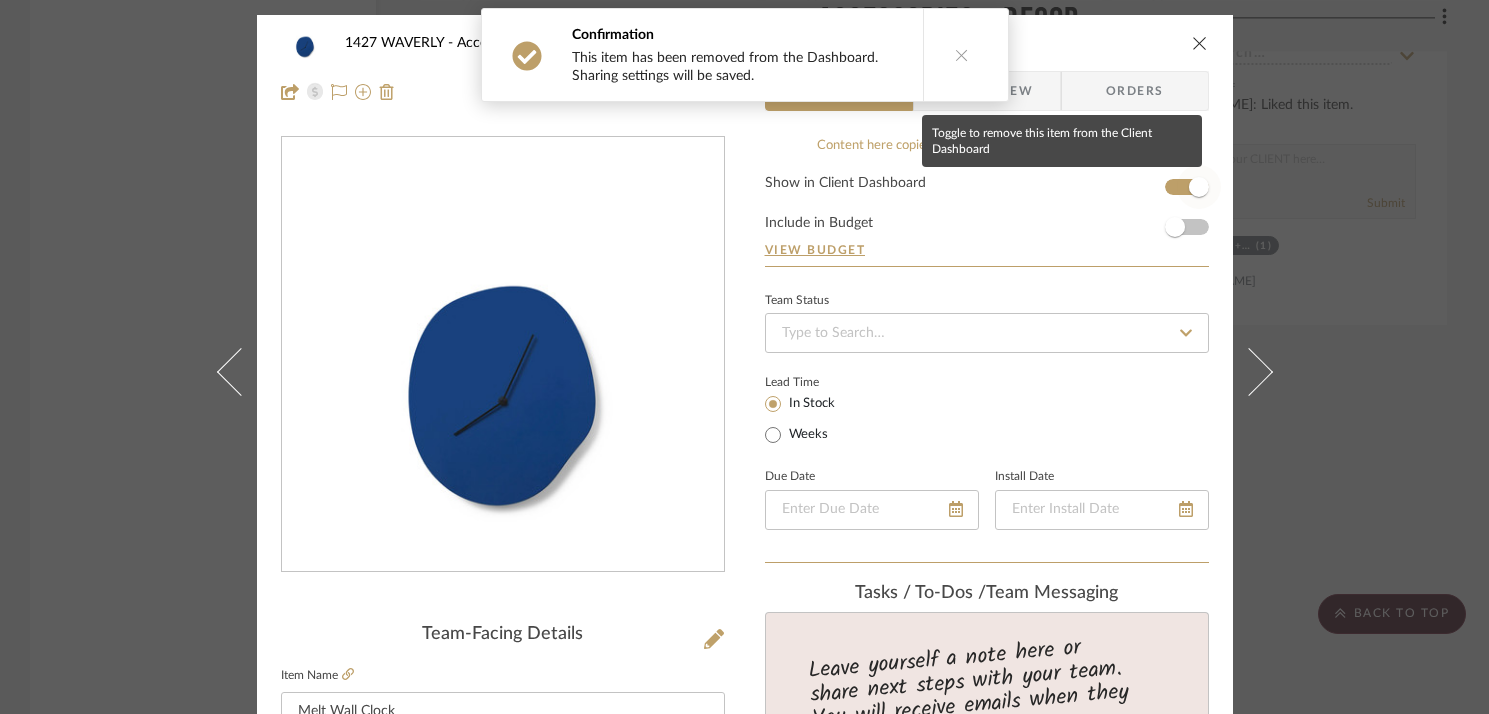 click at bounding box center (1199, 187) 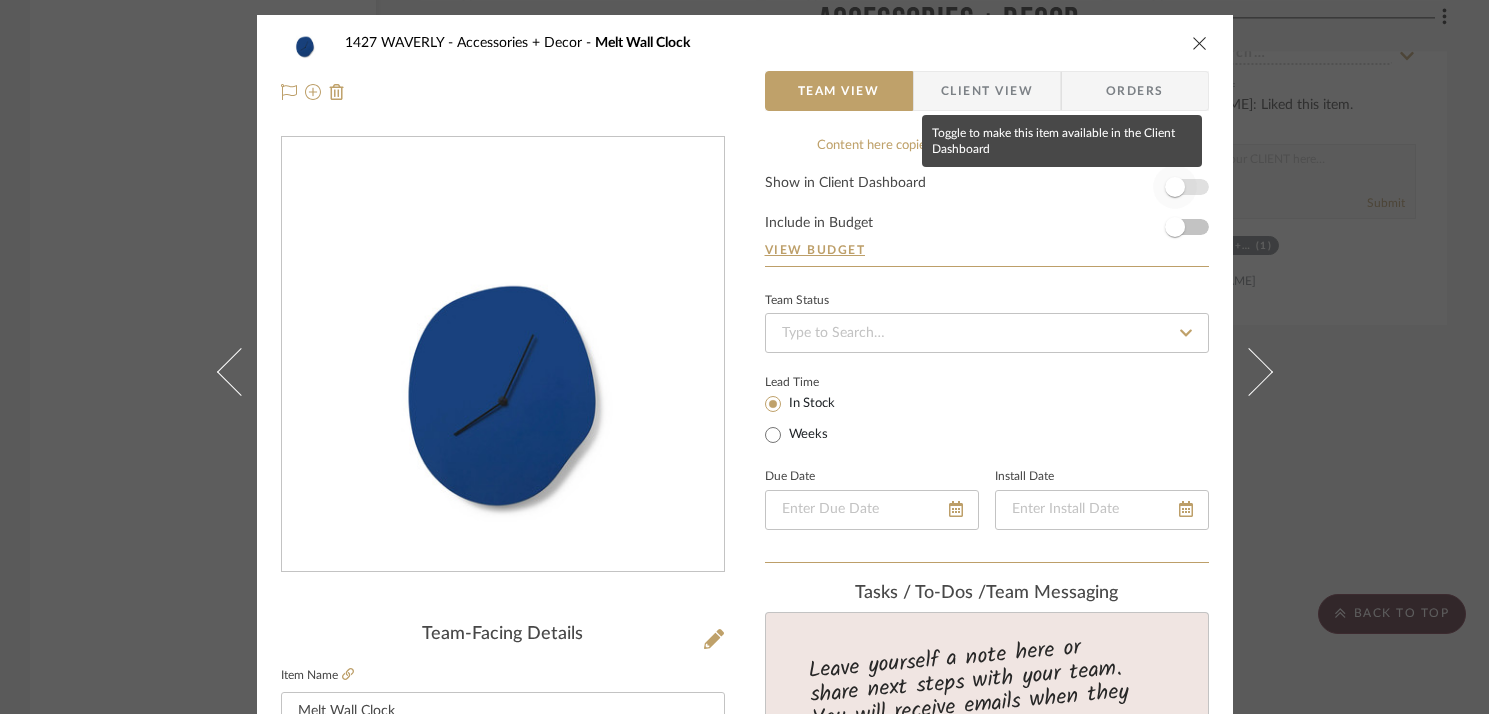 type 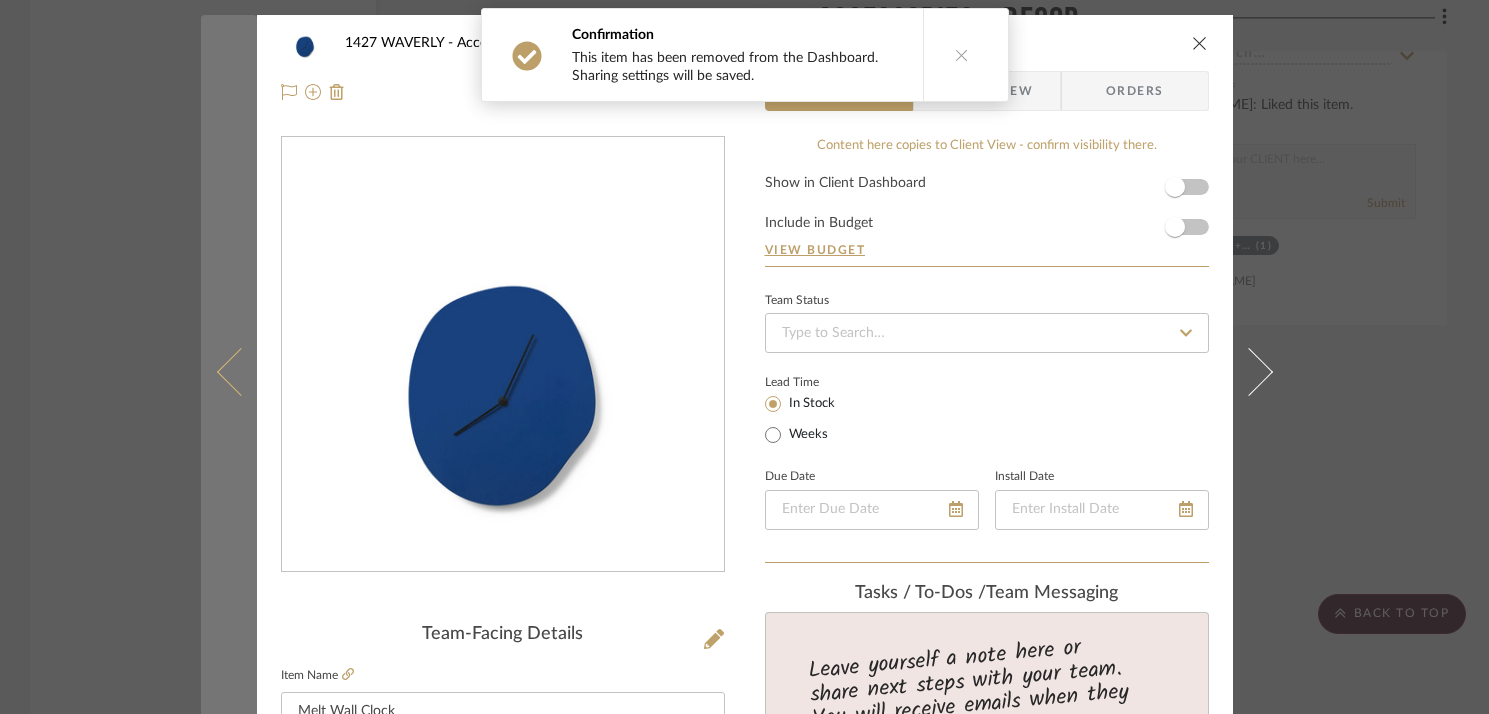 click at bounding box center (240, 372) 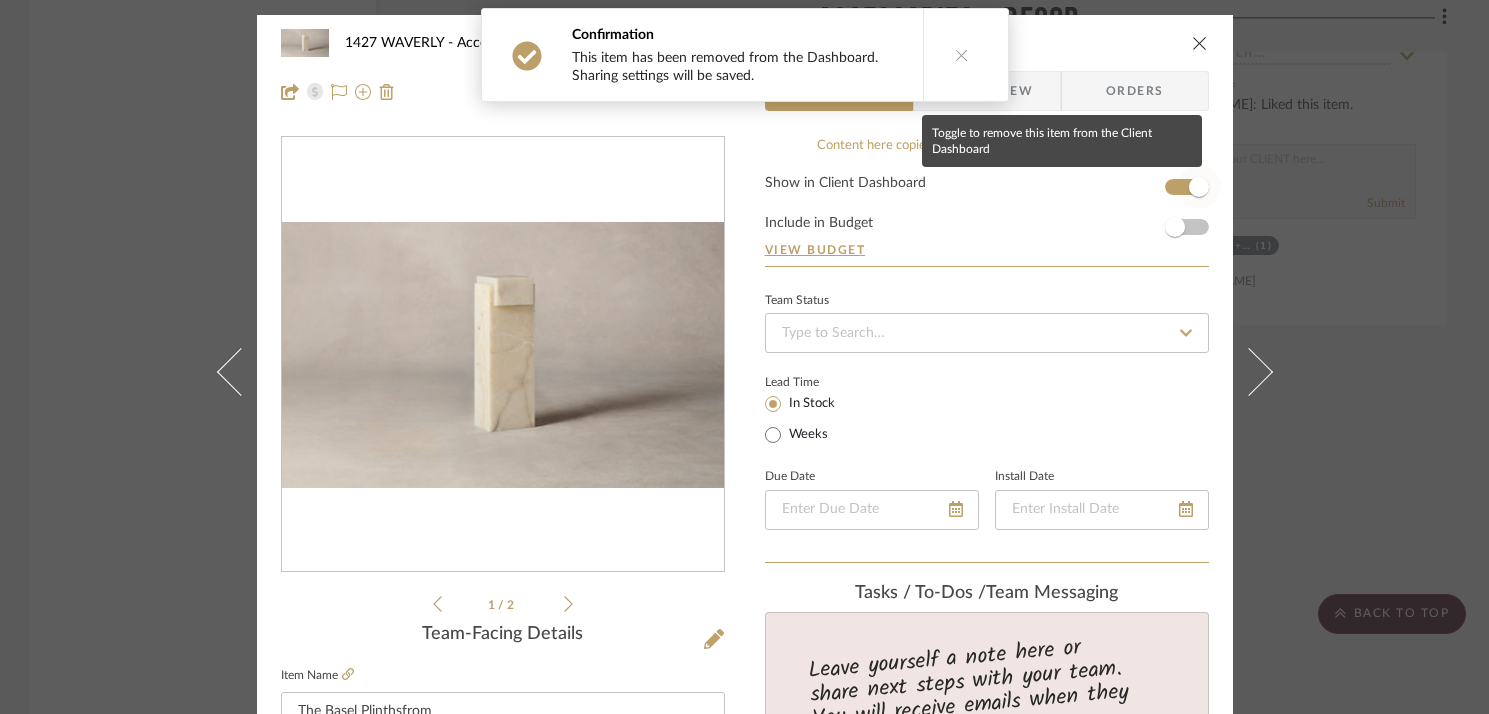 click at bounding box center (1199, 187) 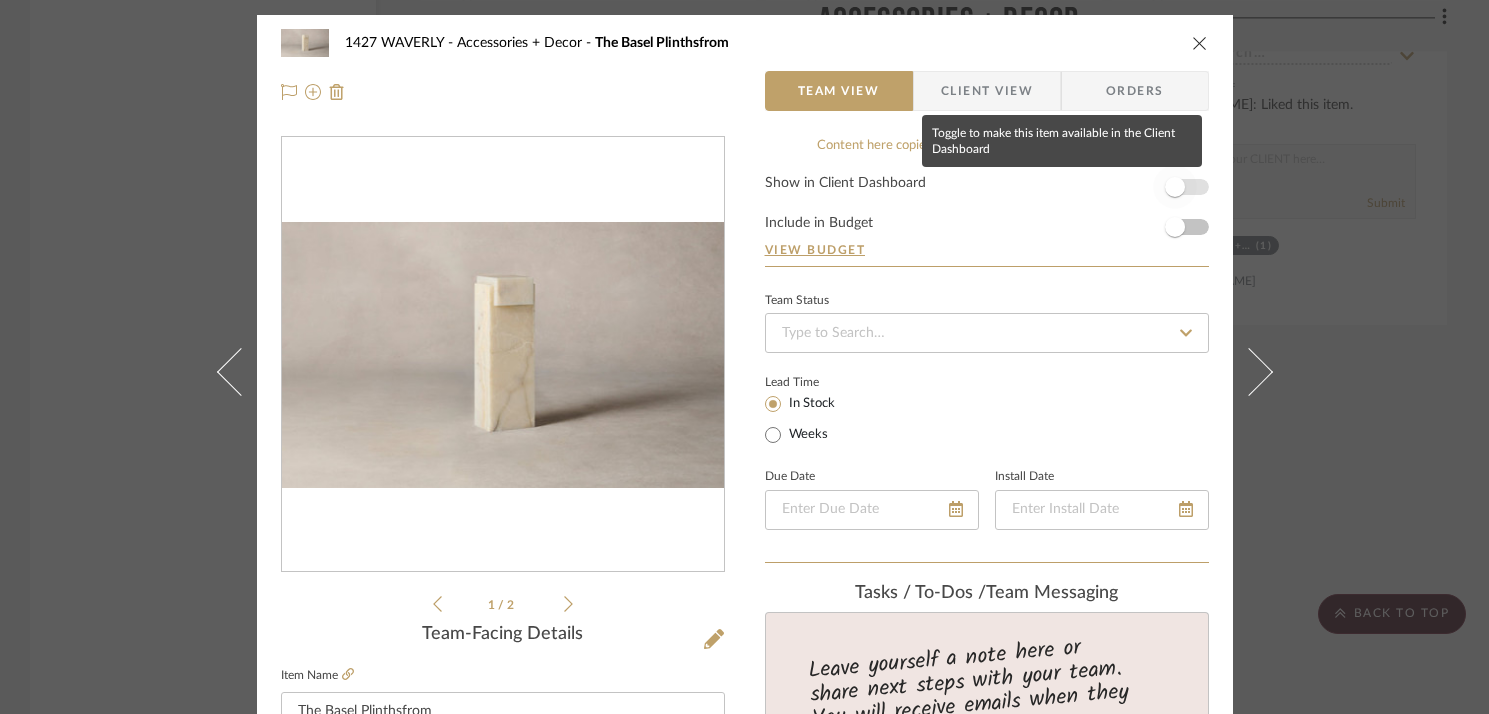 type 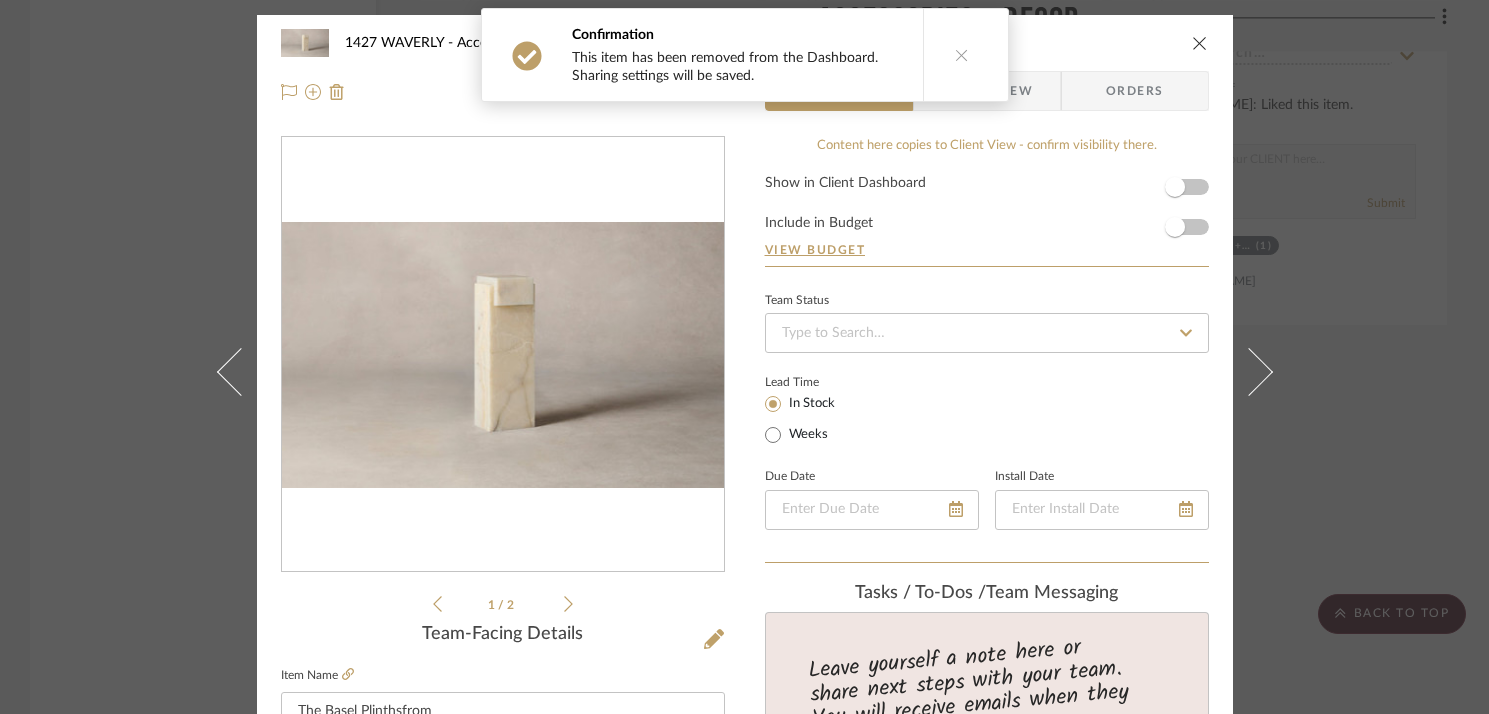 click on "1427 WAVERLY Accessories + Decor The Basel Plinthsfrom Team View Client View Orders 1 / 2  Team-Facing Details   Item Name  The Basel Plinthsfrom  Brand  Maiden Home  Internal Description   Dimensions  SizeLarge 36"  Product Specifications   Item Costs   View Budget   Markup %  30%  Unit Cost  $5,250.00  Cost Type  Retail  Client Unit Price   $6,825.00   Quantity  1  Unit Type  Each  Subtotal   $6,825.00   Tax %  8.25%  Total Tax   $563.06   Shipping Cost  $0.00  Ship. Markup %  0% Taxable  Total Shipping   $0.00  Total Client Price  $7,388.06  Your Cost  $5,683.13  Your Margin  $1,575.00  Content here copies to Client View - confirm visibility there.  Show in Client Dashboard   Include in Budget   View Budget  Team Status  Lead Time  In Stock Weeks  Due Date   Install Date  Tasks / To-Dos /  team Messaging  Leave yourself a note here or share next steps with your team. You will receive emails when they
respond!  Invite Collaborator Internal Notes  Documents  Choose a file  or drag it here. (1)" at bounding box center [744, 357] 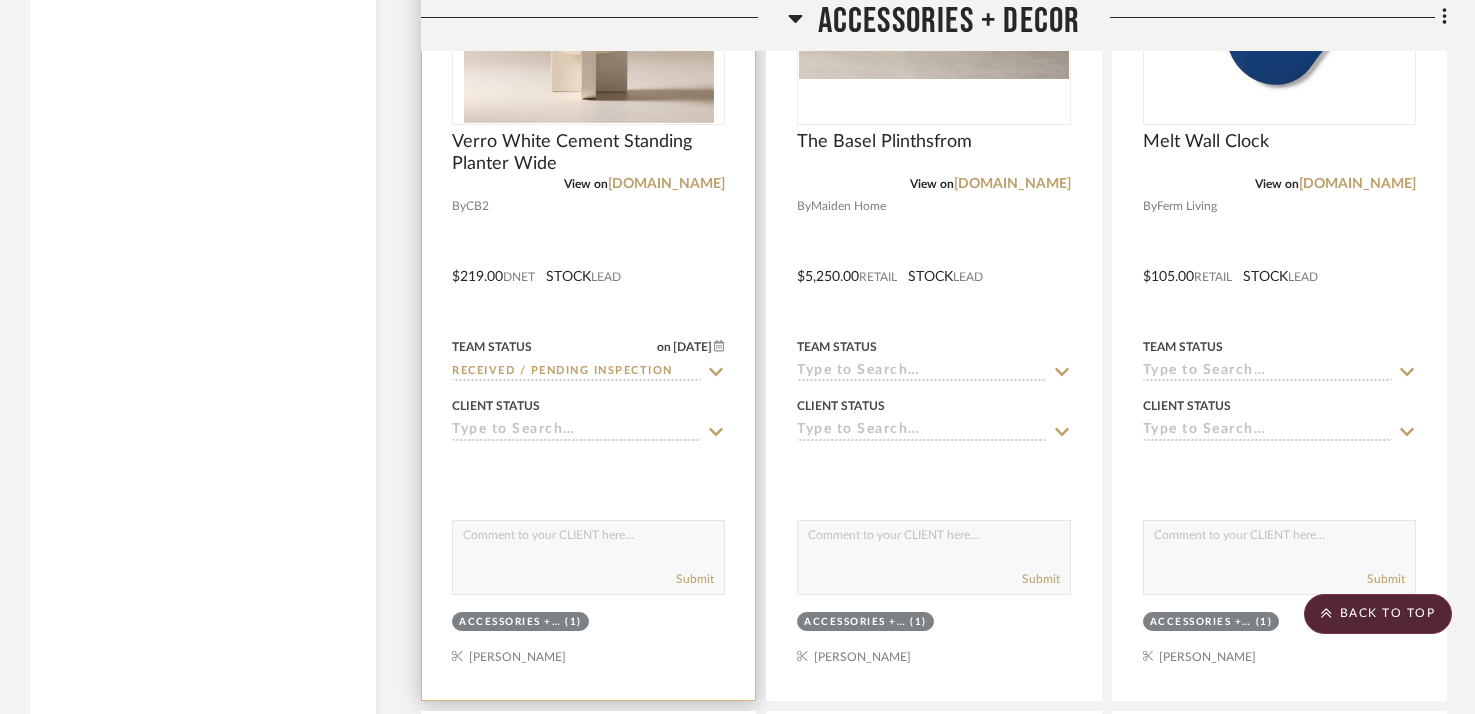 scroll, scrollTop: 25691, scrollLeft: 0, axis: vertical 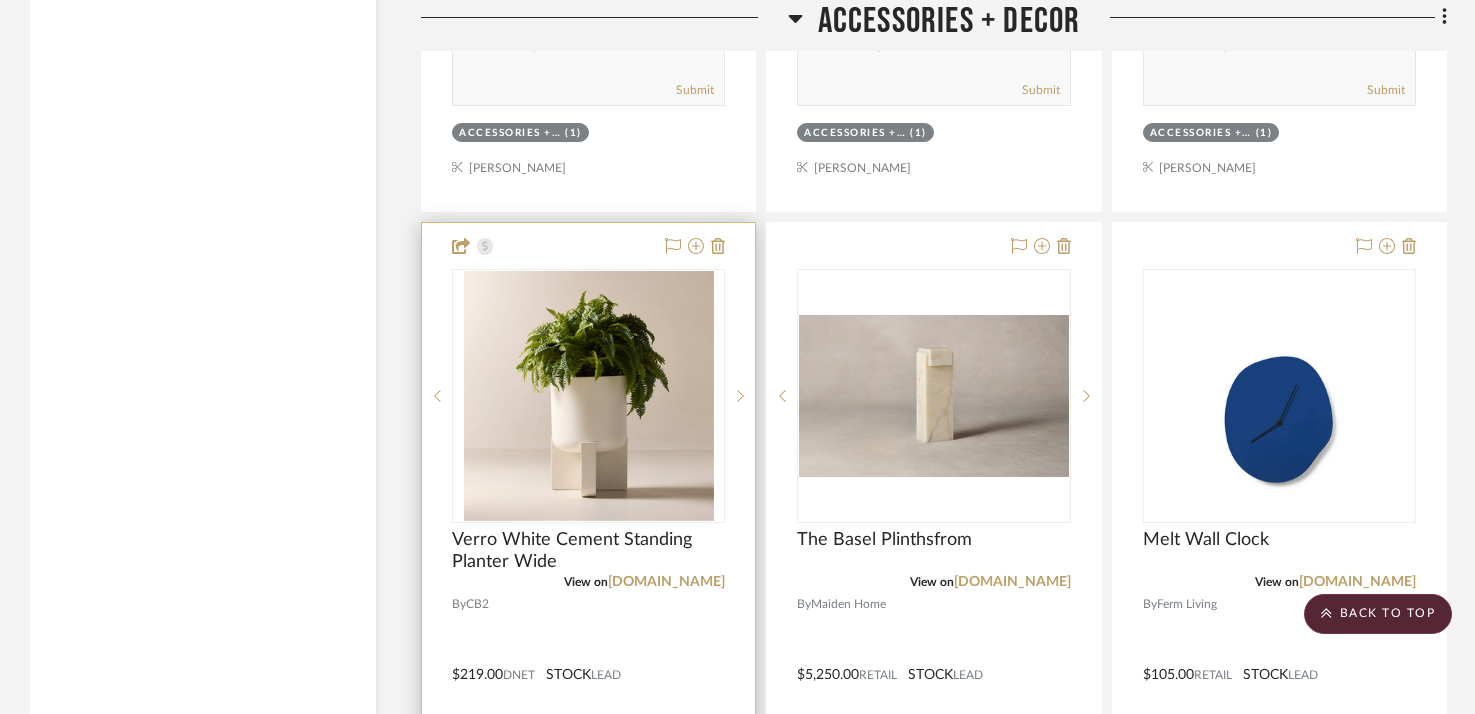 click at bounding box center [588, 660] 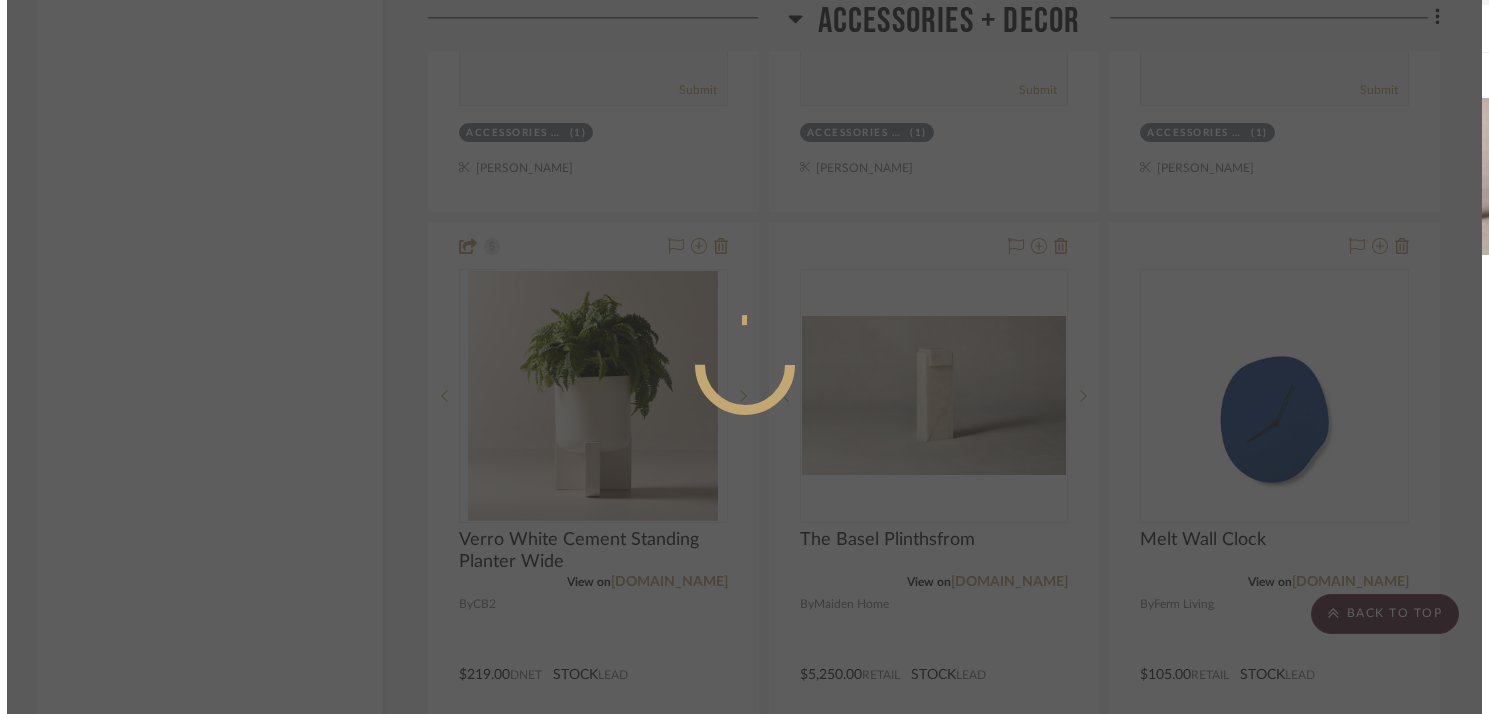 scroll, scrollTop: 0, scrollLeft: 0, axis: both 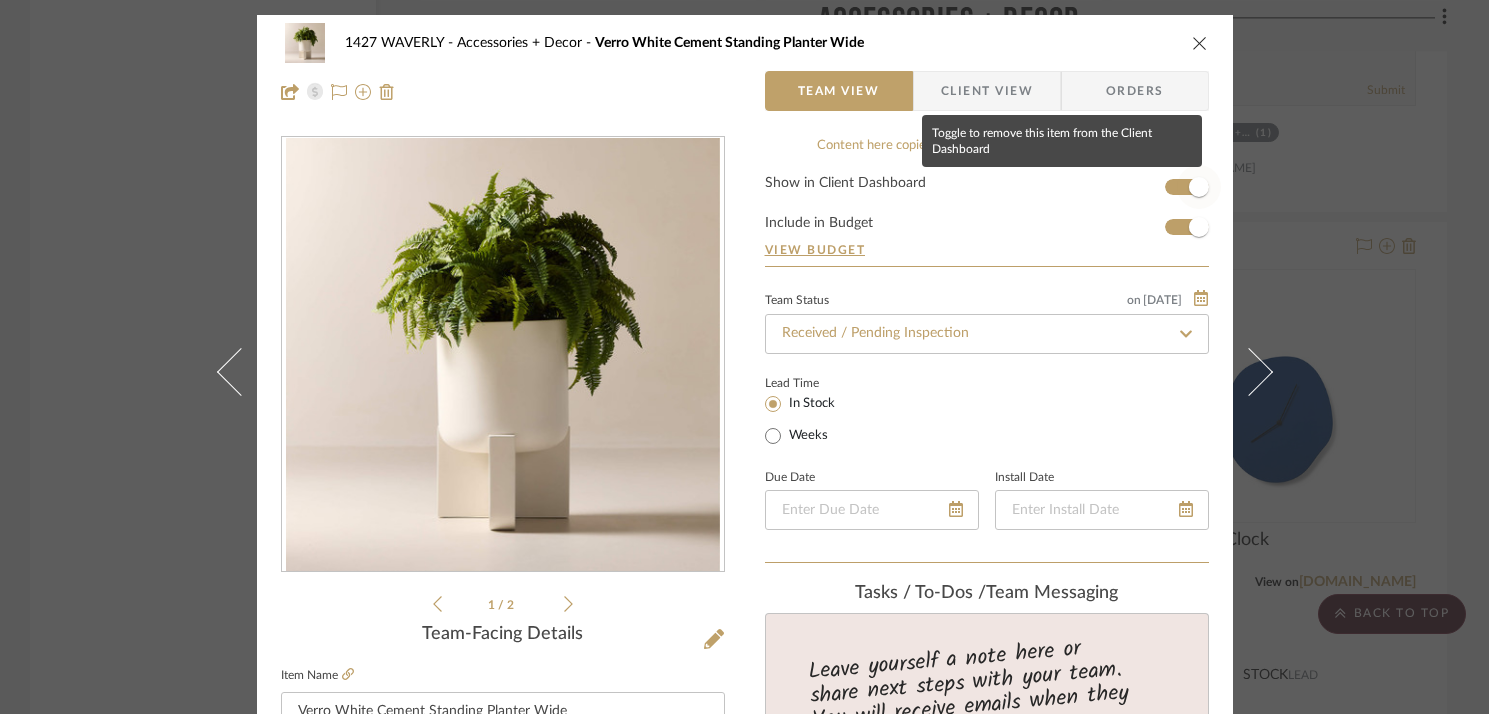 click at bounding box center (1199, 187) 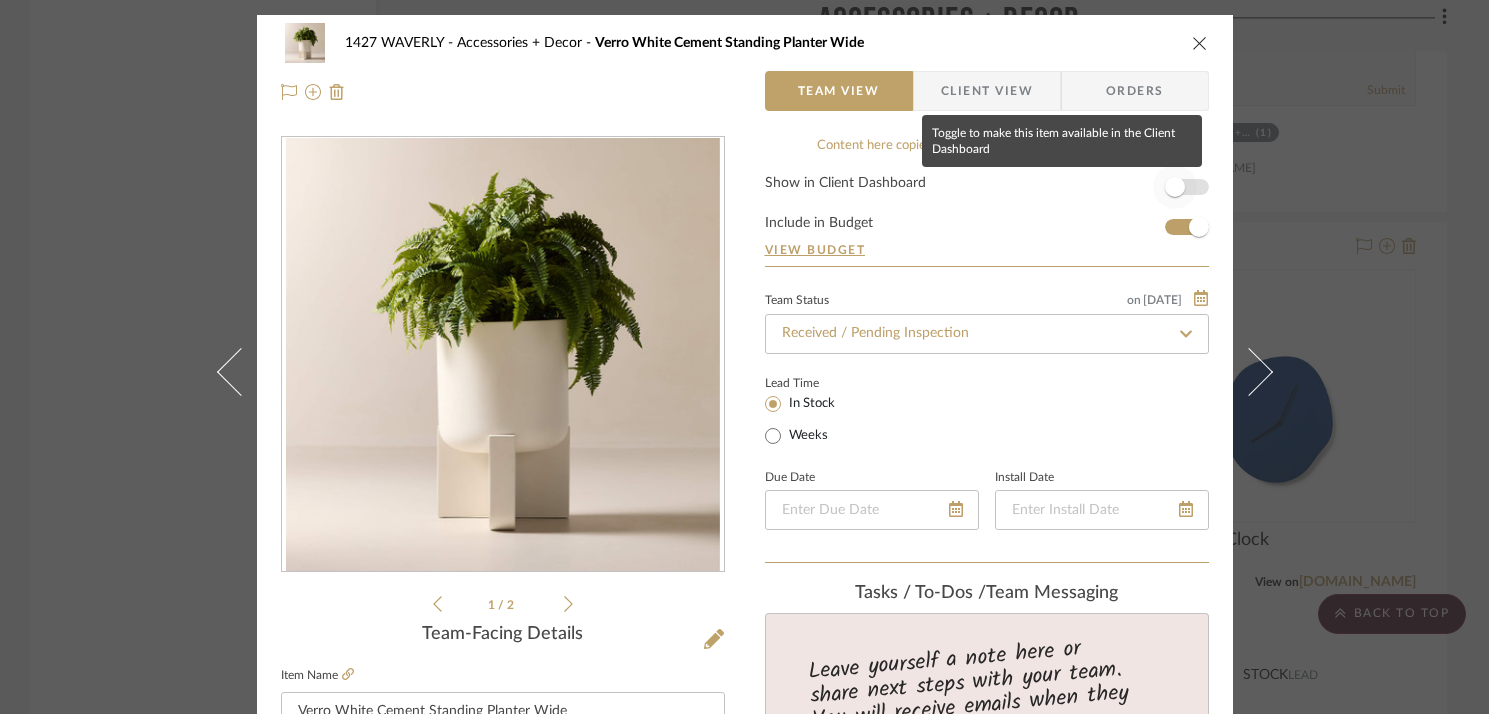 type 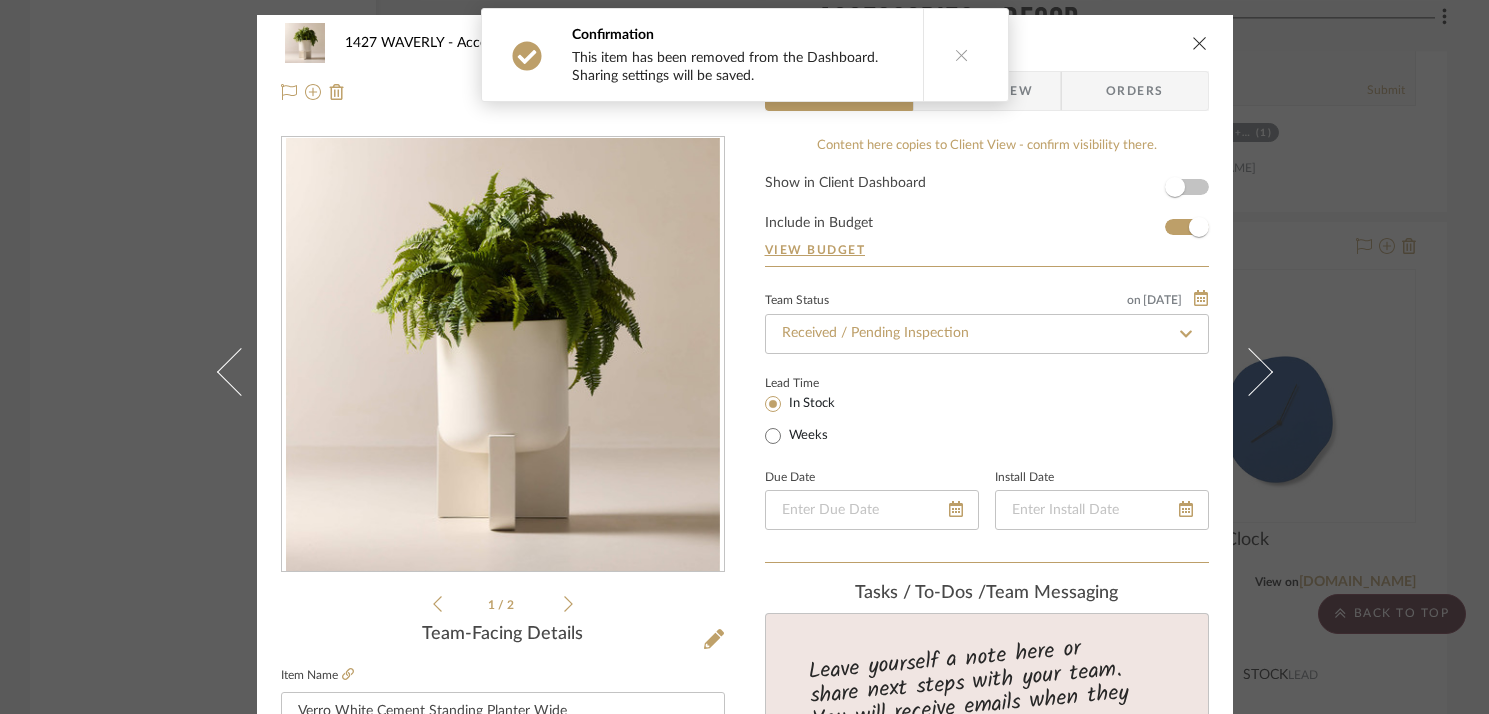 click at bounding box center [1200, 43] 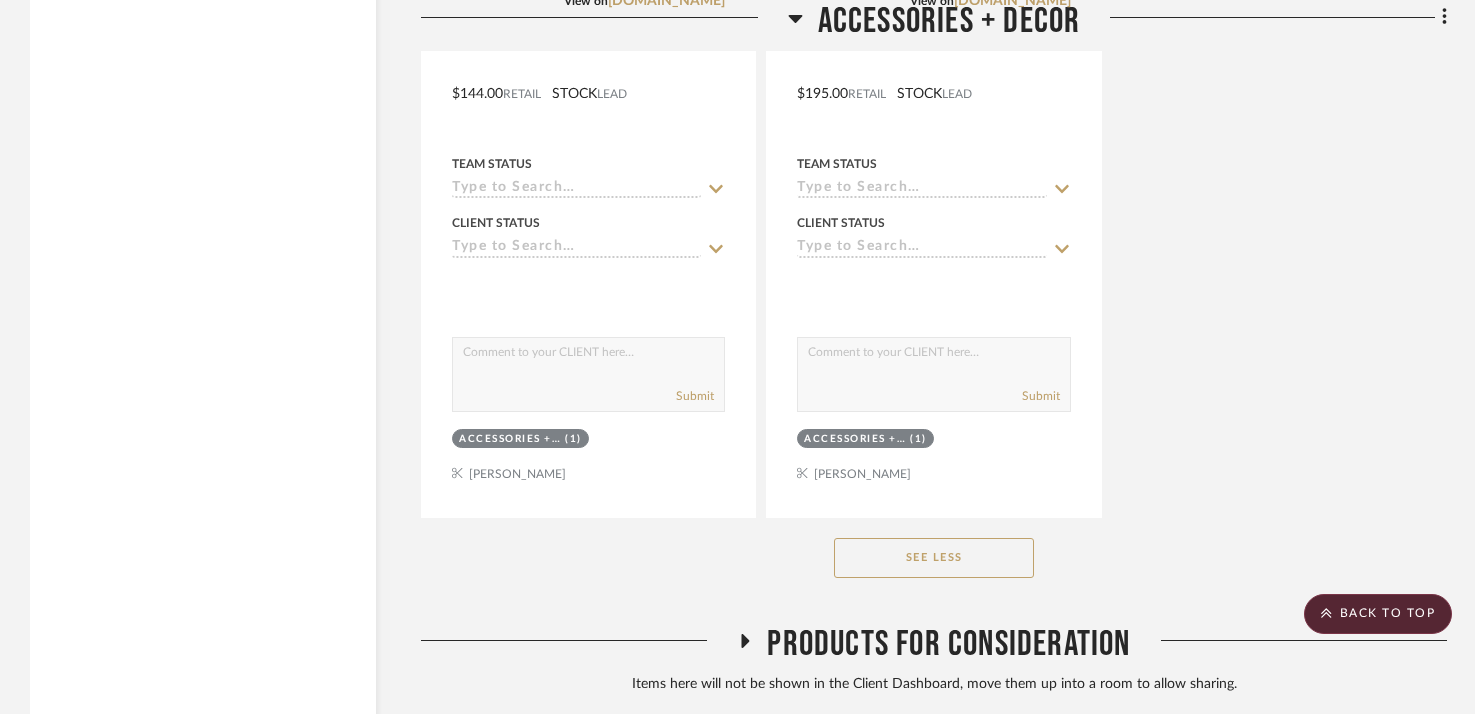 scroll, scrollTop: 33362, scrollLeft: 0, axis: vertical 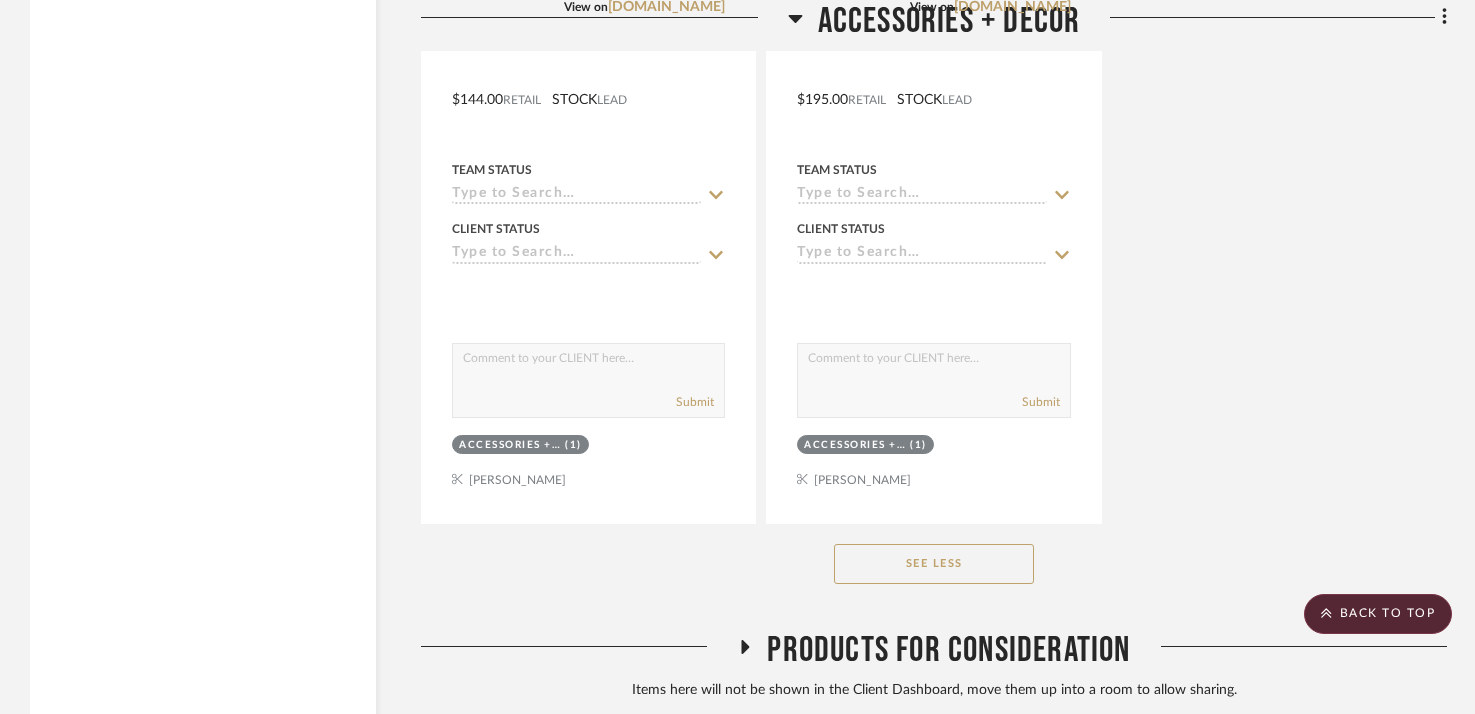 click 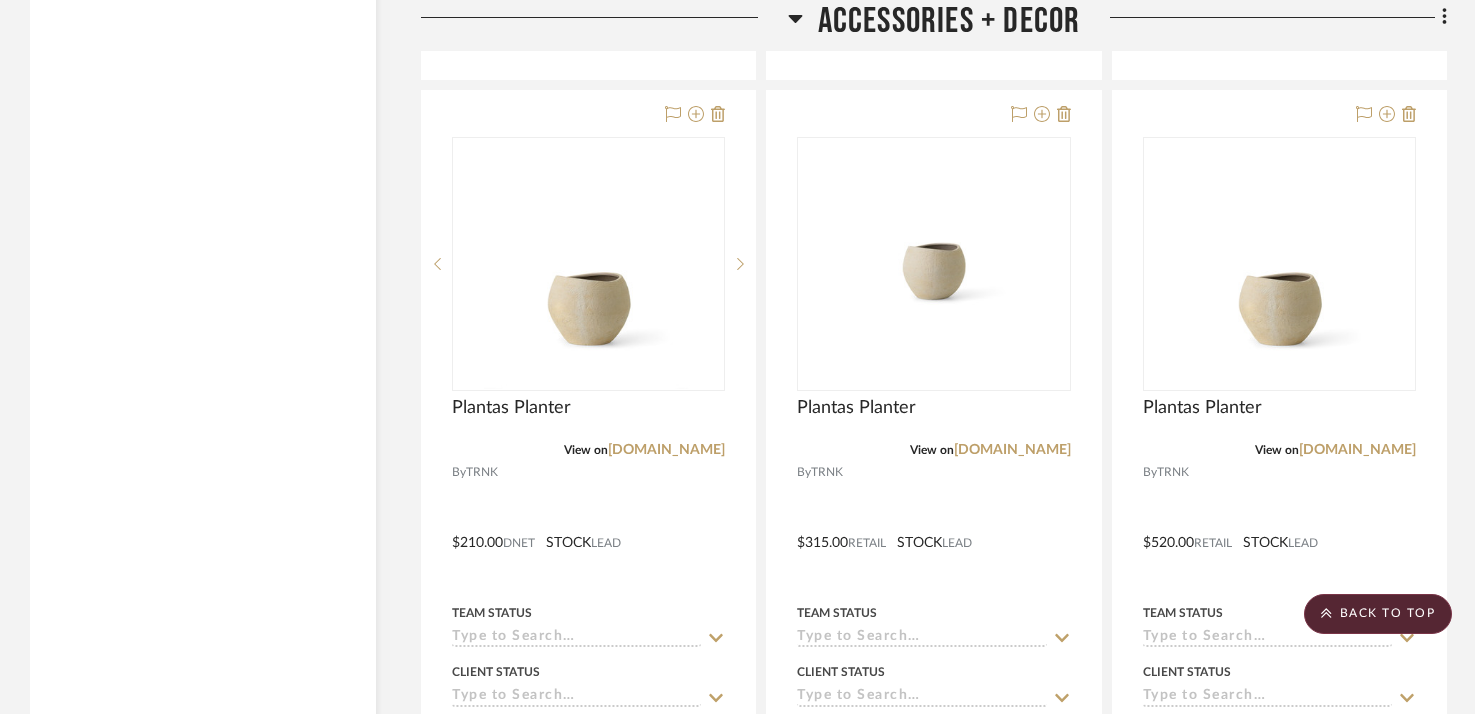 scroll, scrollTop: 21223, scrollLeft: 0, axis: vertical 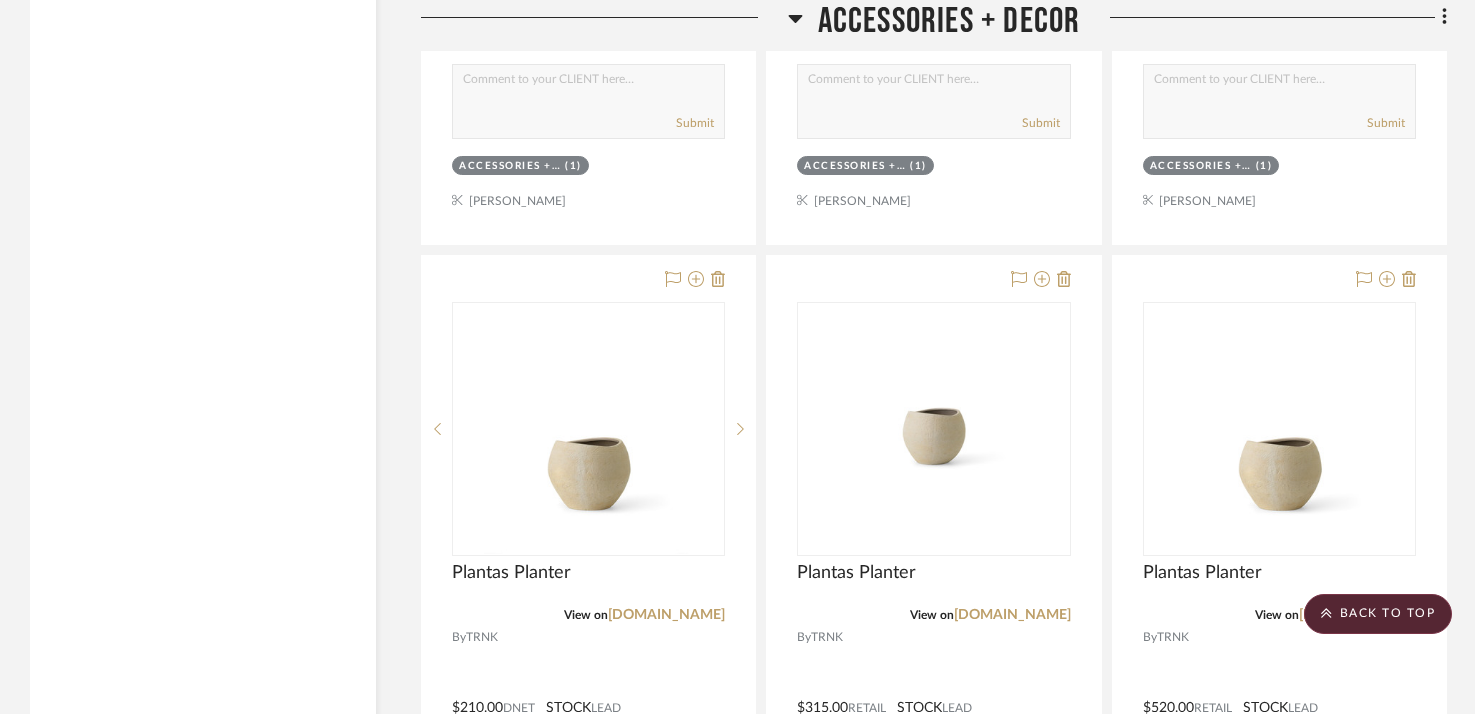 click 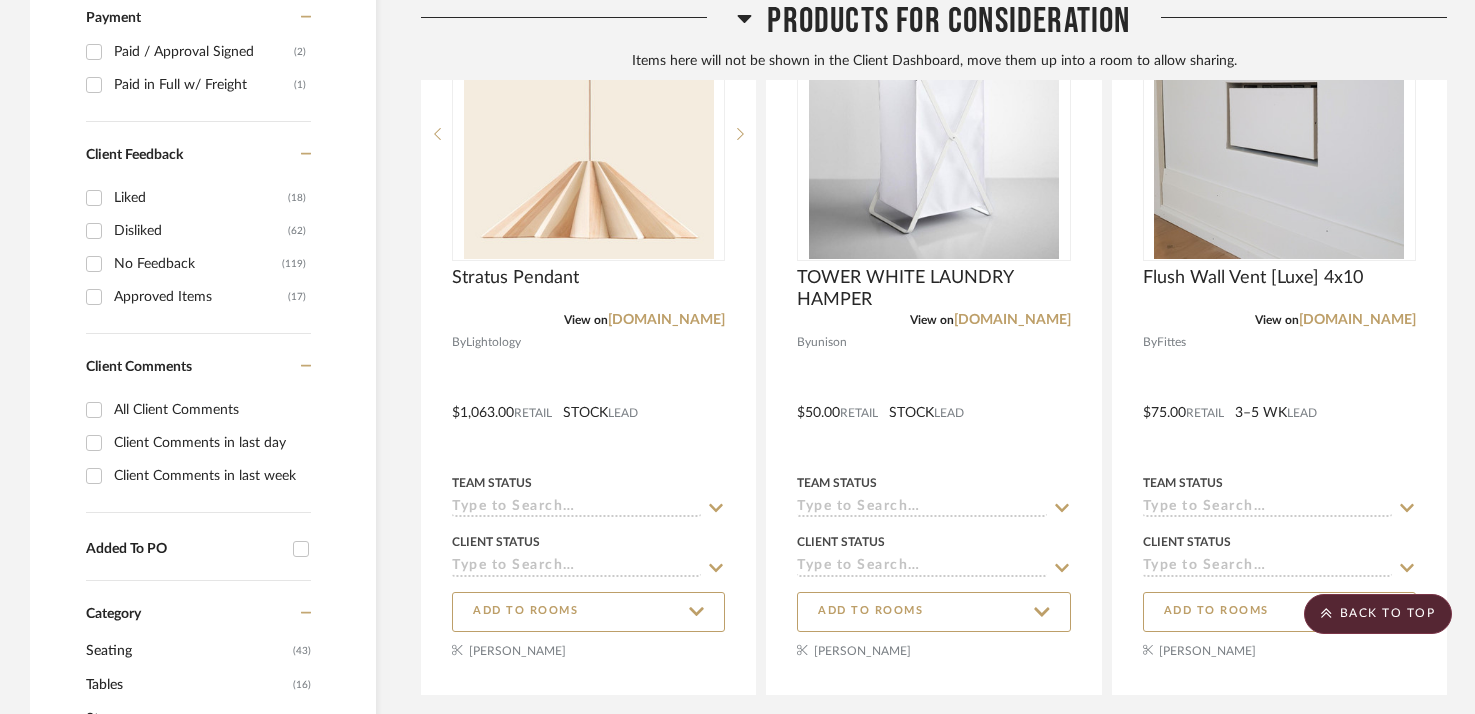 scroll, scrollTop: 1149, scrollLeft: 0, axis: vertical 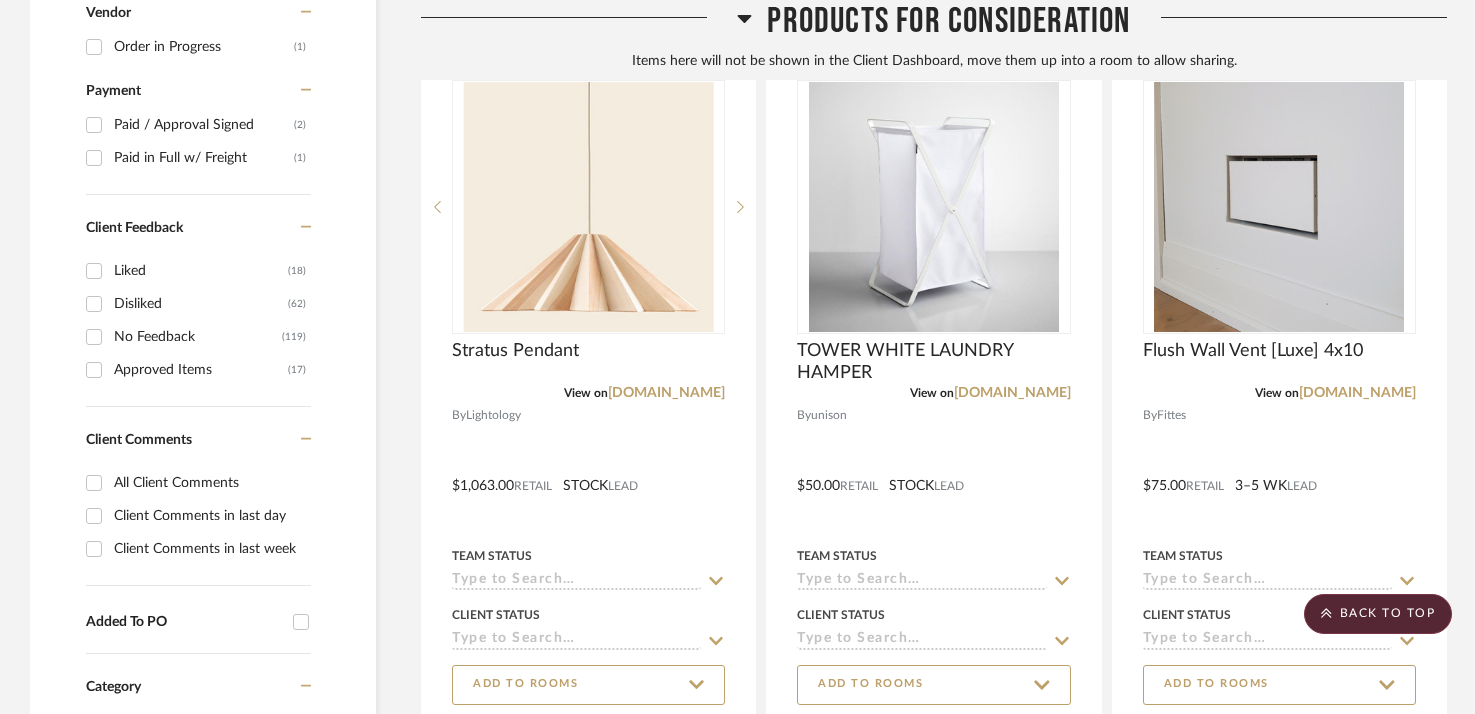 click 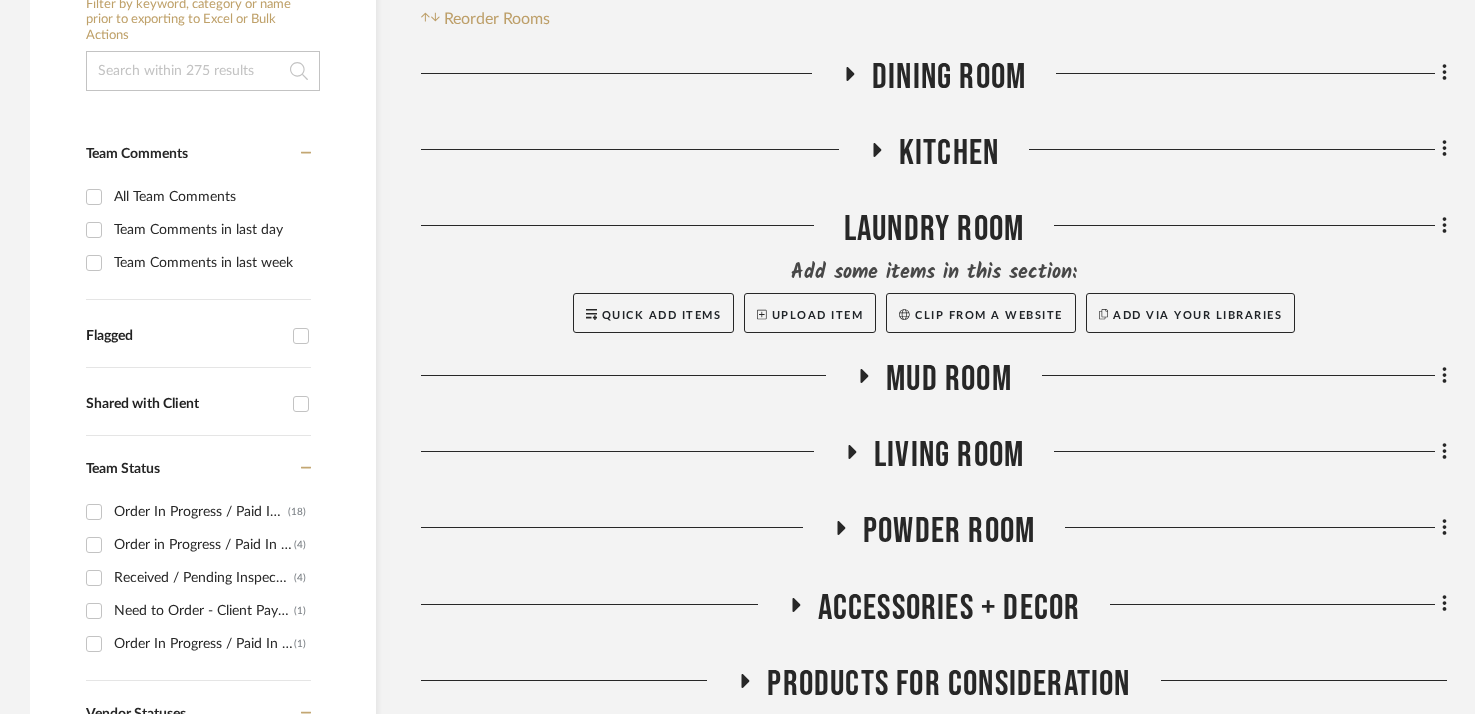scroll, scrollTop: 446, scrollLeft: 0, axis: vertical 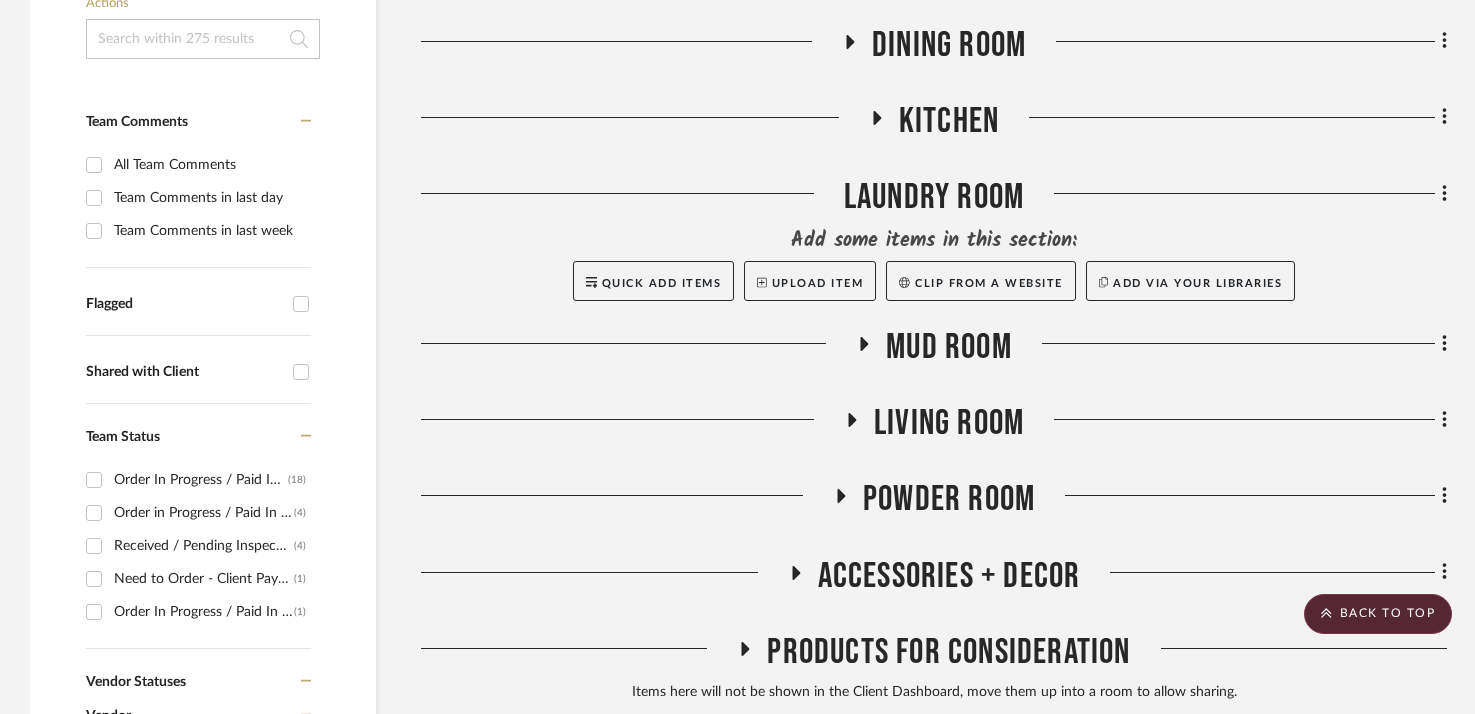 click 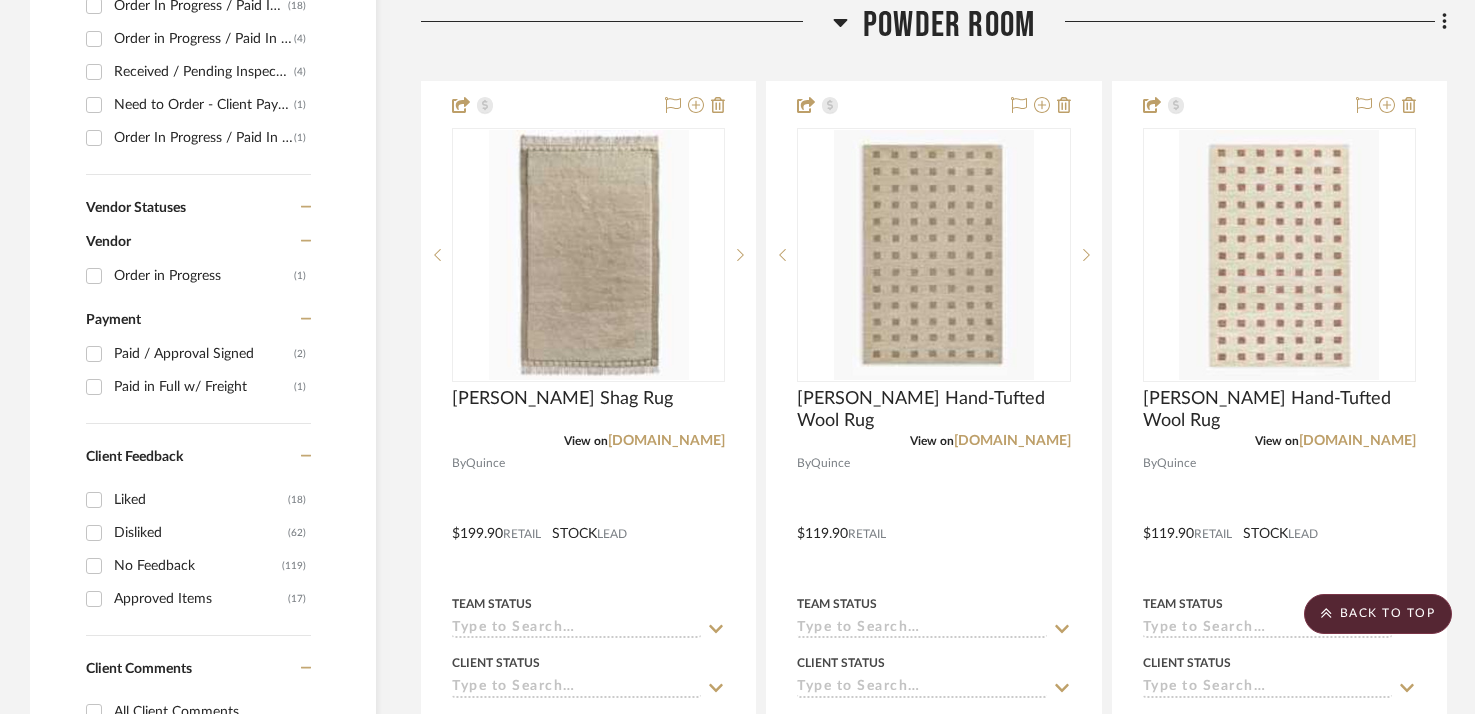 scroll, scrollTop: 934, scrollLeft: 0, axis: vertical 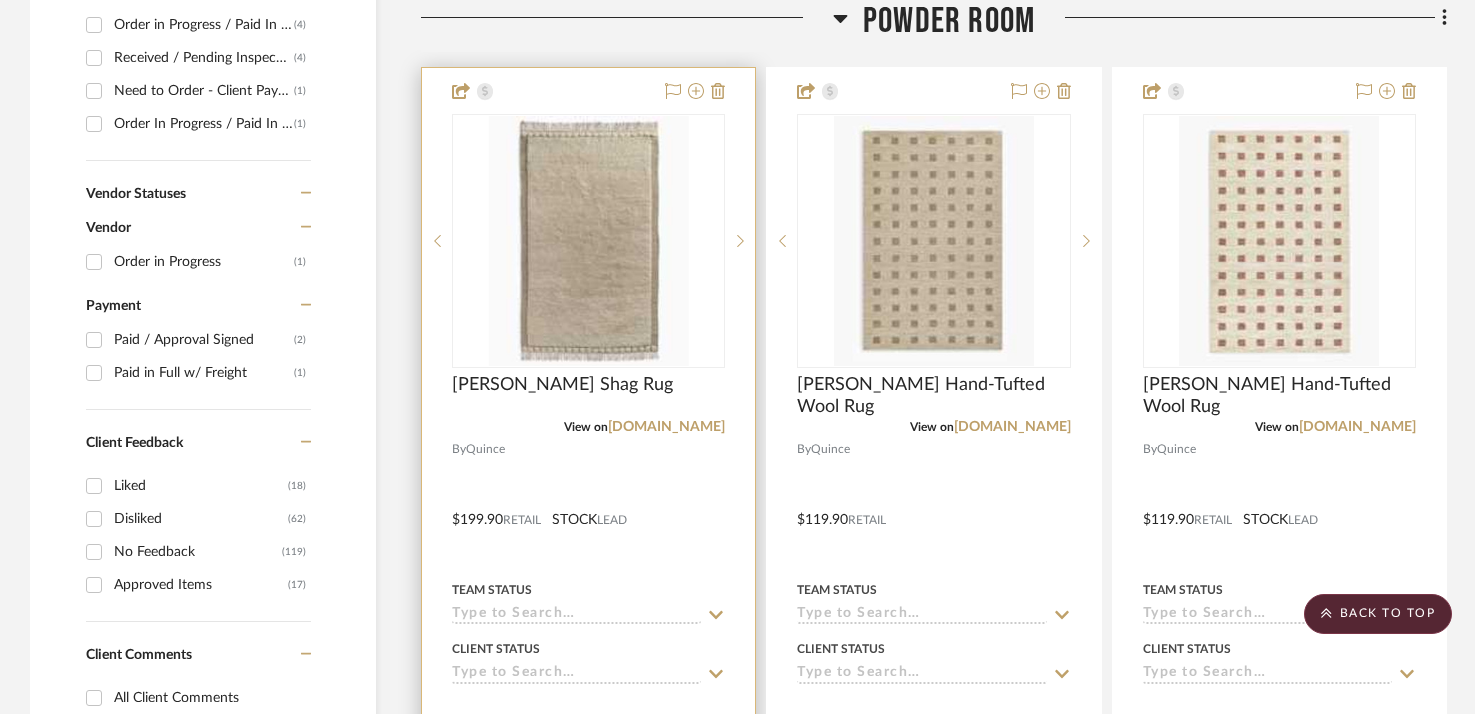 click at bounding box center [588, 505] 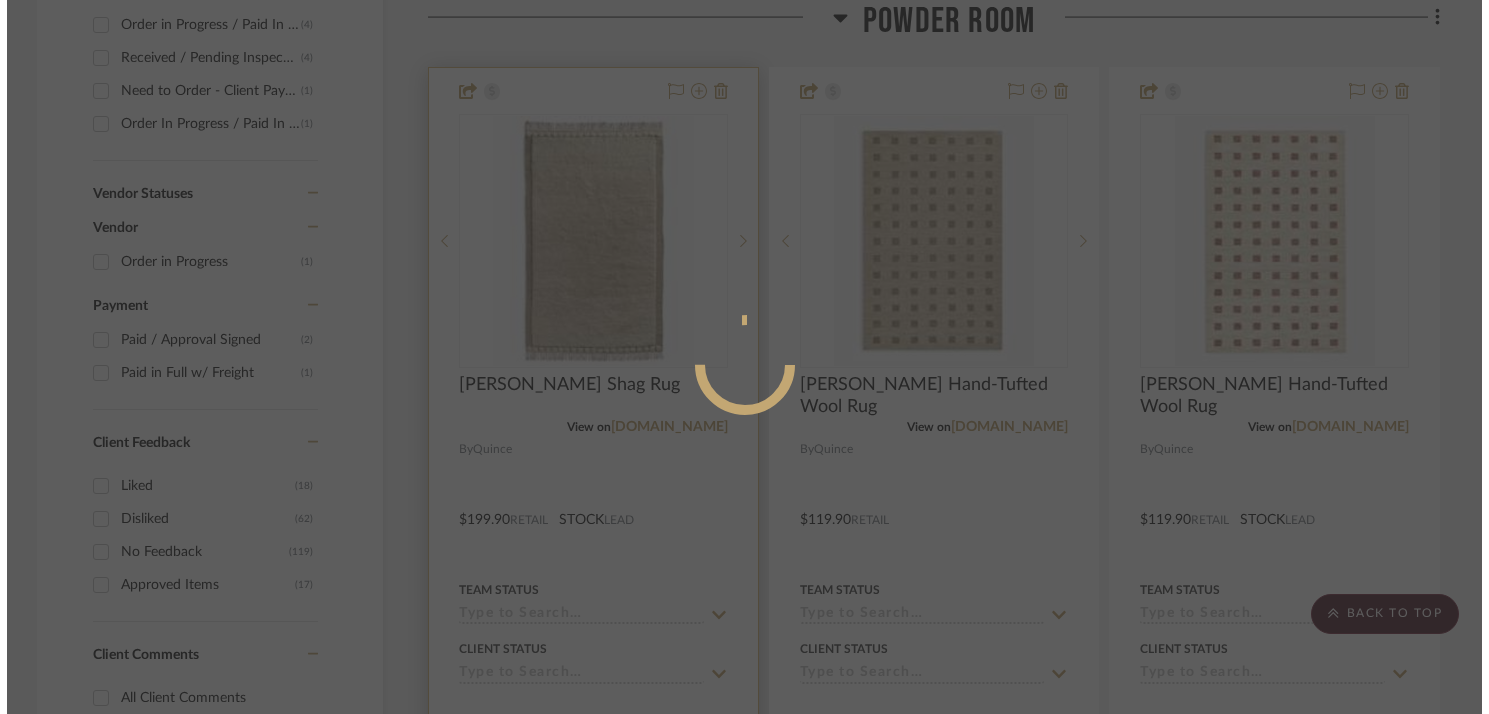 scroll, scrollTop: 0, scrollLeft: 0, axis: both 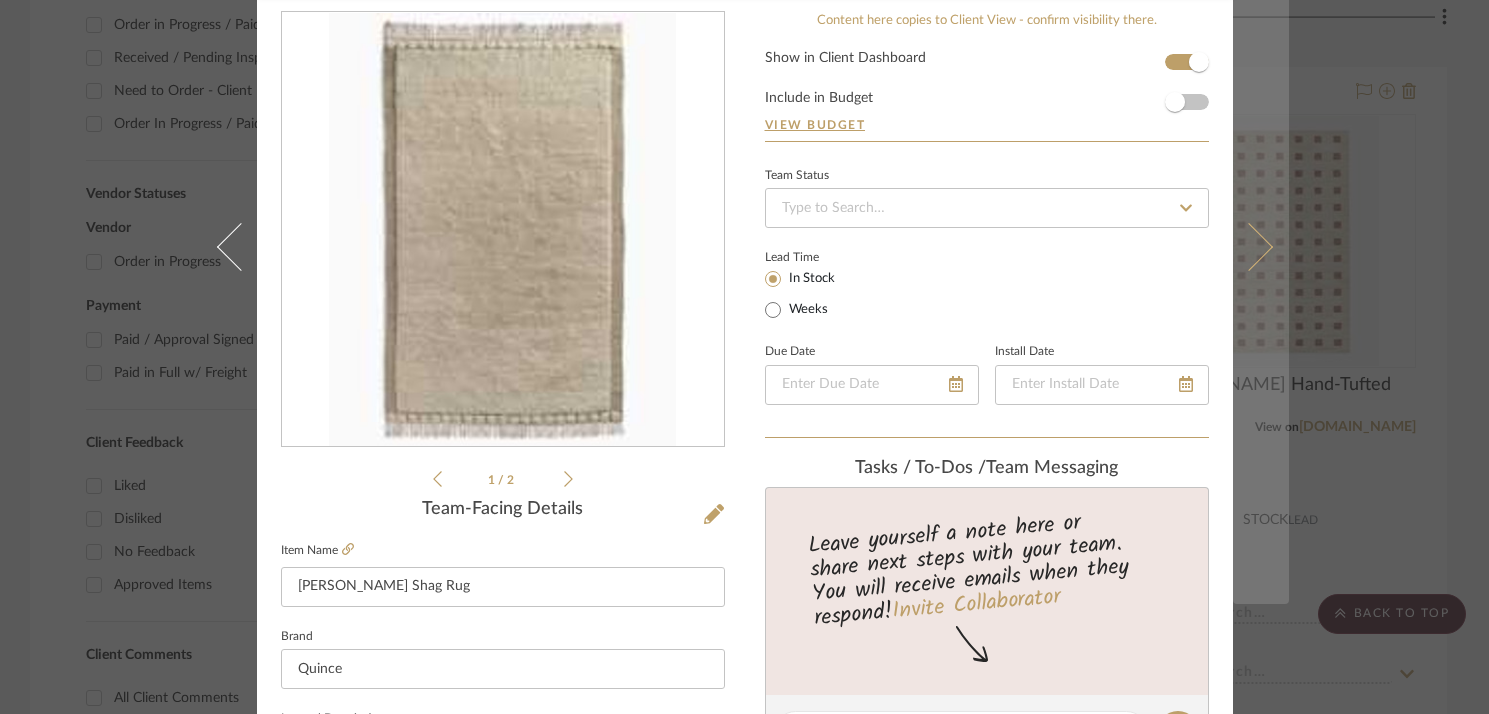 click at bounding box center (1261, 247) 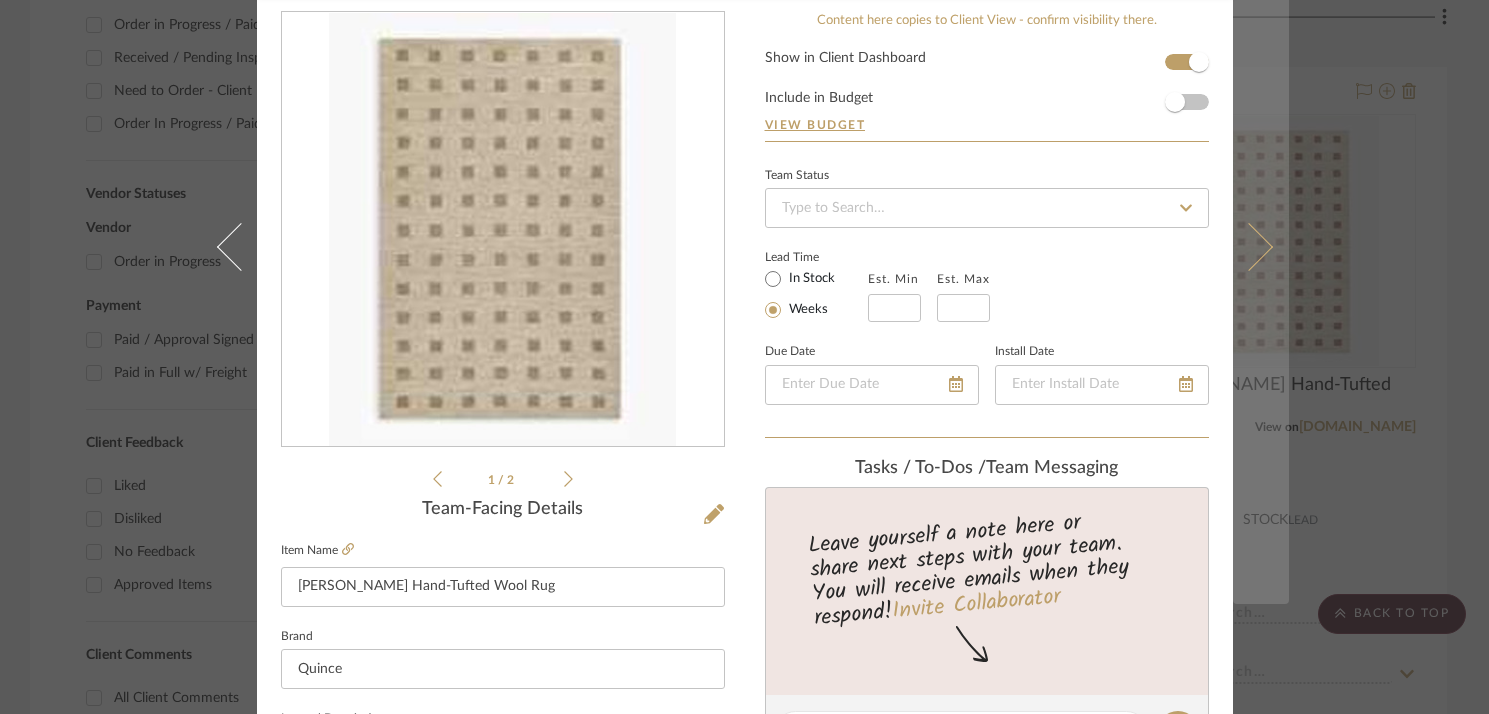 click at bounding box center [1261, 247] 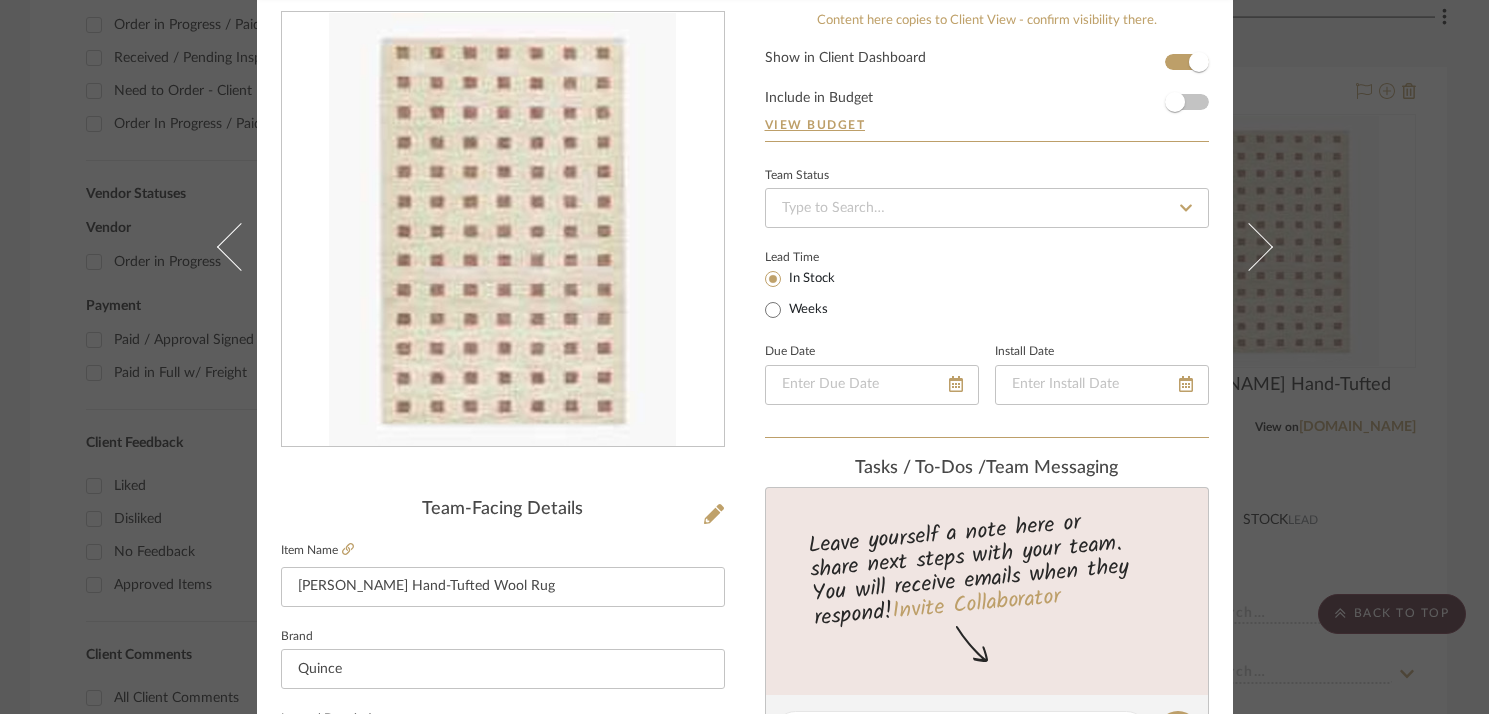click at bounding box center [1261, 247] 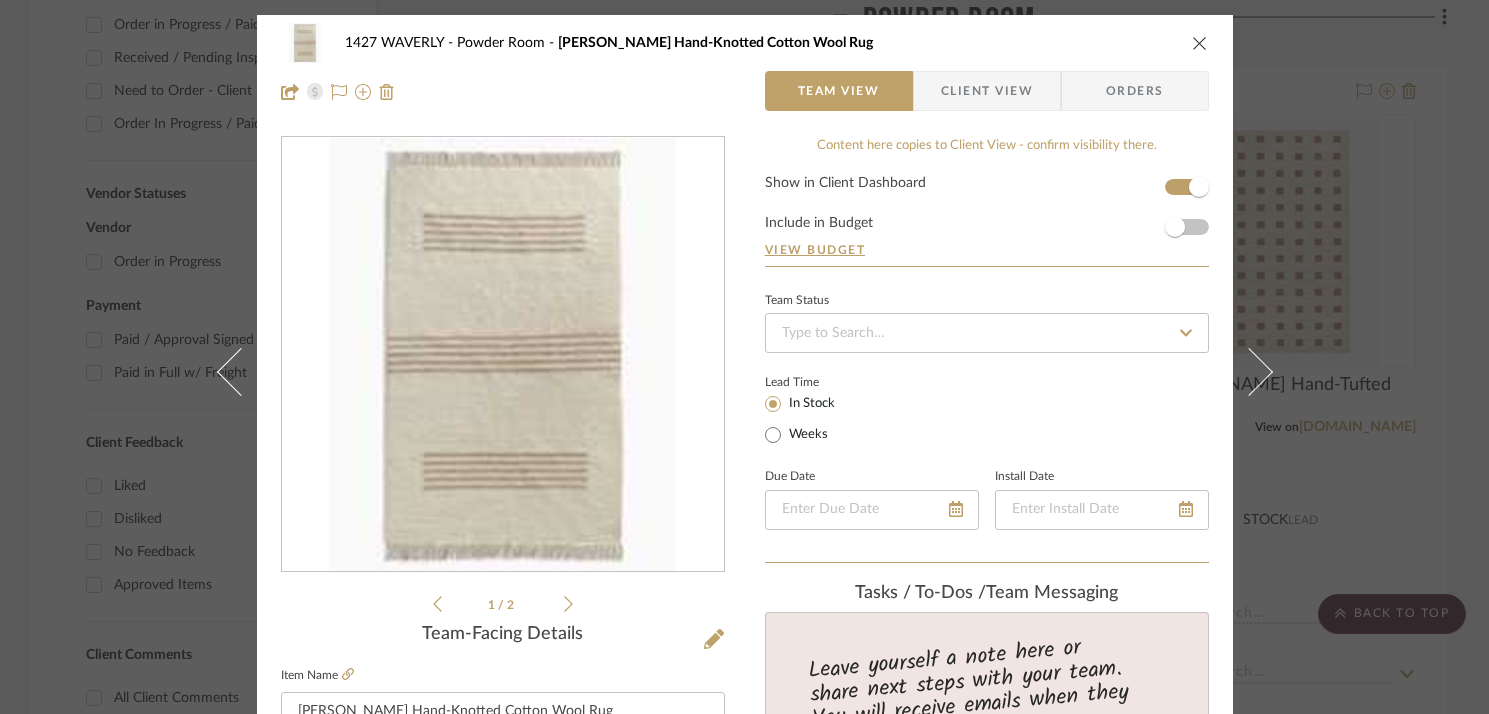 scroll, scrollTop: 0, scrollLeft: 0, axis: both 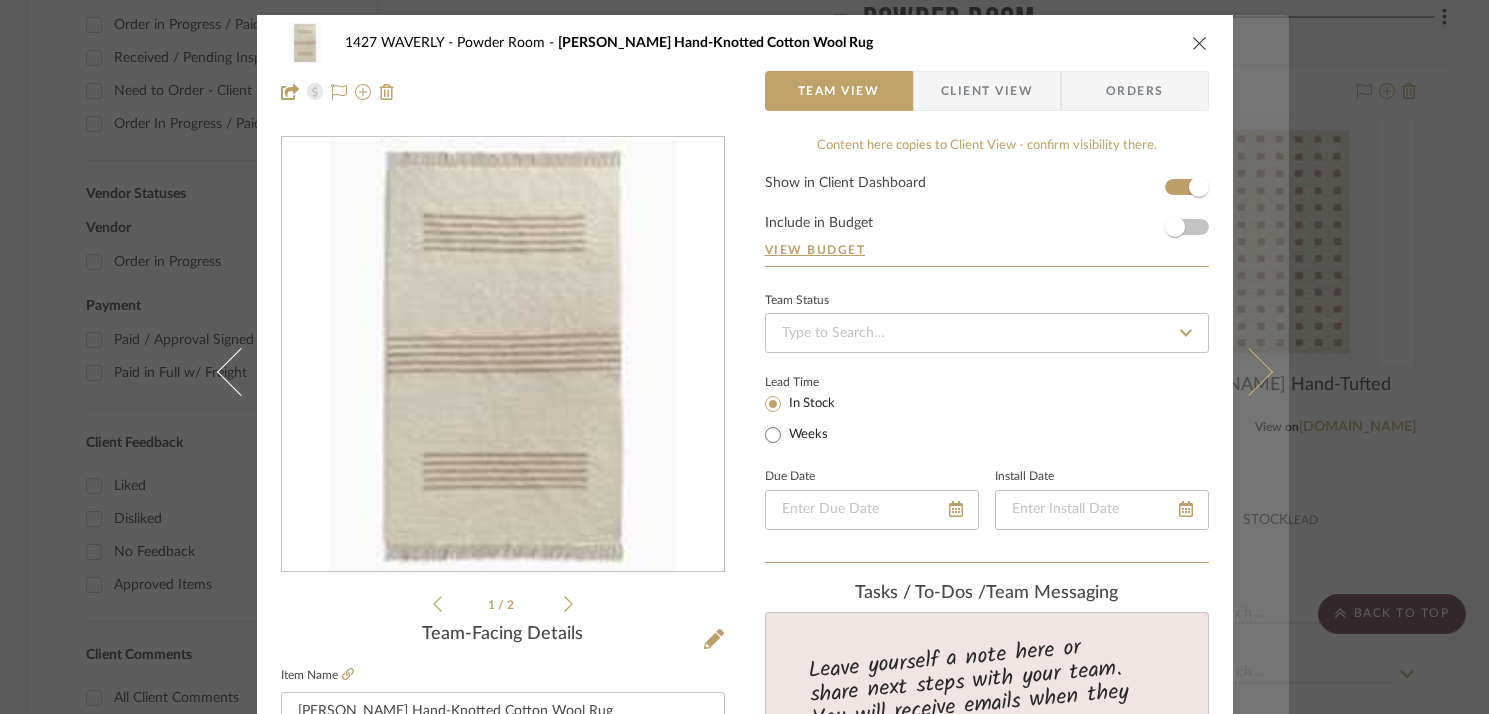 click at bounding box center [1261, 372] 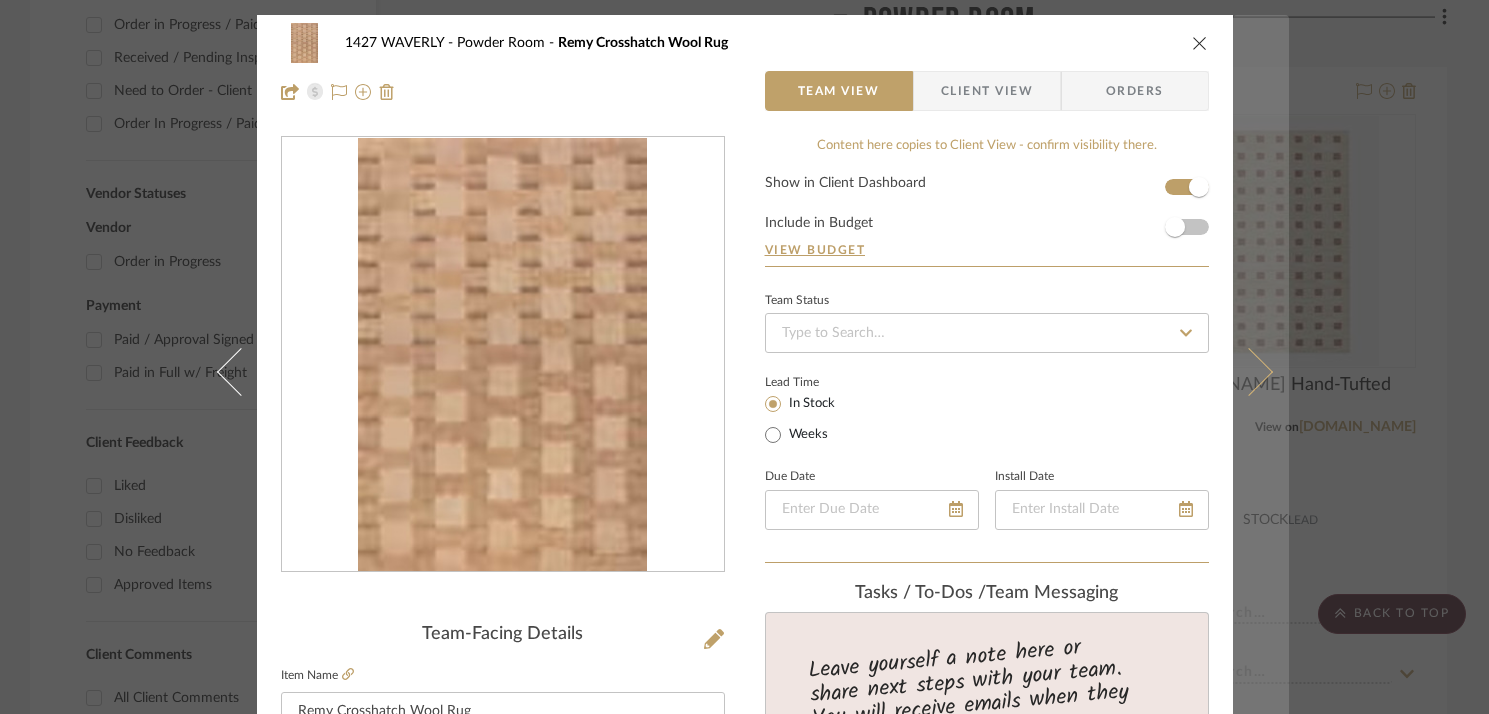click at bounding box center [1261, 372] 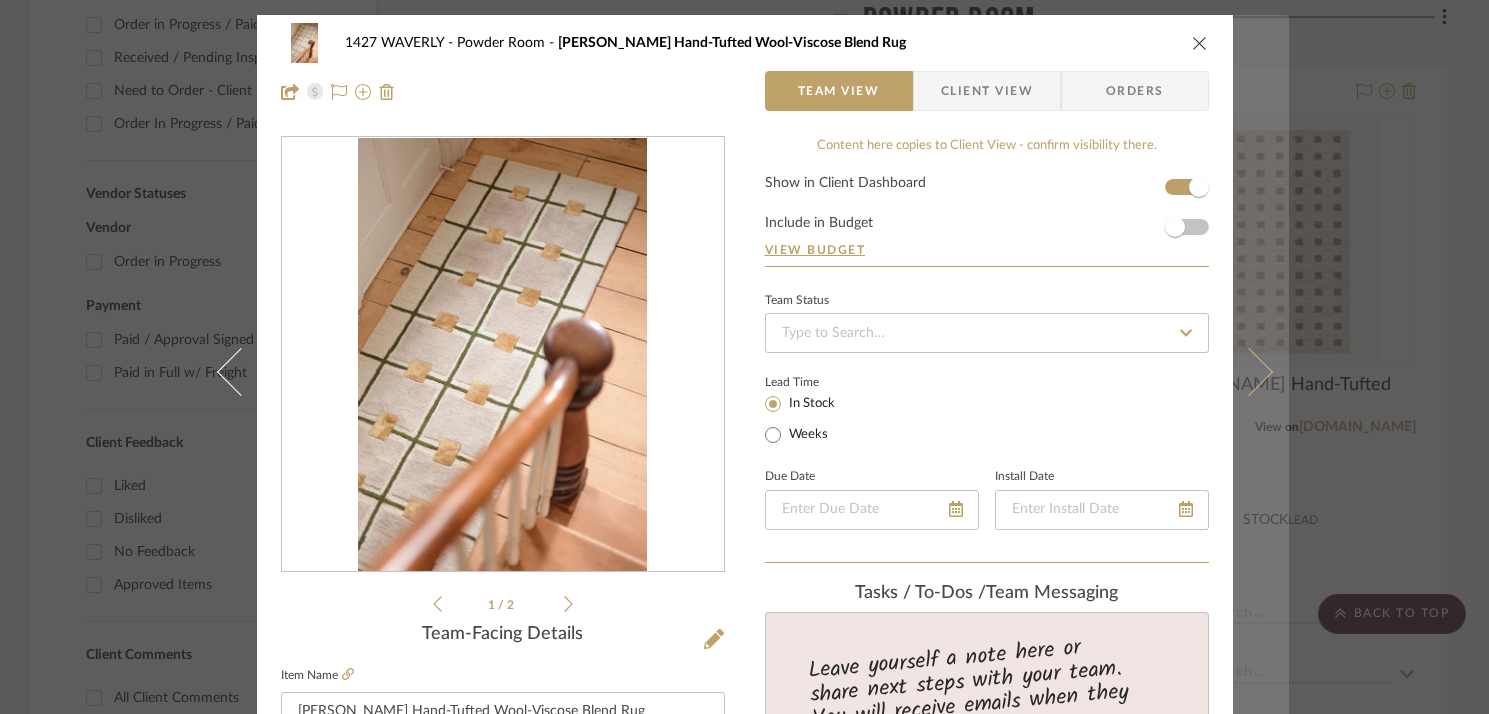 click at bounding box center (1261, 372) 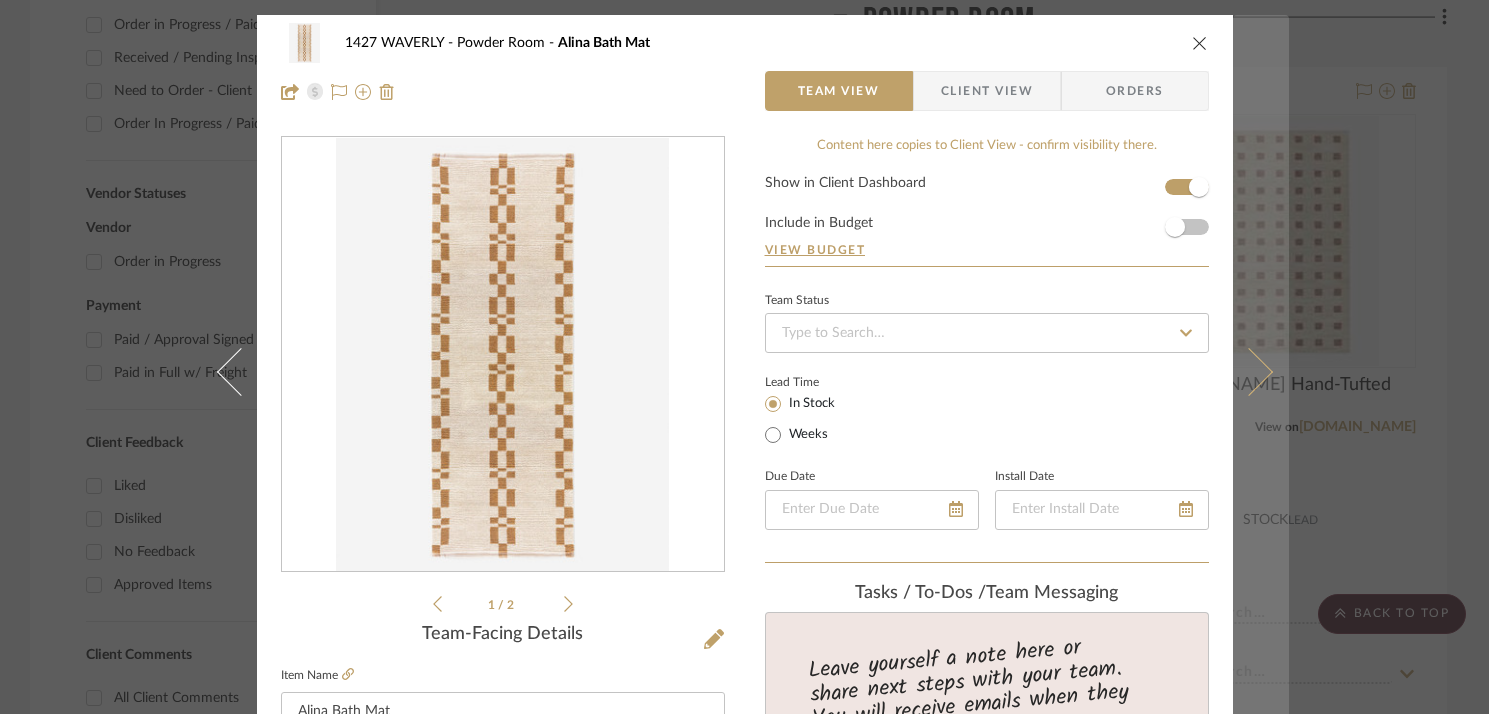 click at bounding box center [1261, 372] 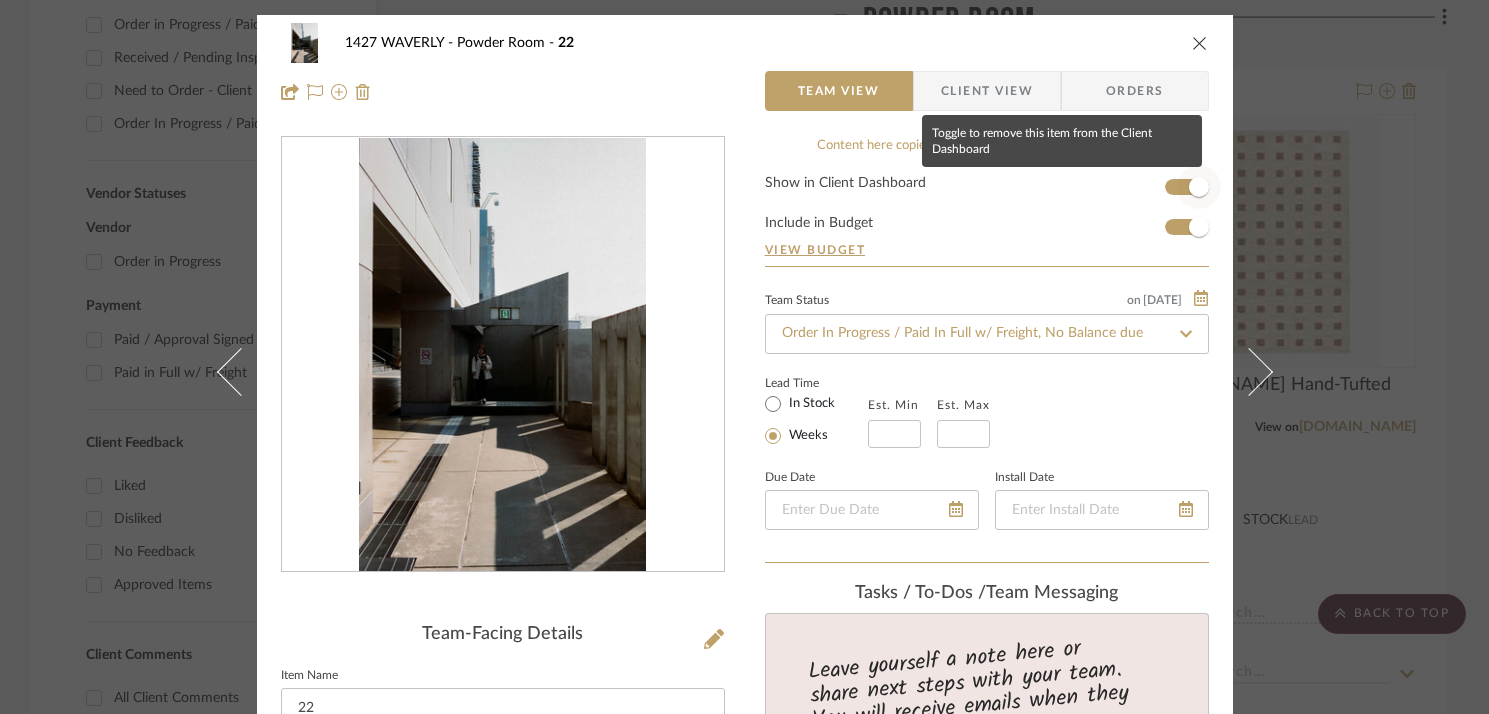click at bounding box center (1199, 187) 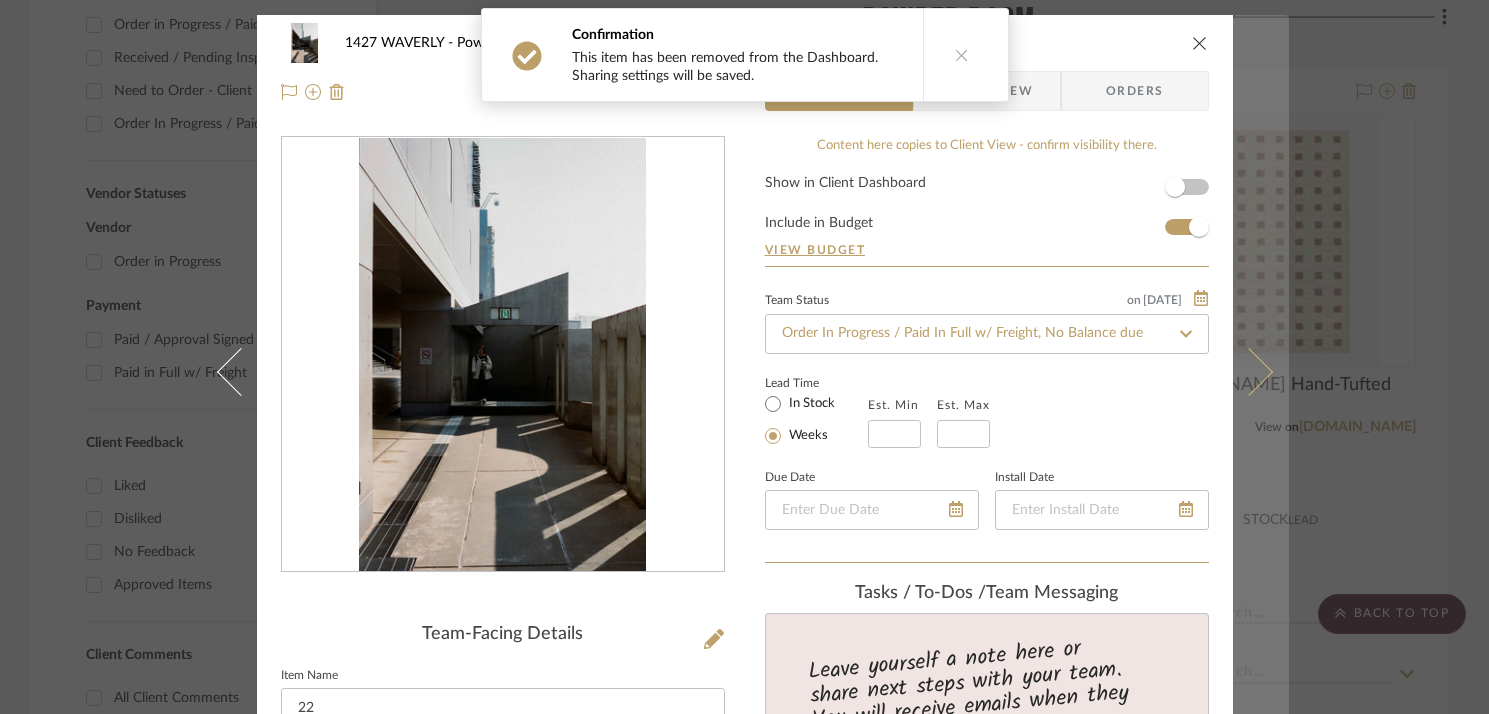 click at bounding box center (1261, 372) 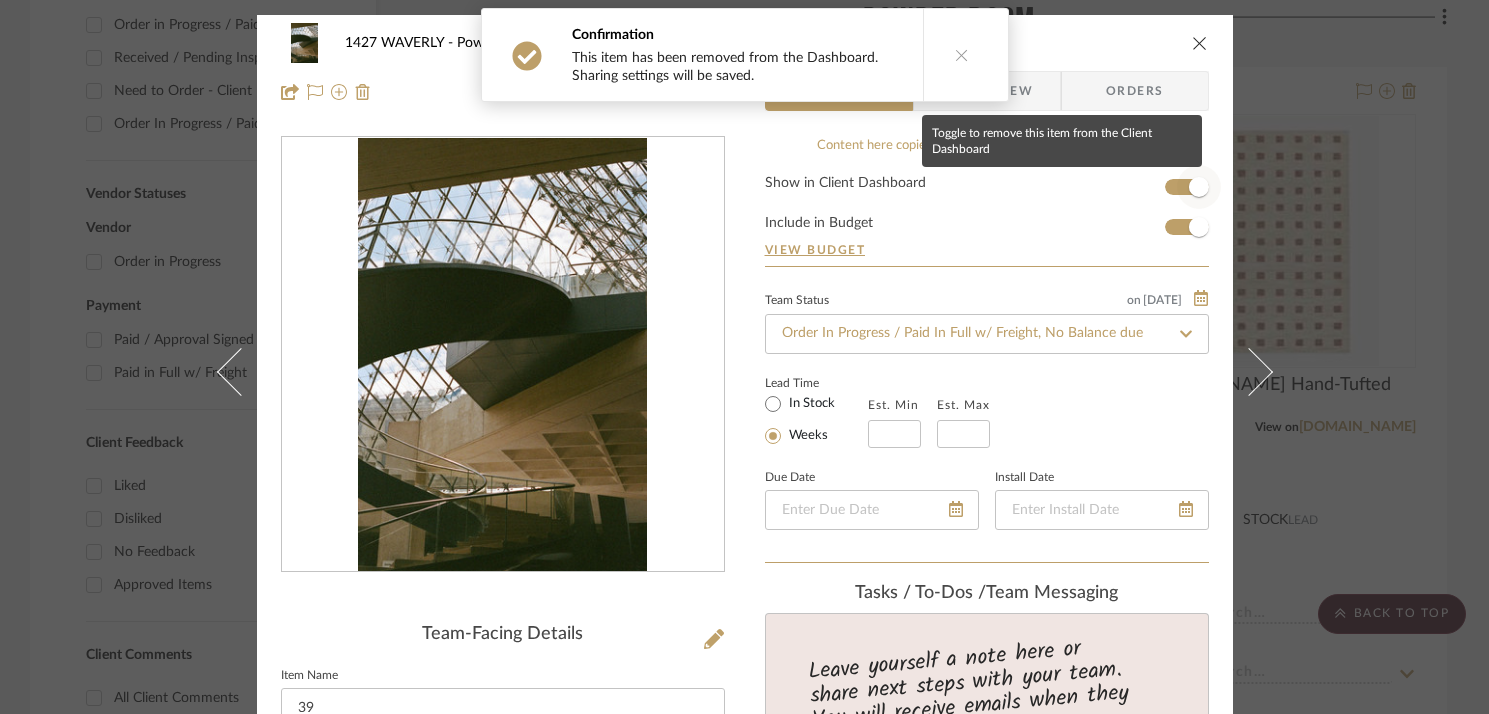 click at bounding box center (1199, 187) 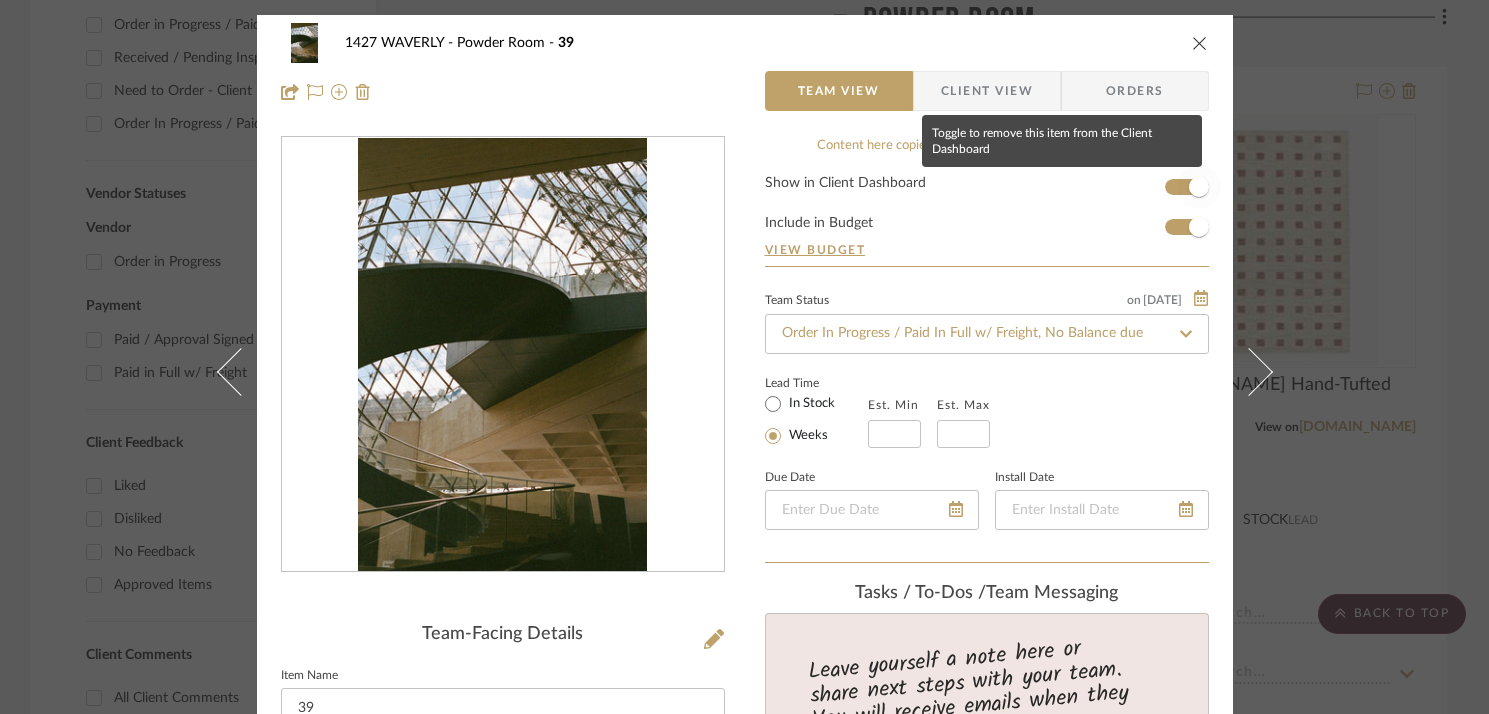 type 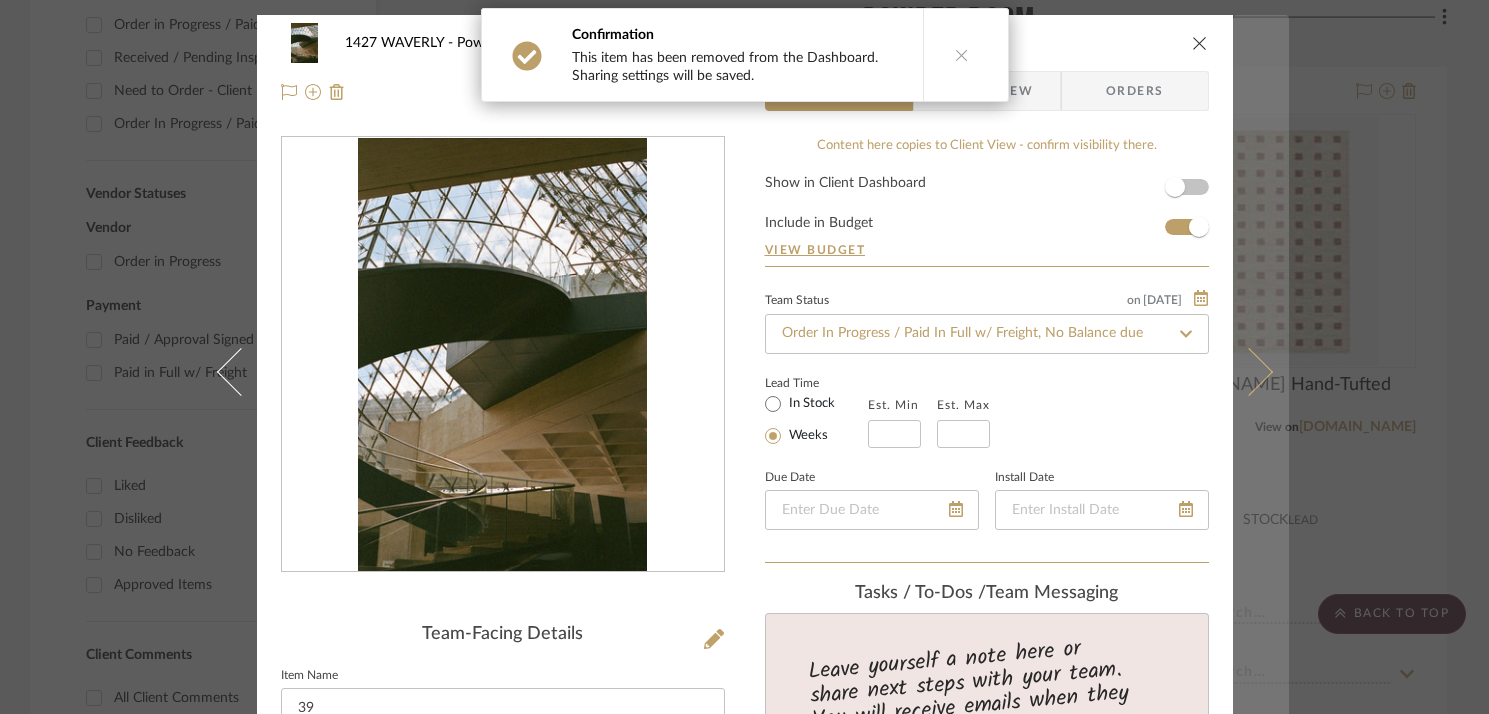 click at bounding box center [1261, 372] 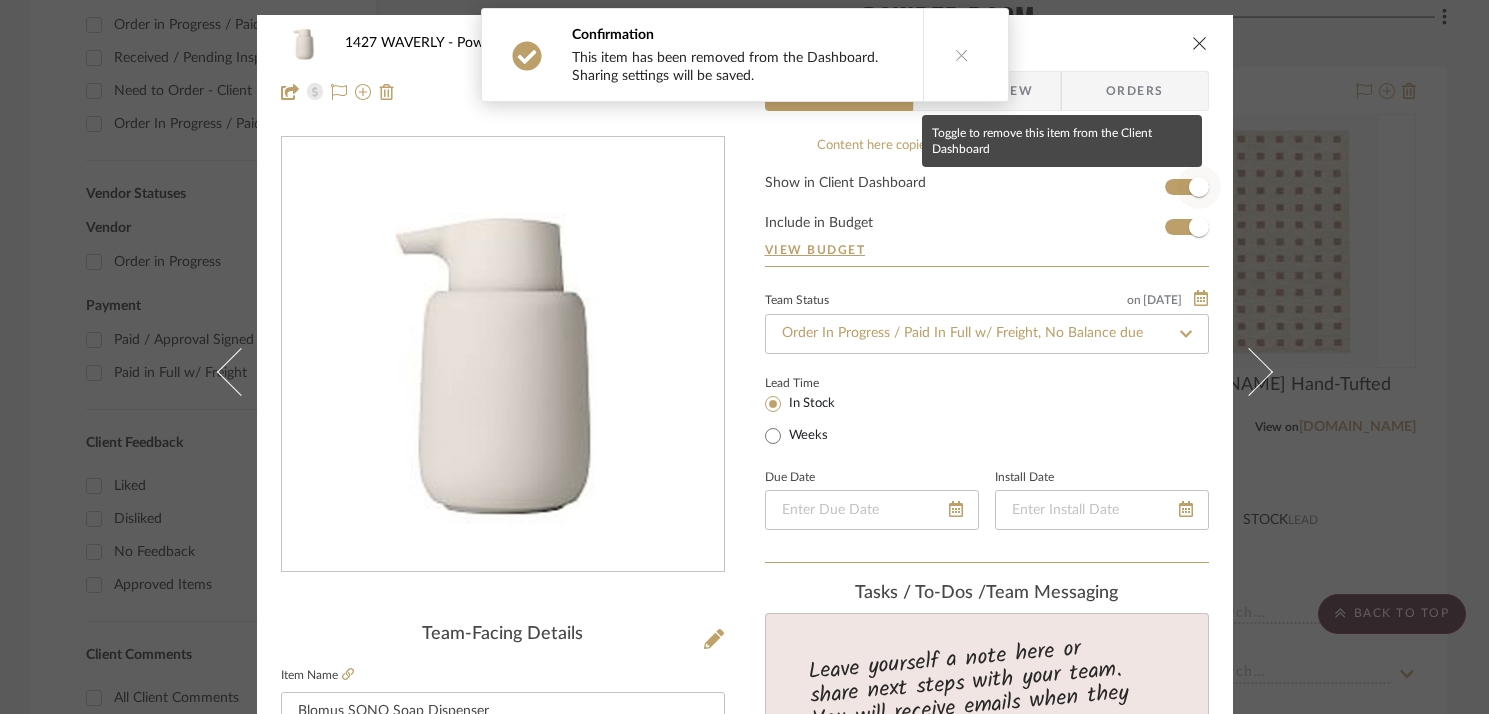 click at bounding box center [1199, 187] 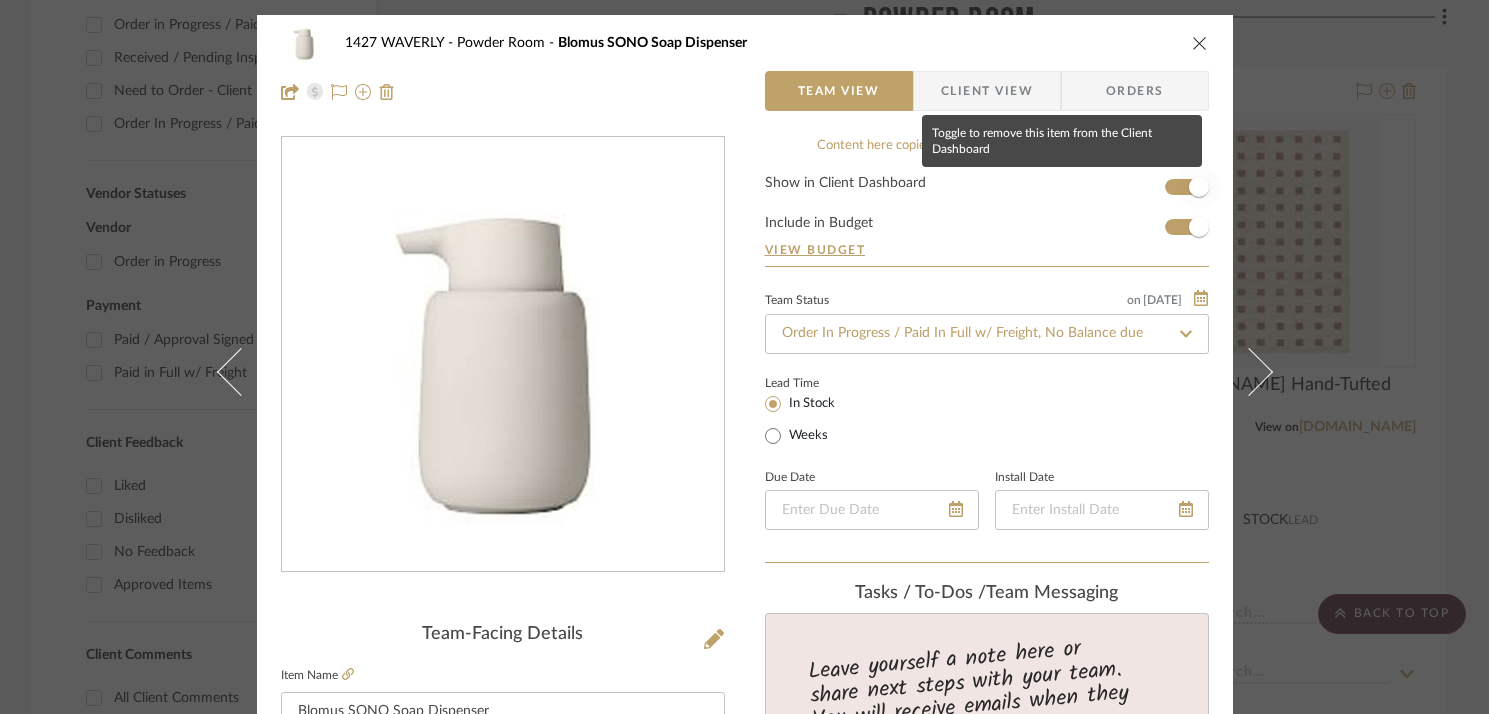 type 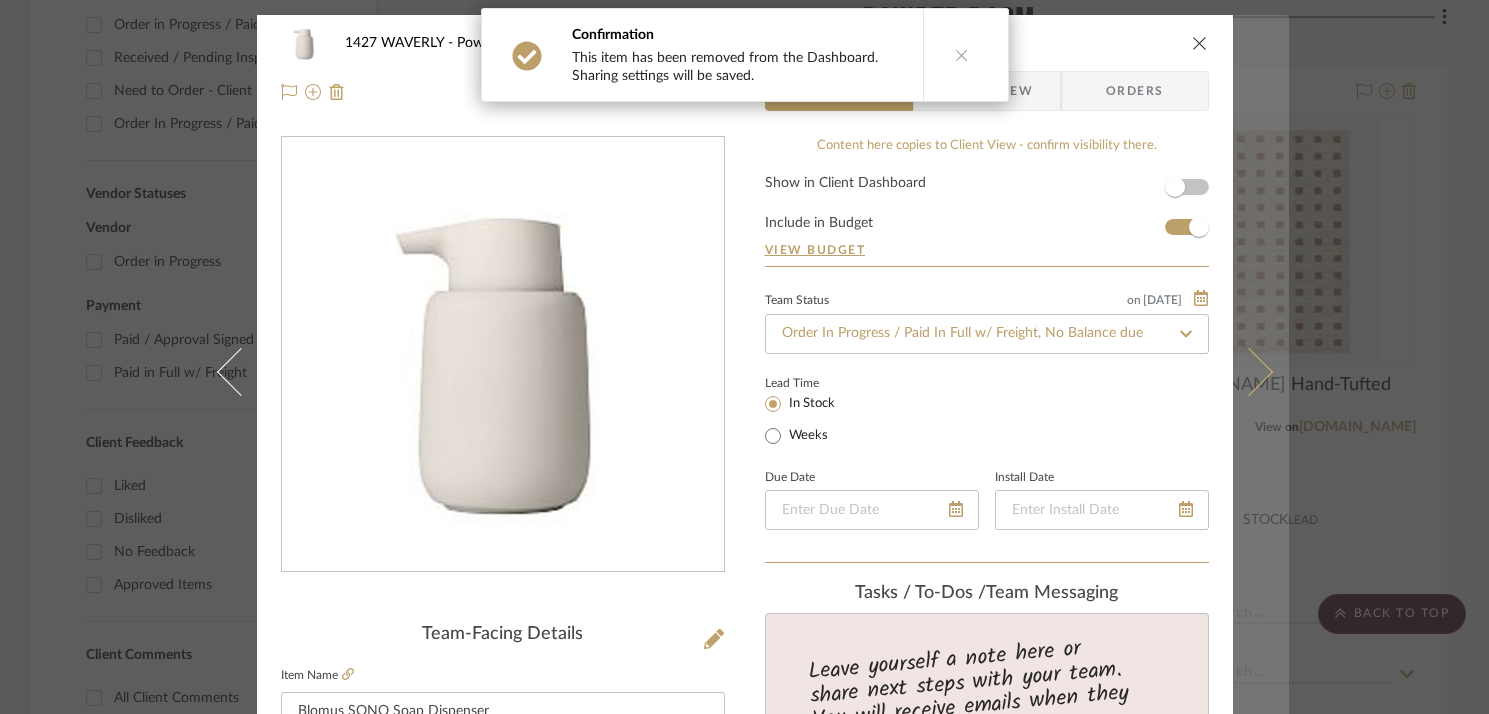 click at bounding box center [1261, 372] 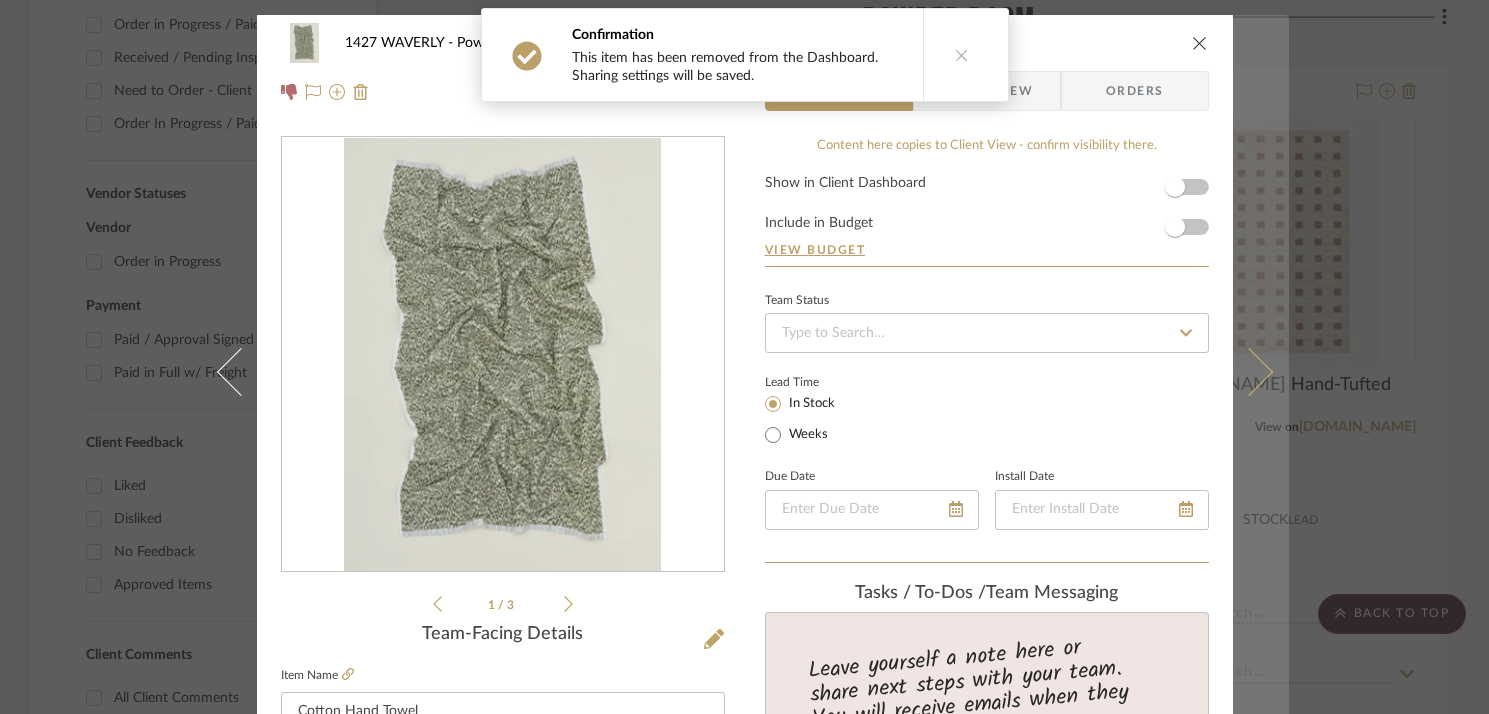 click at bounding box center [1261, 372] 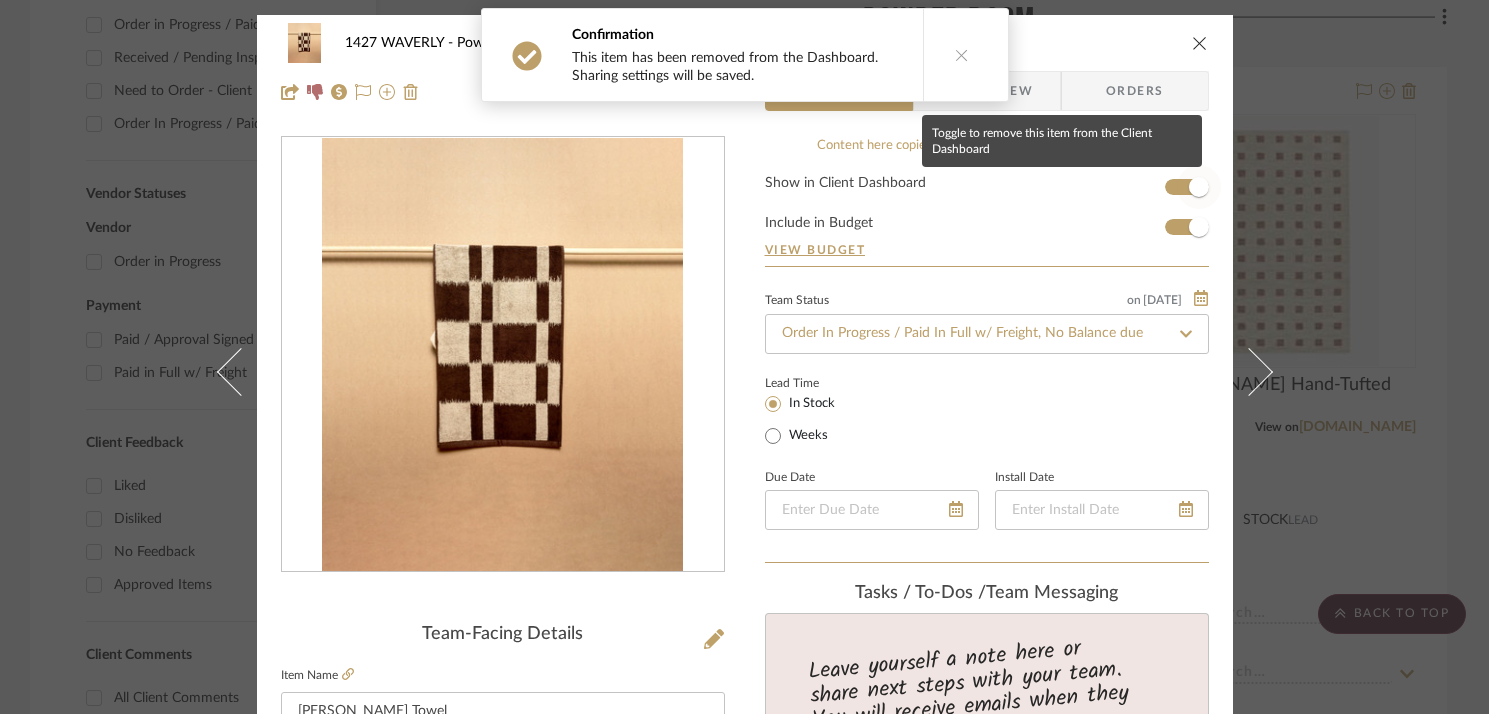 click at bounding box center [1199, 187] 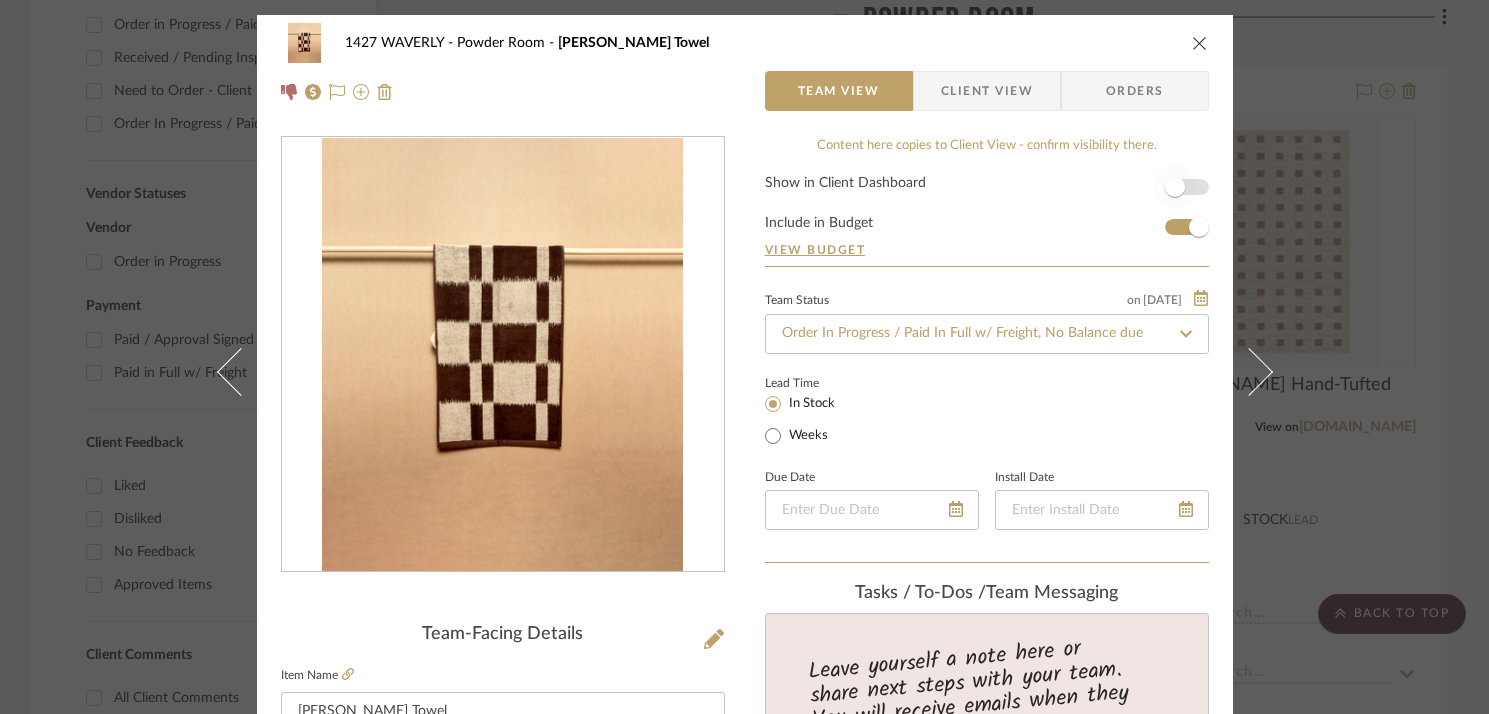 type 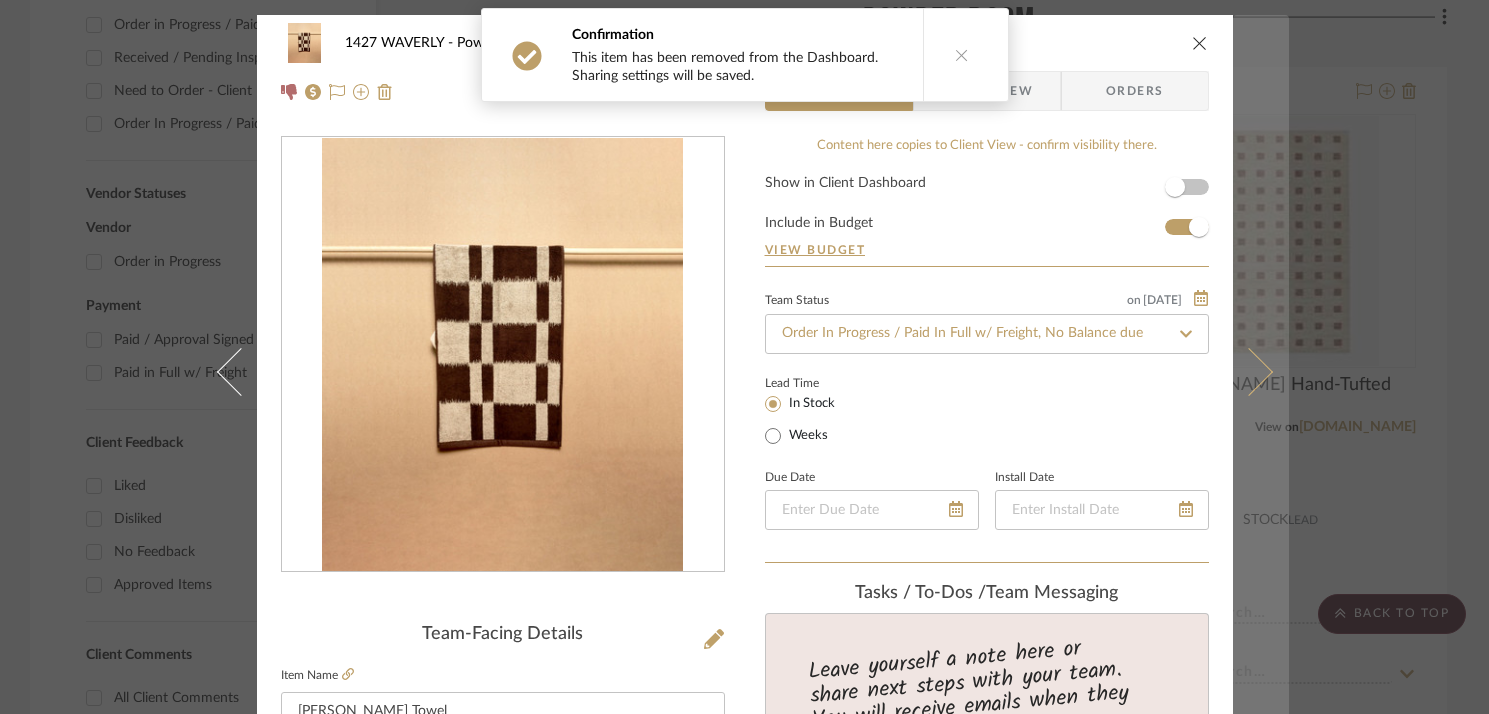 click at bounding box center (1261, 372) 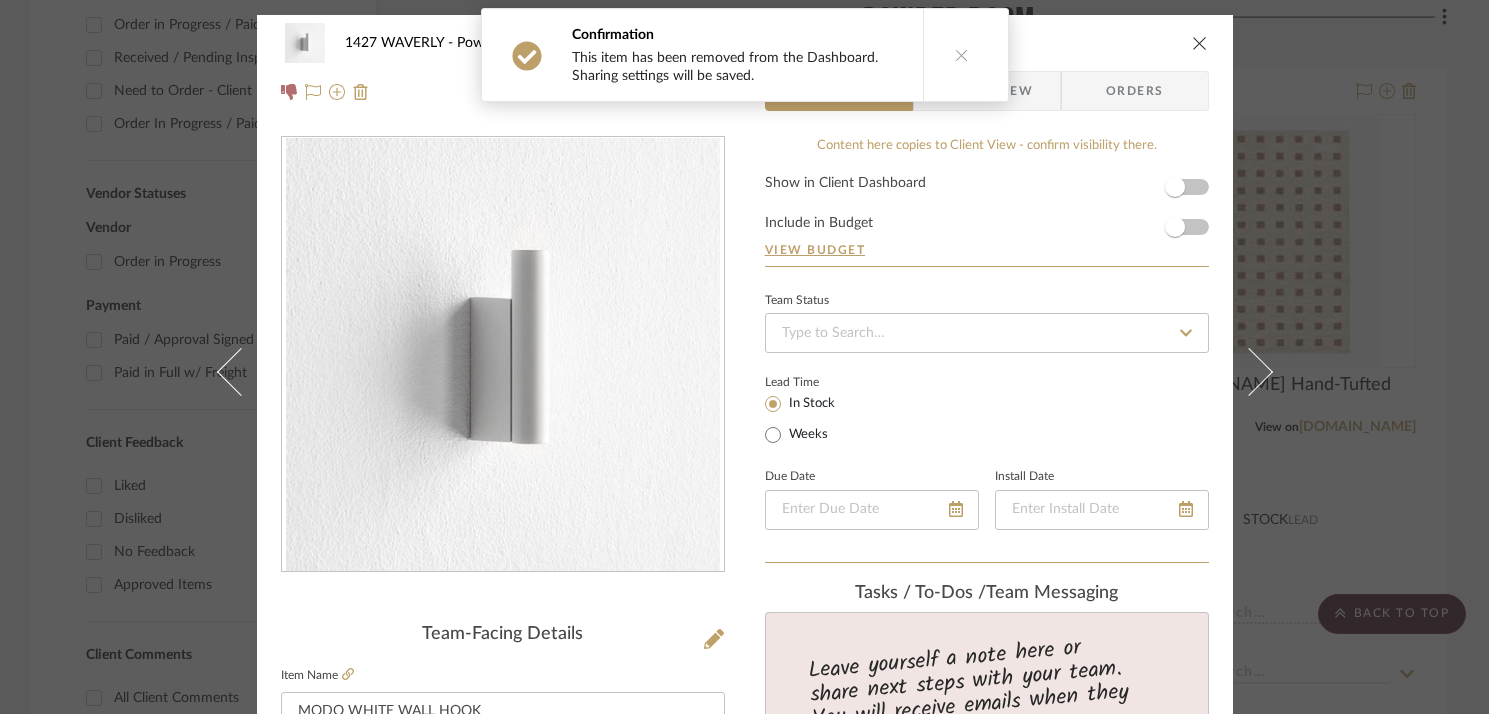 click on "Show in Client Dashboard   Include in Budget   View Budget" at bounding box center (987, 221) 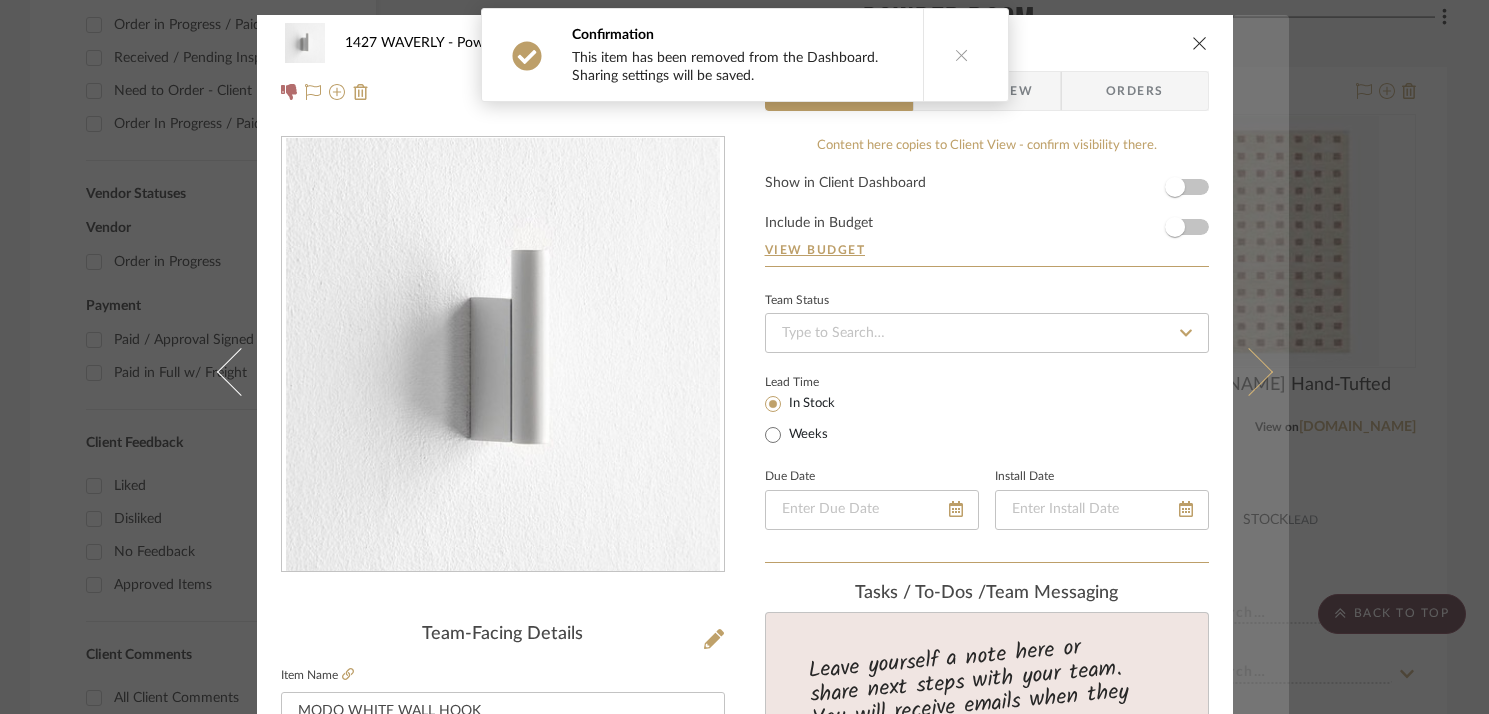 click at bounding box center [1261, 372] 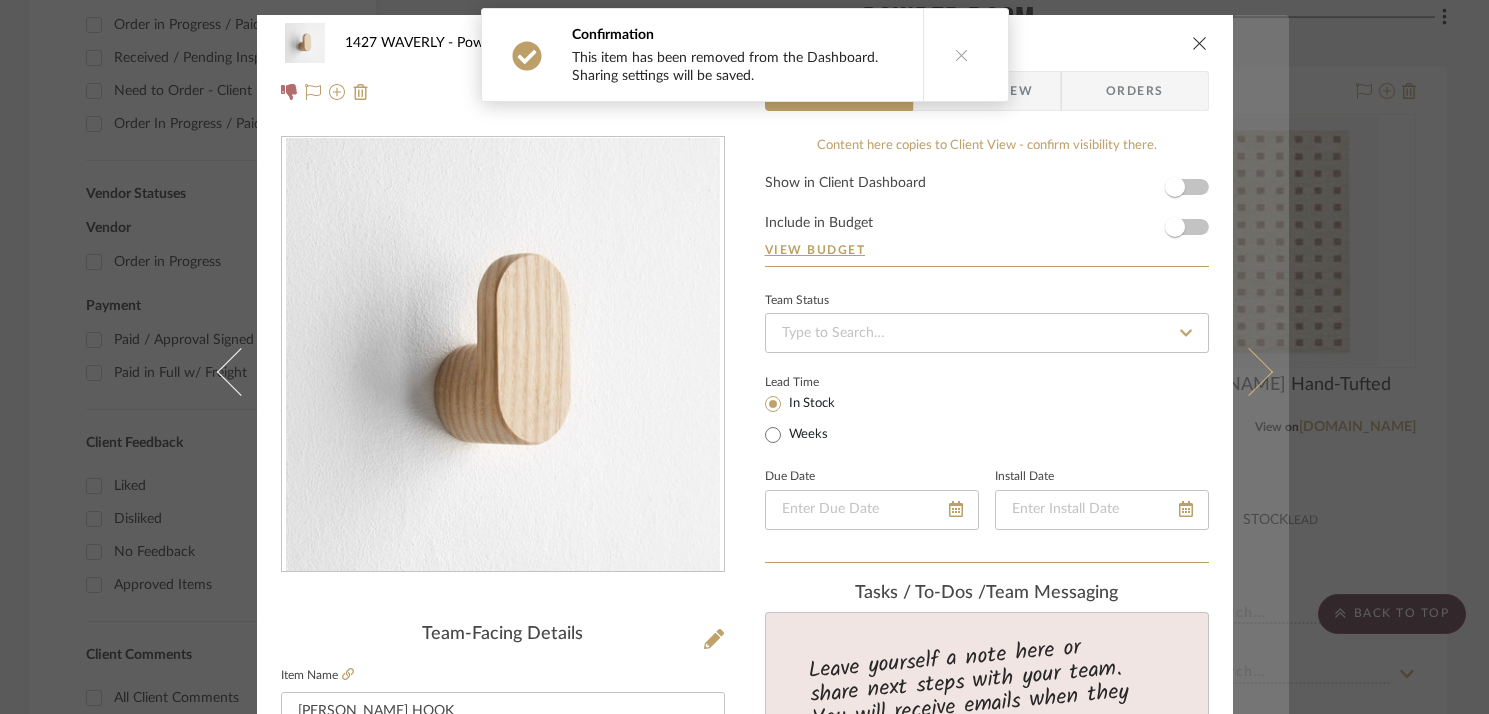 click at bounding box center [1261, 372] 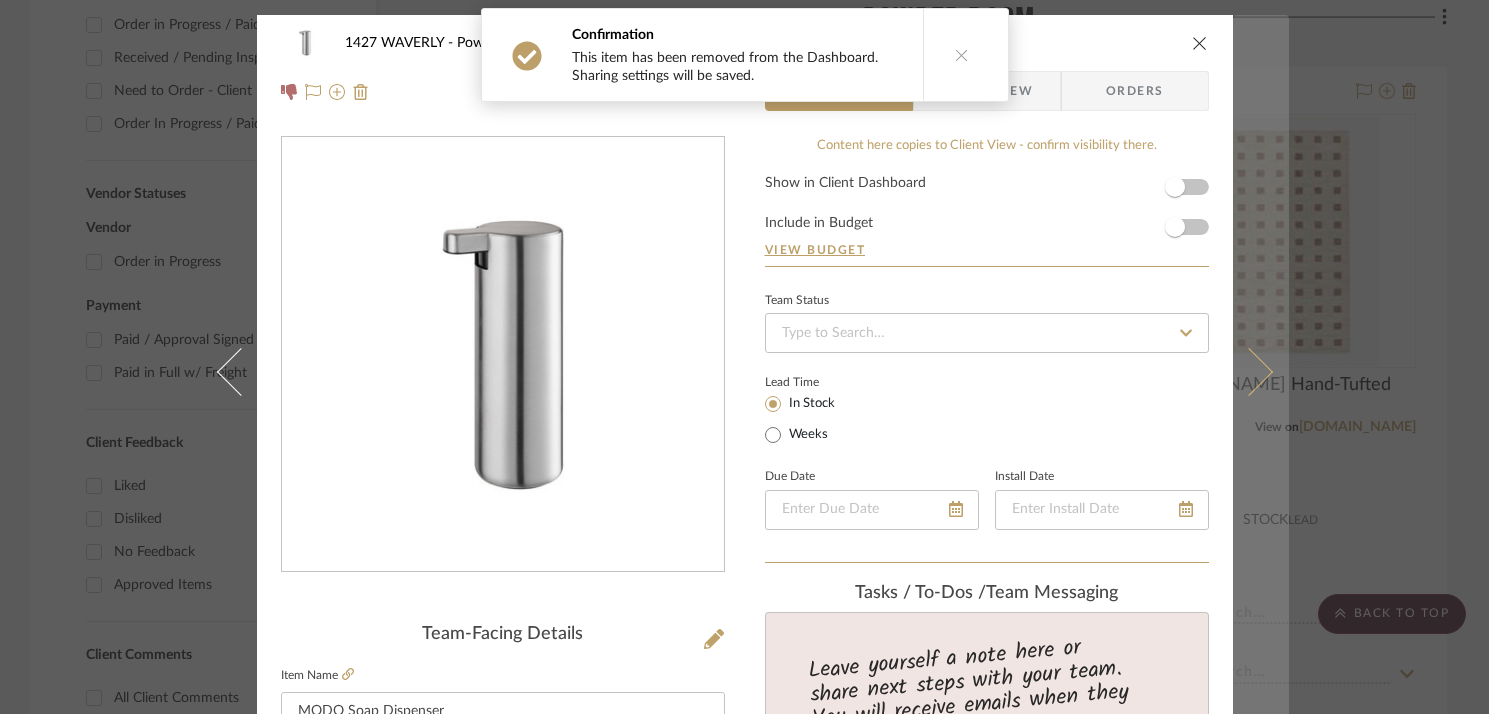 click at bounding box center (1261, 372) 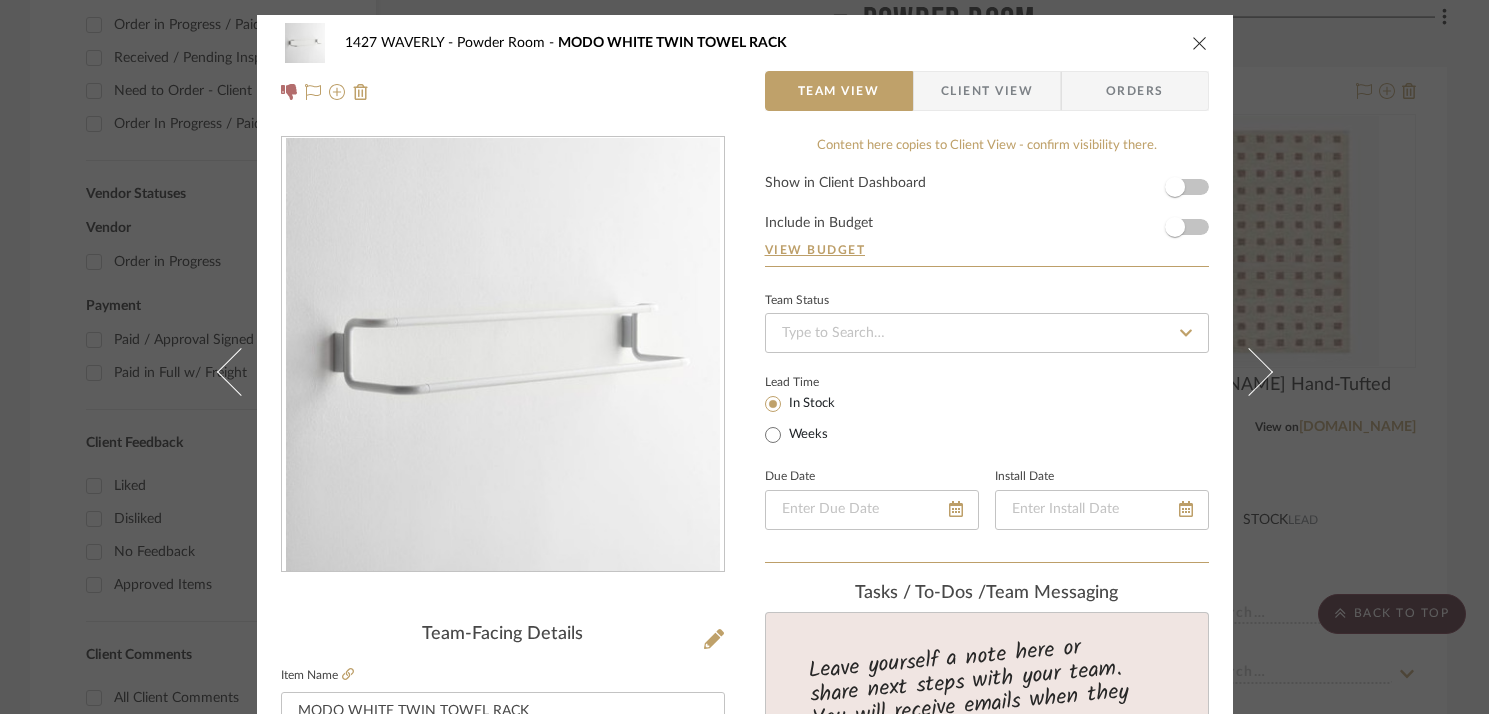 click at bounding box center [1261, 372] 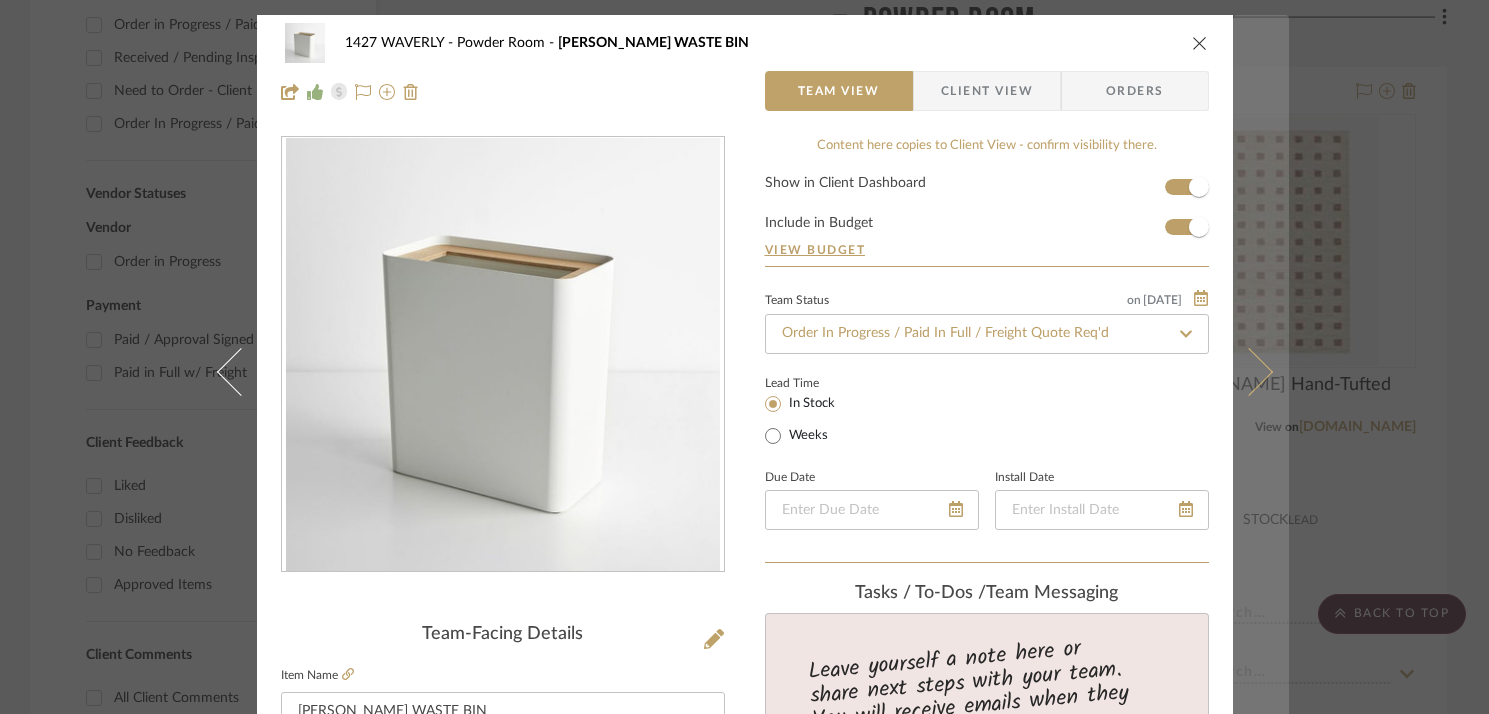 click at bounding box center [1261, 372] 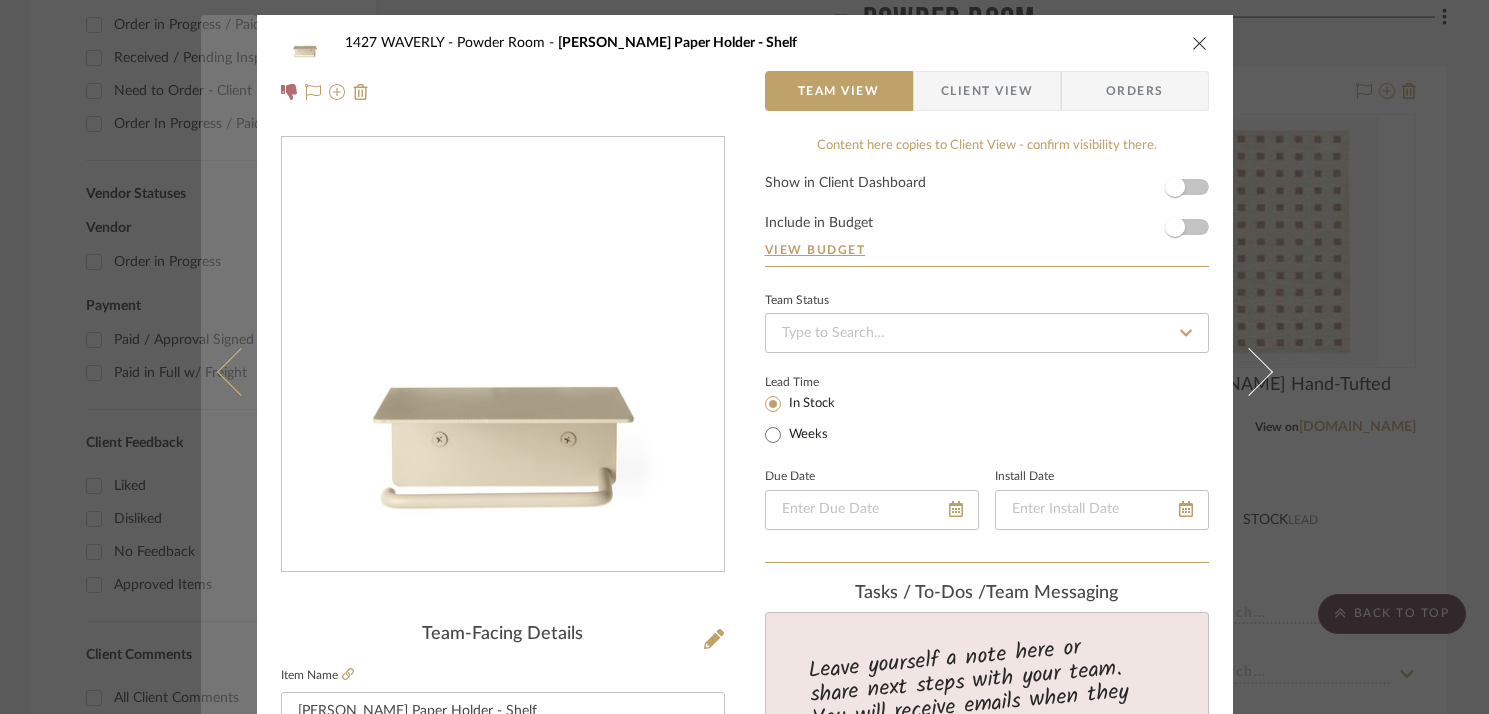 click at bounding box center (229, 372) 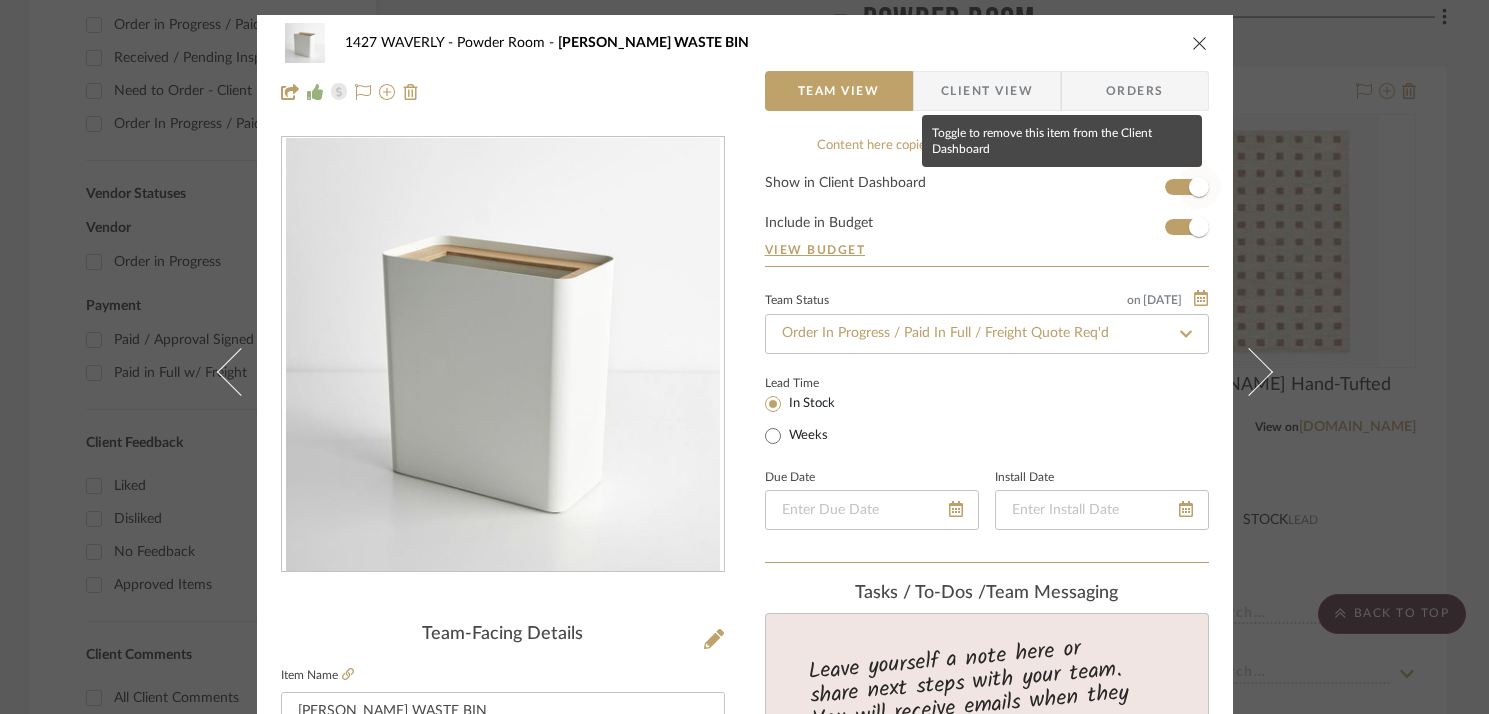 click at bounding box center (1199, 187) 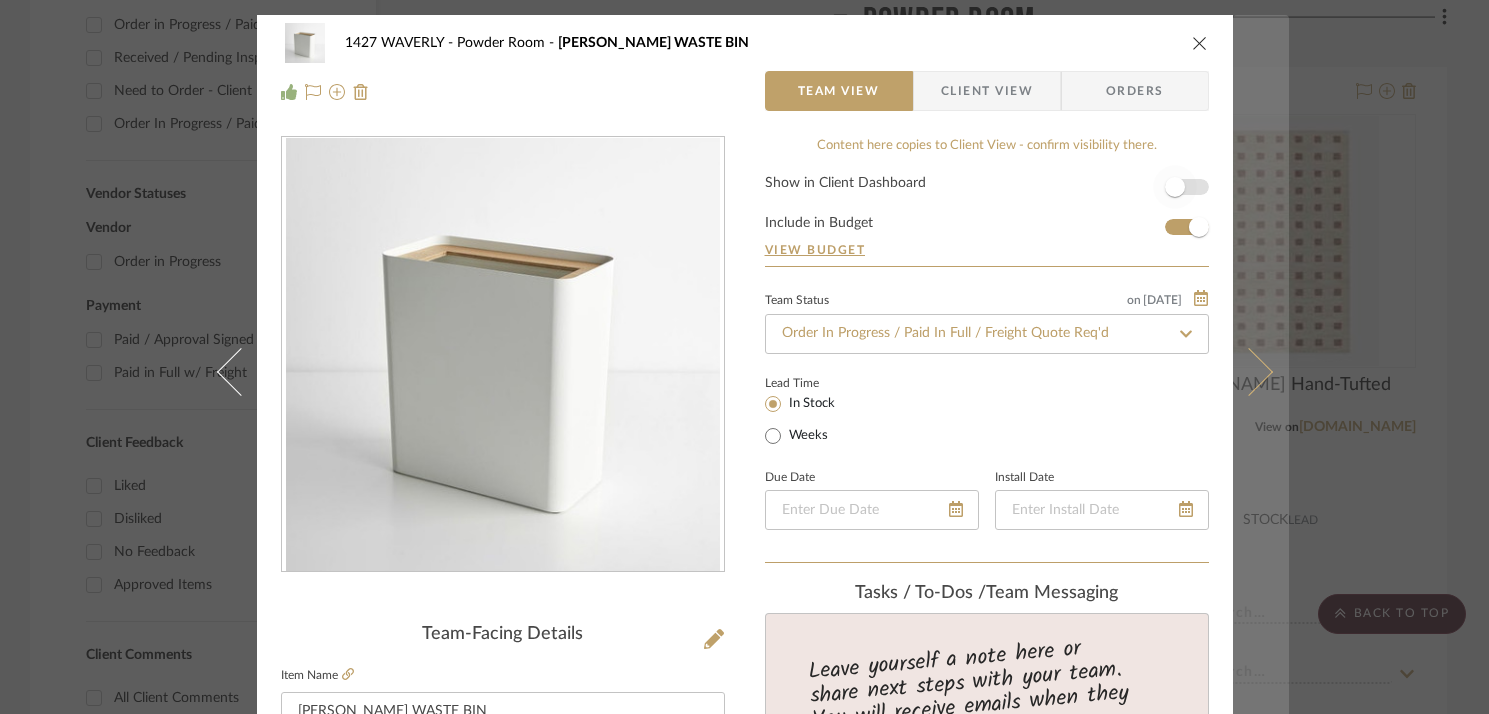 type 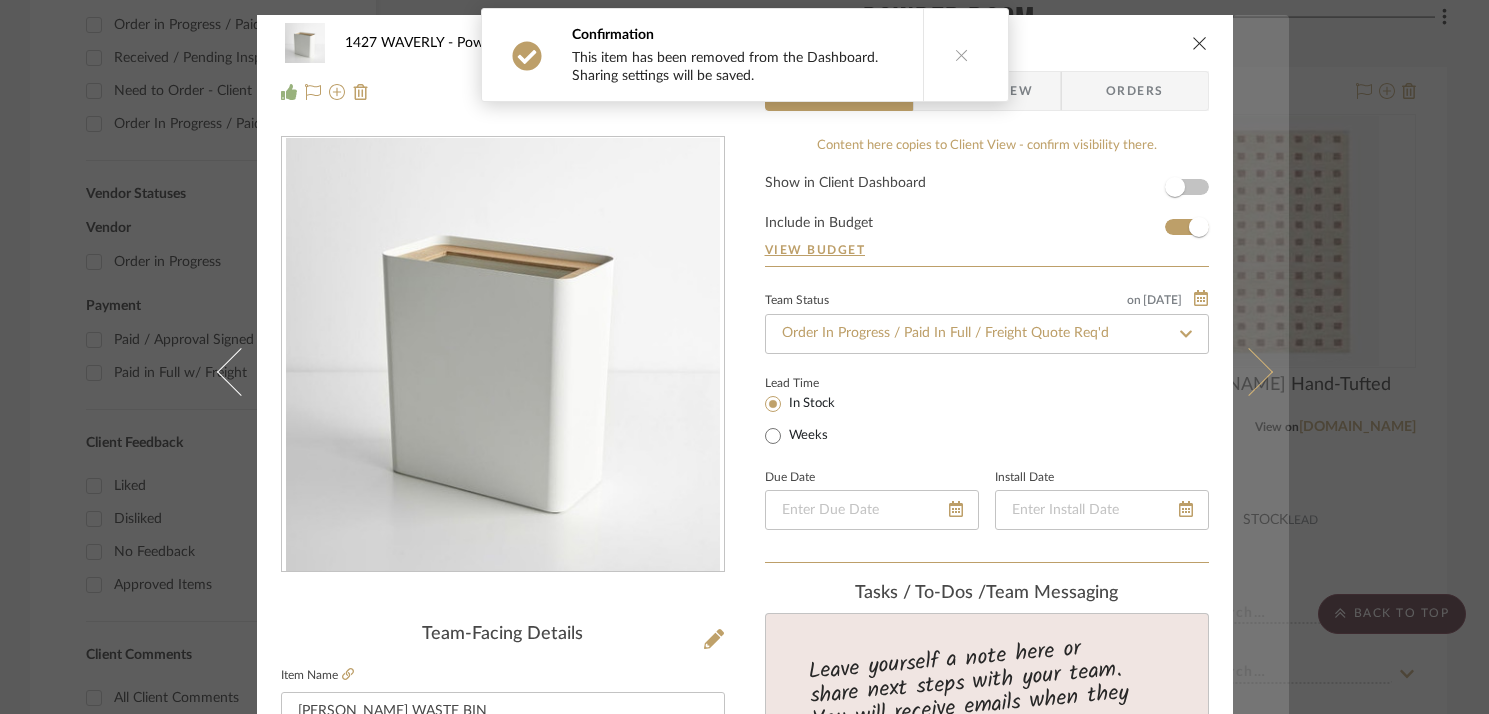 click at bounding box center [1261, 372] 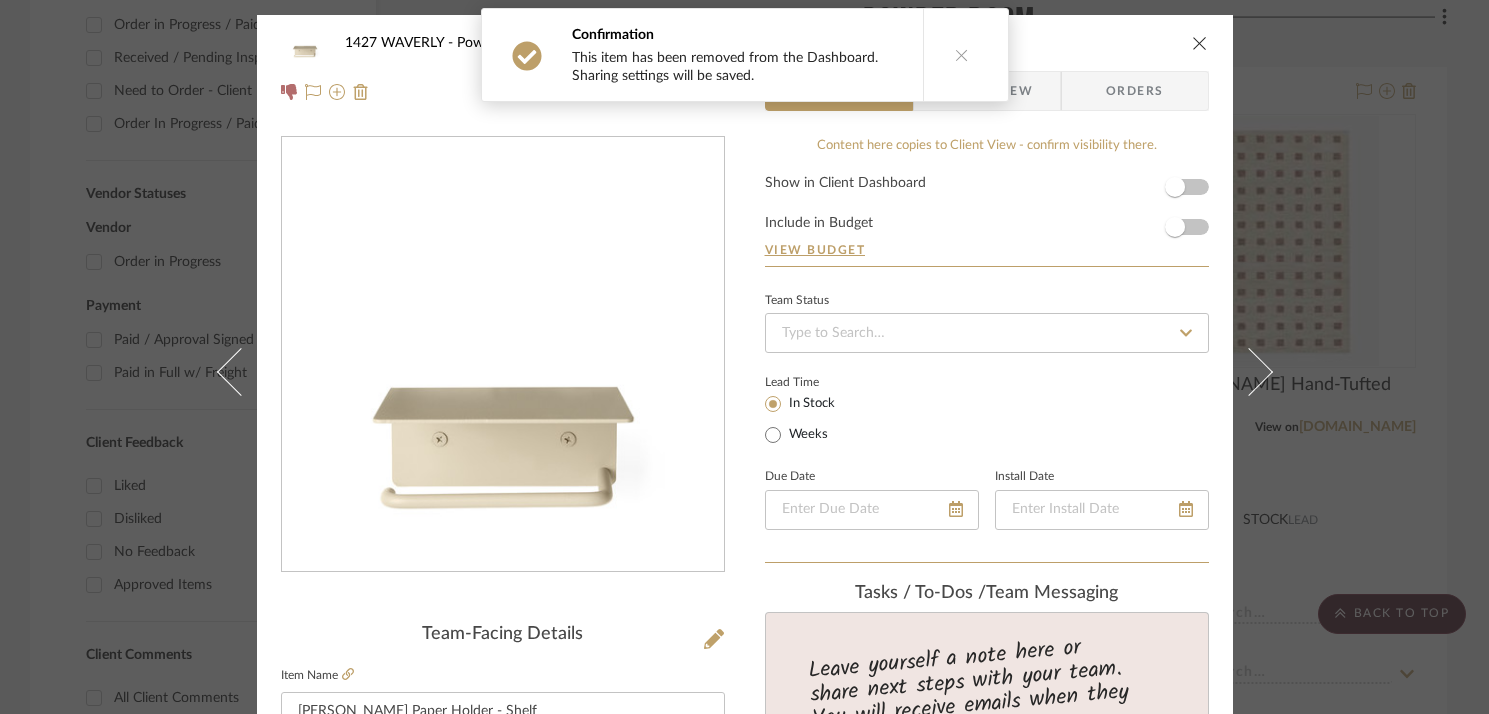 click at bounding box center (1261, 372) 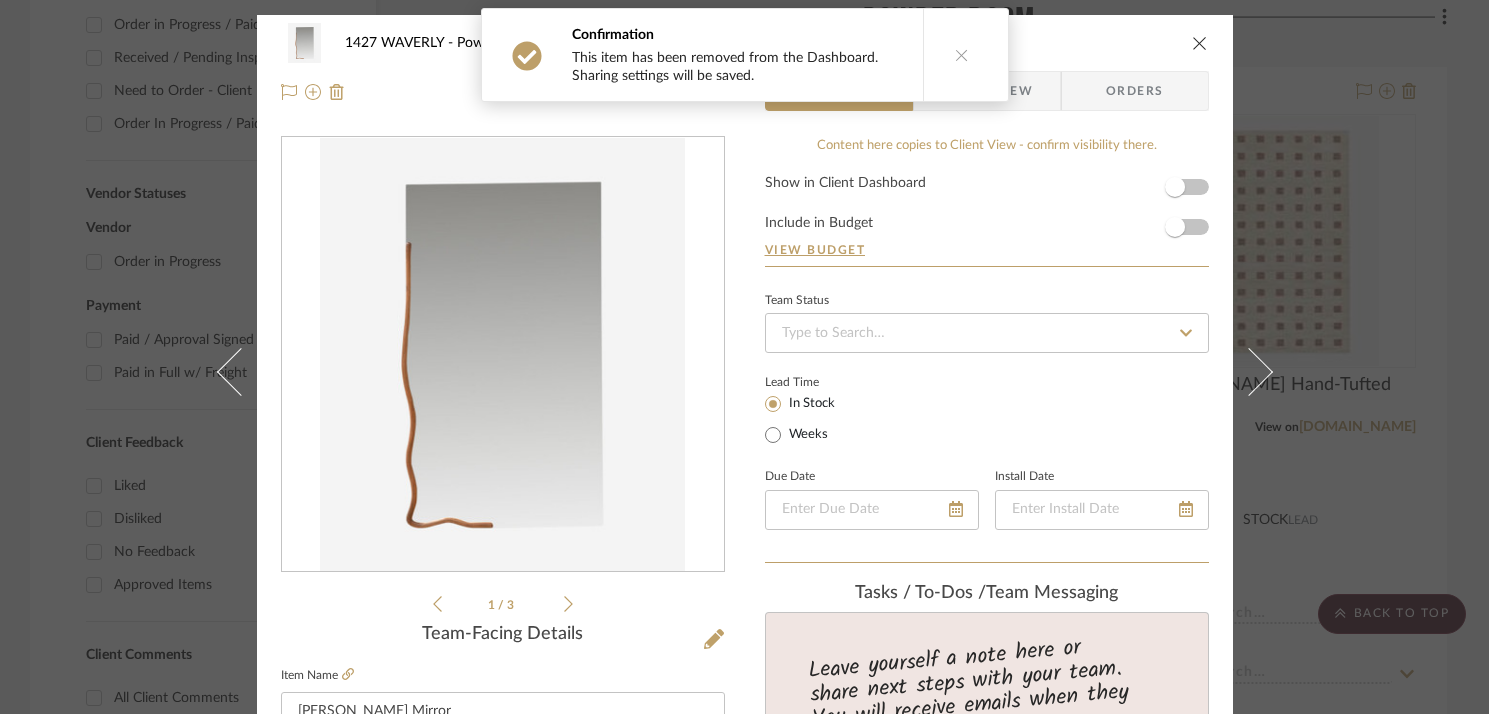 click at bounding box center (1261, 372) 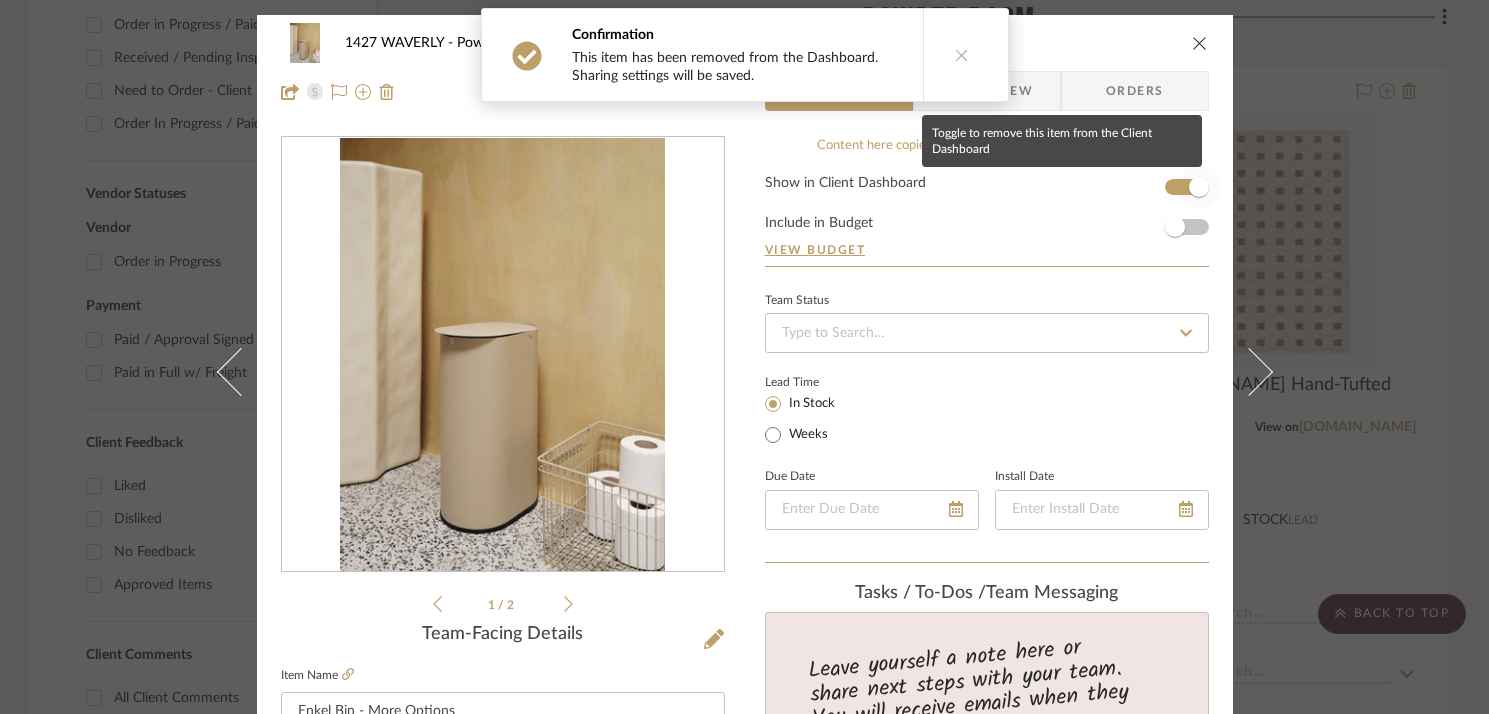 click at bounding box center [1199, 187] 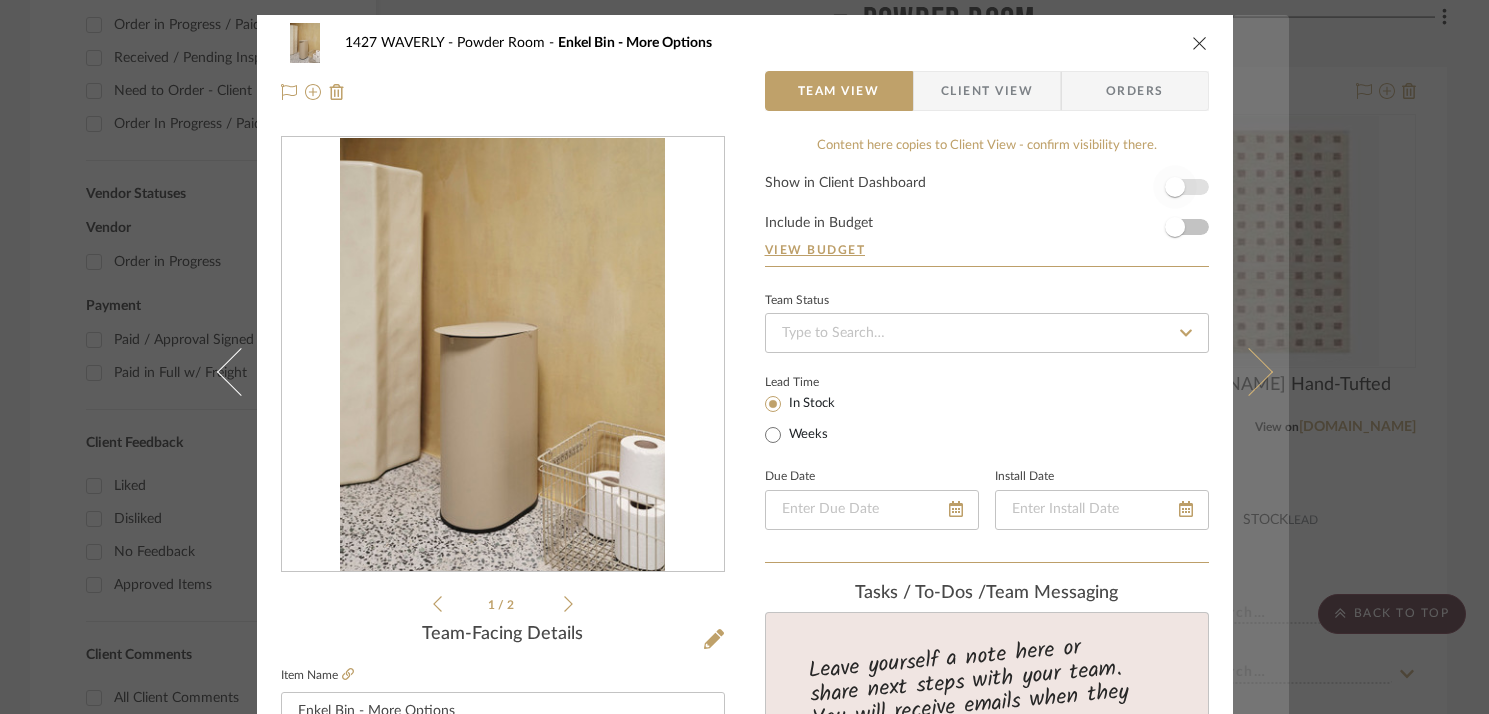type 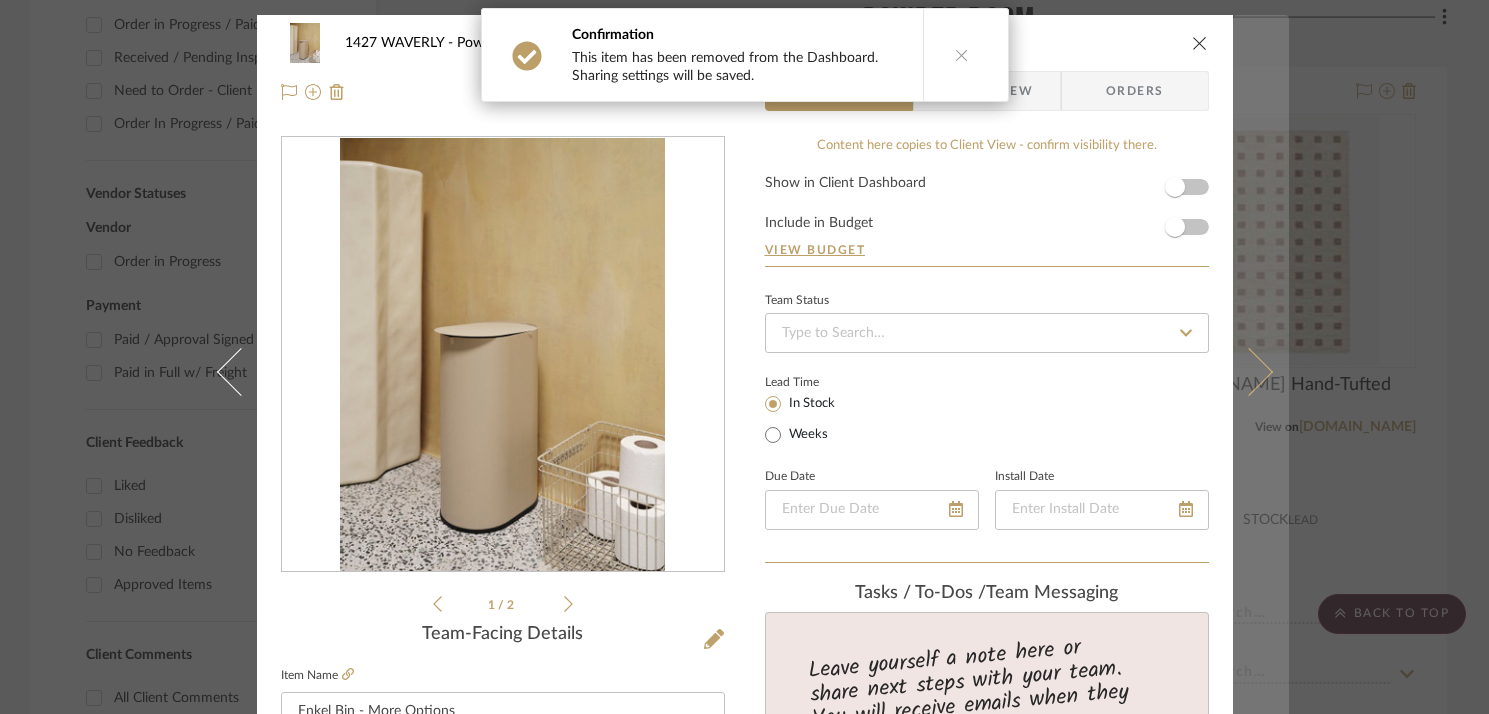 click at bounding box center [1261, 372] 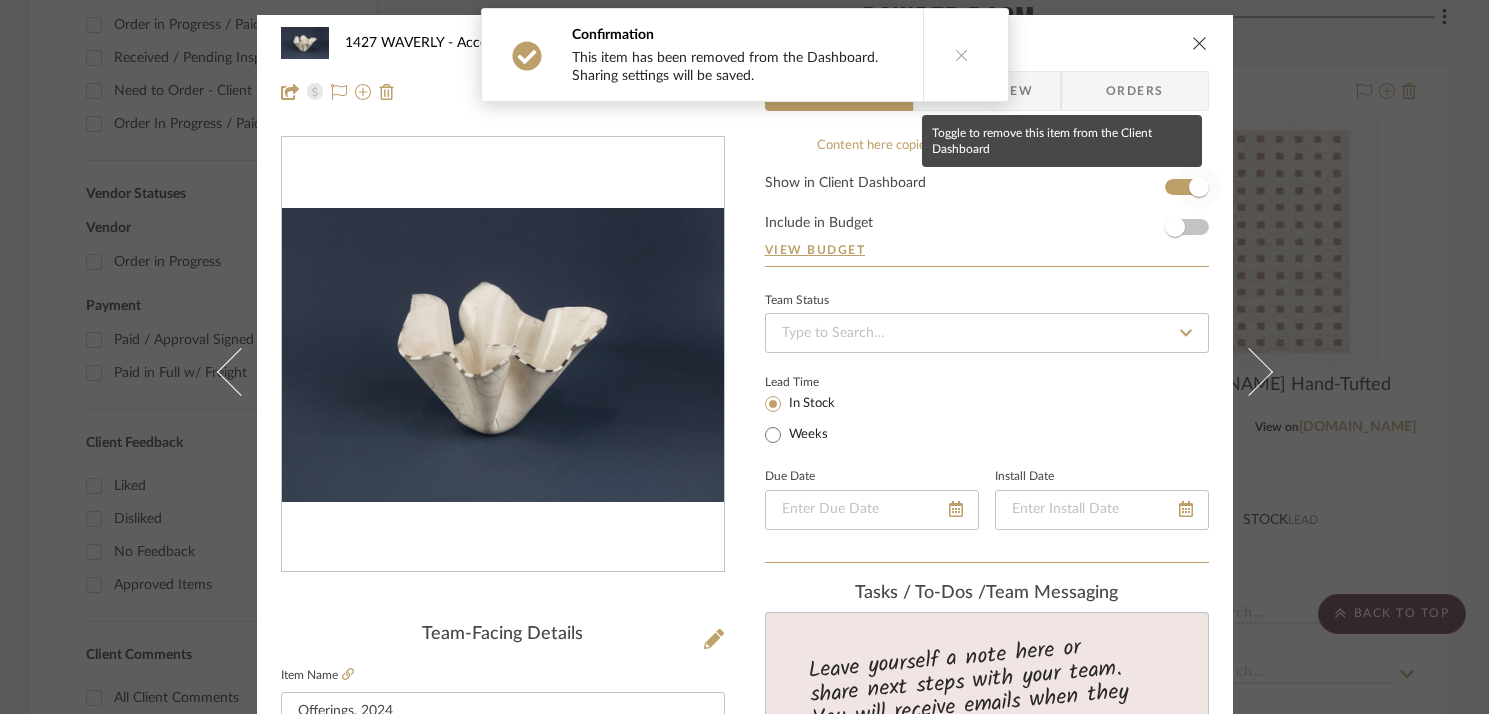 click at bounding box center [1199, 187] 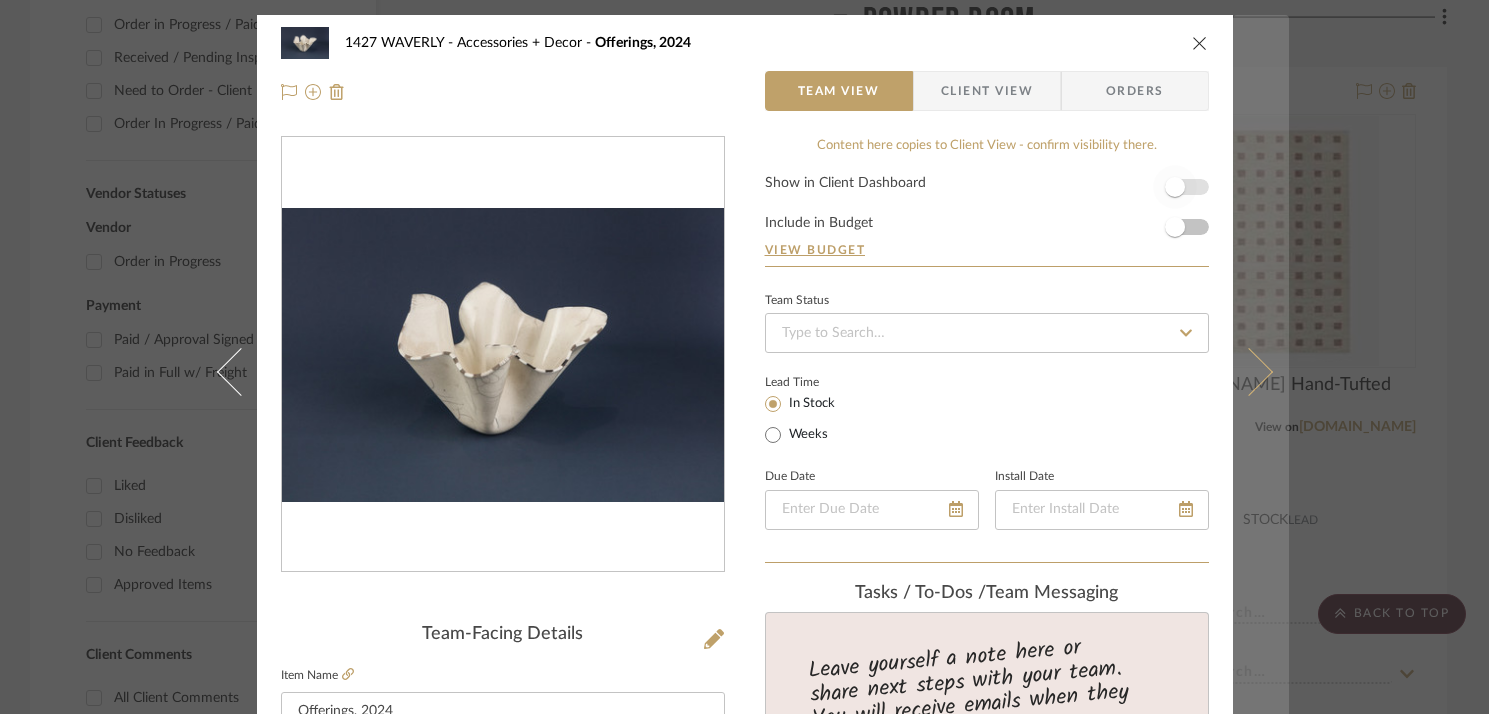 type 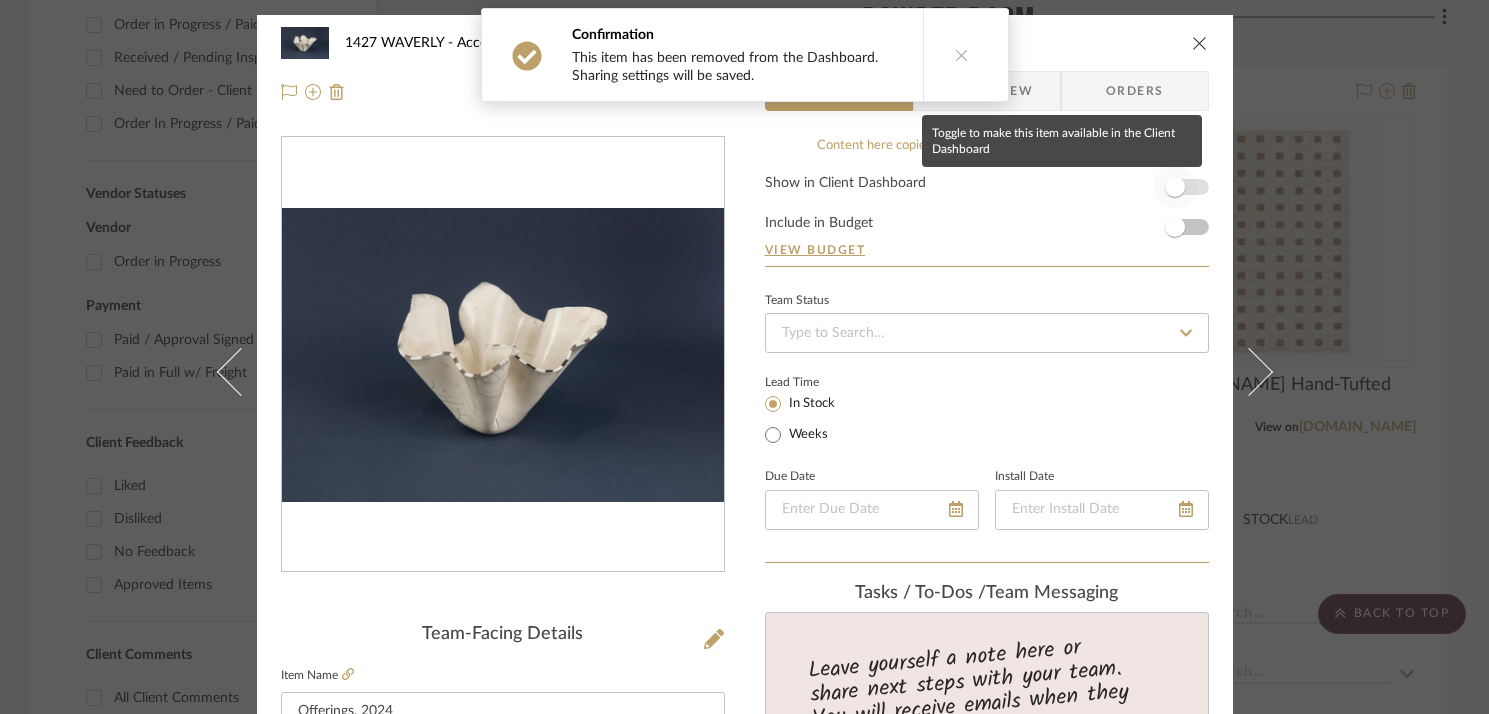 click at bounding box center [1175, 187] 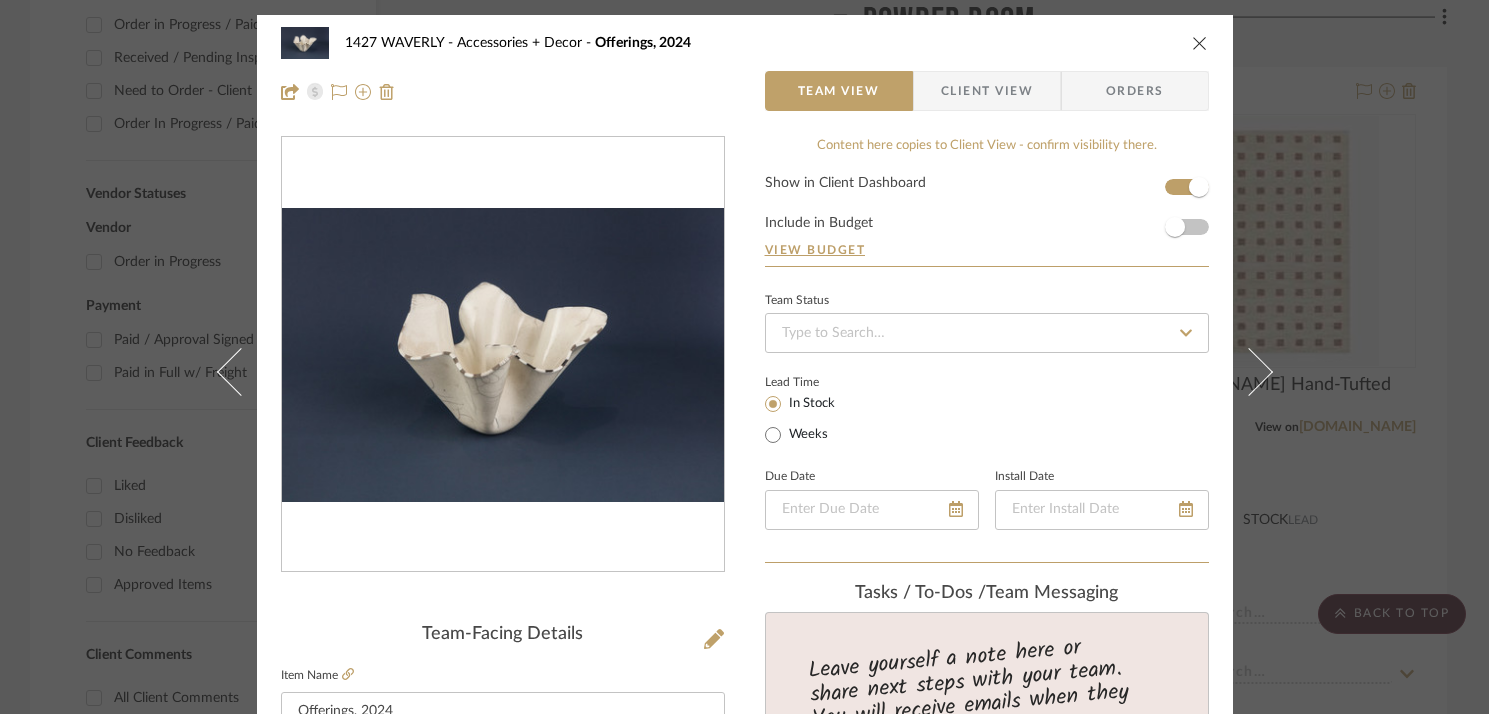 type 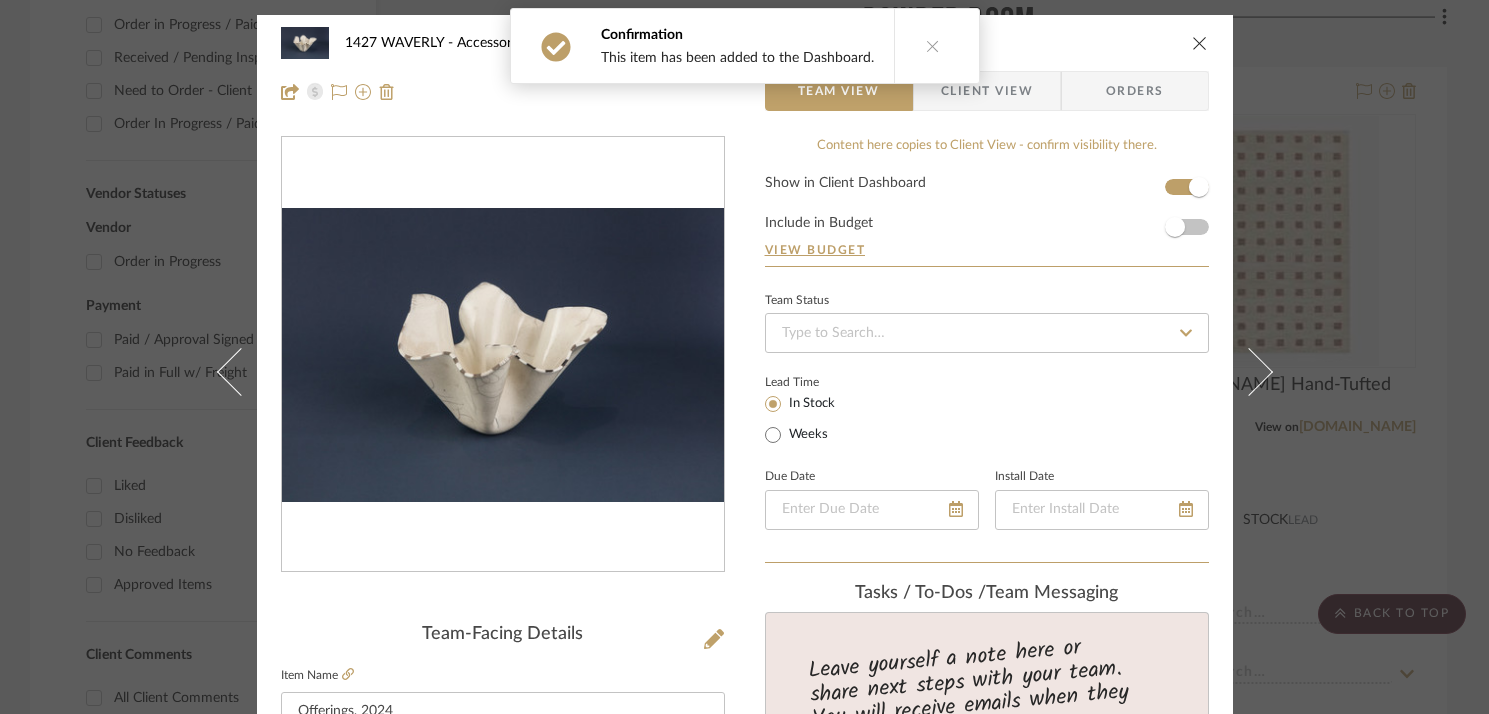 click at bounding box center (1200, 43) 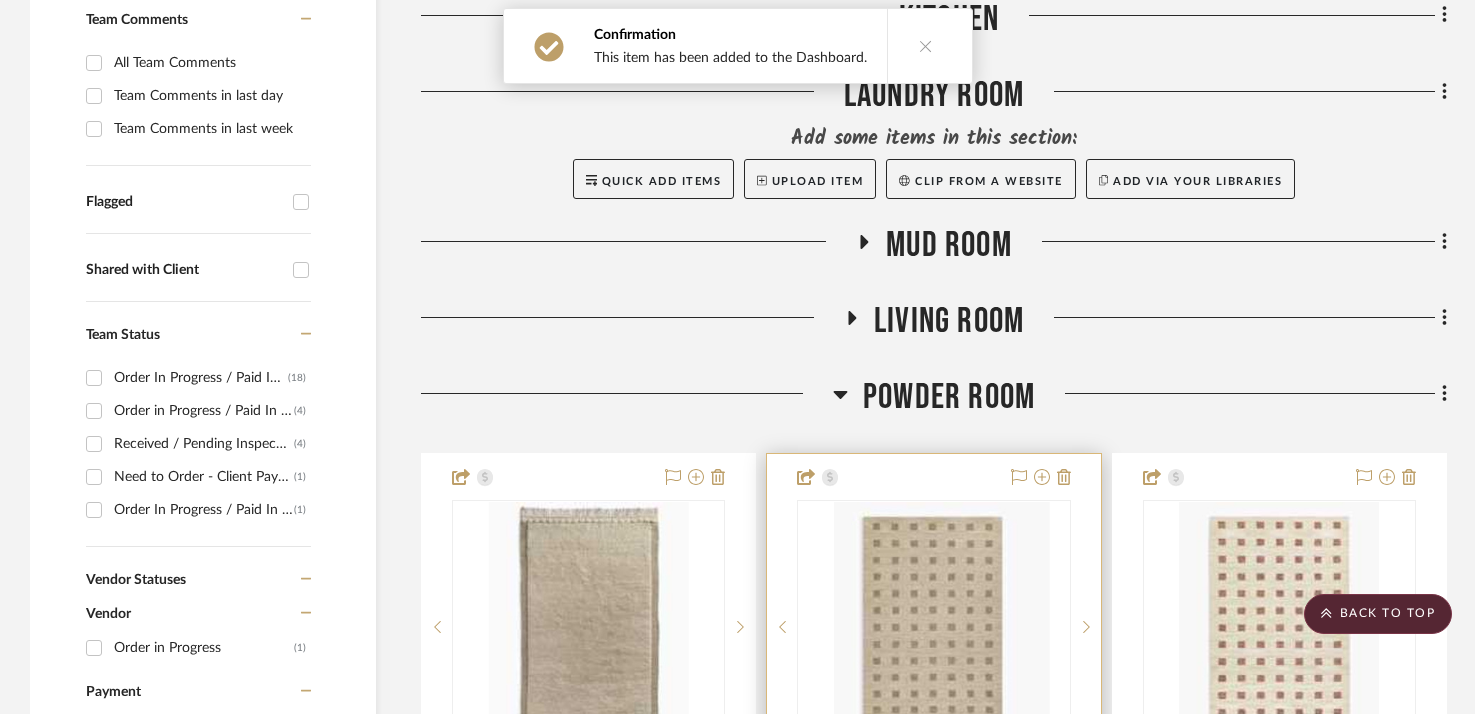 scroll, scrollTop: 532, scrollLeft: 0, axis: vertical 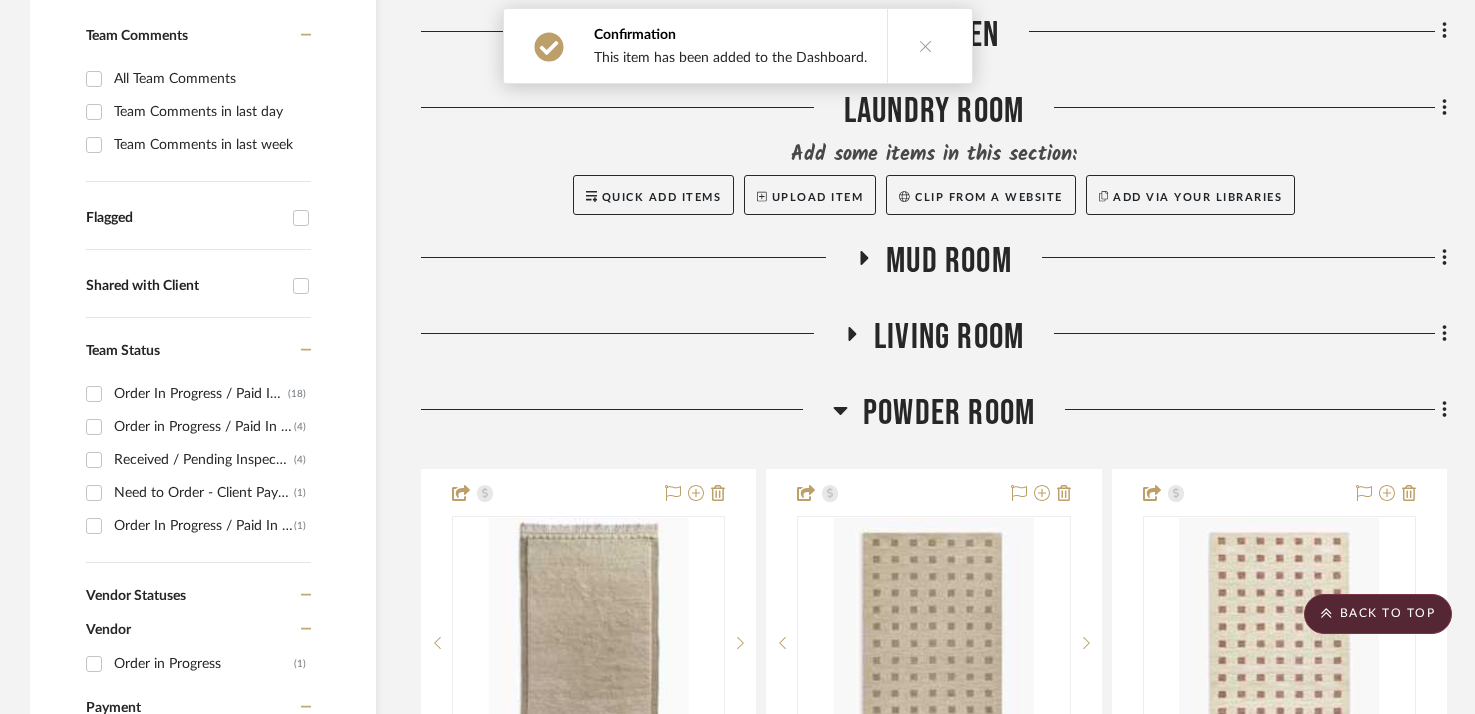 click 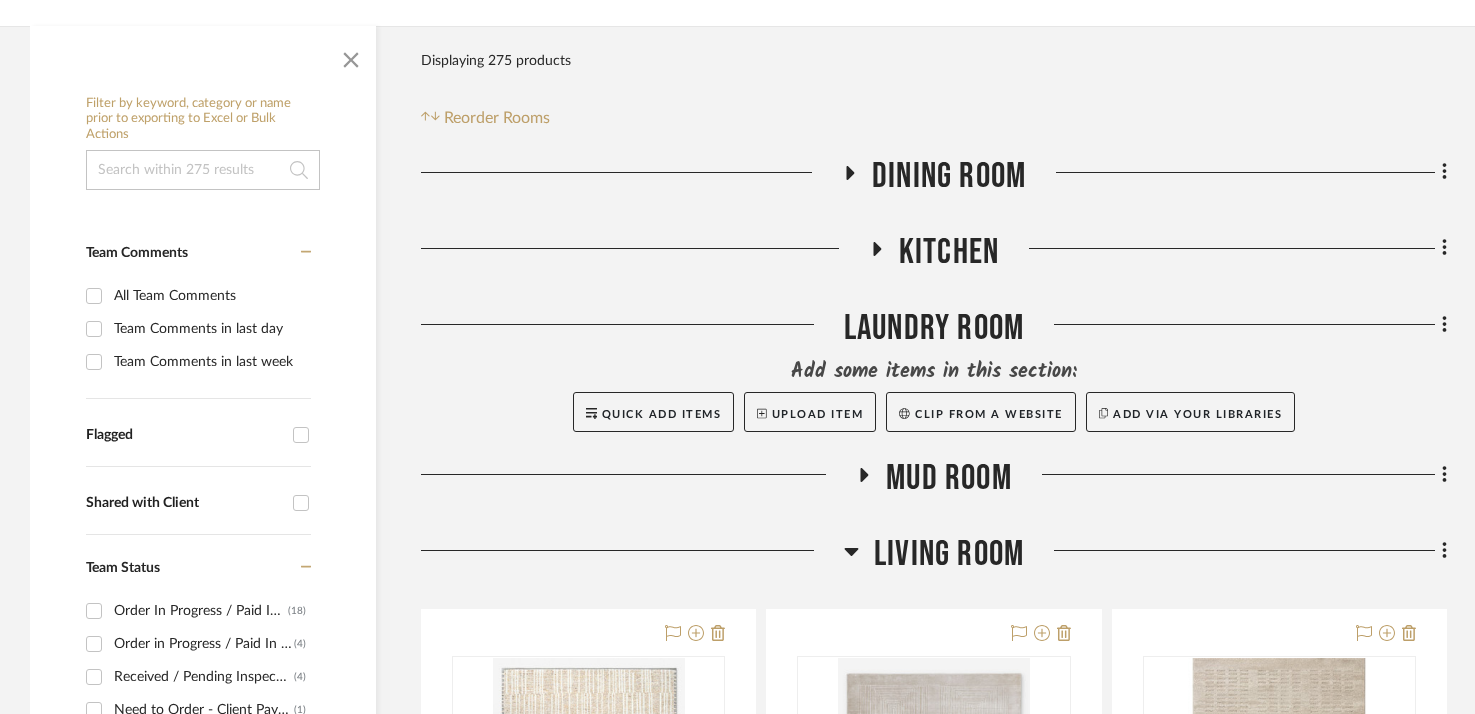 scroll, scrollTop: 322, scrollLeft: 0, axis: vertical 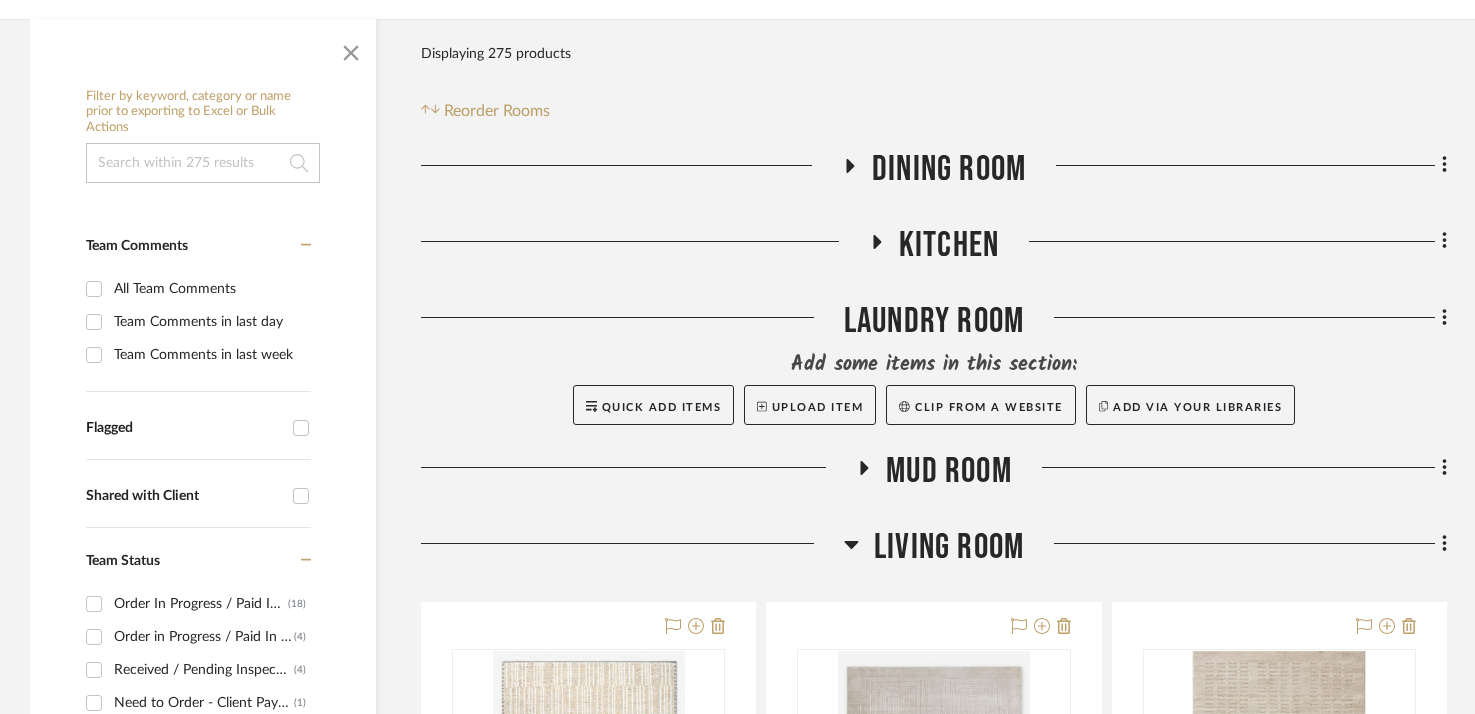 click 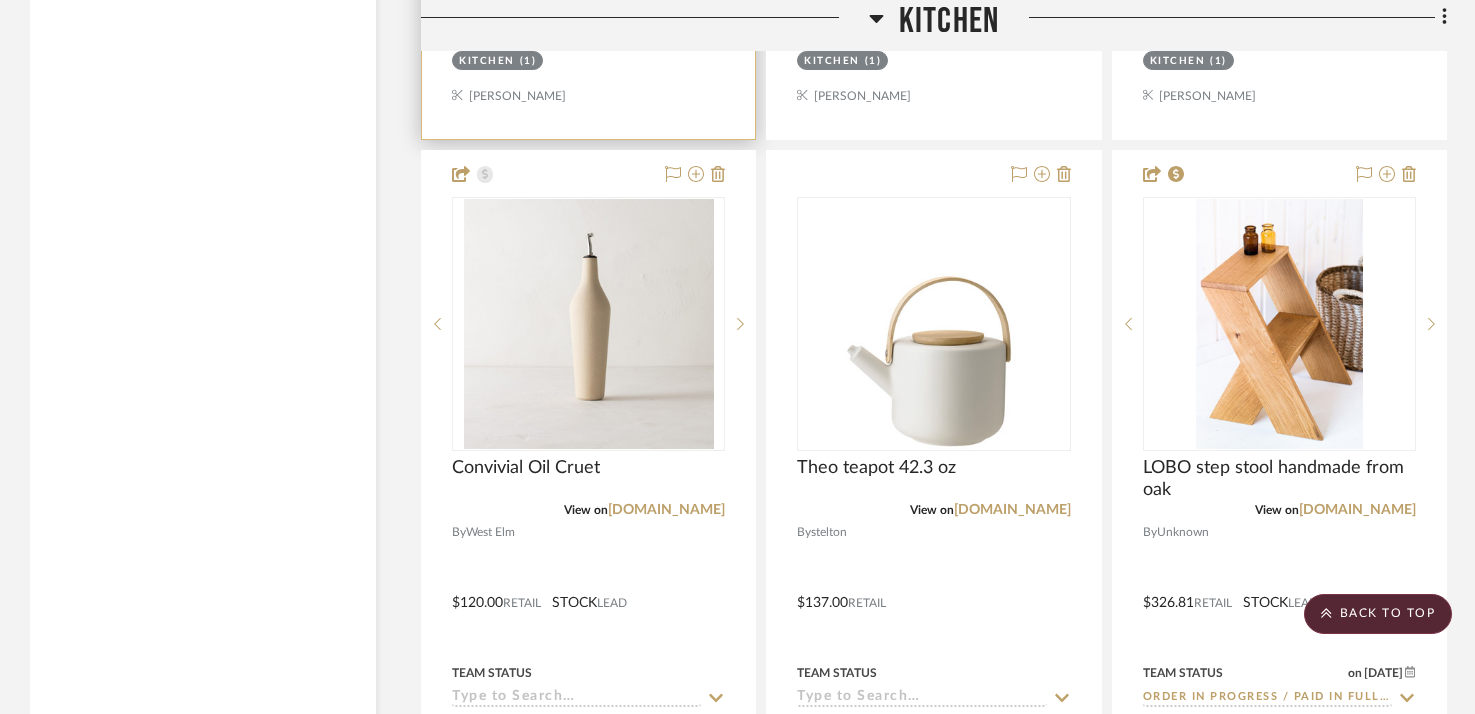 scroll, scrollTop: 4909, scrollLeft: 0, axis: vertical 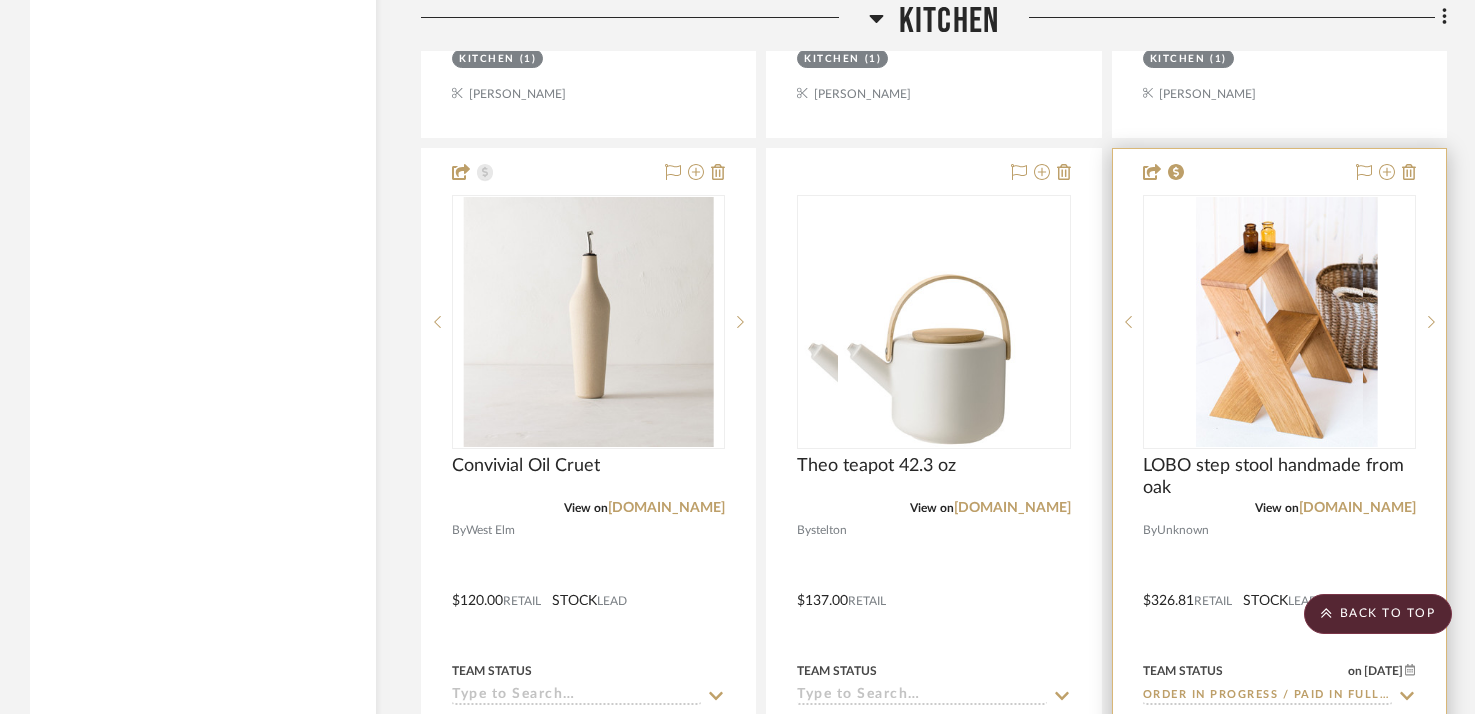 click at bounding box center (1279, 586) 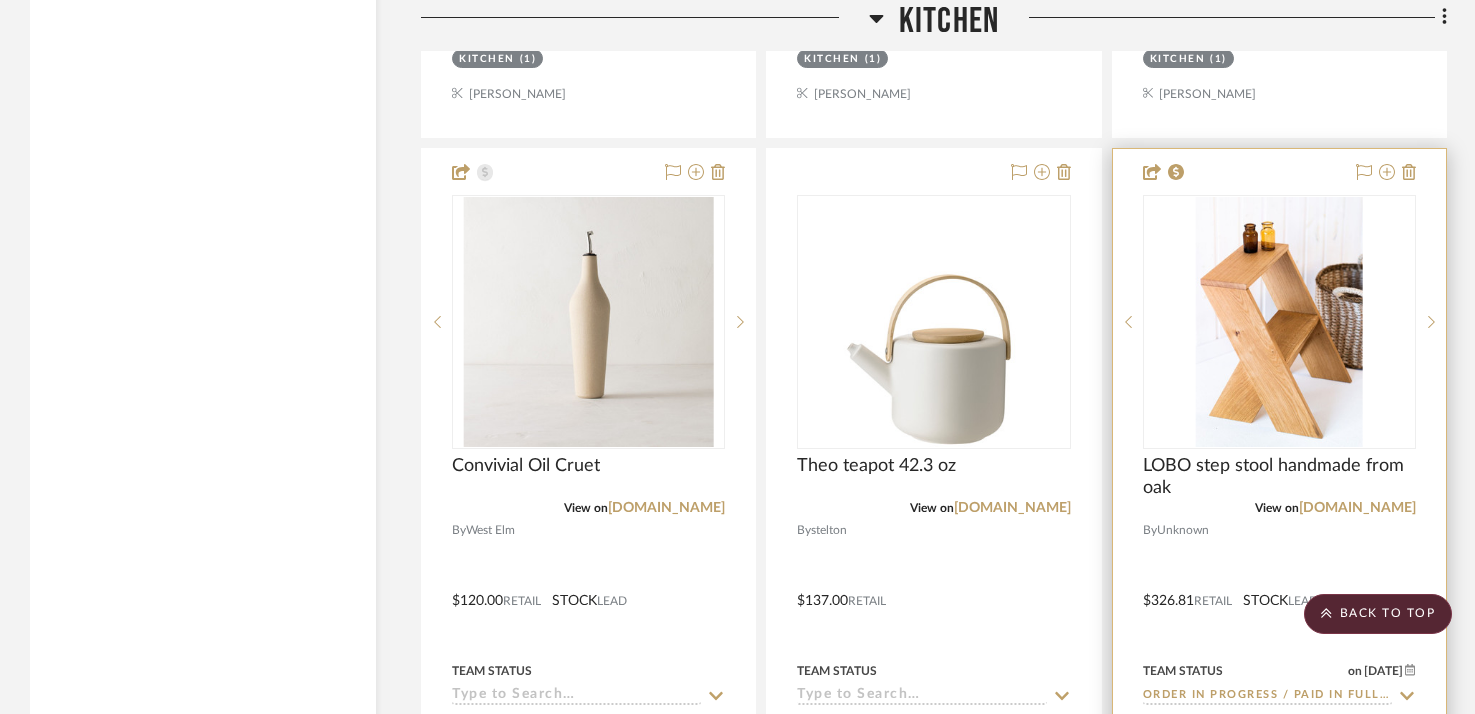 click at bounding box center [1279, 586] 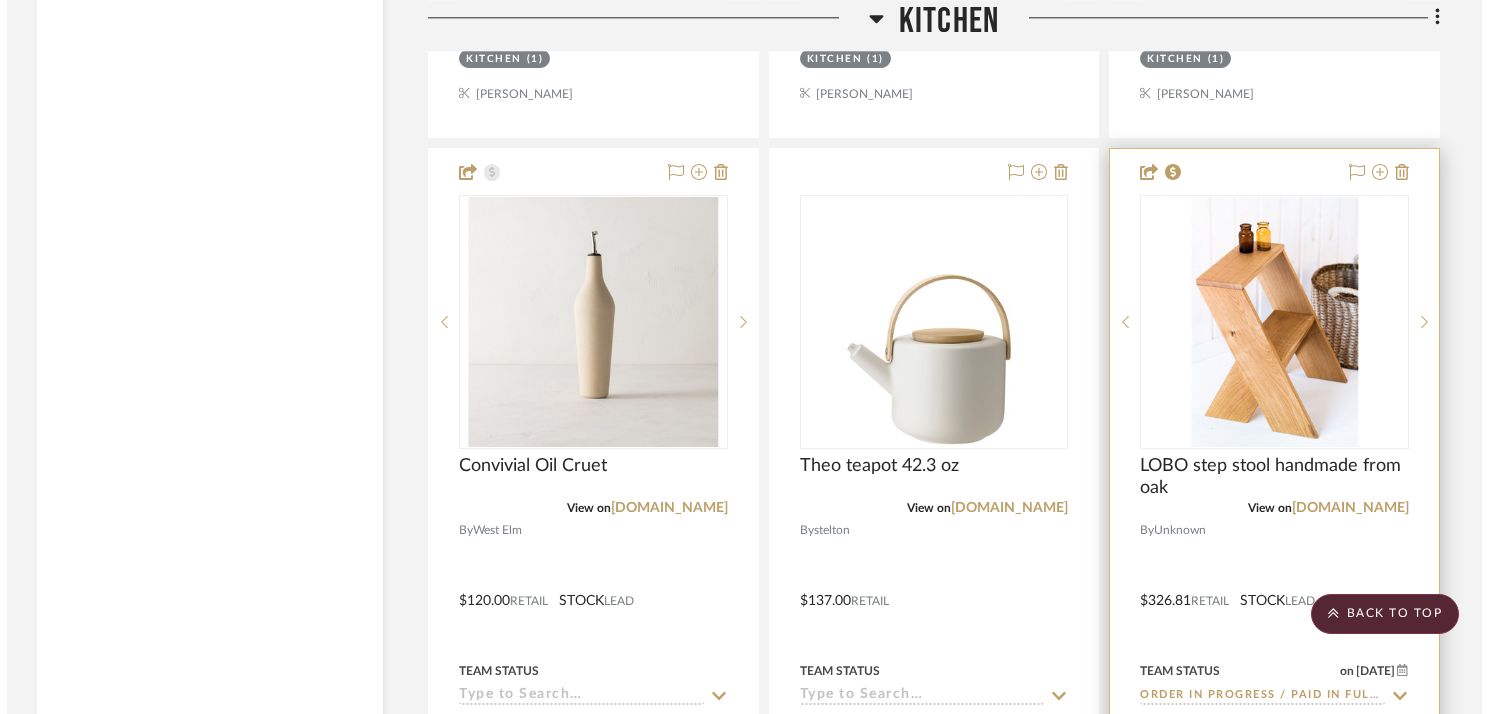 scroll, scrollTop: 0, scrollLeft: 0, axis: both 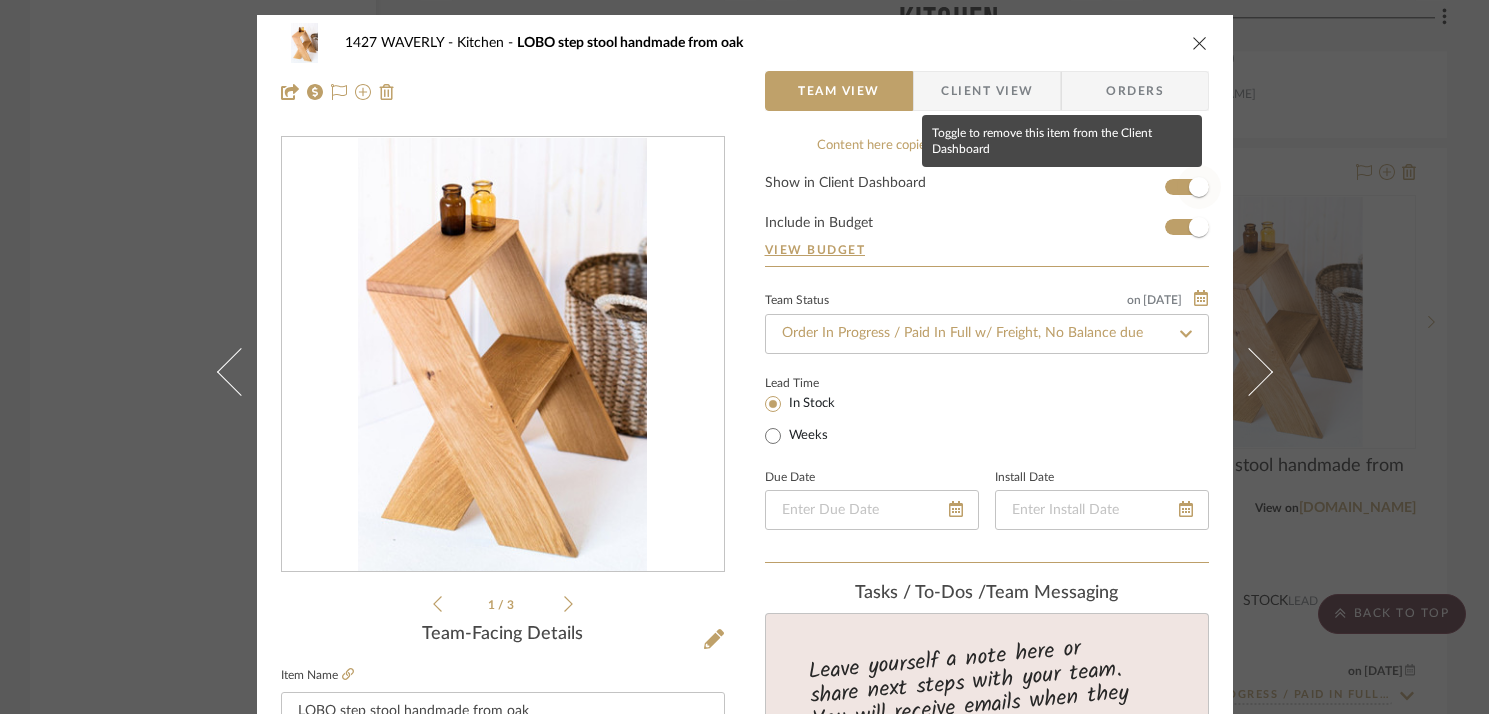 click at bounding box center (1199, 187) 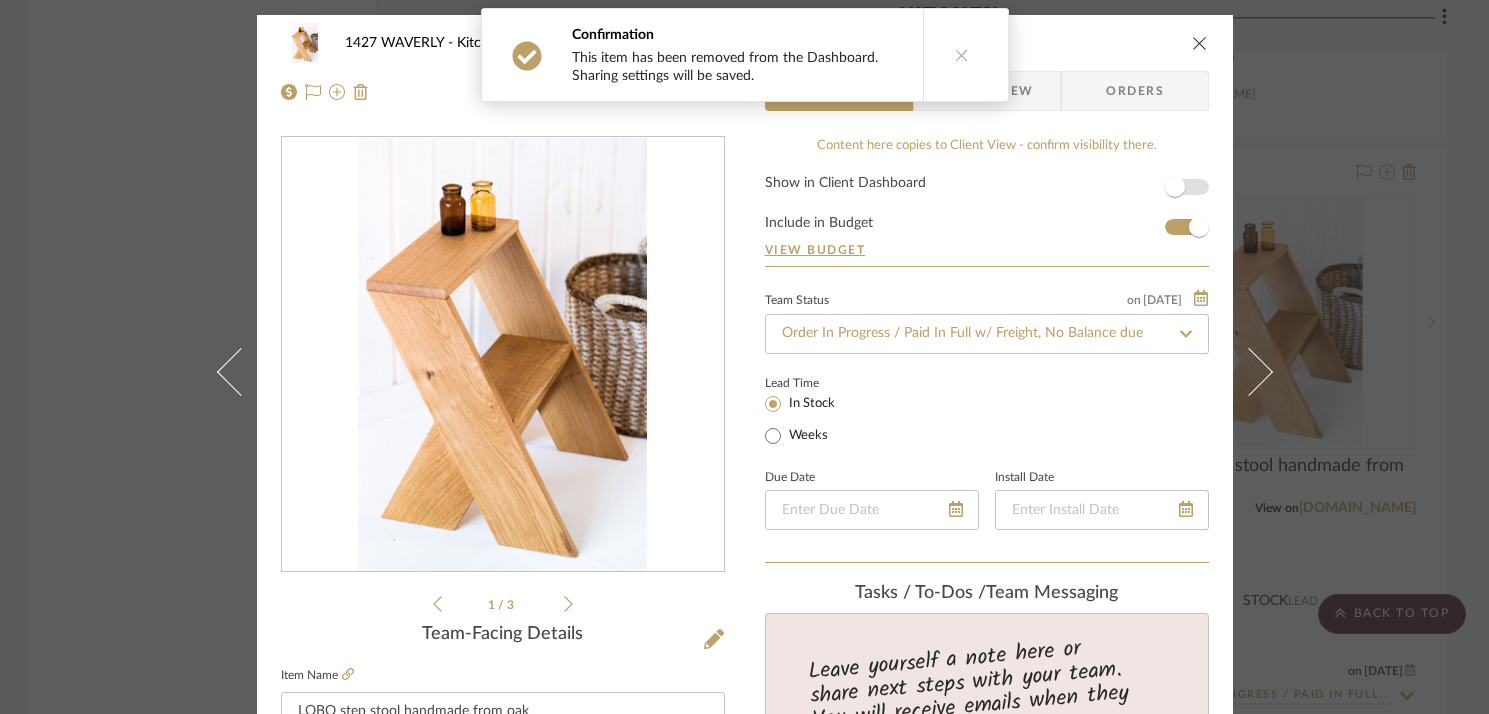 type 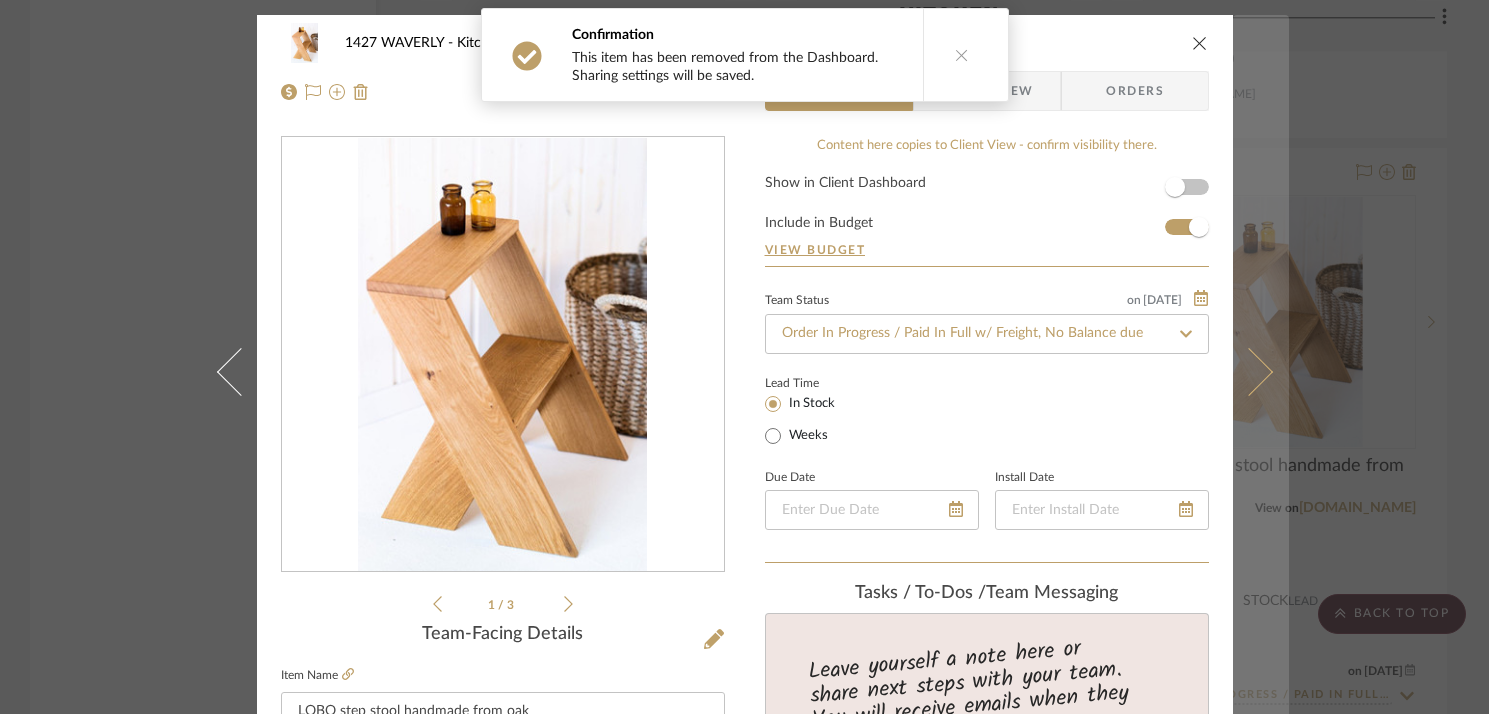 click at bounding box center (1261, 372) 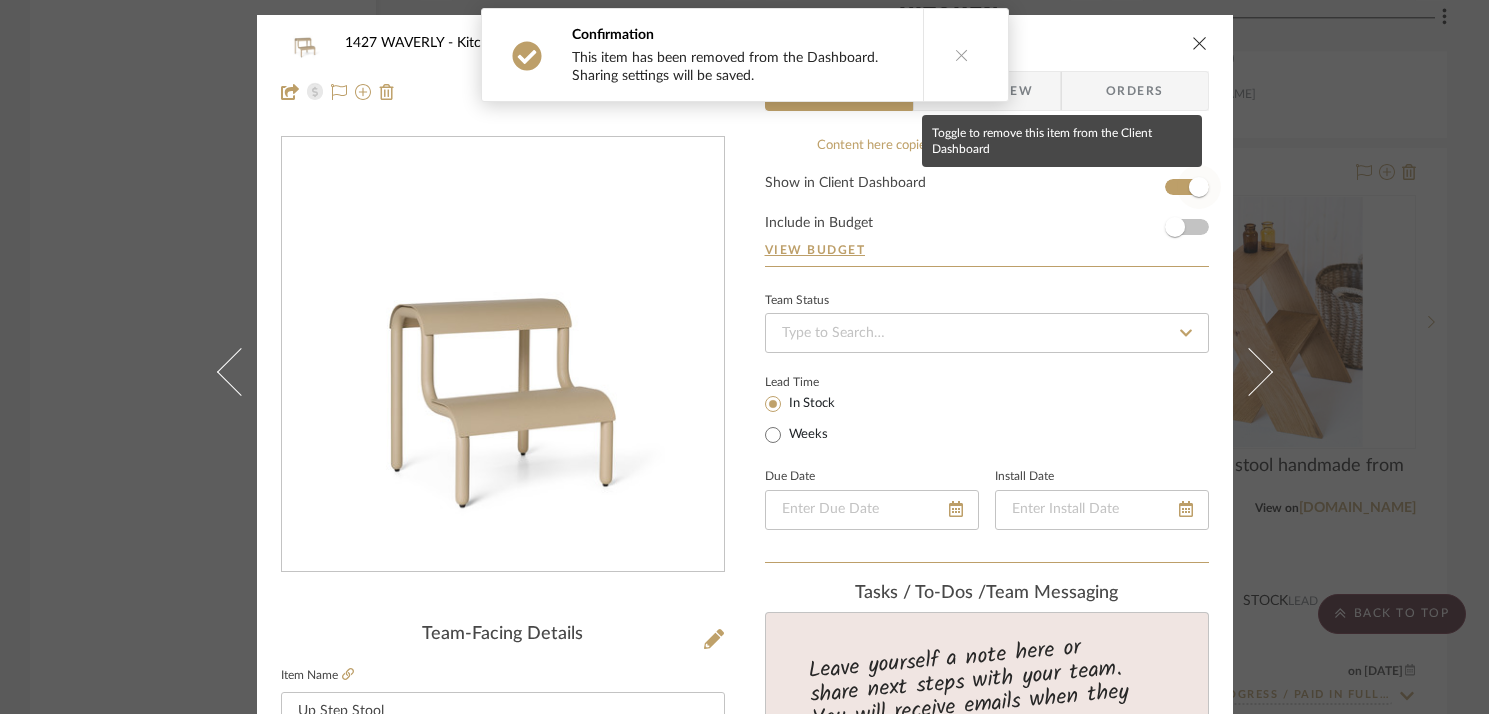 click at bounding box center [1199, 187] 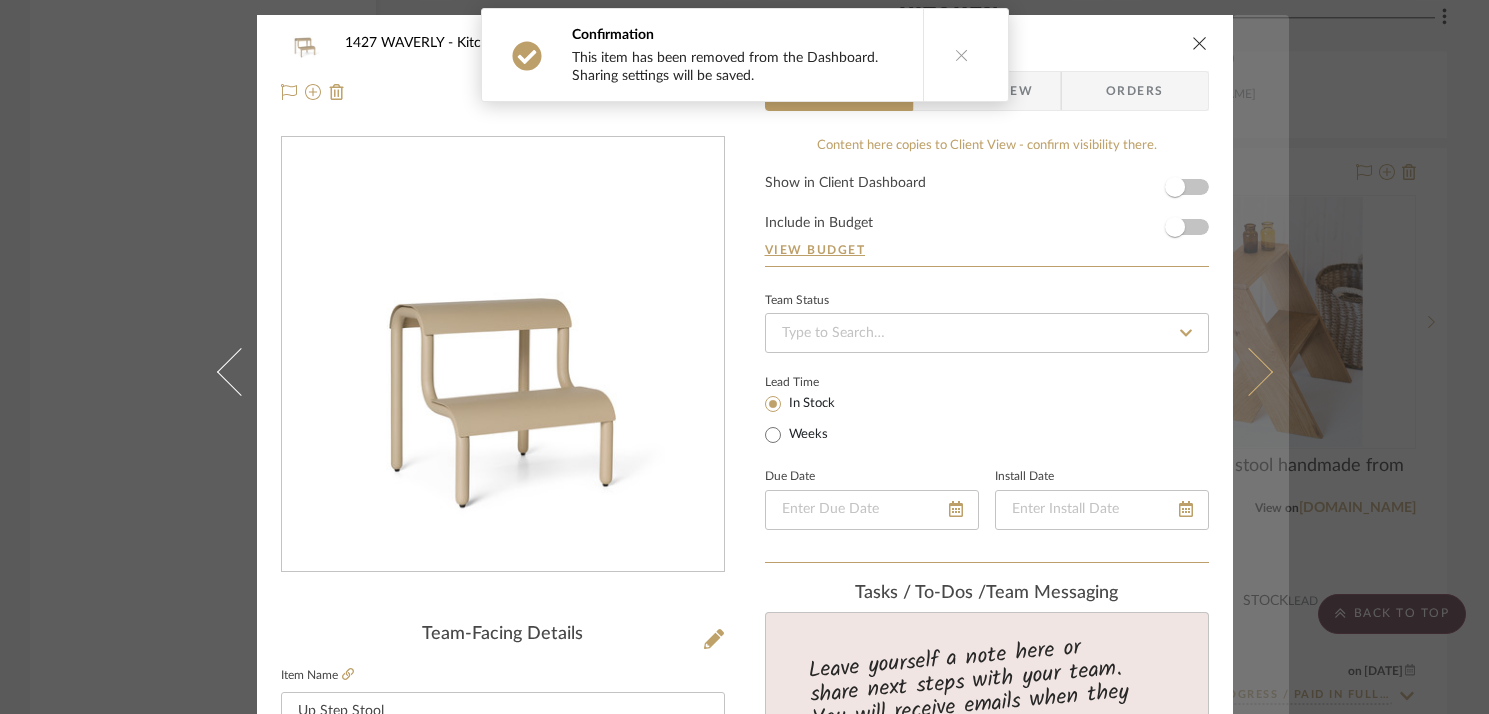 click at bounding box center (1261, 372) 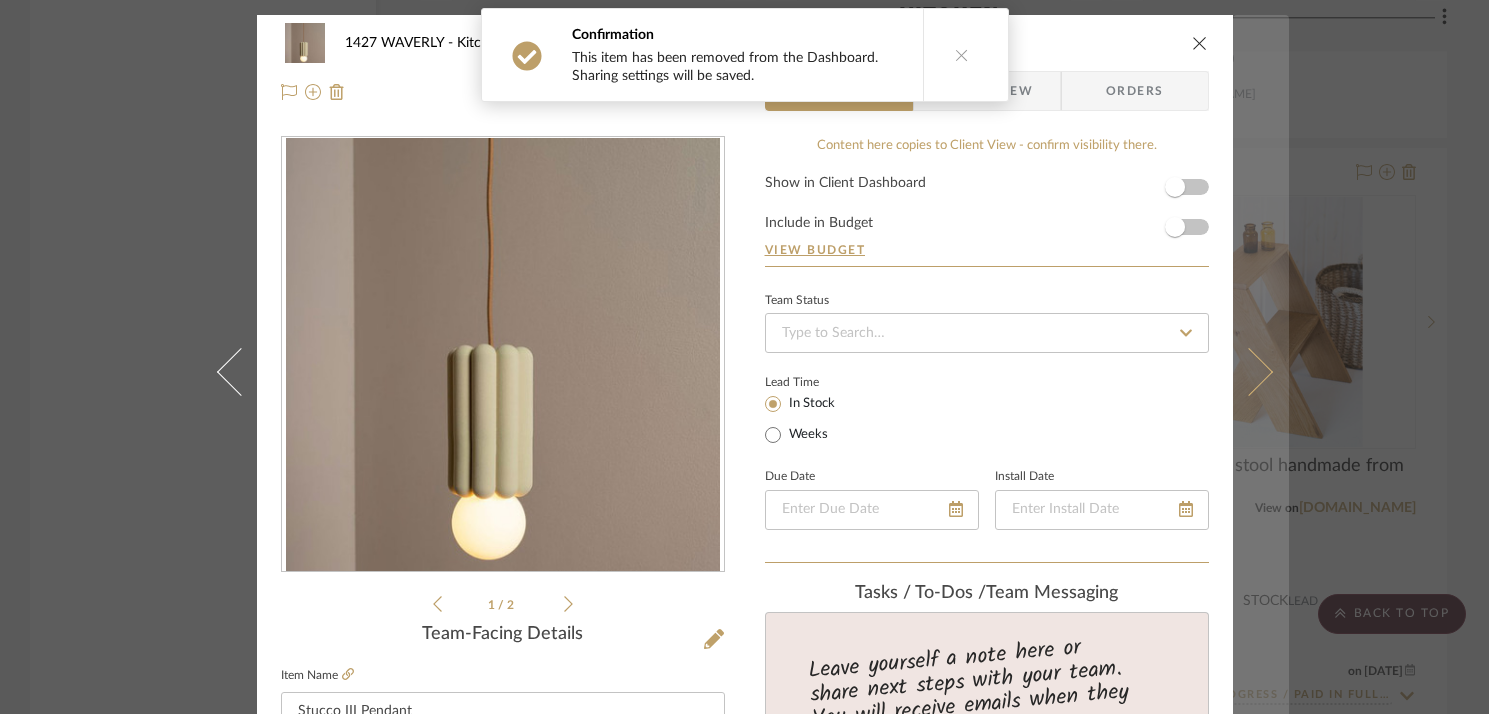 click at bounding box center [1261, 372] 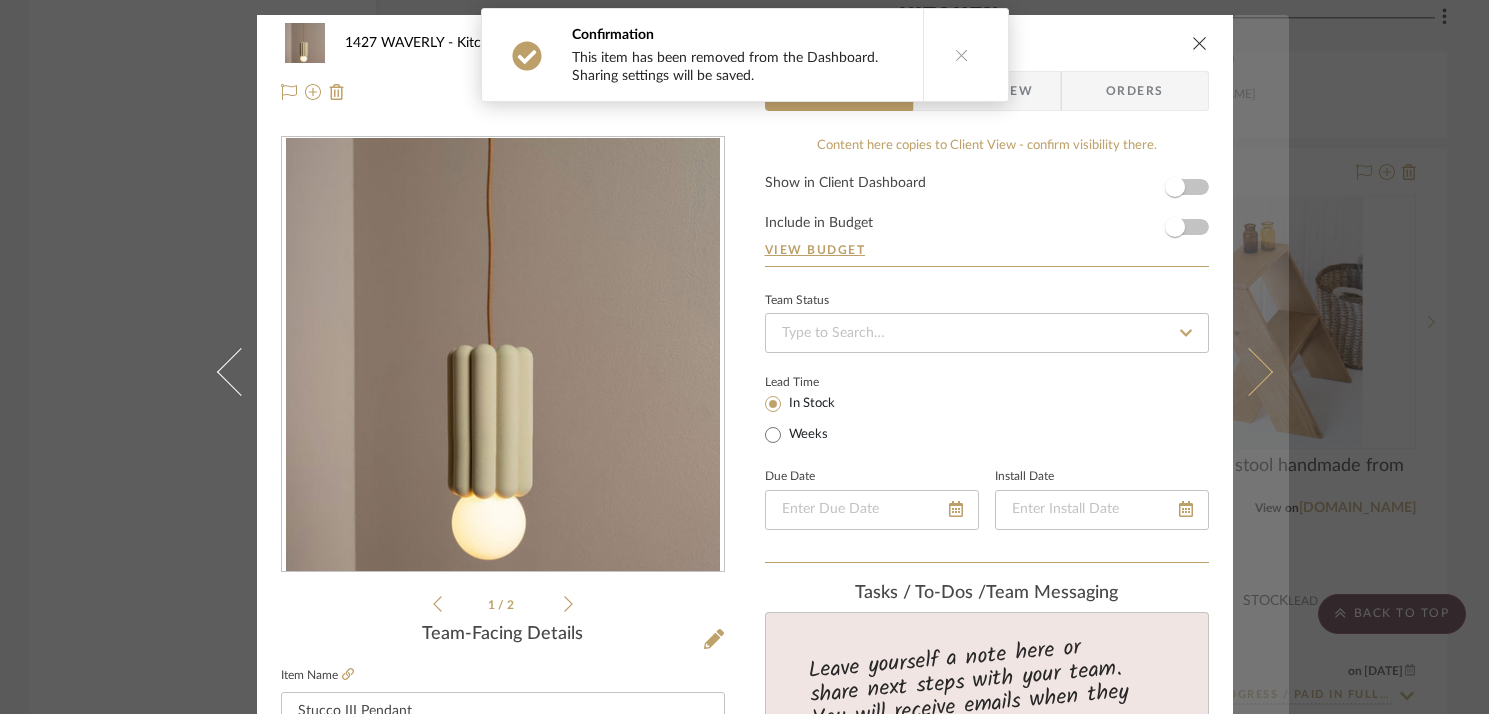 click at bounding box center (1261, 372) 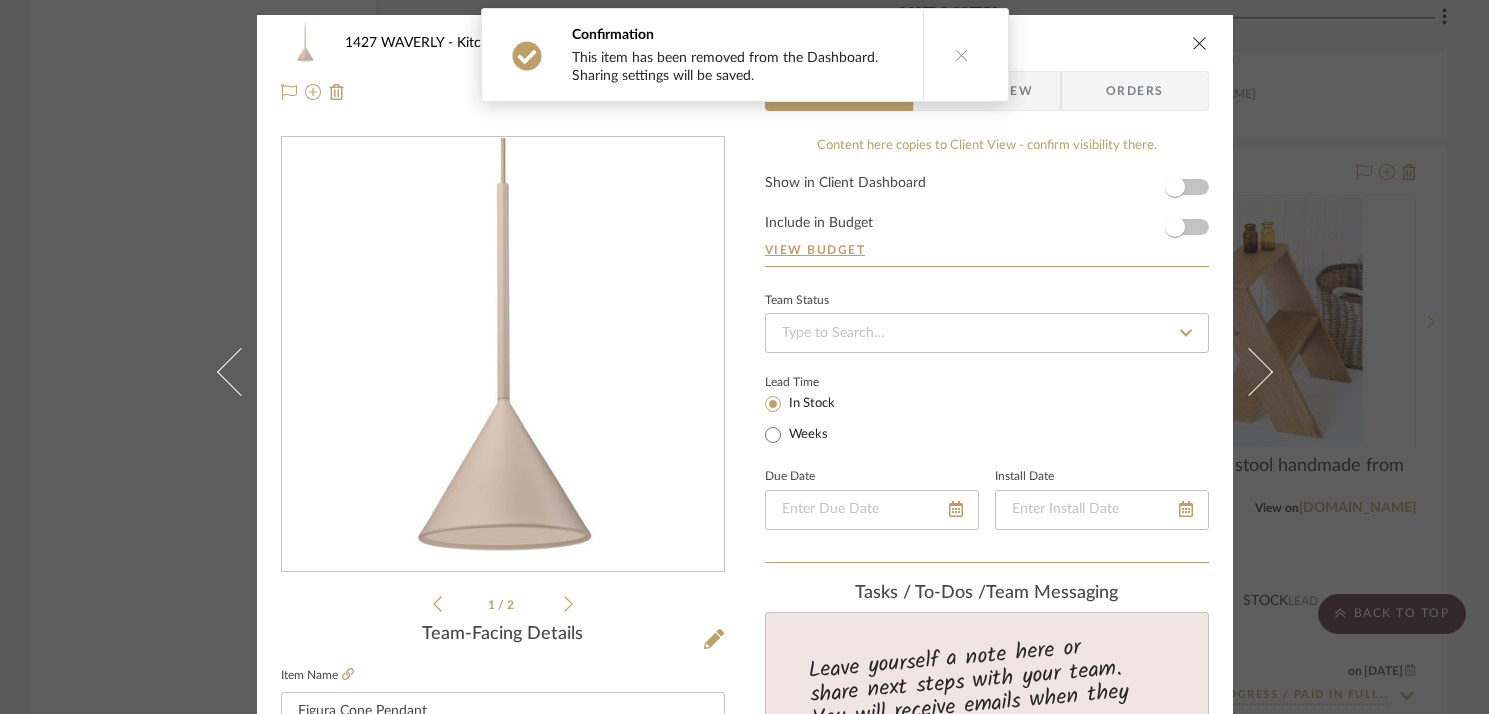click at bounding box center [1261, 372] 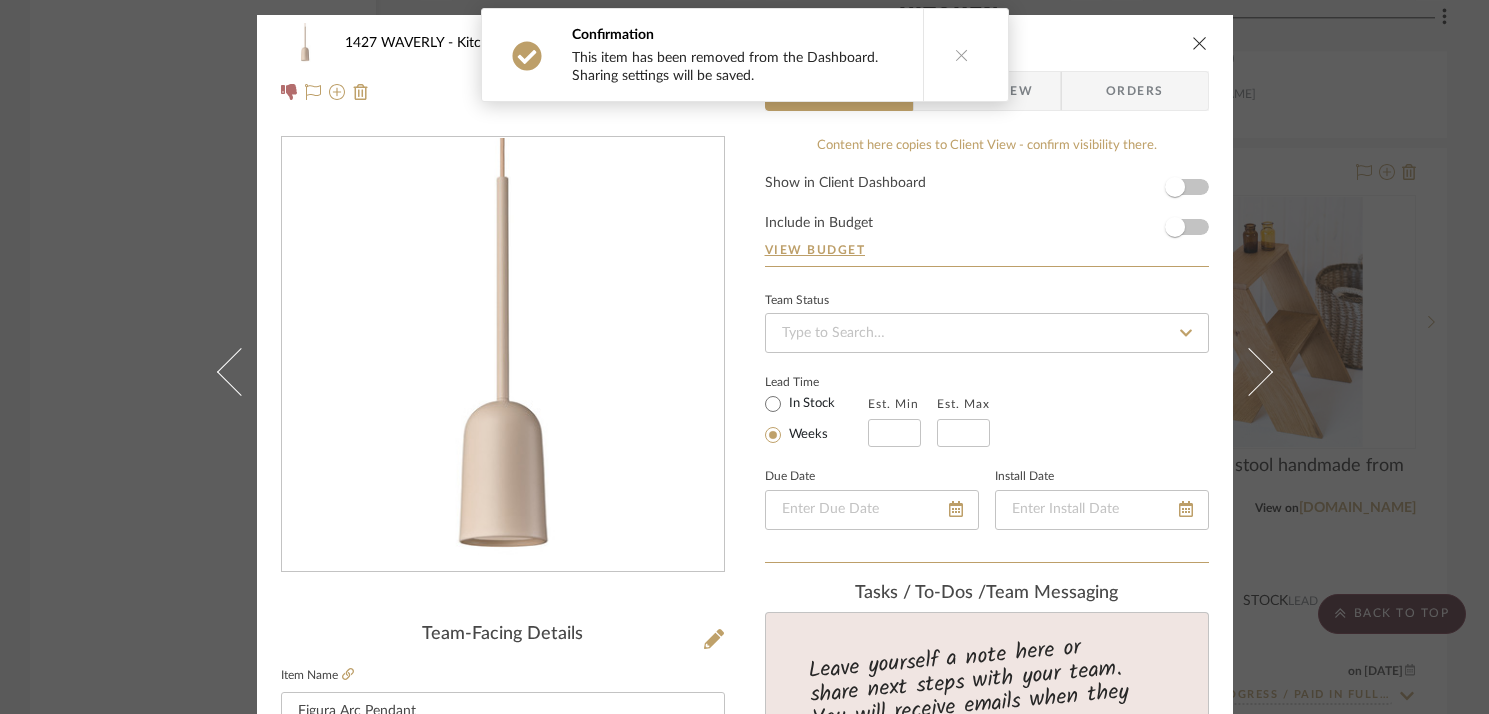 click at bounding box center (1261, 372) 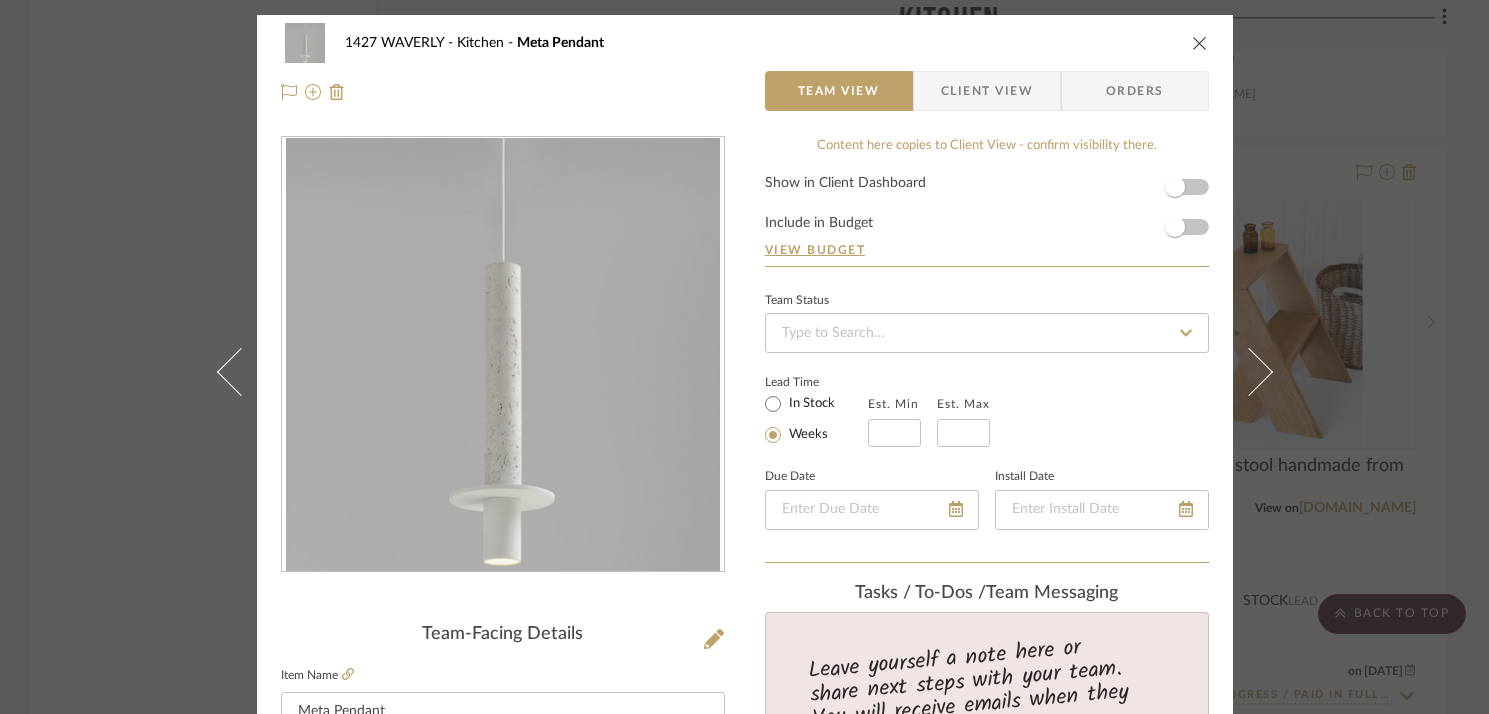 click at bounding box center (1261, 372) 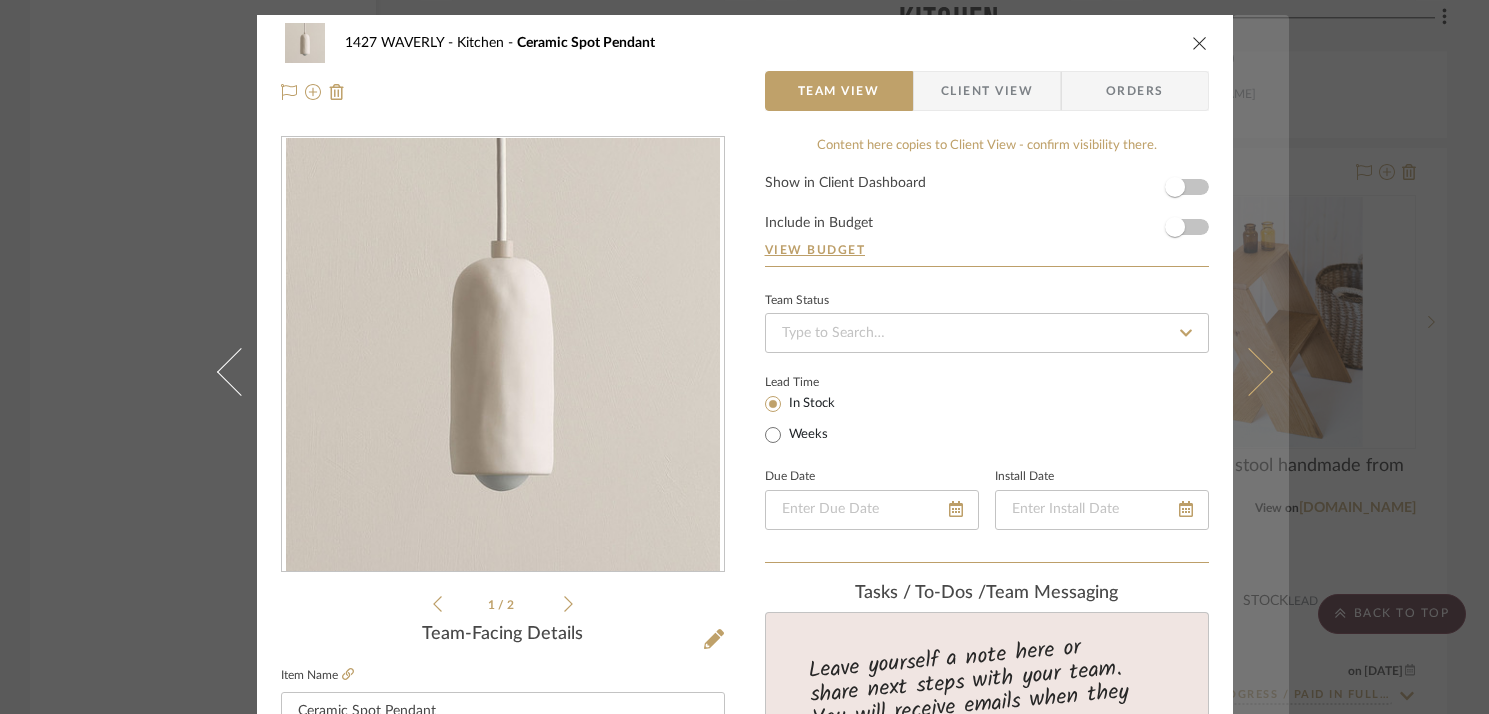 click at bounding box center (1261, 372) 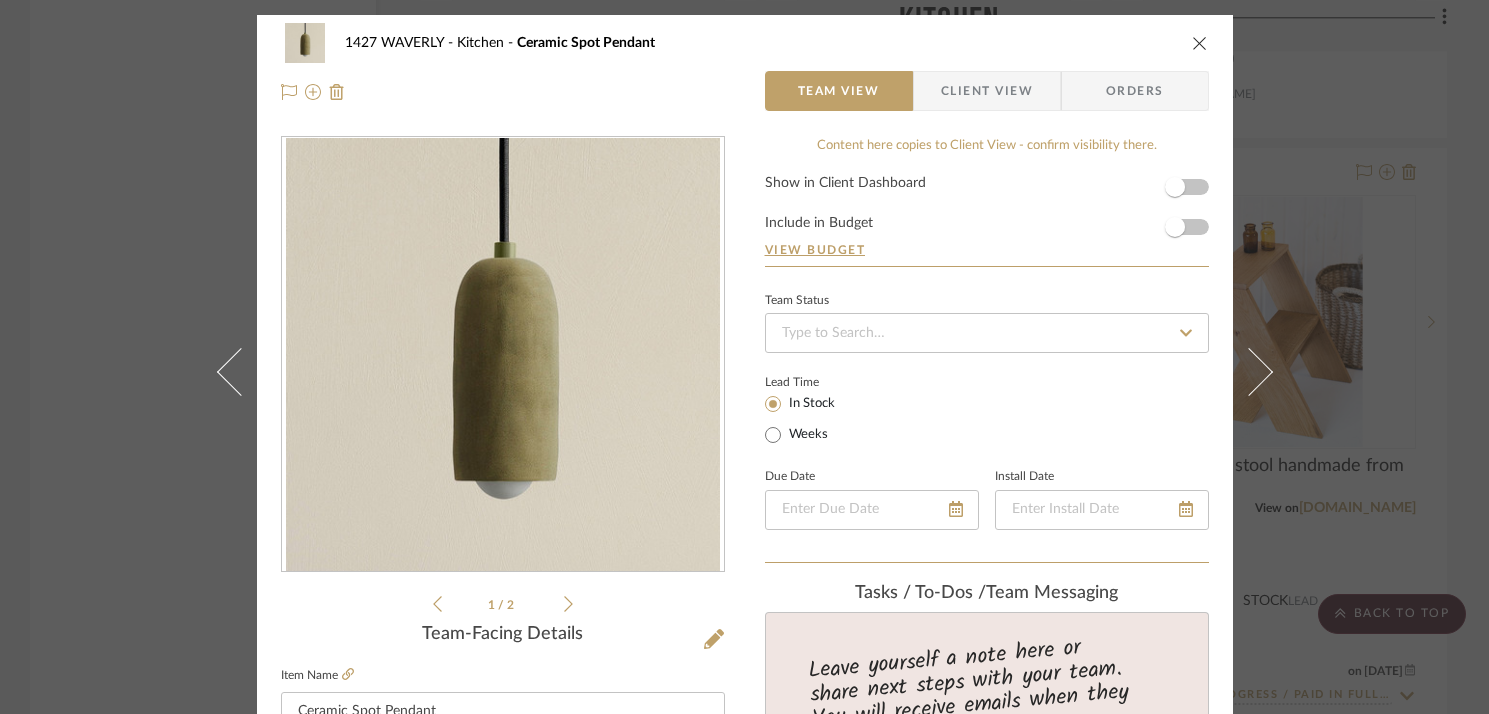 click at bounding box center (1261, 372) 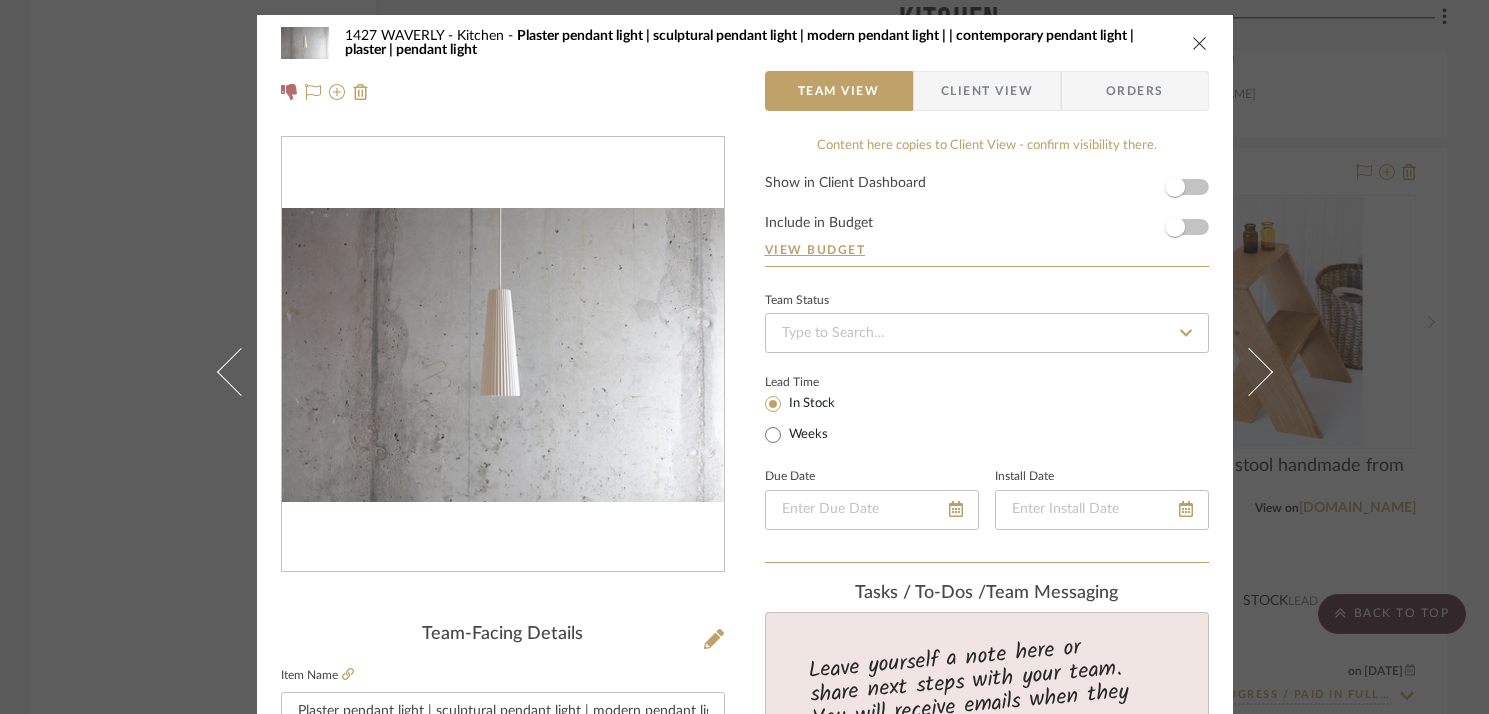 click at bounding box center [1261, 372] 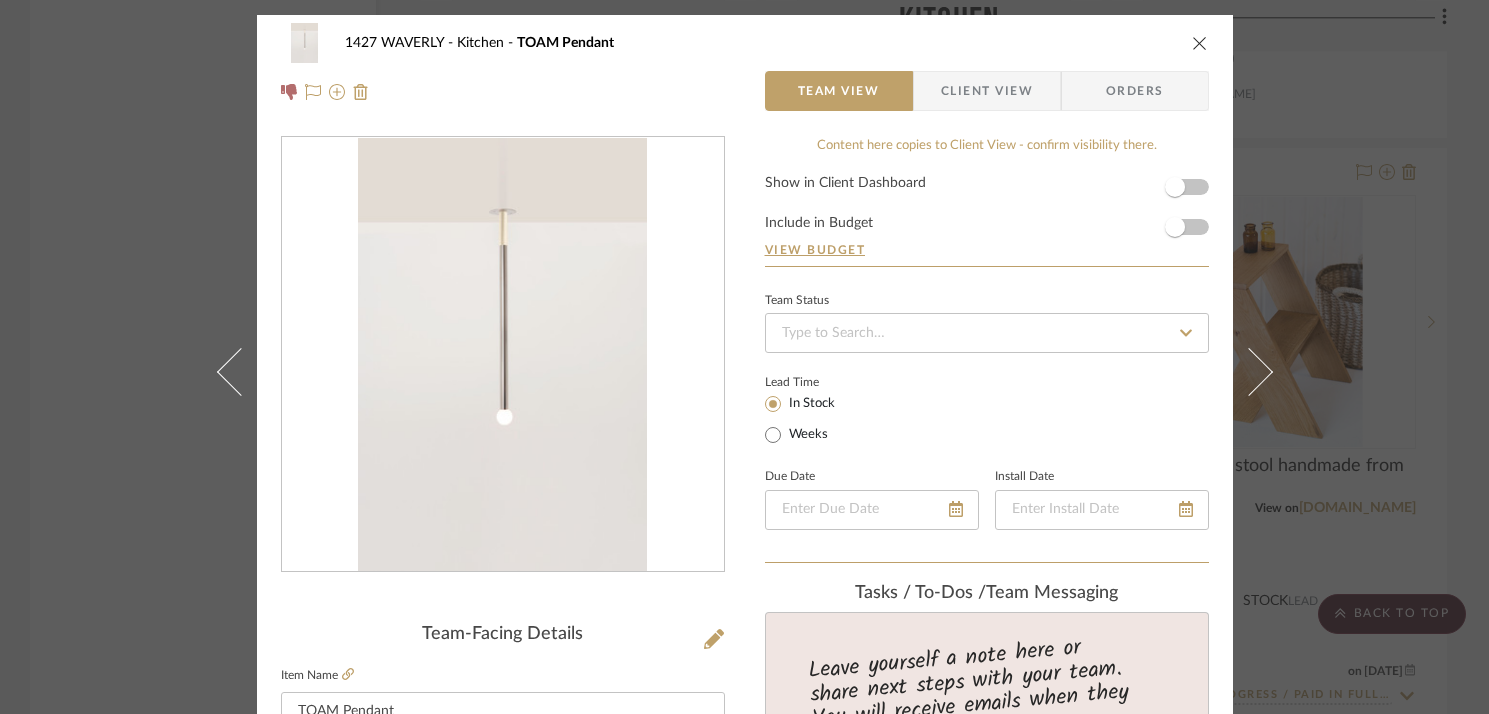 click at bounding box center [1261, 372] 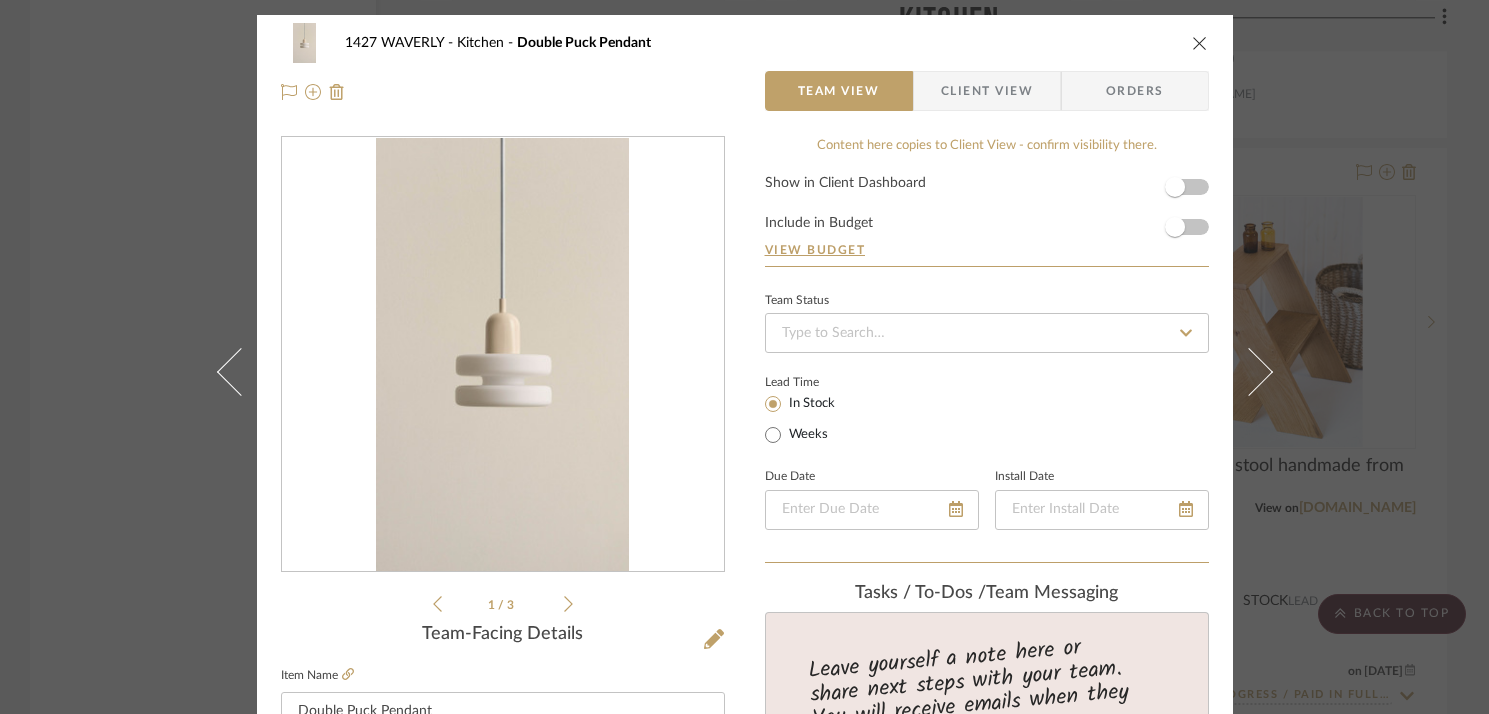 click at bounding box center (1261, 372) 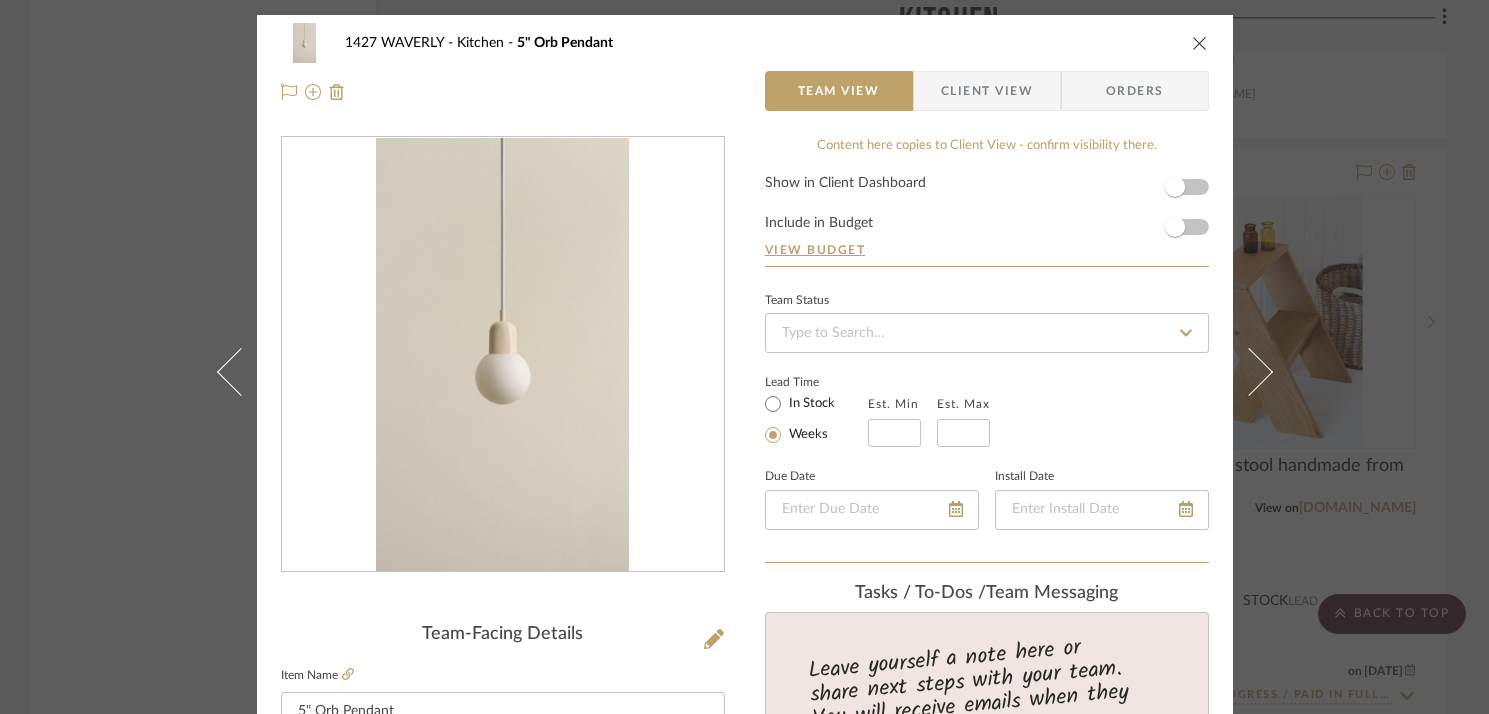 click at bounding box center [1261, 372] 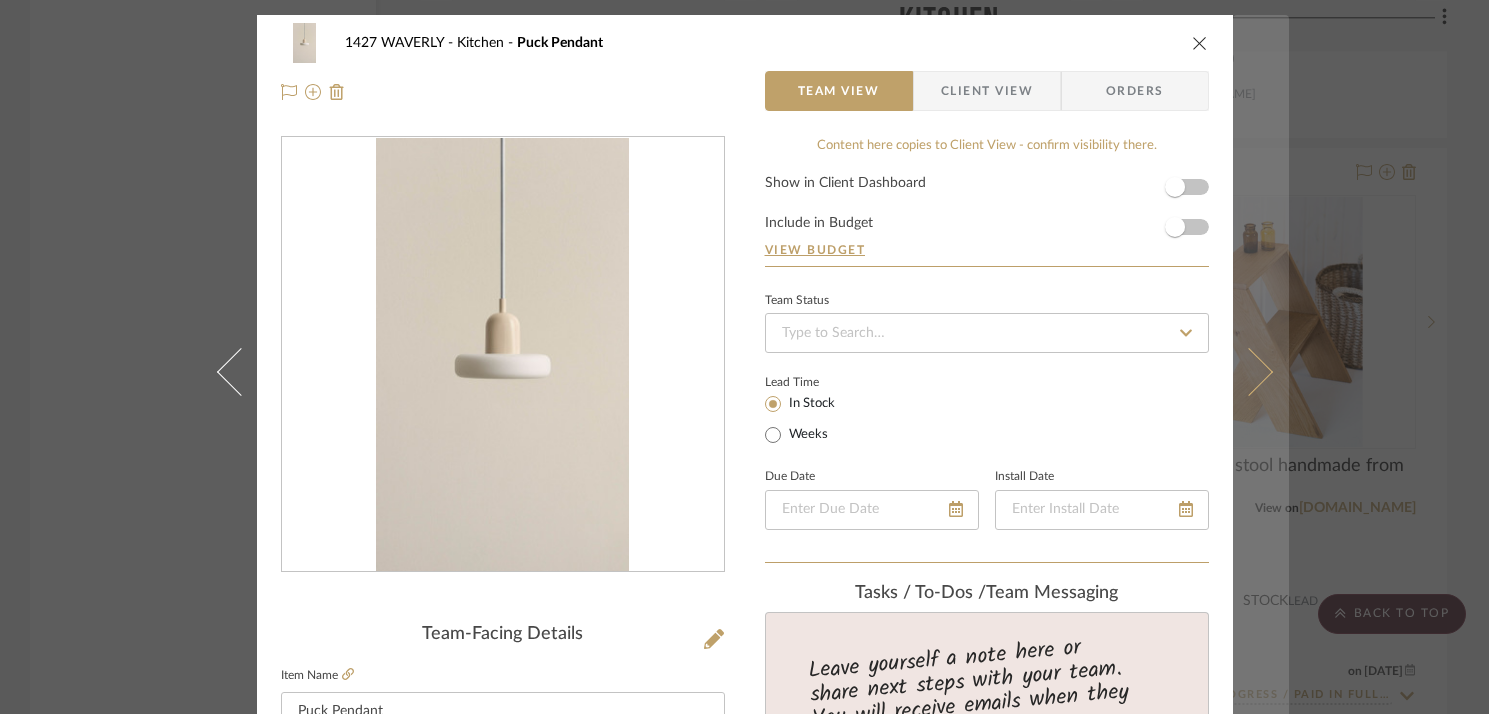 click at bounding box center [1261, 372] 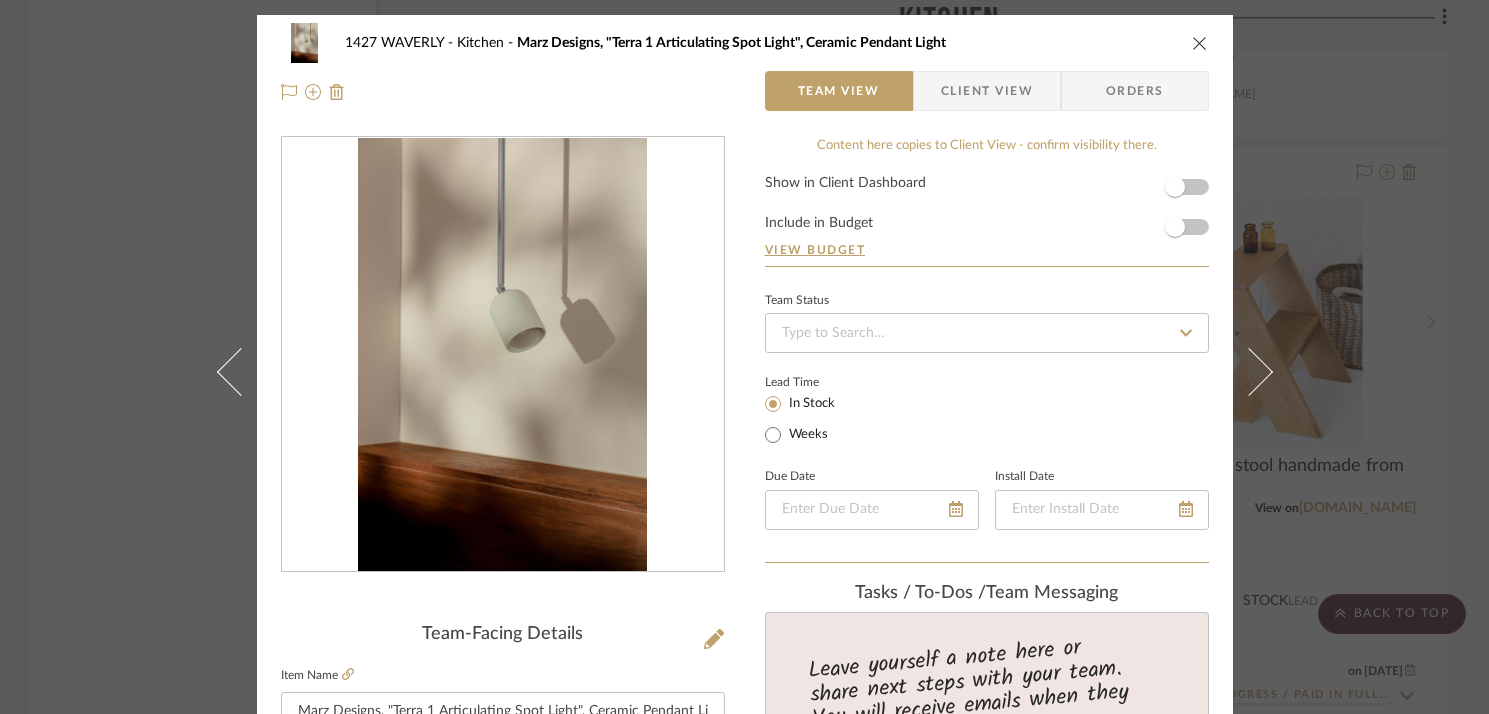 click at bounding box center (1261, 372) 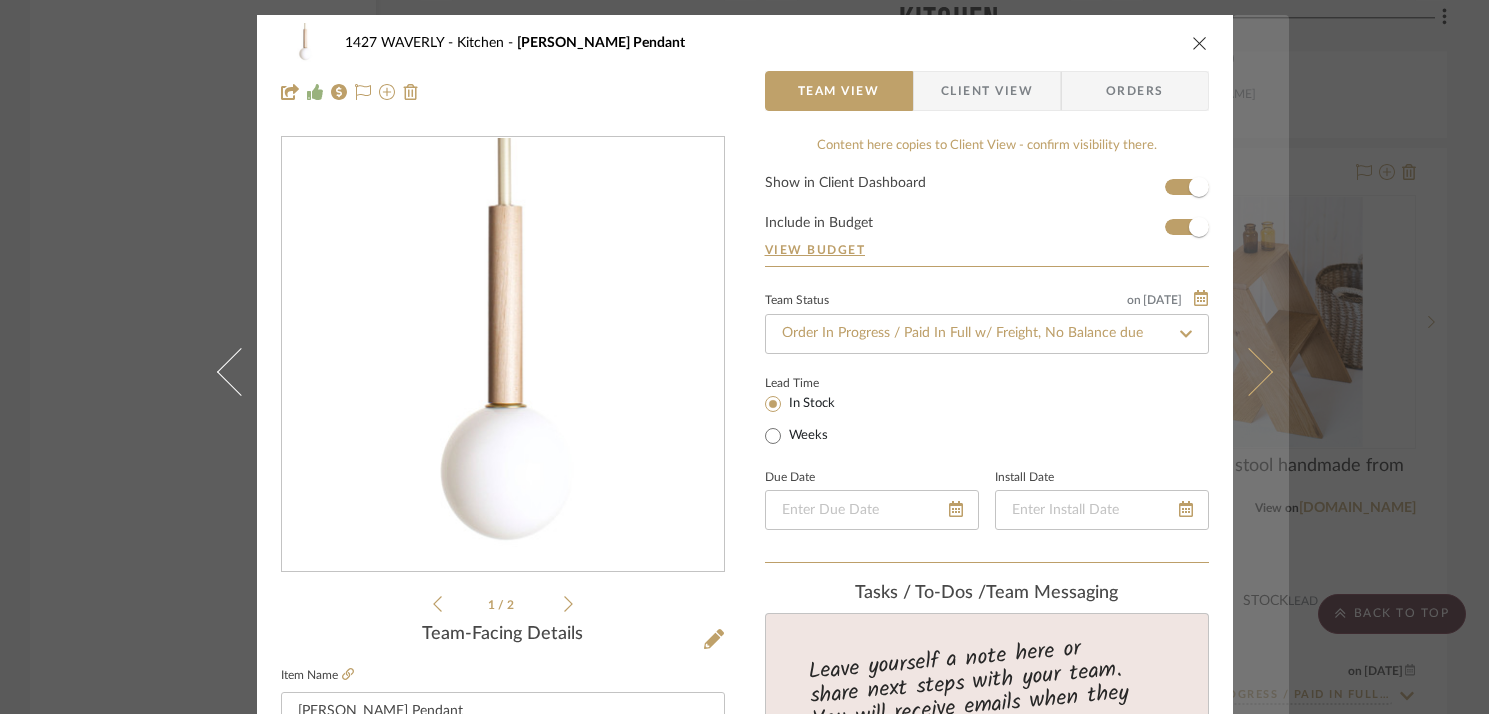click at bounding box center [1261, 372] 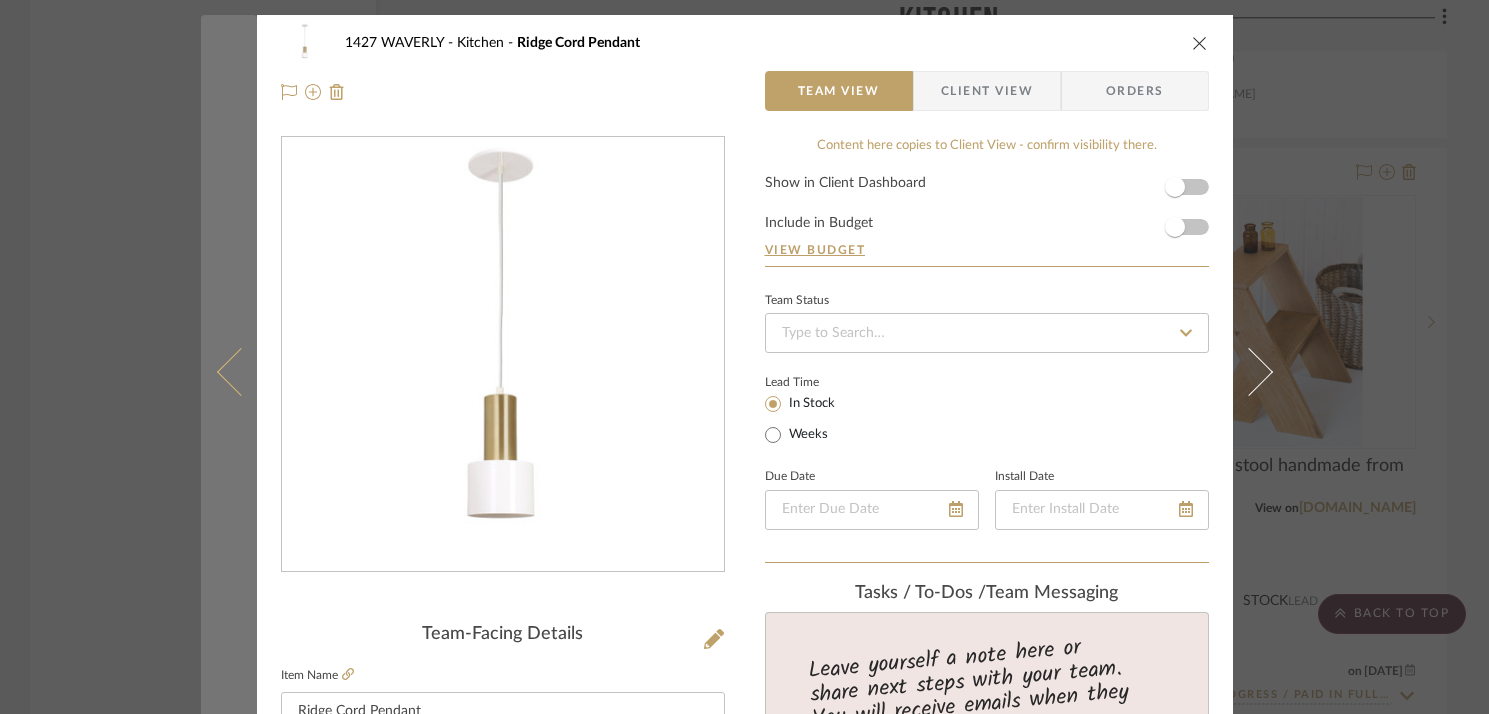 click at bounding box center [229, 372] 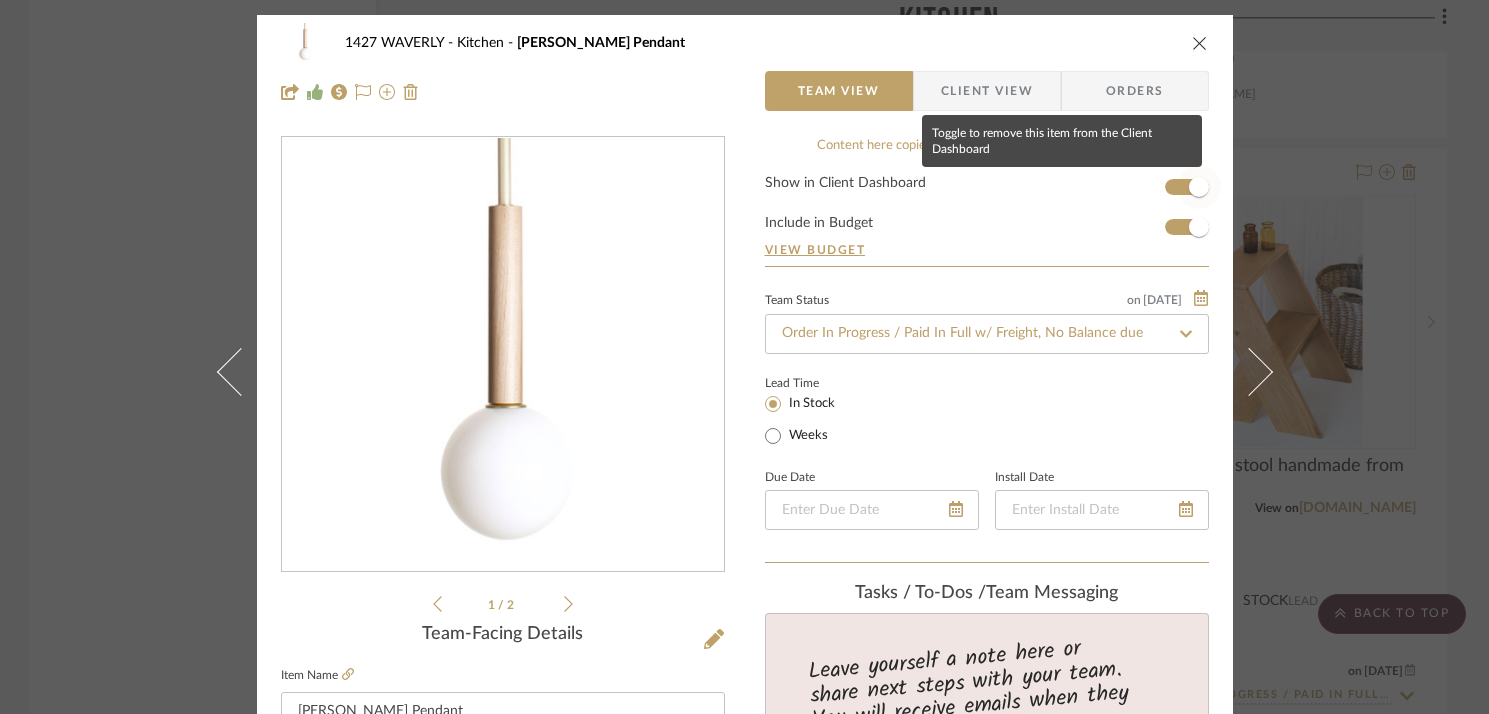 click at bounding box center (1199, 187) 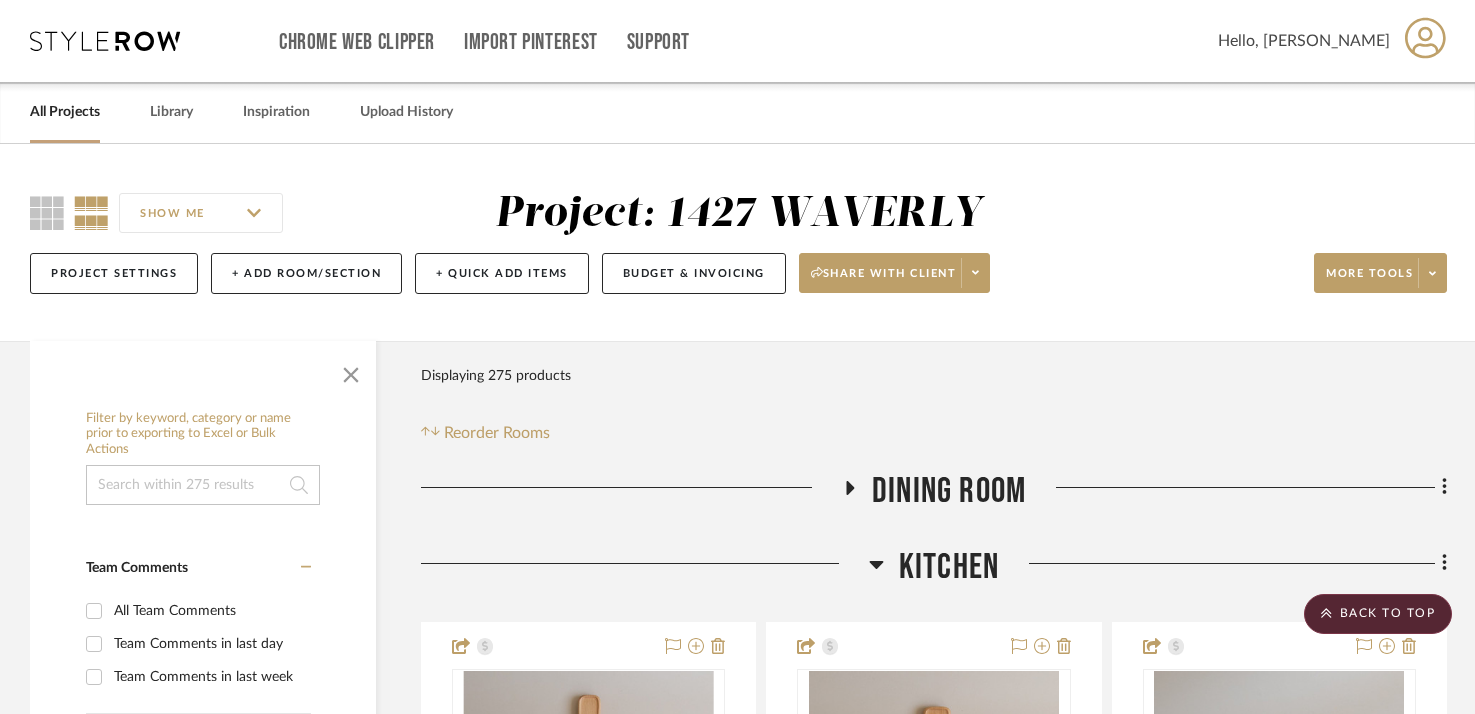 scroll, scrollTop: 19904, scrollLeft: 0, axis: vertical 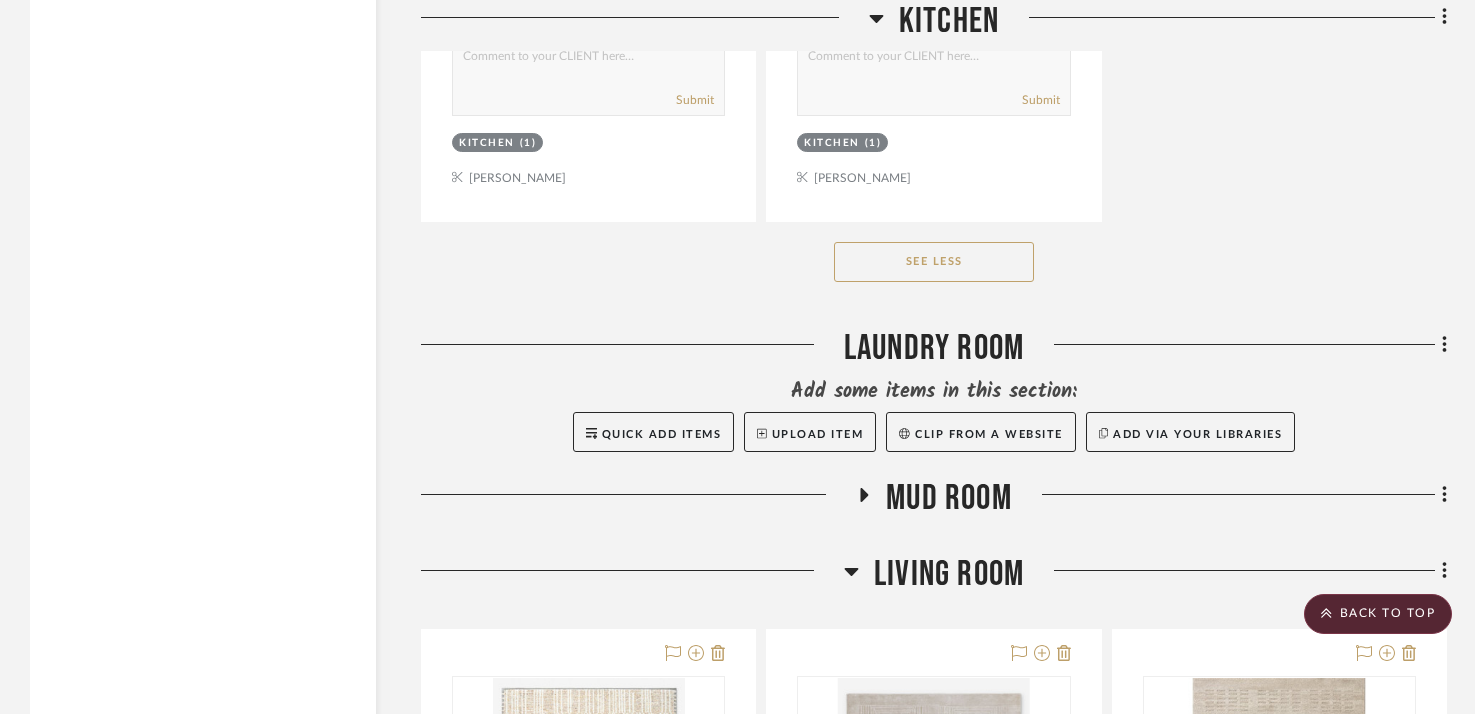 click 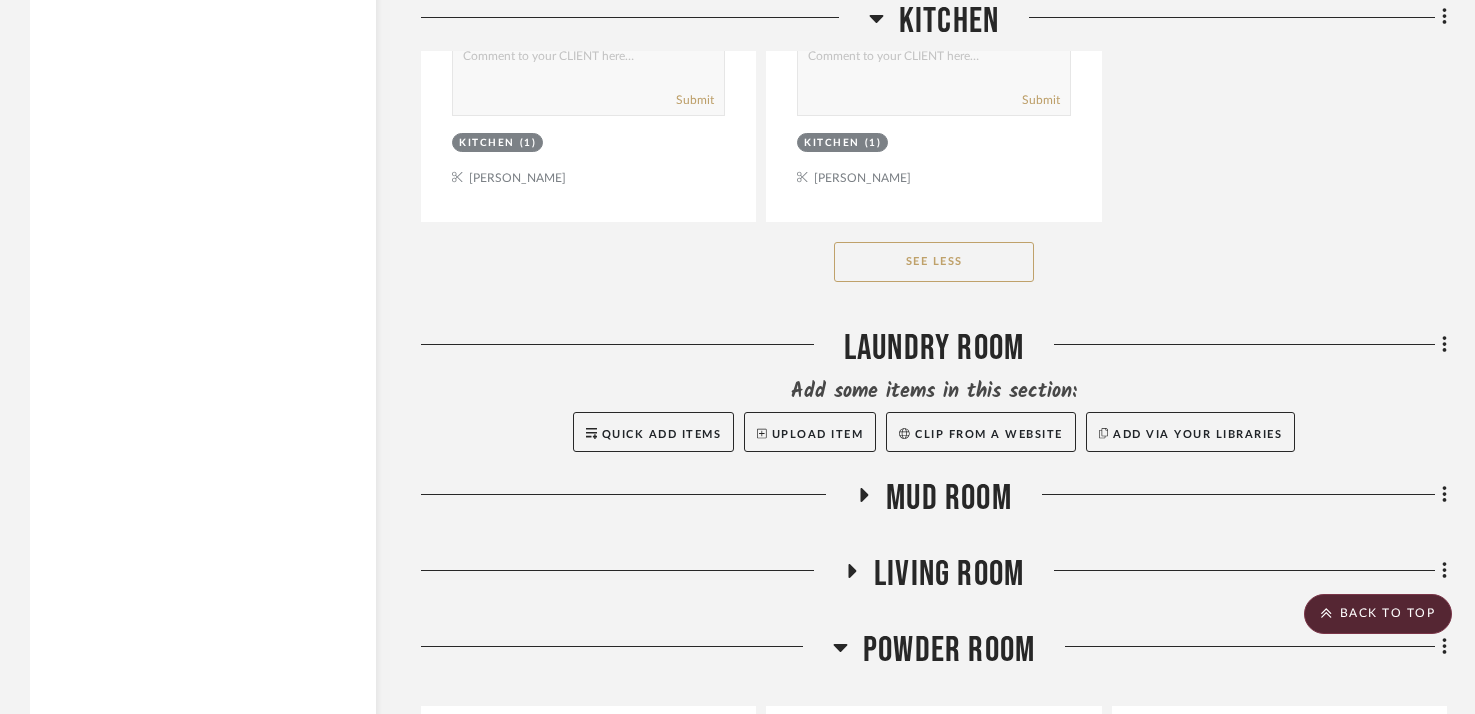 click 